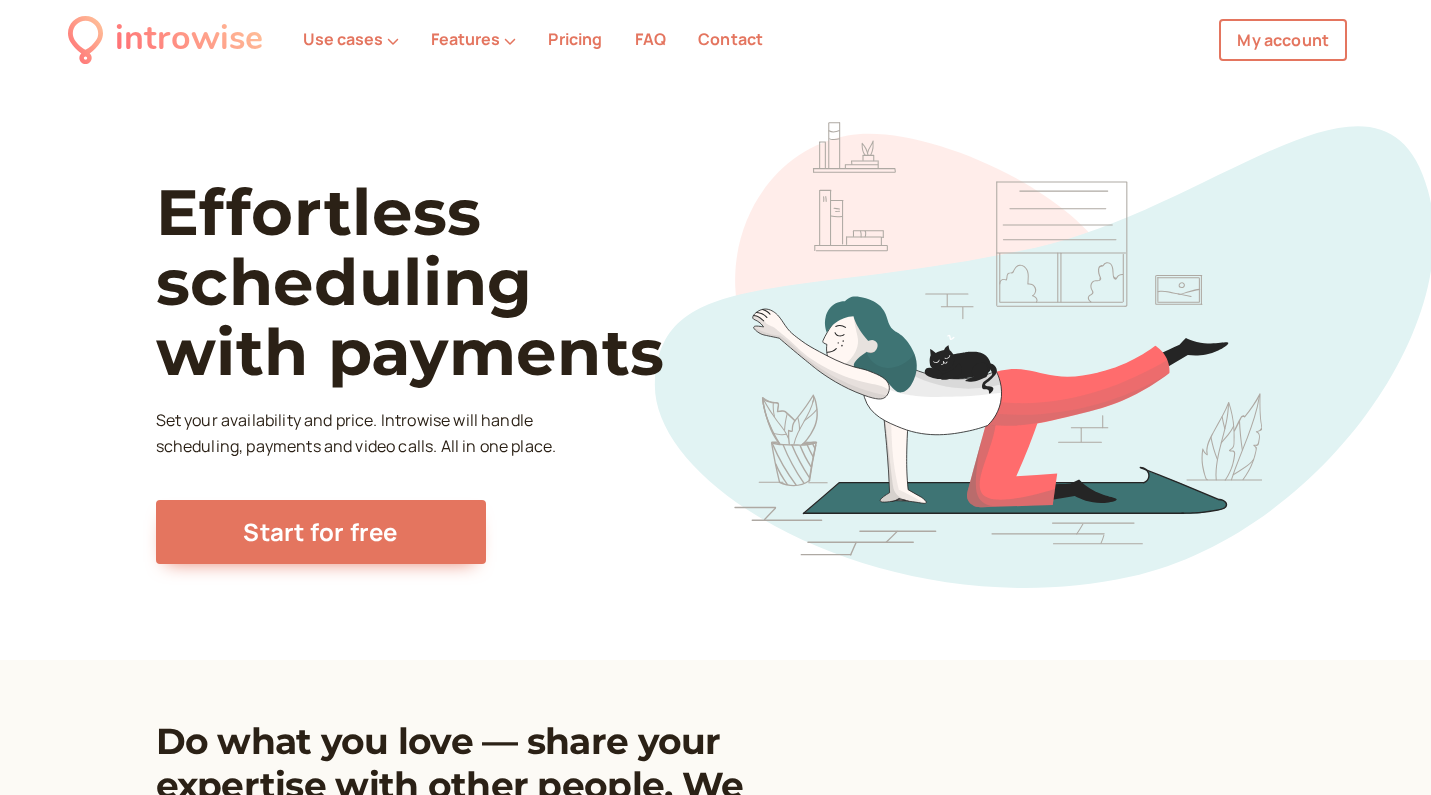 scroll, scrollTop: 0, scrollLeft: 0, axis: both 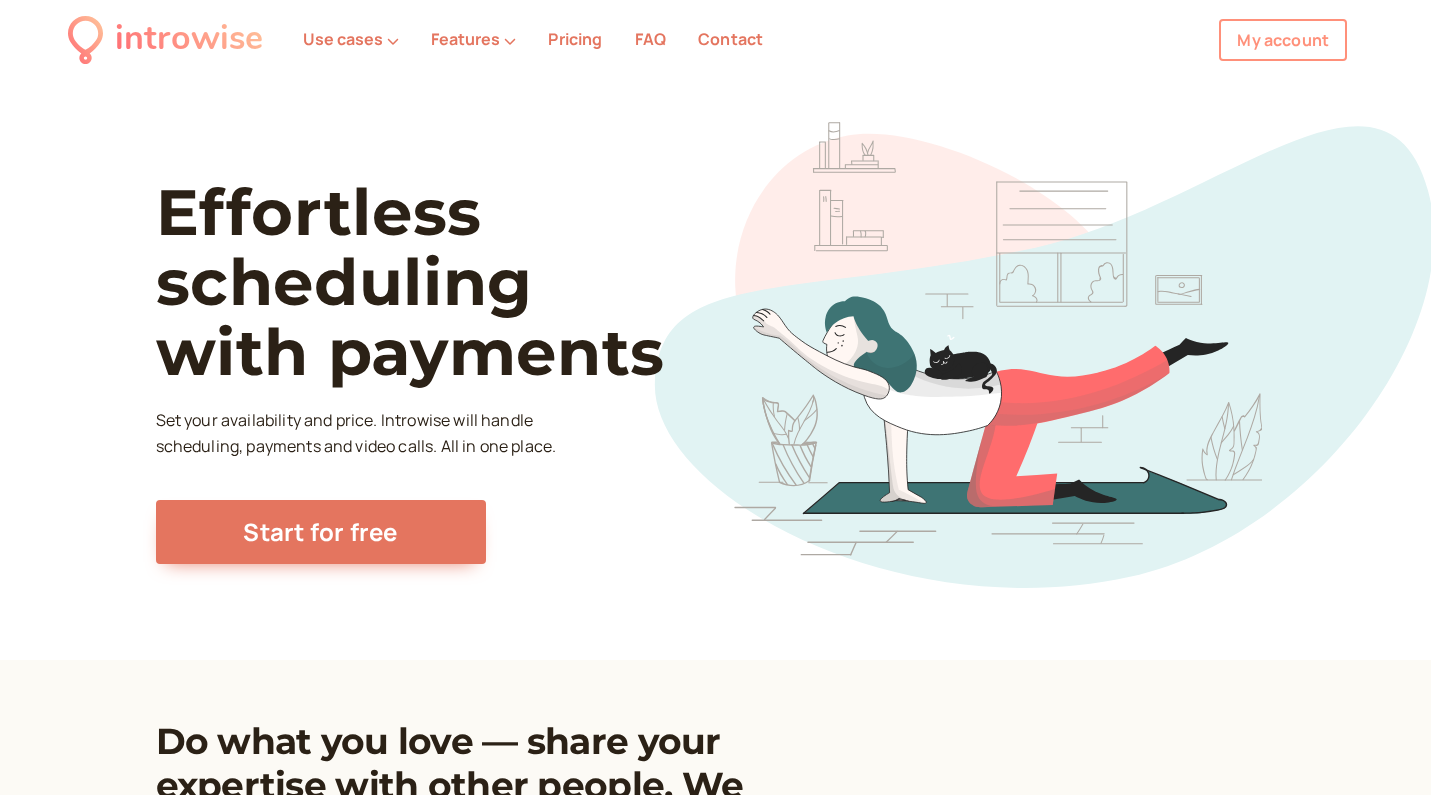 click on "My account" at bounding box center [1283, 40] 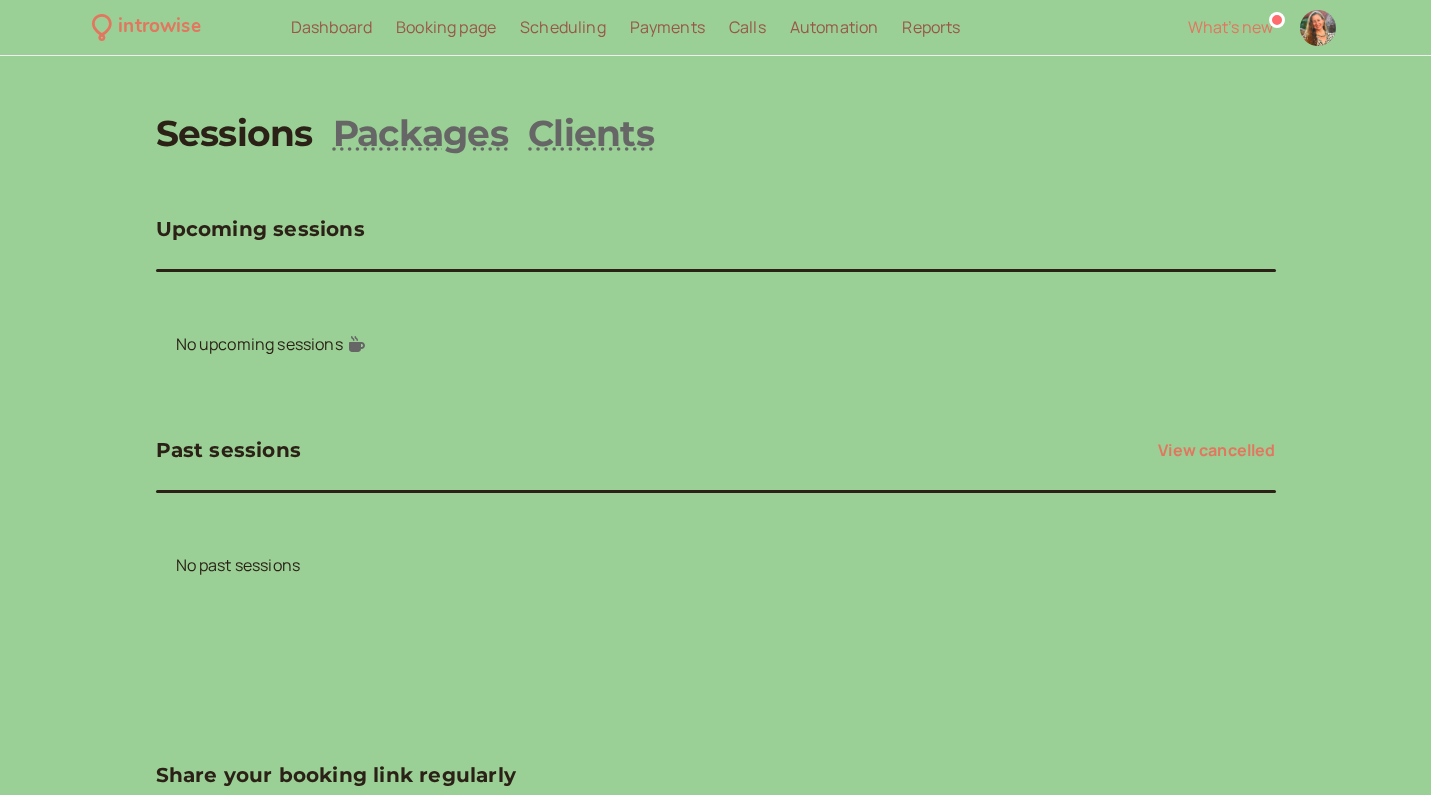 click on "Sessions" at bounding box center (234, 133) 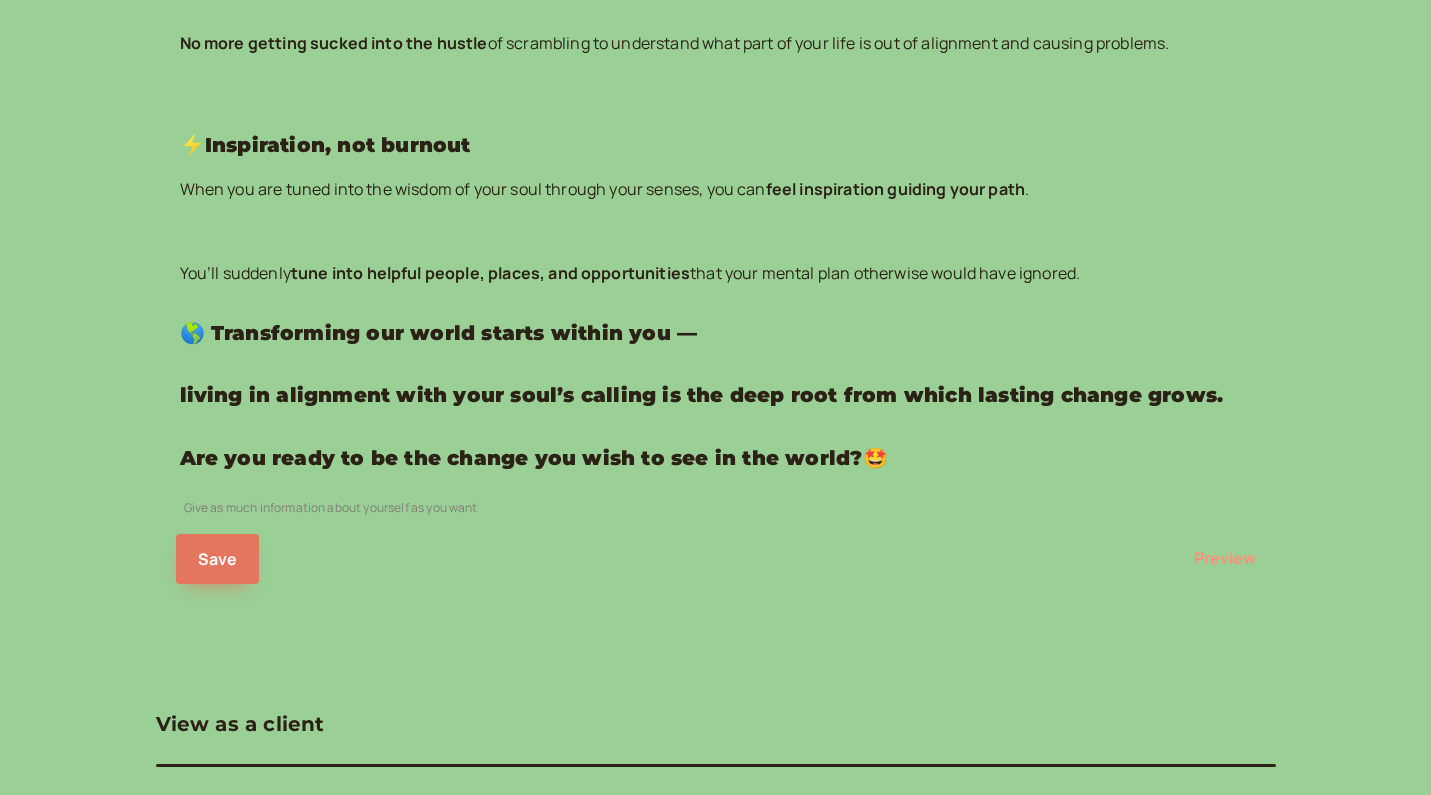 scroll, scrollTop: 1493, scrollLeft: 0, axis: vertical 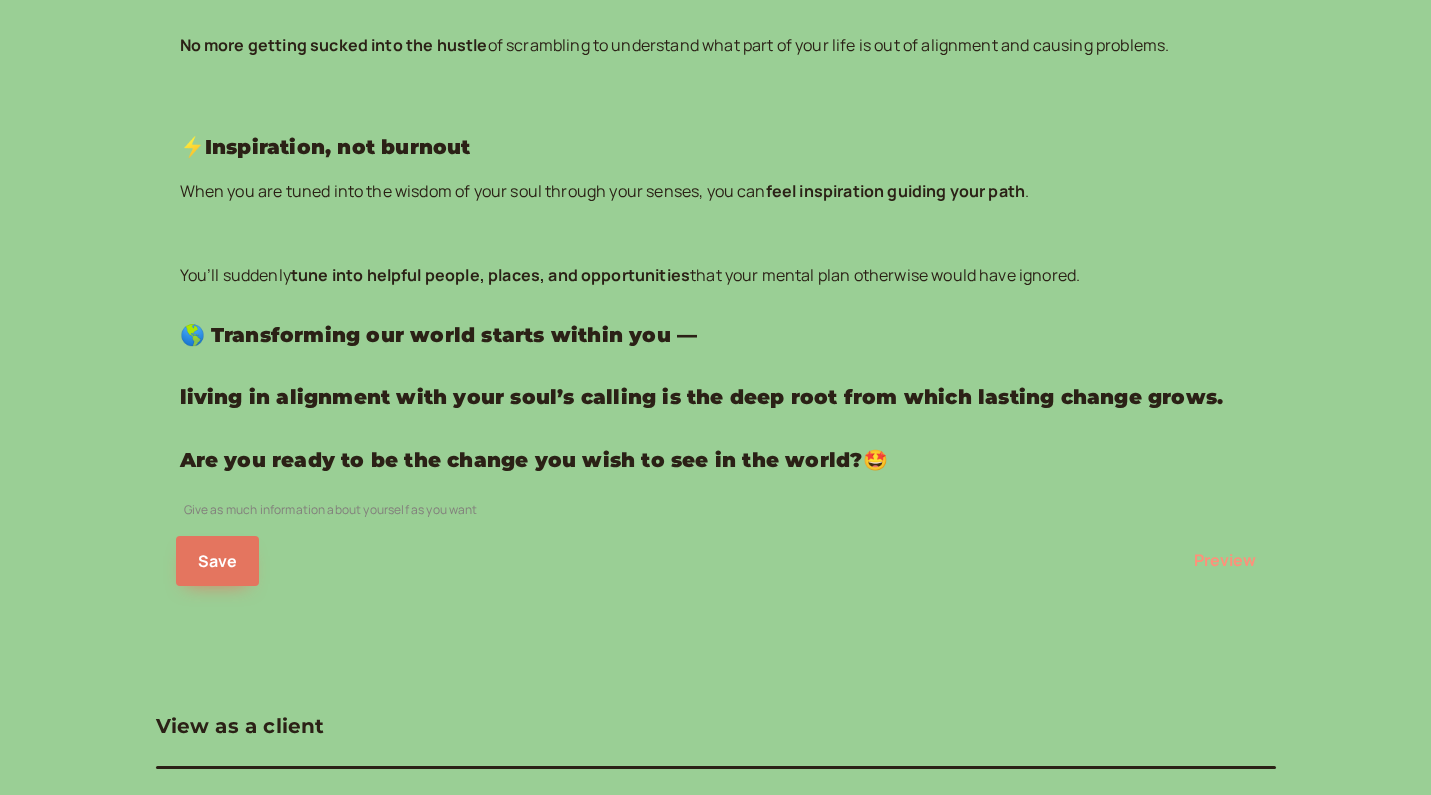 click on "Preview" at bounding box center [1225, 561] 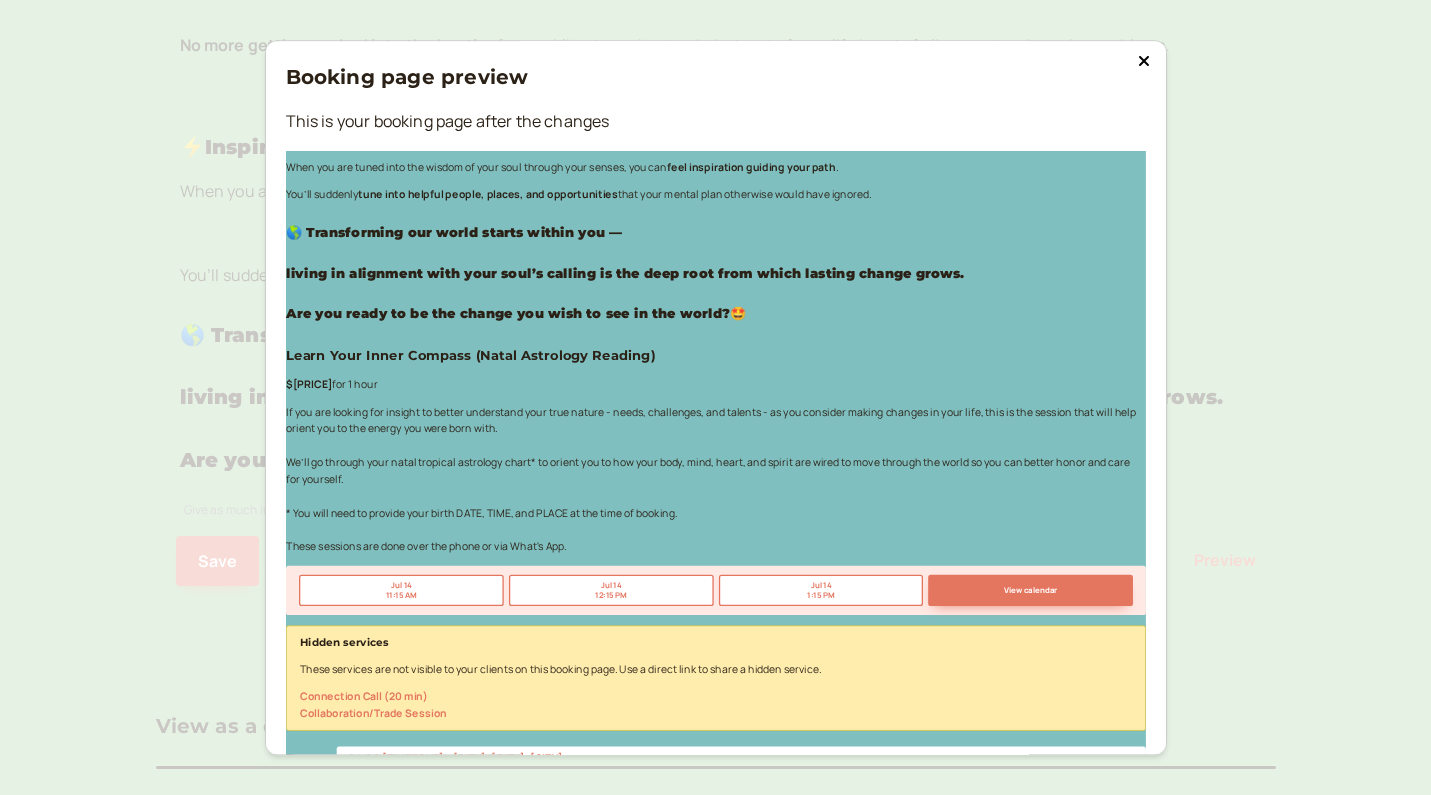 scroll, scrollTop: 1585, scrollLeft: 0, axis: vertical 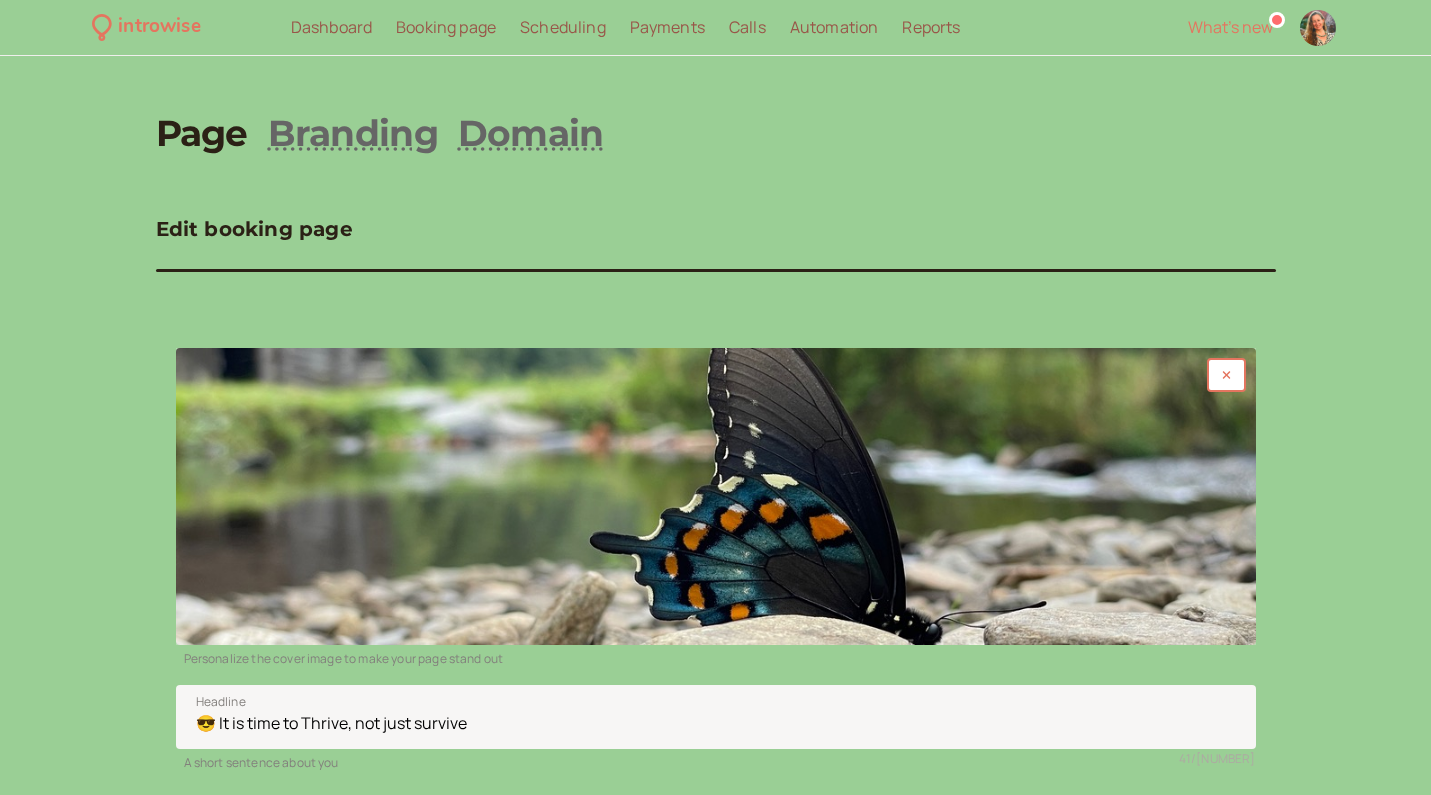 click on "Scheduling" at bounding box center (563, 27) 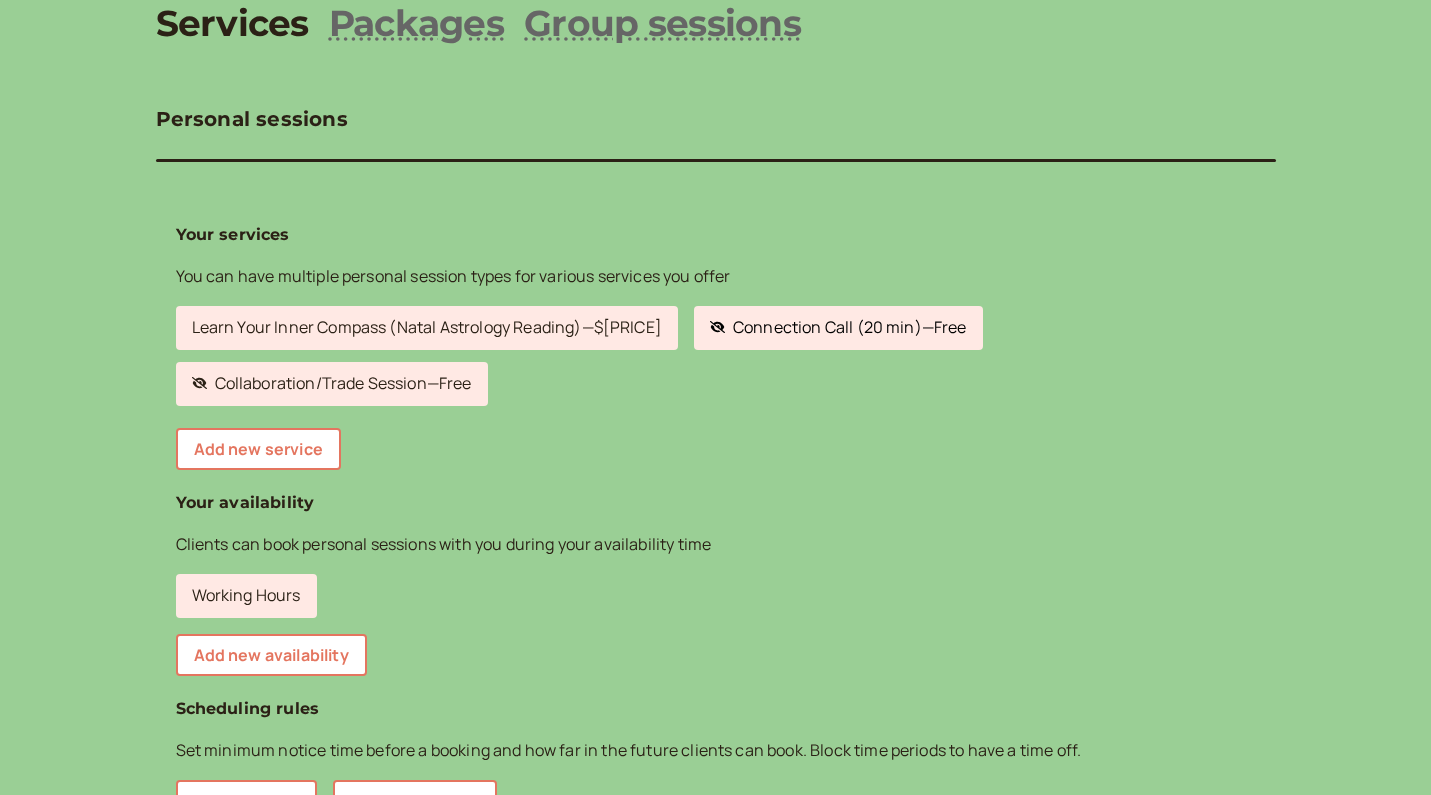 scroll, scrollTop: 129, scrollLeft: 0, axis: vertical 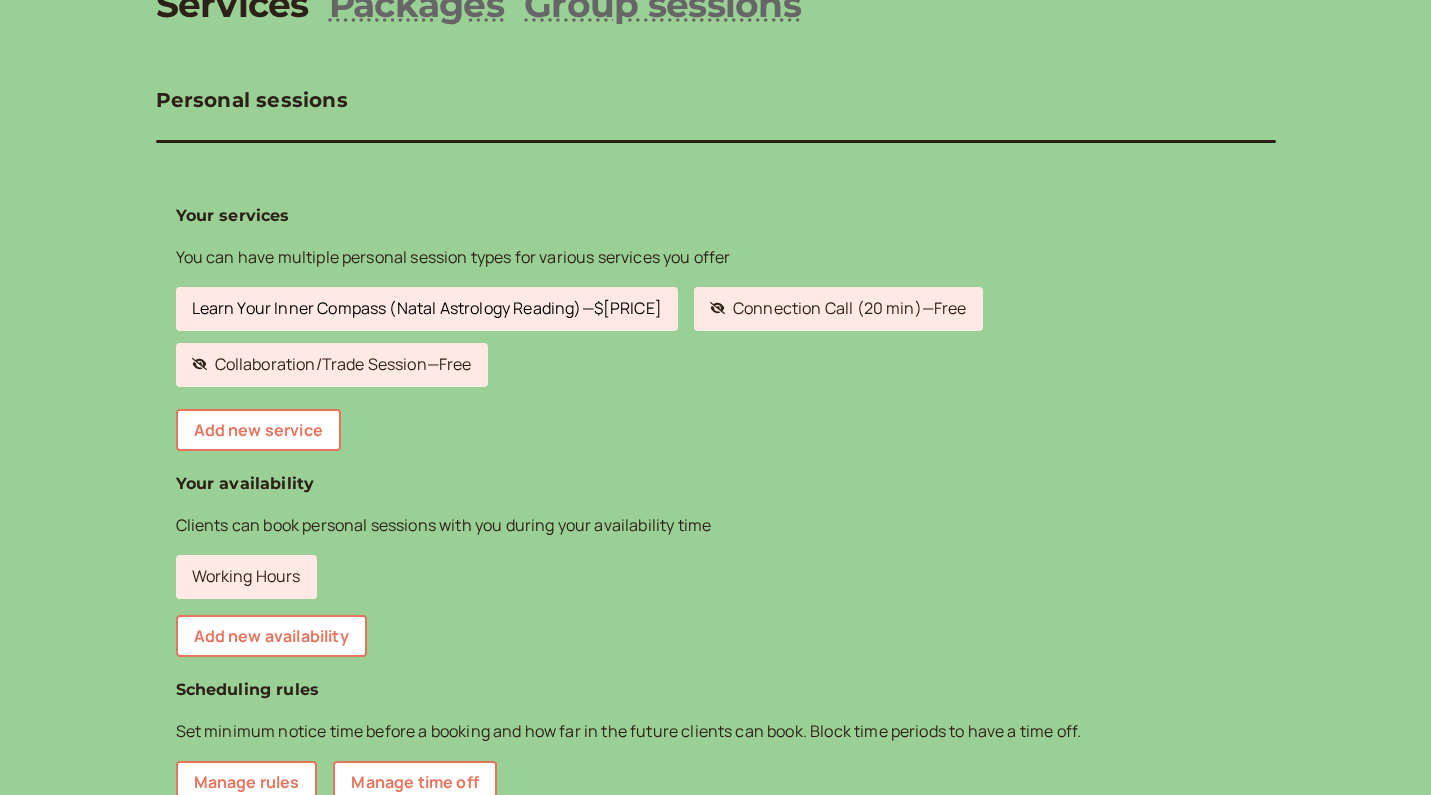 click on "Learn Your Inner Compass (Natal Astrology Reading)  —  $165" at bounding box center (427, 309) 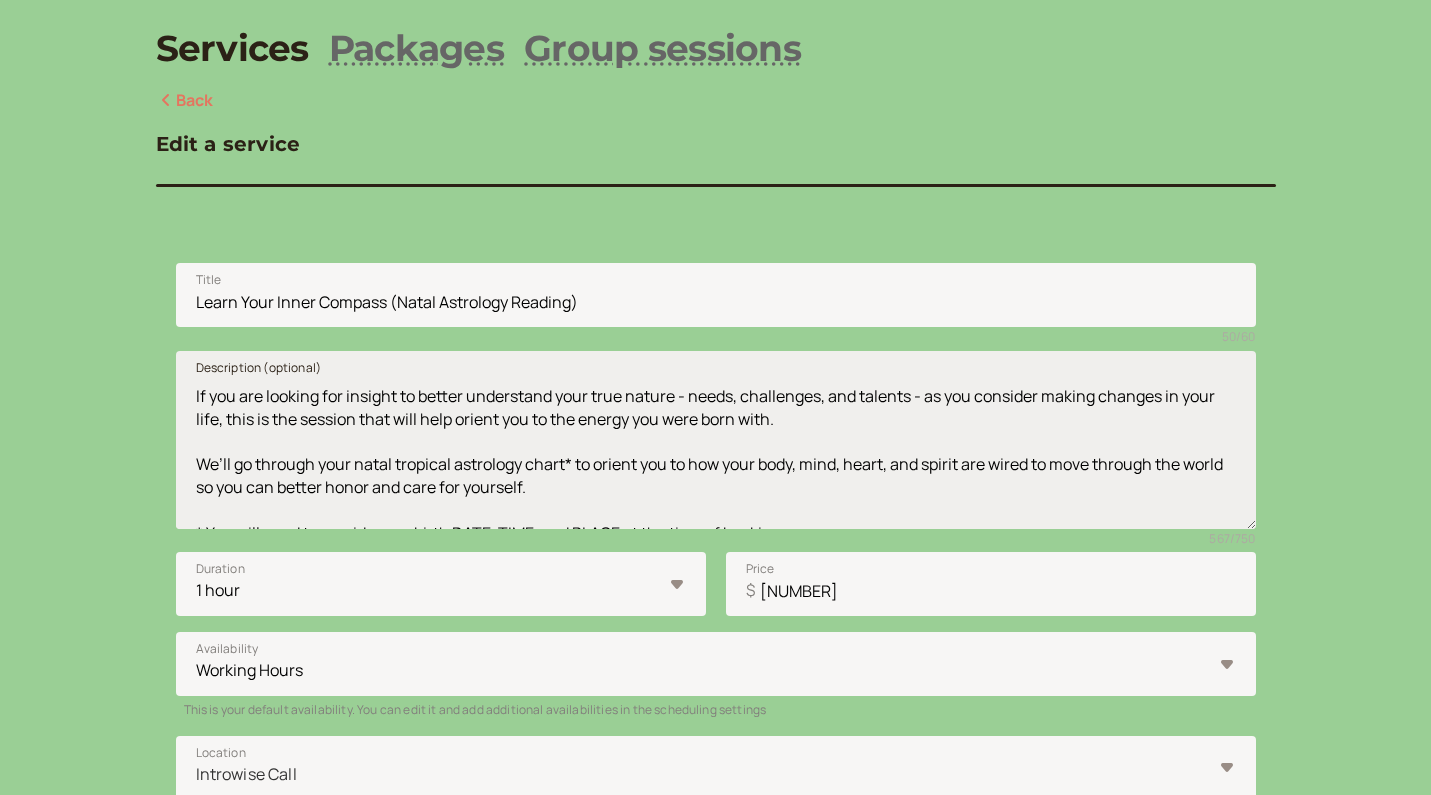 scroll, scrollTop: 91, scrollLeft: 0, axis: vertical 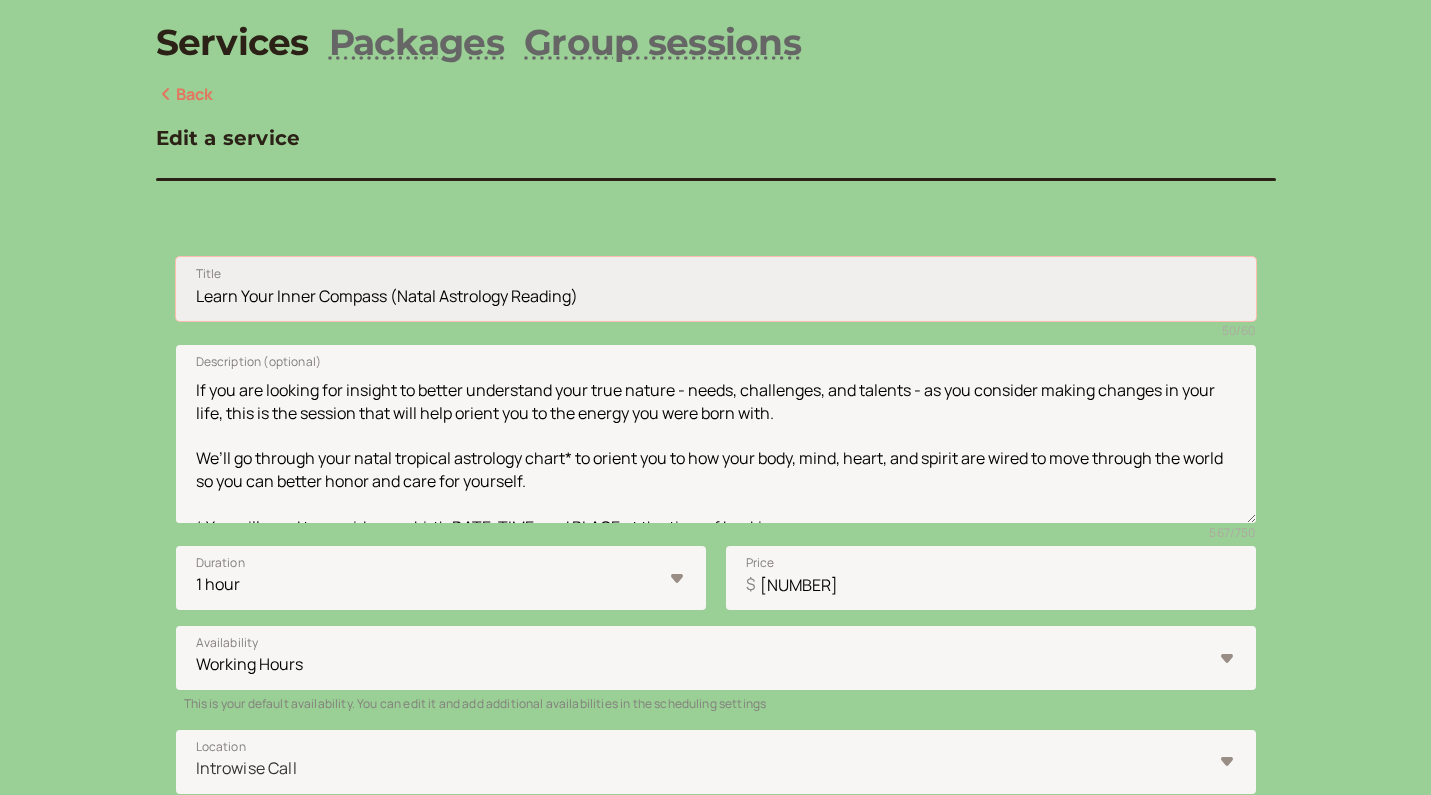 click on "Learn Your Inner Compass (Natal Astrology Reading)" at bounding box center [716, 289] 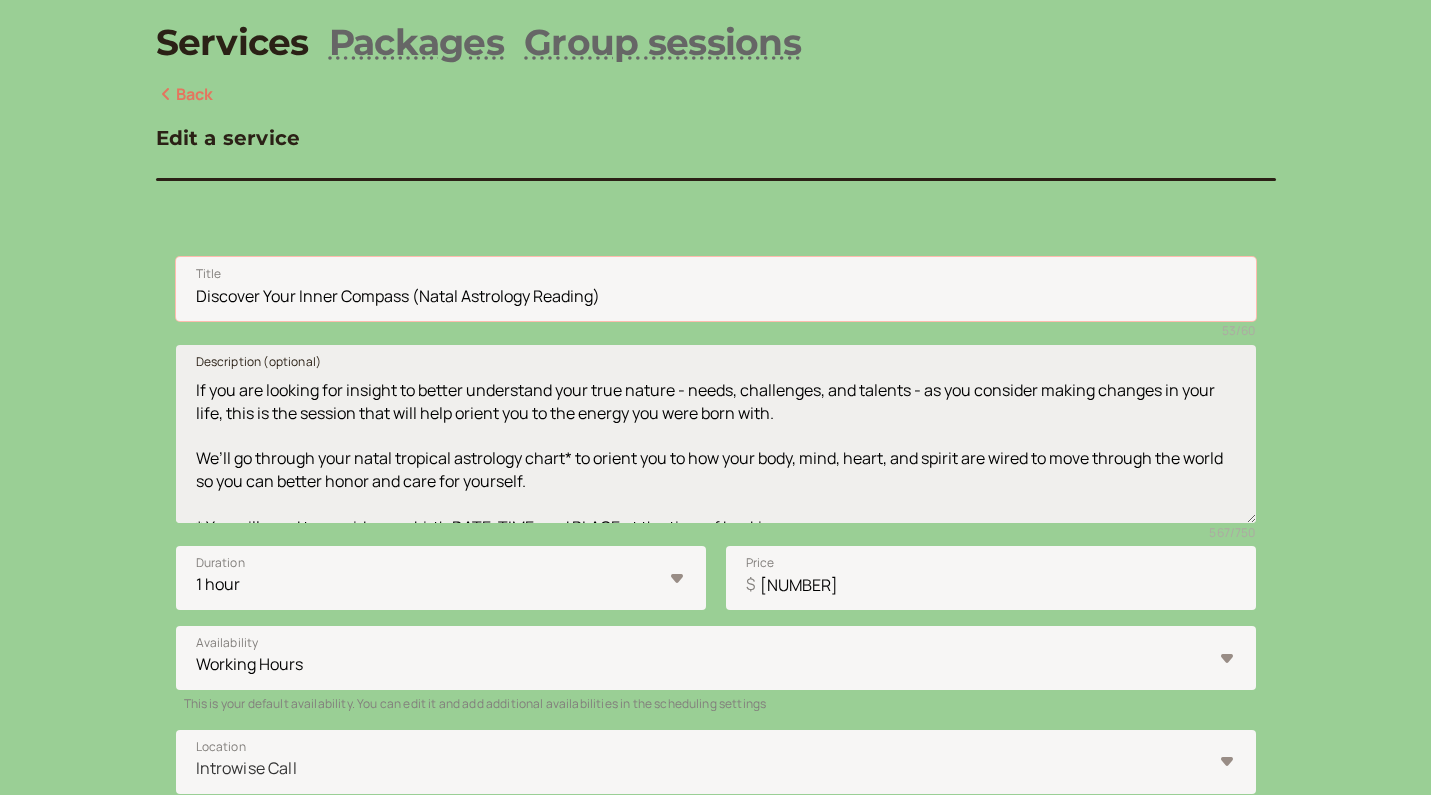 scroll, scrollTop: 0, scrollLeft: 0, axis: both 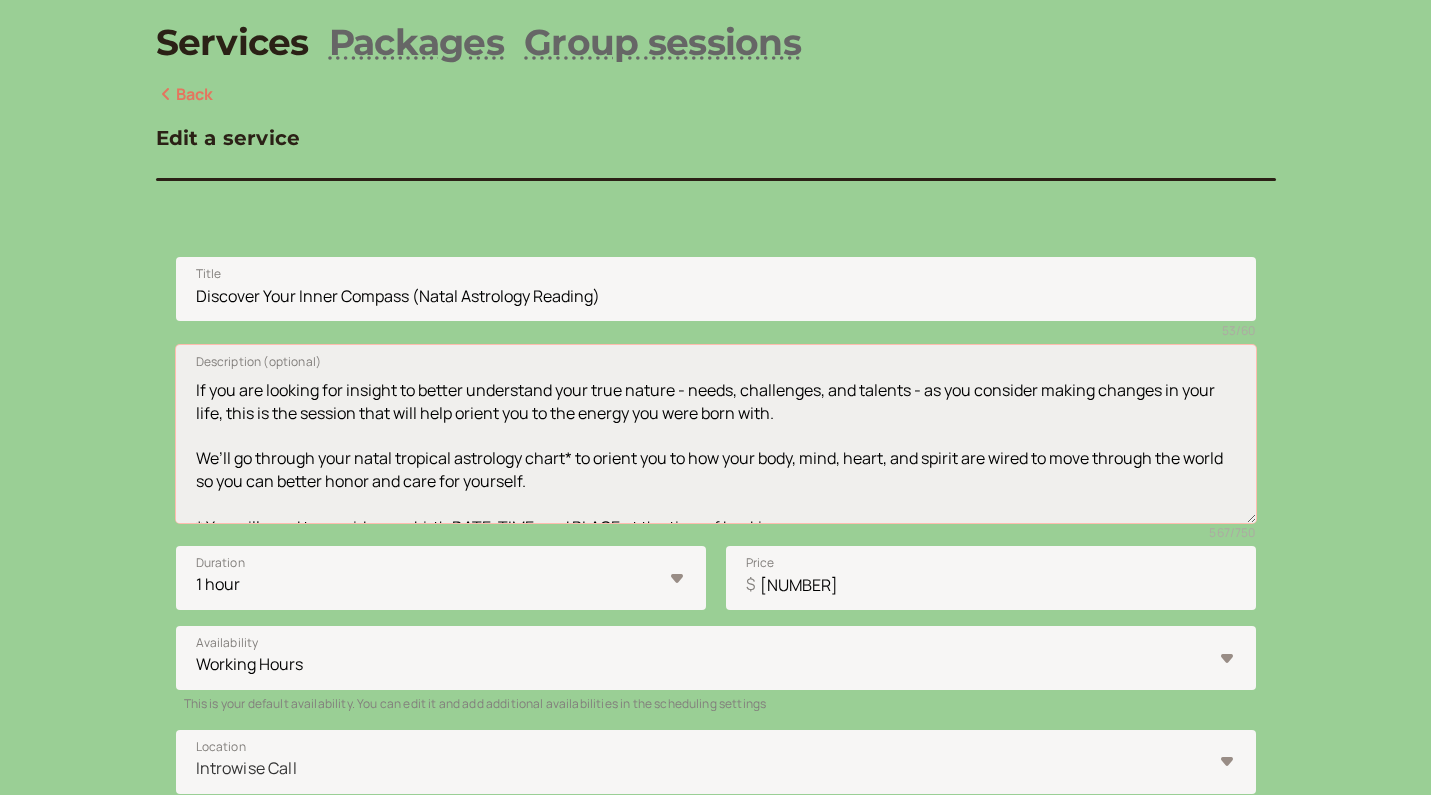 click on "If you are looking for insight to better understand your true nature - needs, challenges, and talents - as you consider making changes in your life, this is the session that will help orient you to the energy you were born with.
We’ll go through your natal tropical astrology chart* to orient you to how your body, mind, heart, and spirit are wired to move through the world so you can better honor and care for yourself.
* You will need to provide your birth DATE, TIME, and PLACE at the time of booking.
These sessions are done over the phone or via What's App." at bounding box center [716, 434] 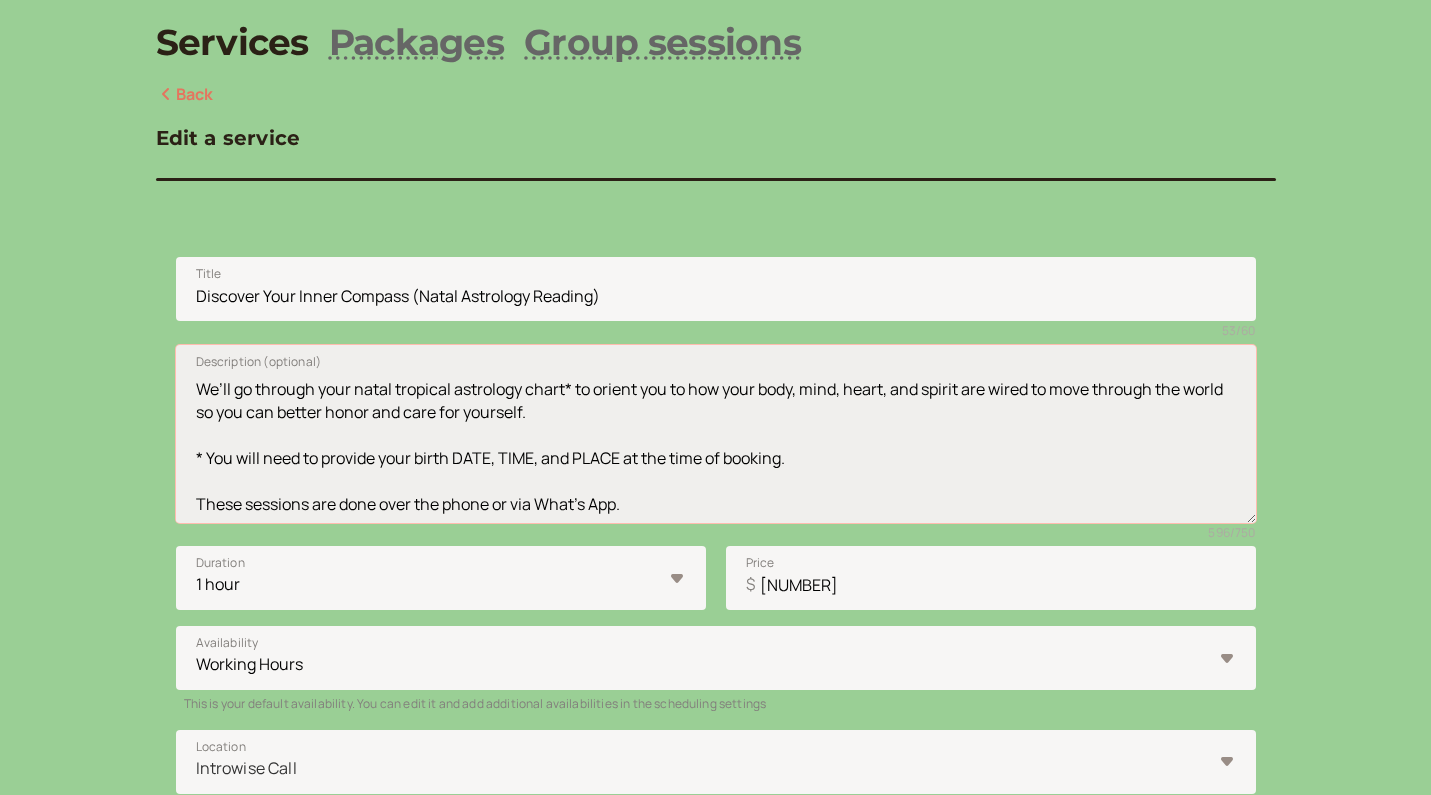 scroll, scrollTop: 133, scrollLeft: 0, axis: vertical 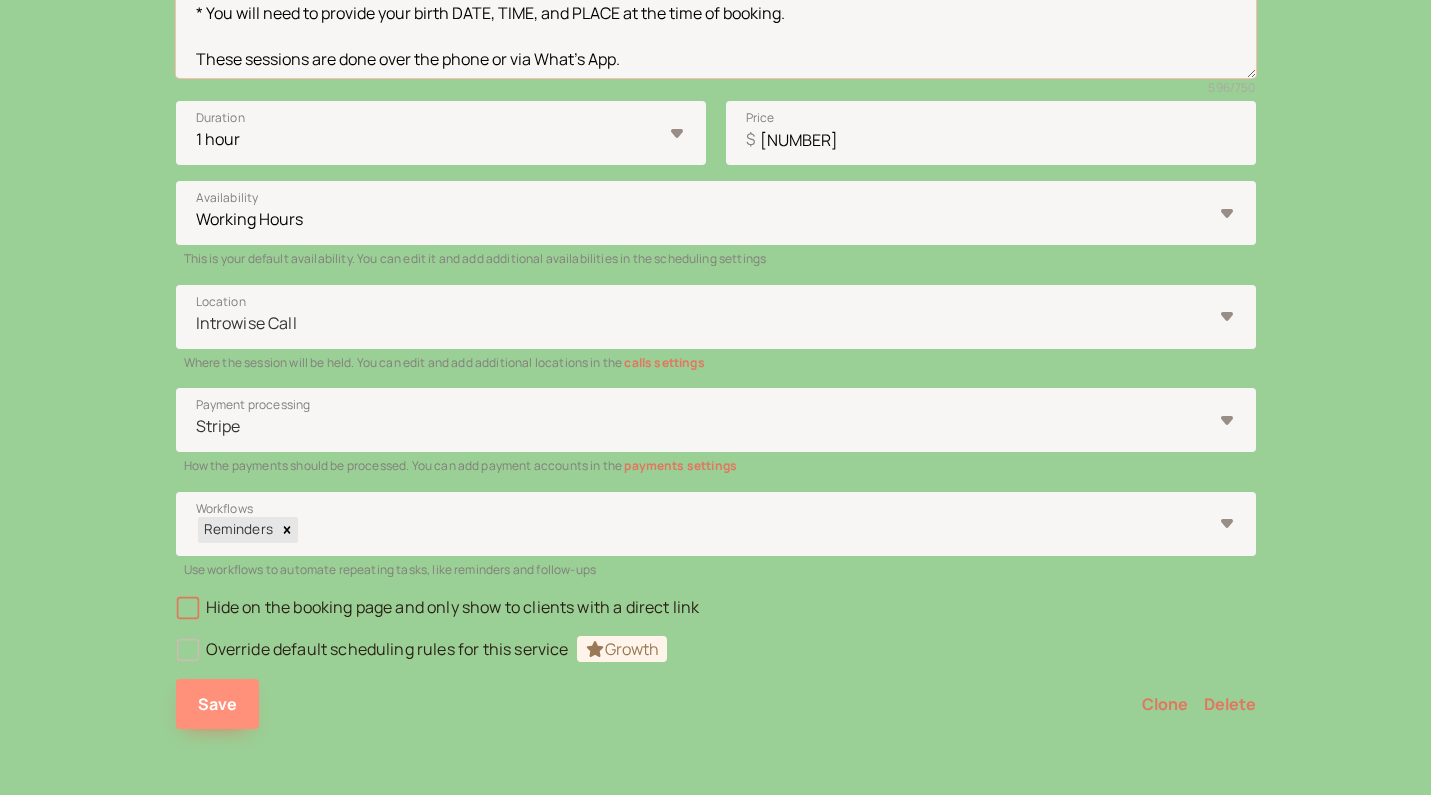 type on "If you are looking for insight to better understand your true nature - needs, challenges, and talents - as you consider making changes in your life, this is the session that will help orient you to the energy you were born with that guides you in your life.
We’ll go through your natal tropical astrology chart* to orient you to how your body, mind, heart, and spirit are wired to move through the world so you can better honor and care for yourself.
* You will need to provide your birth DATE, TIME, and PLACE at the time of booking.
These sessions are done over the phone or via What's App." 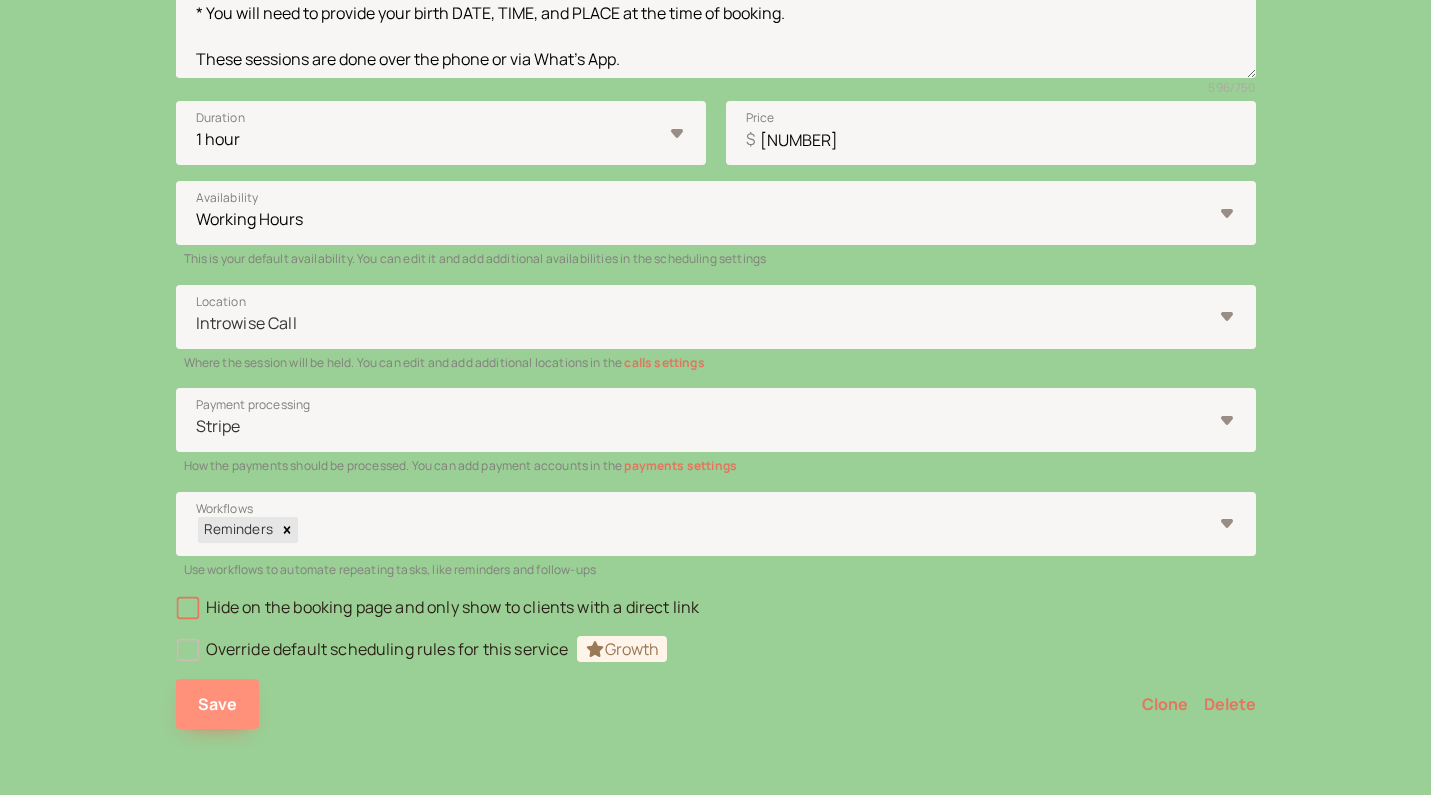 click on "Save" at bounding box center [218, 704] 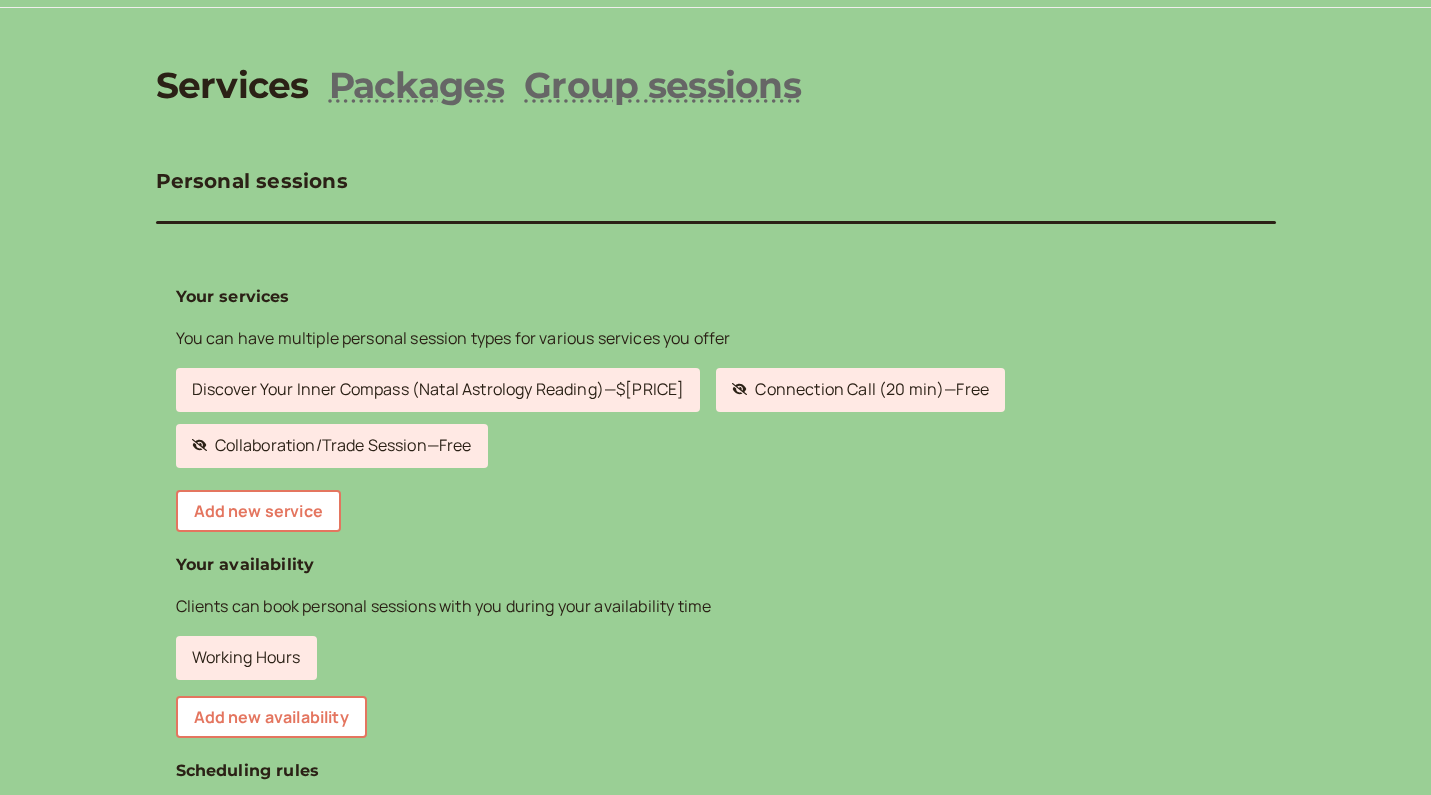 scroll, scrollTop: 50, scrollLeft: 0, axis: vertical 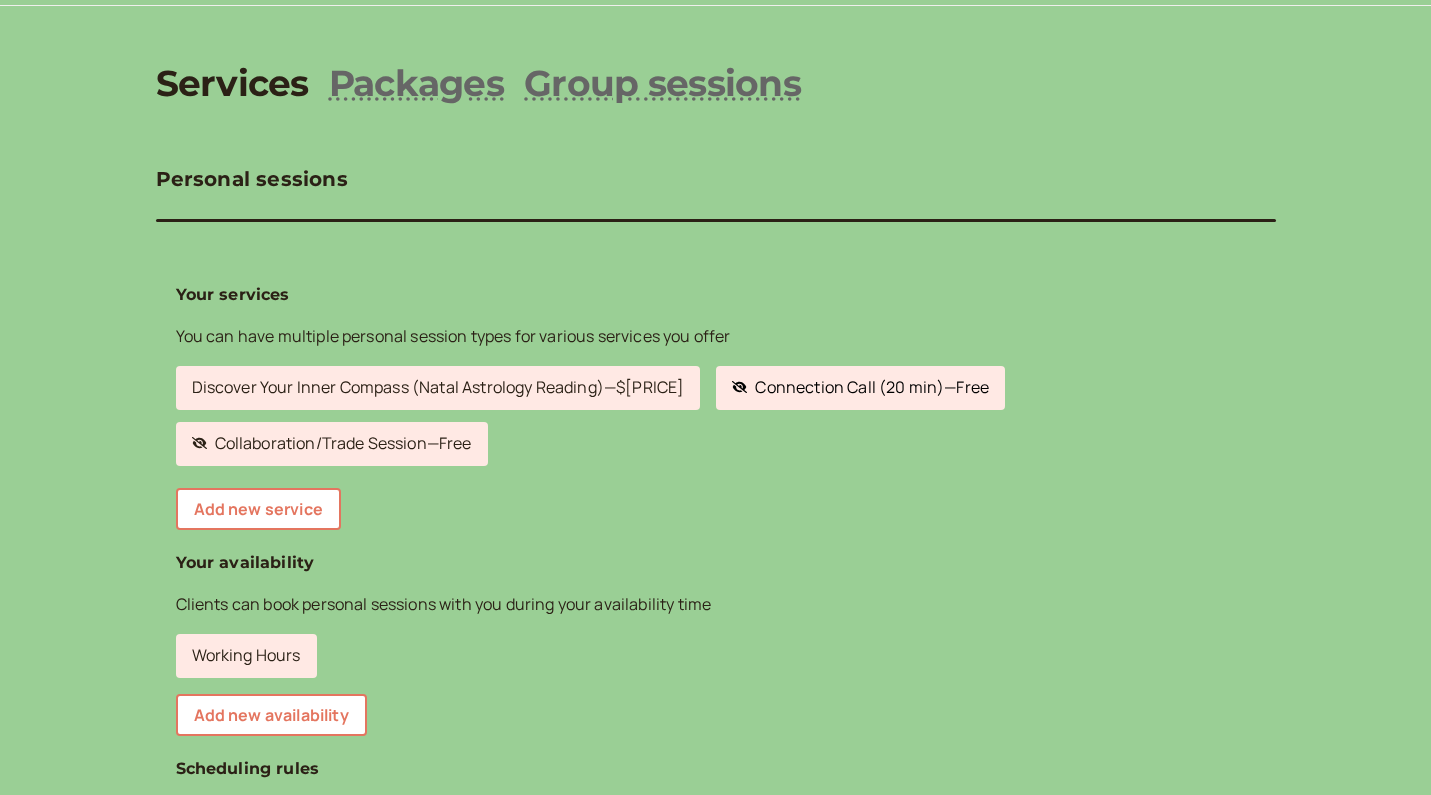 click on "Hidden service Connection Call (20 min)  —  Free" at bounding box center [860, 388] 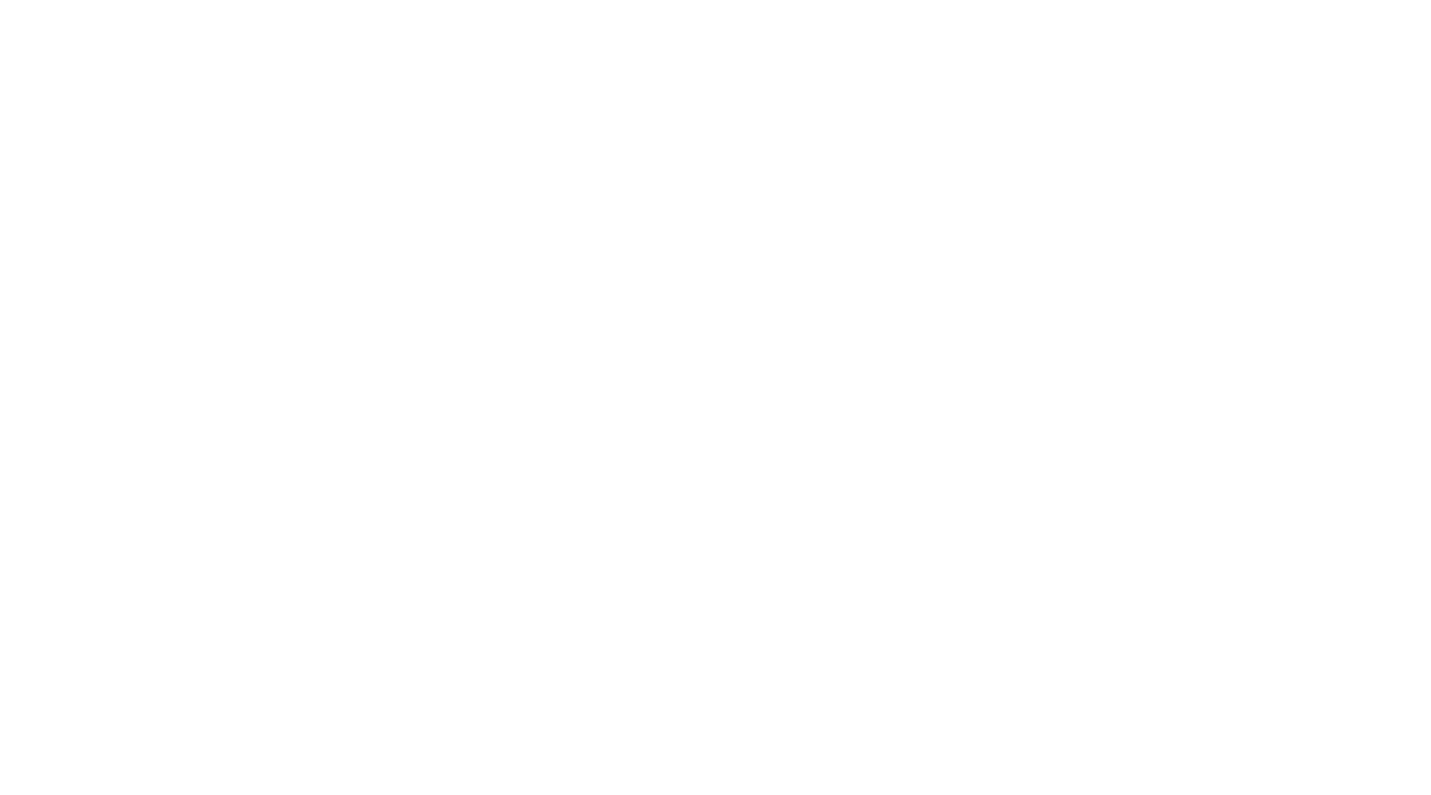 scroll, scrollTop: 0, scrollLeft: 0, axis: both 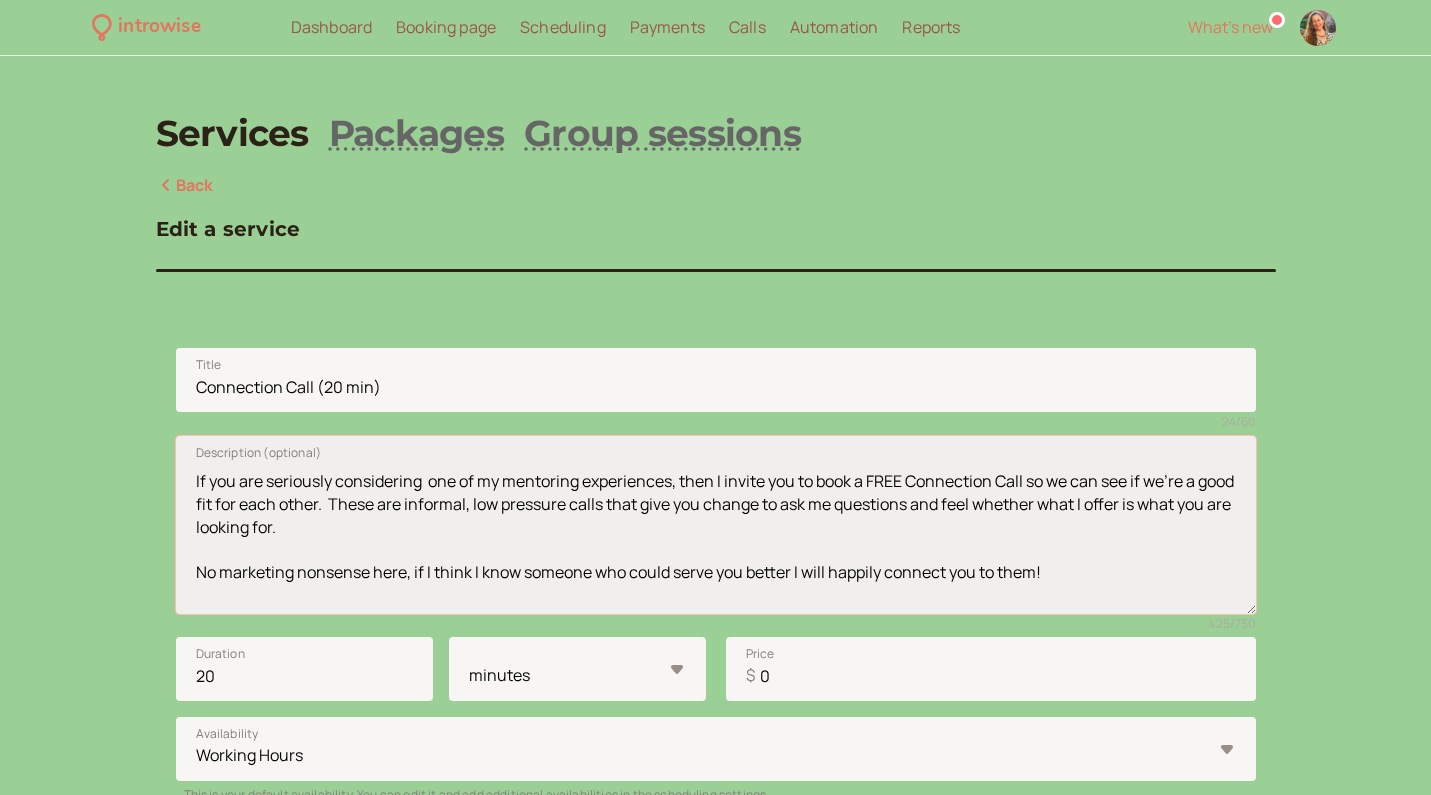 drag, startPoint x: 429, startPoint y: 481, endPoint x: 579, endPoint y: 471, distance: 150.33296 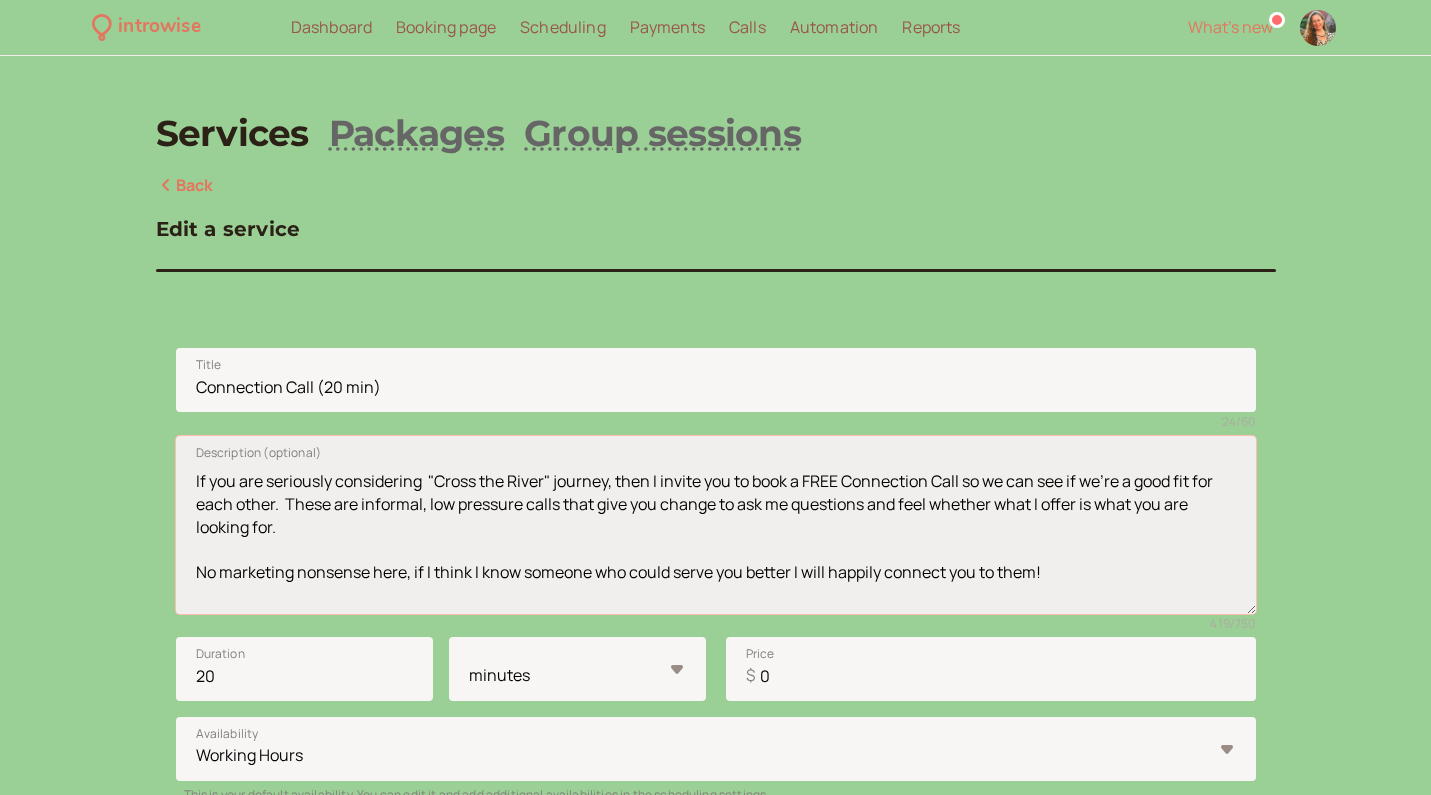 click on "If you are seriously considering  "Cross the River" journey, then I invite you to book a FREE Connection Call so we can see if we're a good fit for each other.  These are informal, low pressure calls that give you change to ask me questions and feel whether what I offer is what you are looking for.
No marketing nonsense here, if I think I know someone who could serve you better I will happily connect you to them!" at bounding box center (716, 525) 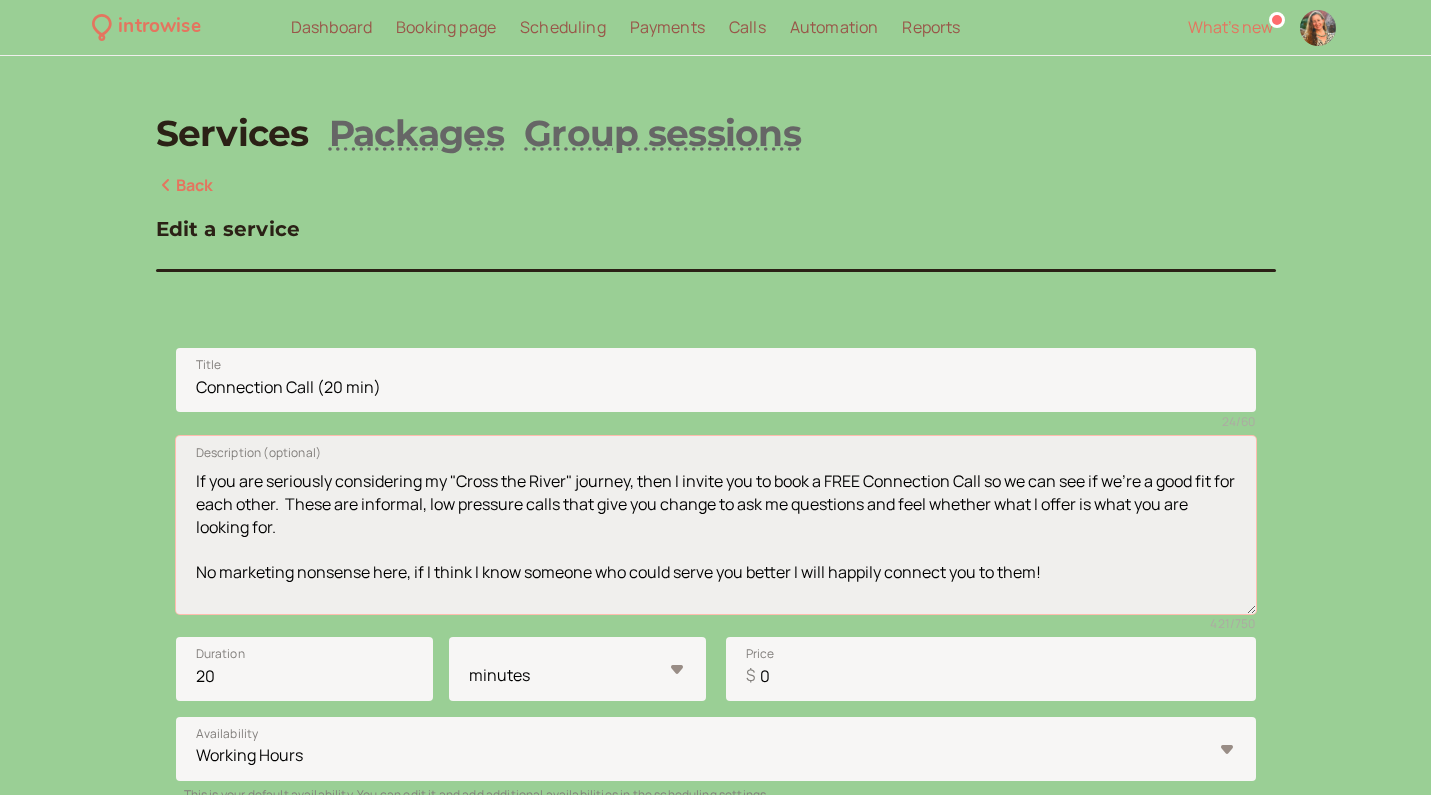 click on "If you are seriously considering my "Cross the River" journey, then I invite you to book a FREE Connection Call so we can see if we're a good fit for each other.  These are informal, low pressure calls that give you change to ask me questions and feel whether what I offer is what you are looking for.
No marketing nonsense here, if I think I know someone who could serve you better I will happily connect you to them!" at bounding box center (716, 525) 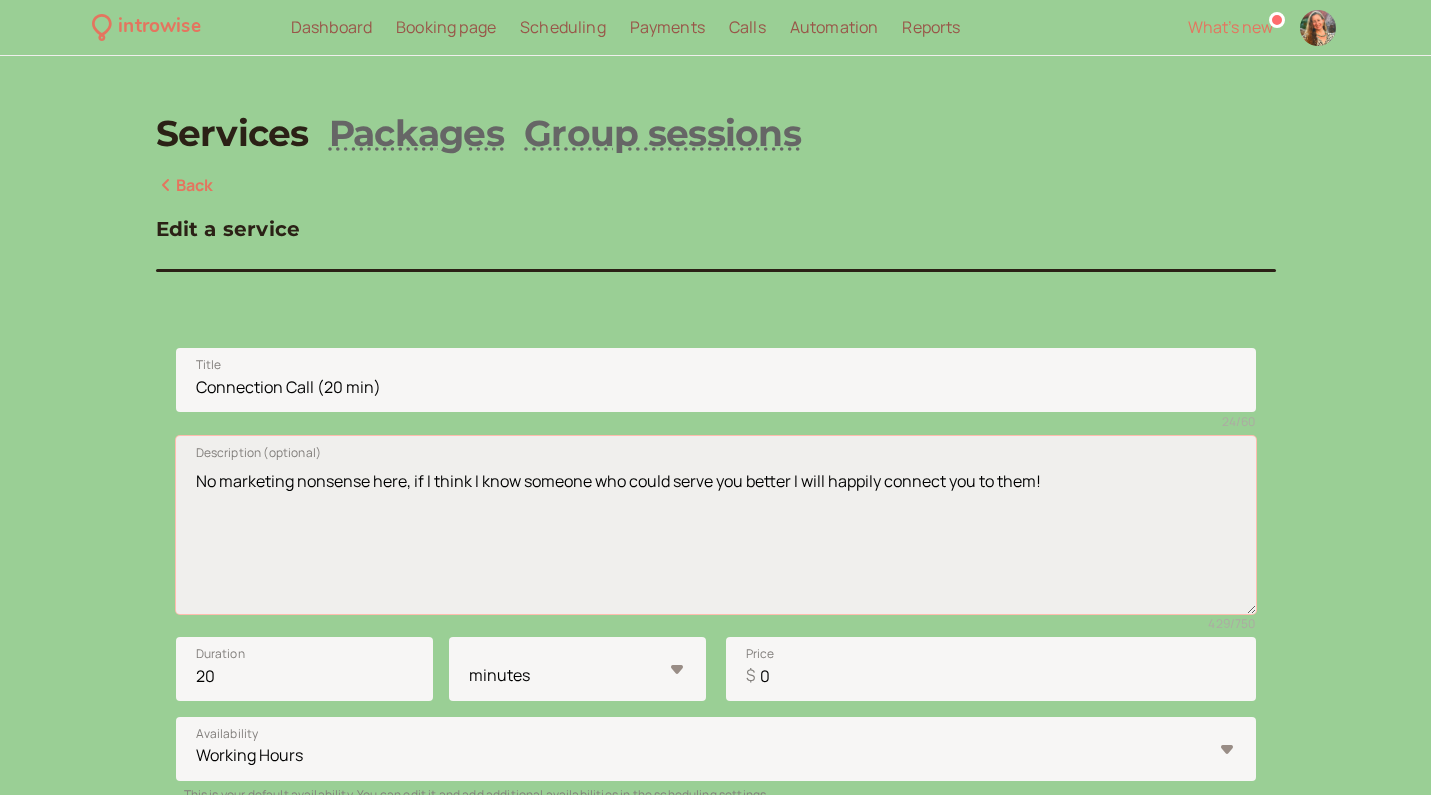 scroll, scrollTop: 22, scrollLeft: 0, axis: vertical 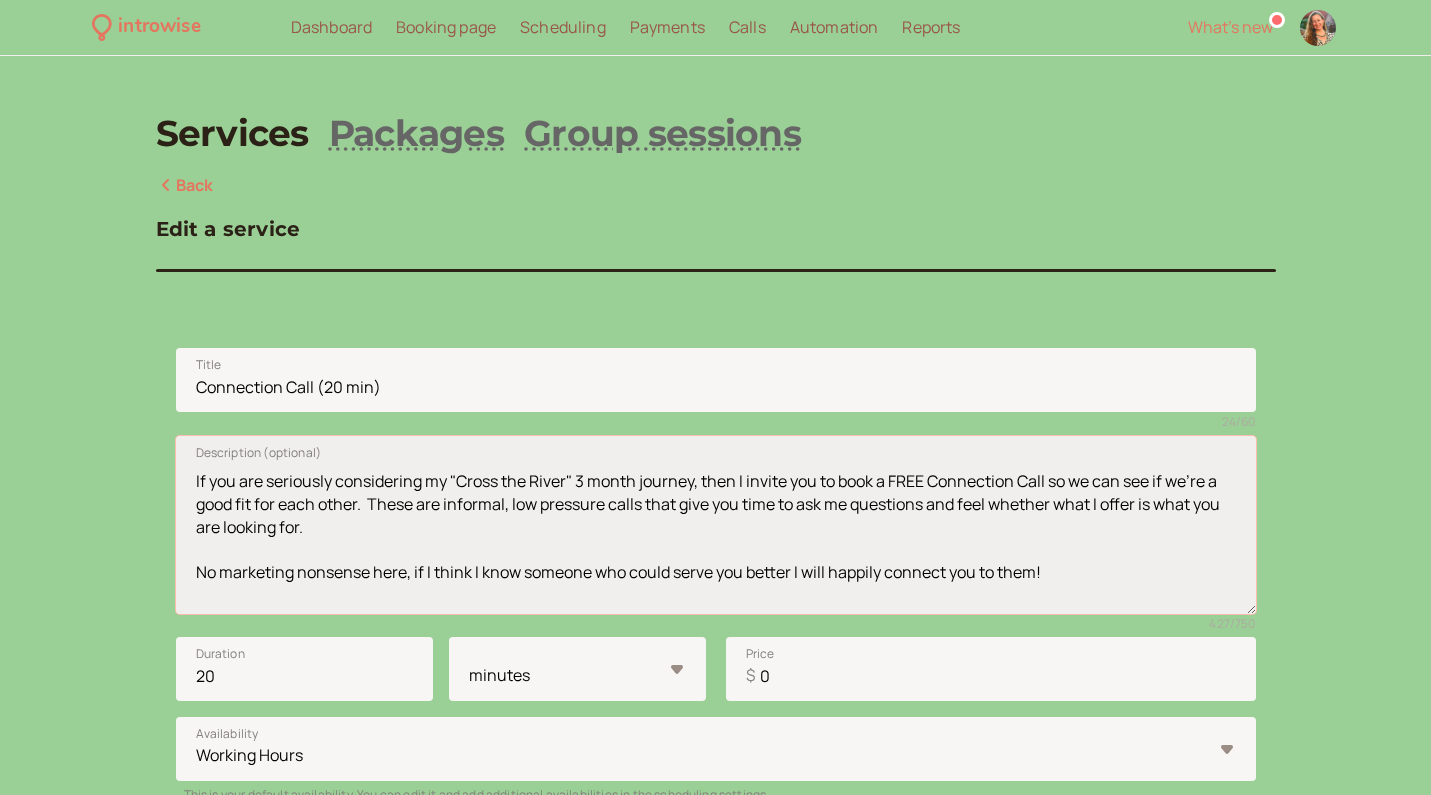click on "If you are seriously considering my "Cross the River" 3 month journey, then I invite you to book a FREE Connection Call so we can see if we're a good fit for each other.  These are informal, low pressure calls that give you time to ask me questions and feel whether what I offer is what you are looking for.
No marketing nonsense here, if I think I know someone who could serve you better I will happily connect you to them!" at bounding box center [716, 525] 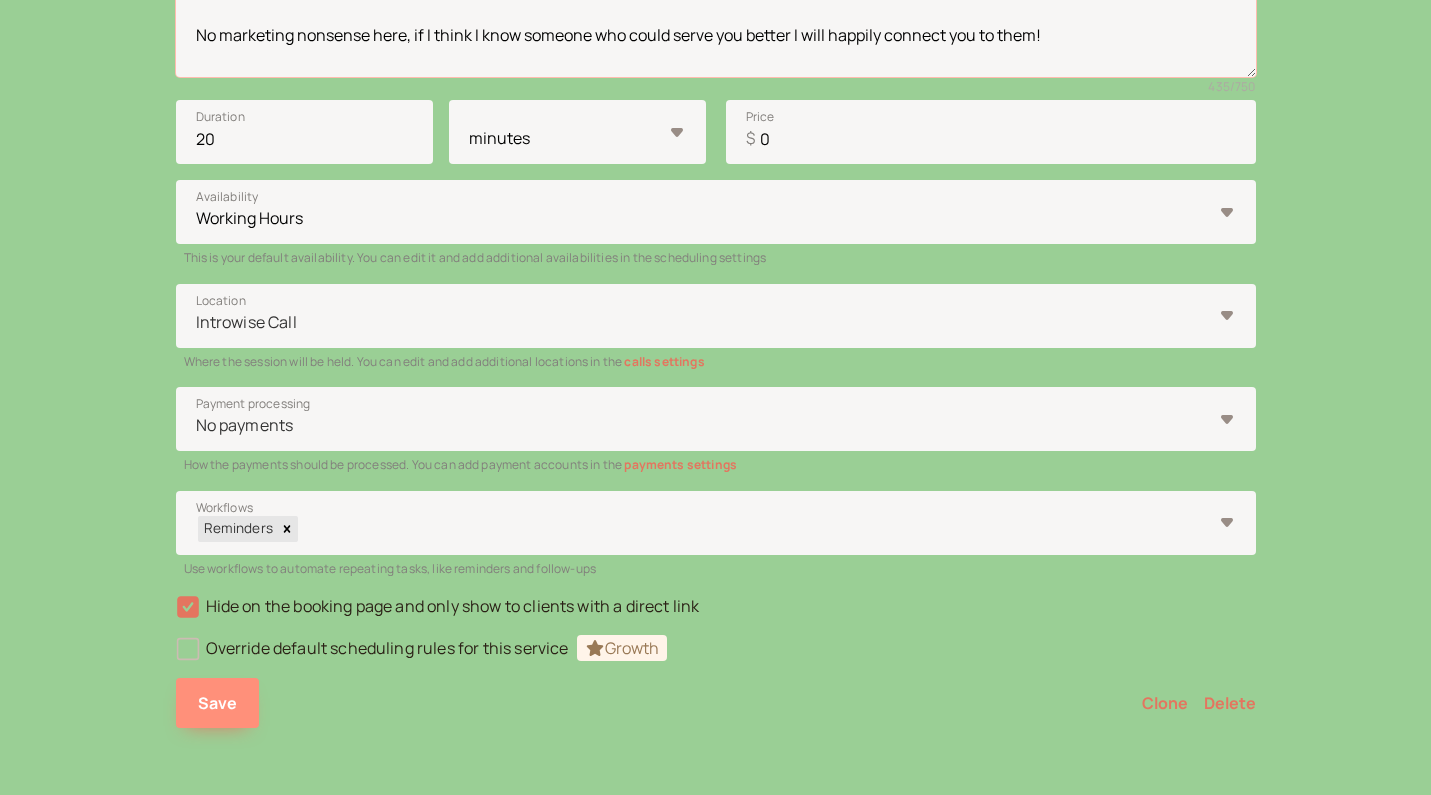 scroll, scrollTop: 536, scrollLeft: 0, axis: vertical 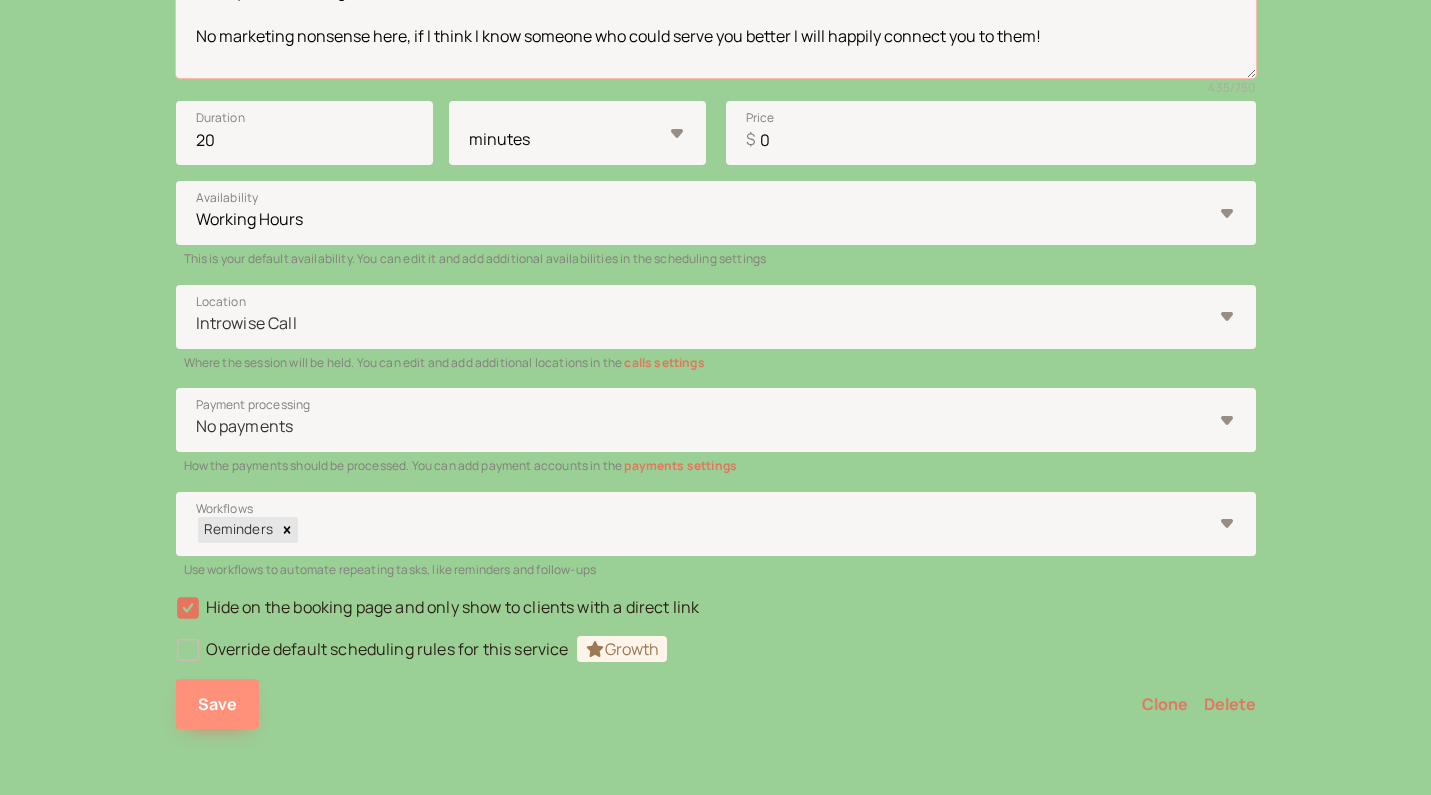 type on "If you are seriously considering my "Cross the River" 3 month journey, then I invite you to book a FREE Connection Call so we can see if we're a good fit for each other.  These are informal, low pressure calls that give you time to ask me questions and feel through whether what I offer is what you are looking for.
No marketing nonsense here, if I think I know someone who could serve you better I will happily connect you to them!" 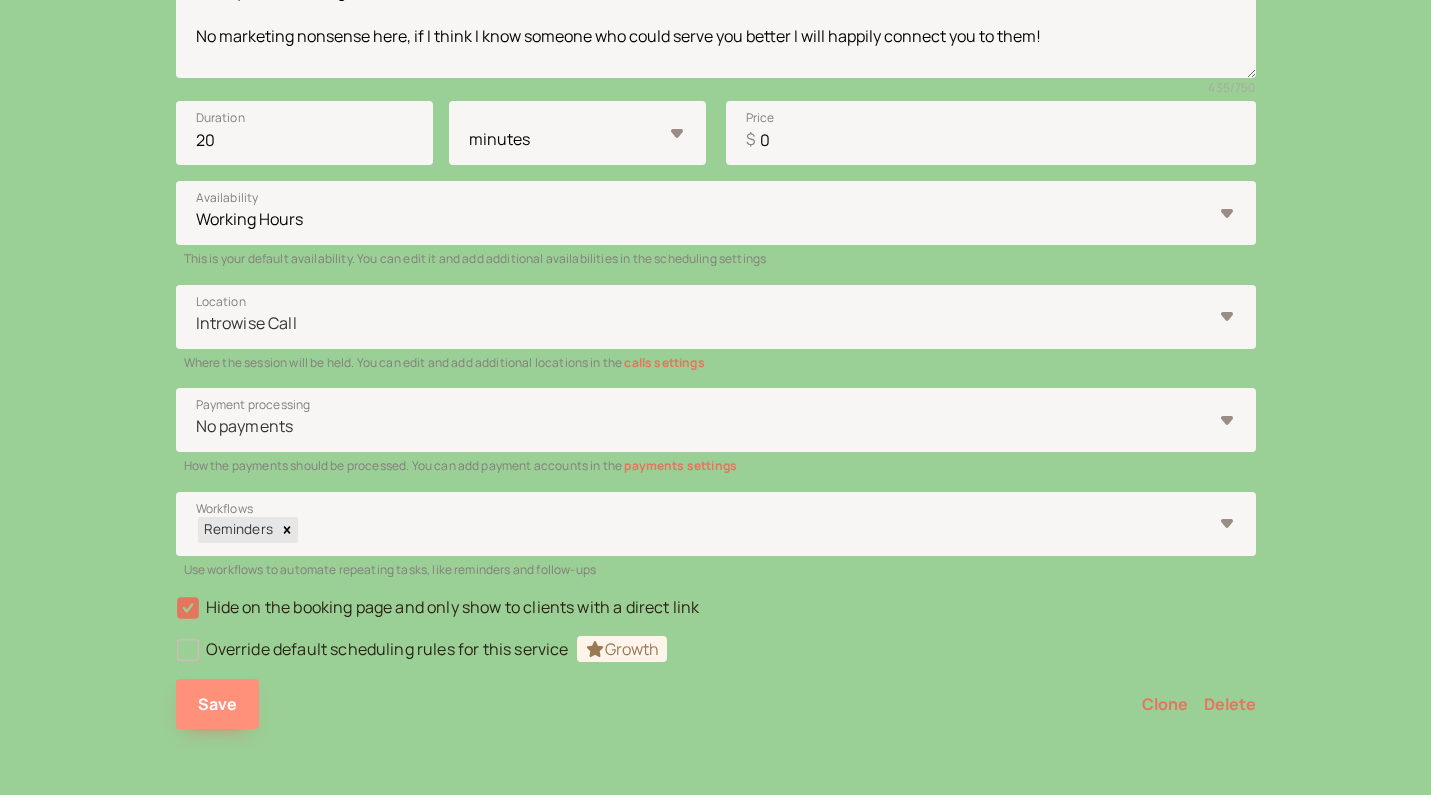 click on "Save" at bounding box center [218, 704] 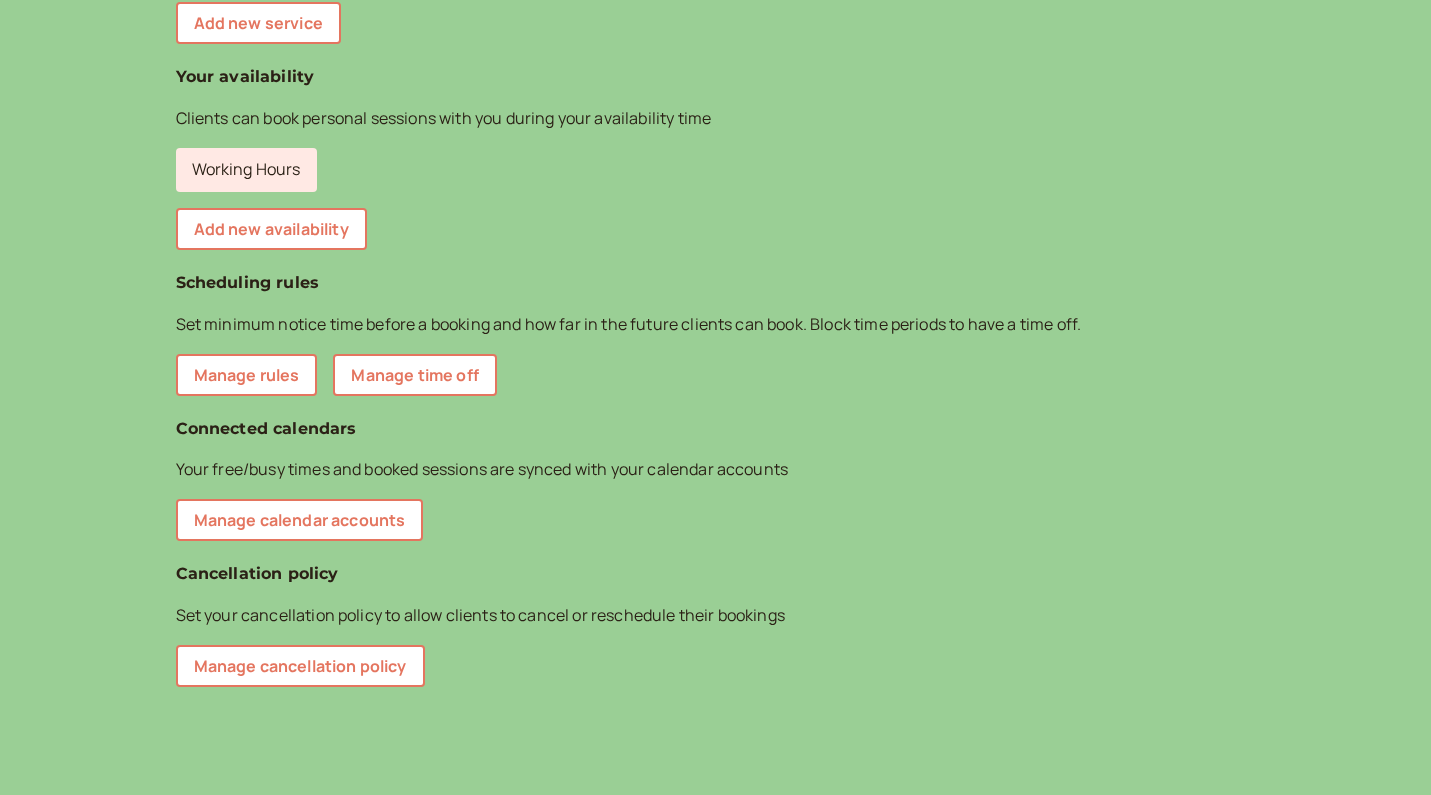 scroll, scrollTop: 0, scrollLeft: 0, axis: both 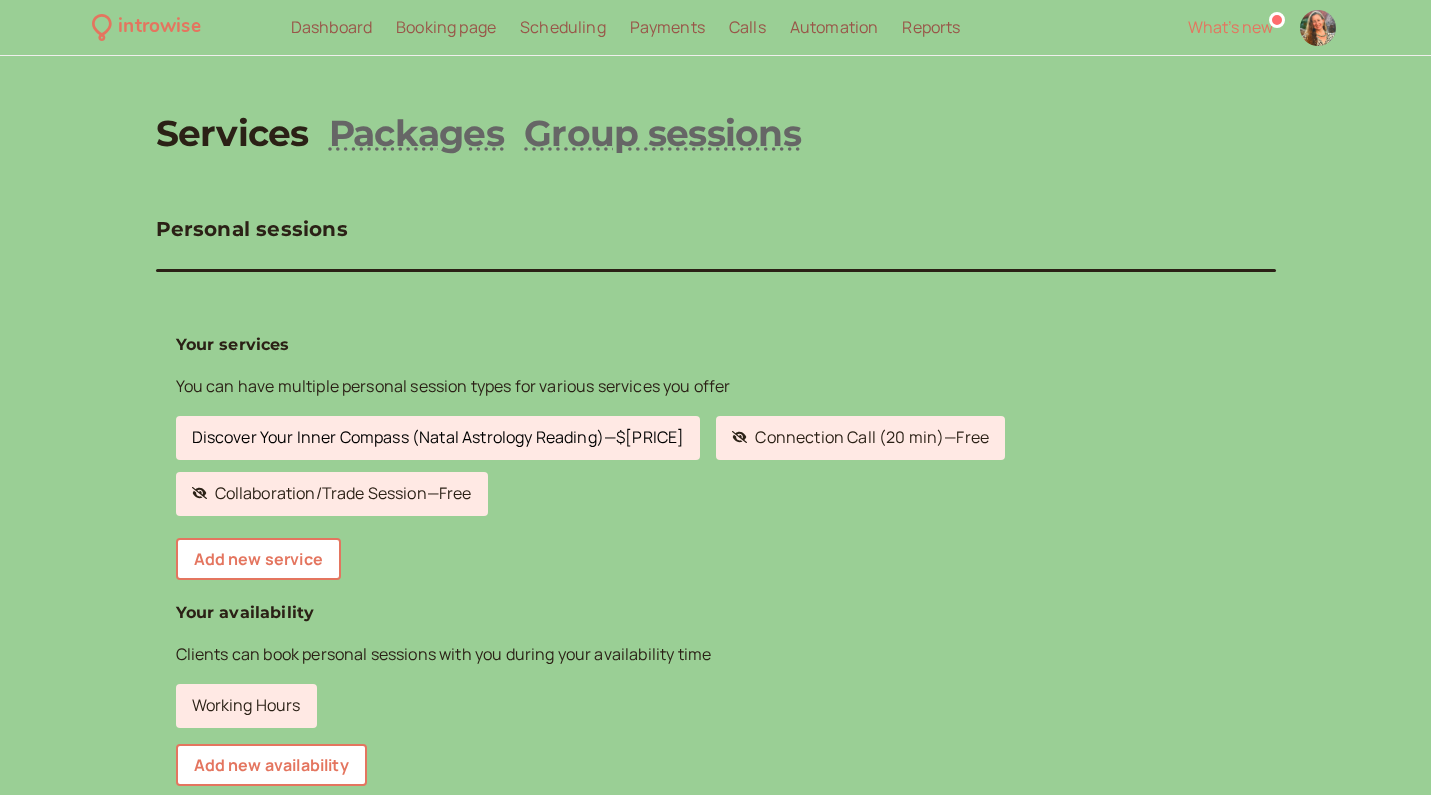 click on "Discover Your Inner Compass (Natal Astrology Reading)  —  $165" at bounding box center (438, 438) 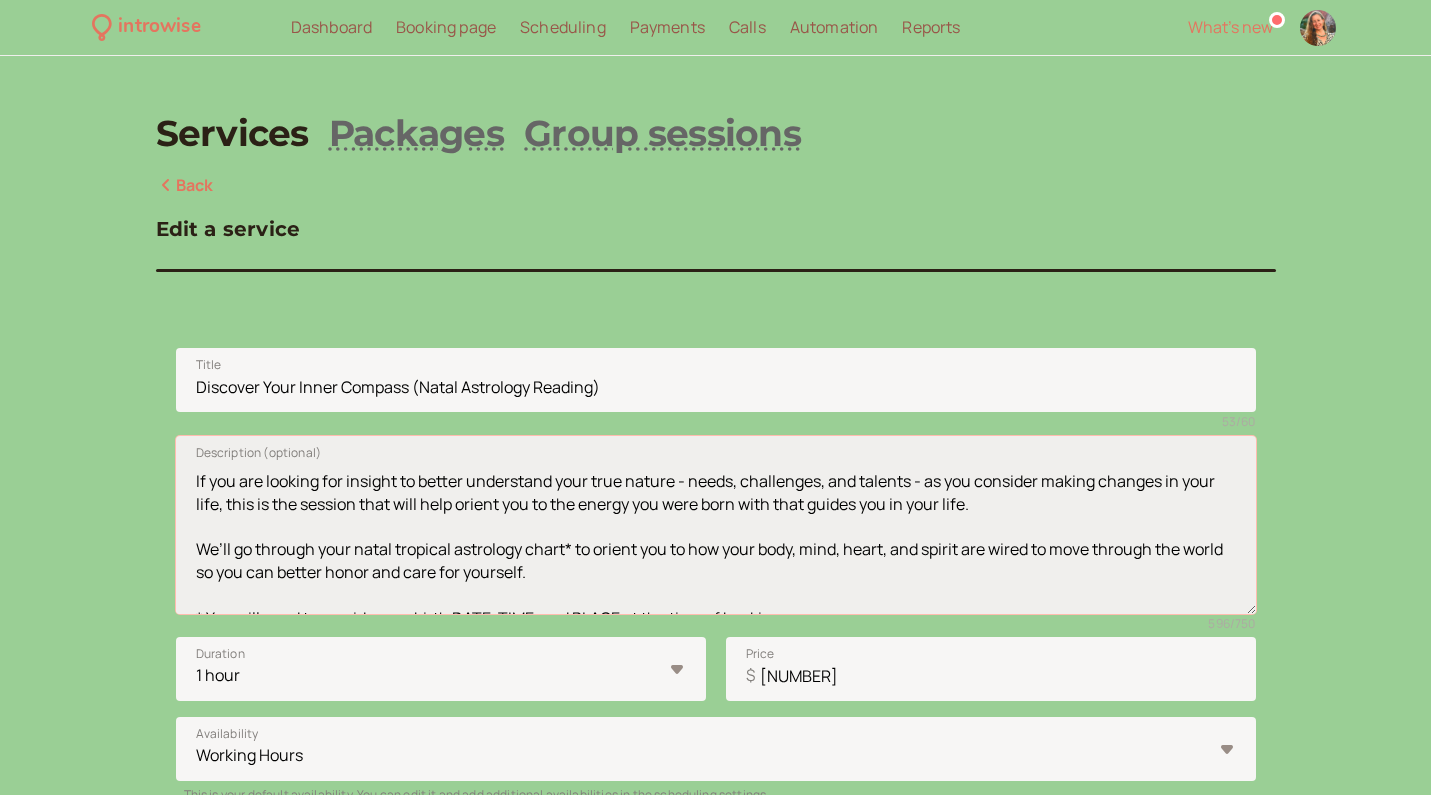 drag, startPoint x: 270, startPoint y: 551, endPoint x: 180, endPoint y: 489, distance: 109.28861 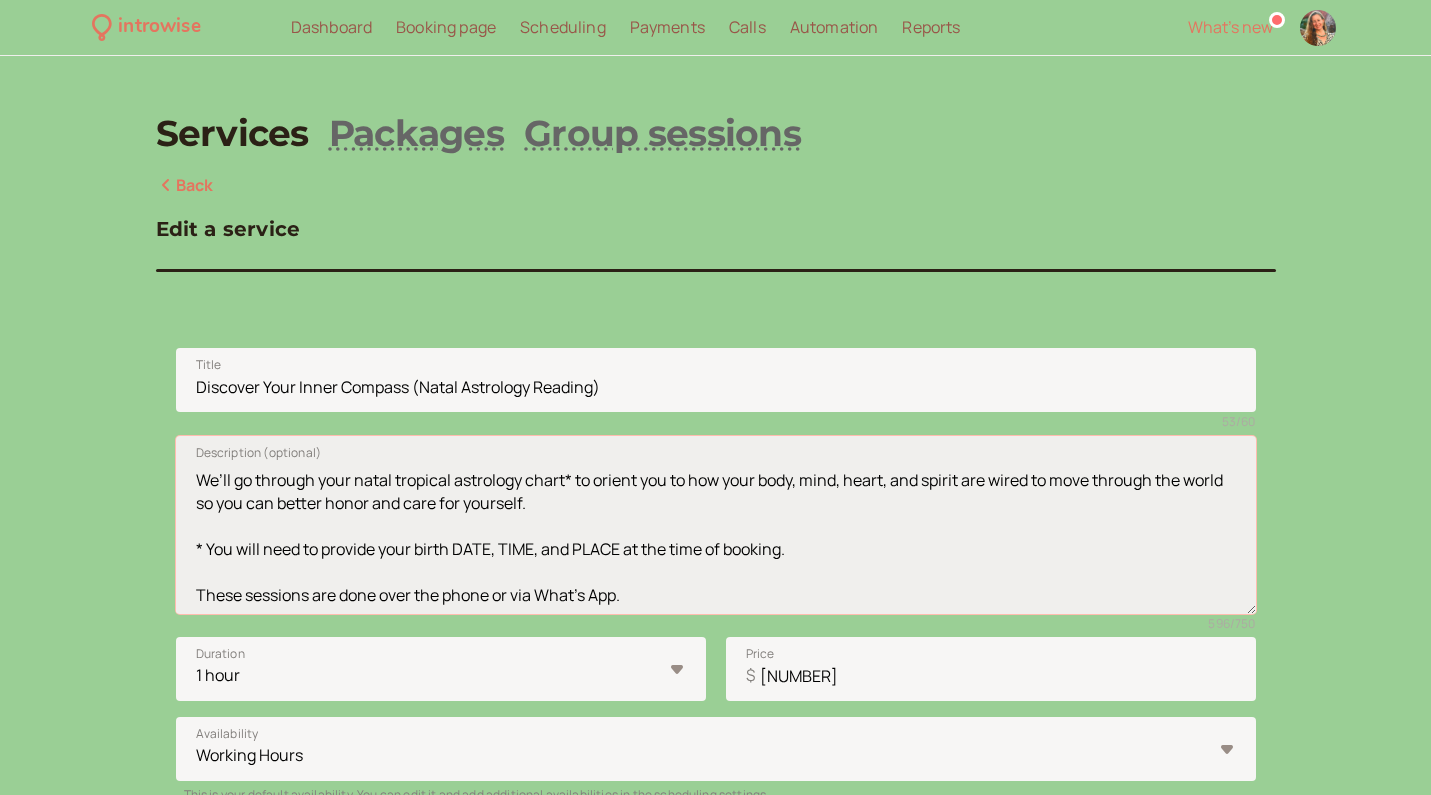 scroll, scrollTop: 132, scrollLeft: 0, axis: vertical 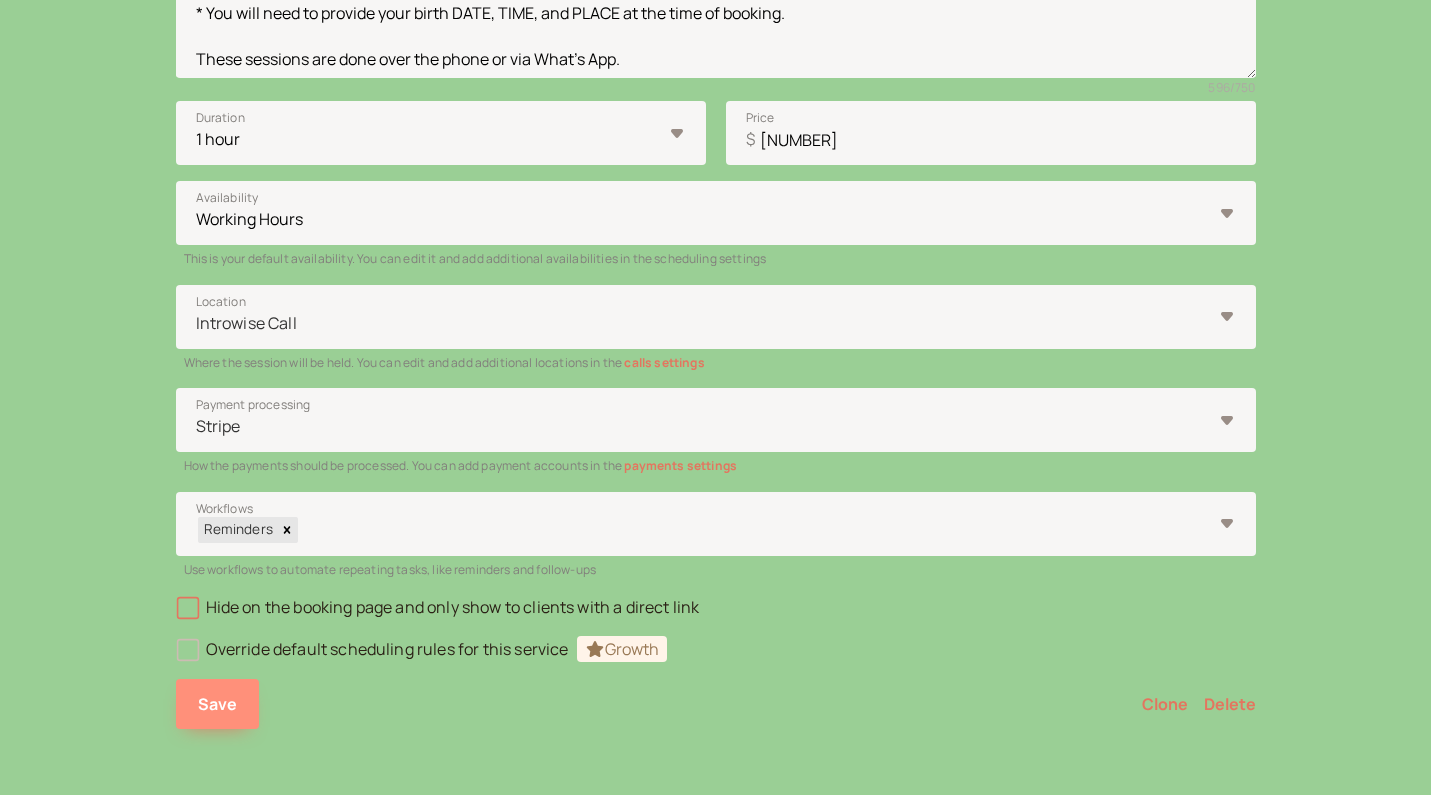 click on "Save" at bounding box center [218, 704] 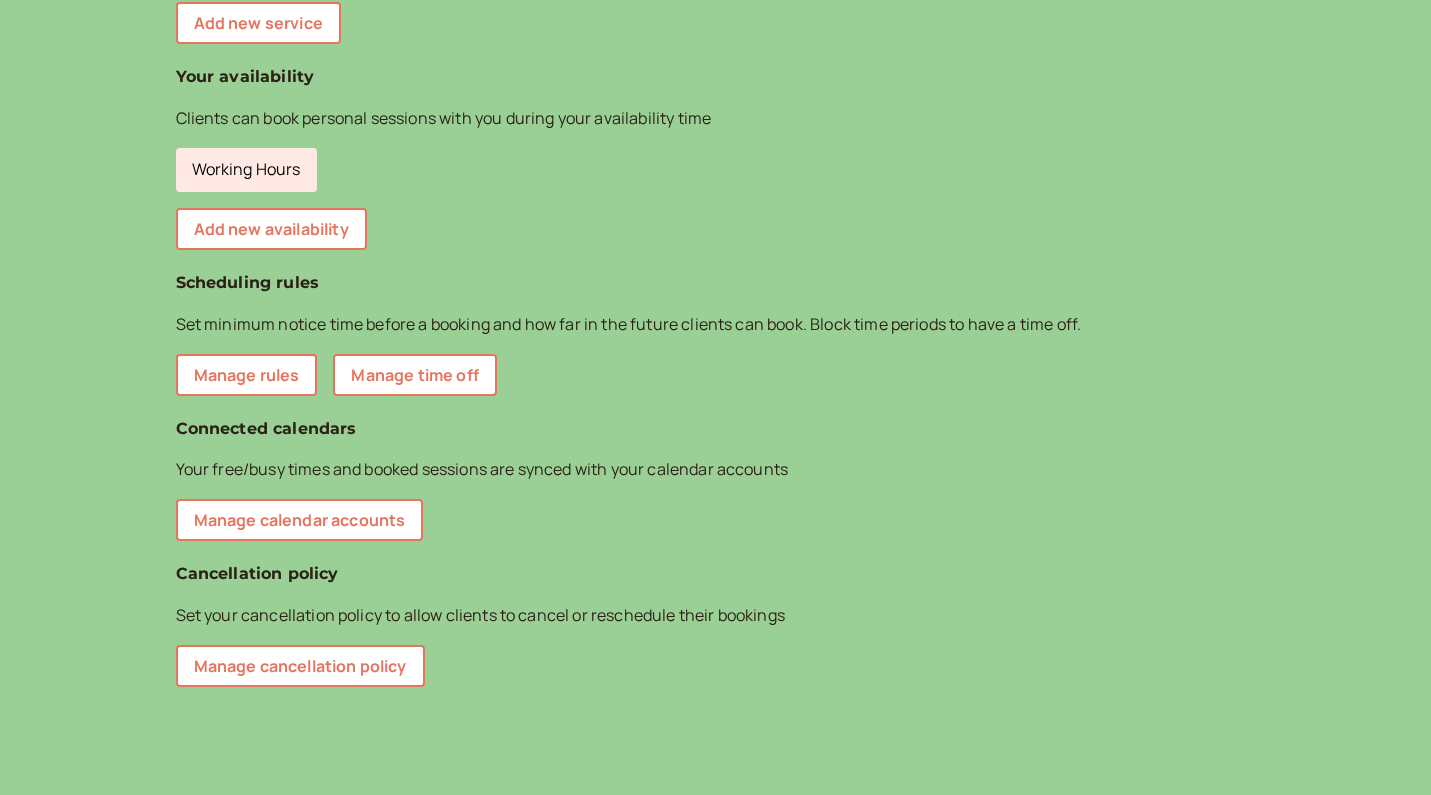scroll, scrollTop: 0, scrollLeft: 0, axis: both 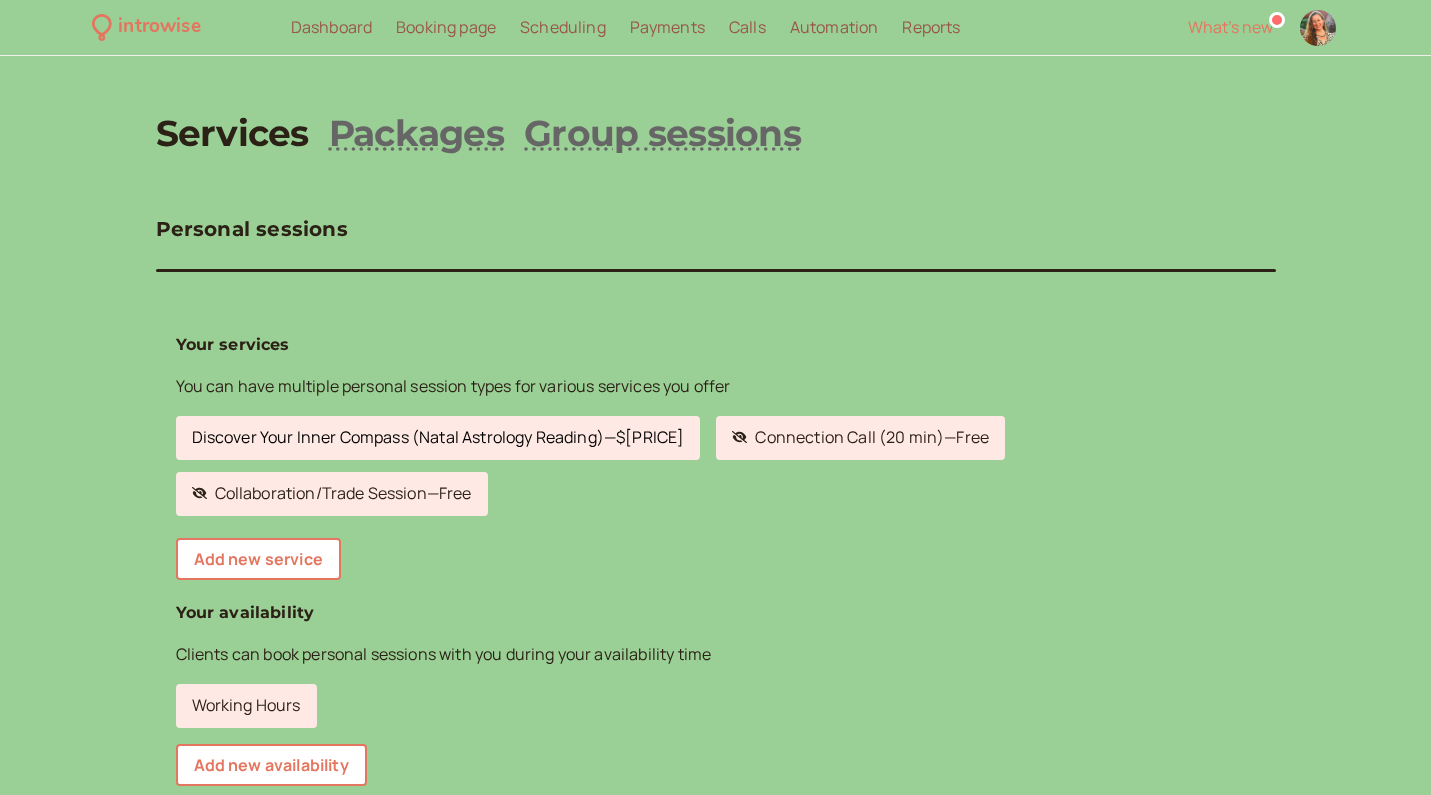 click on "Discover Your Inner Compass (Natal Astrology Reading)  —  $165" at bounding box center (438, 438) 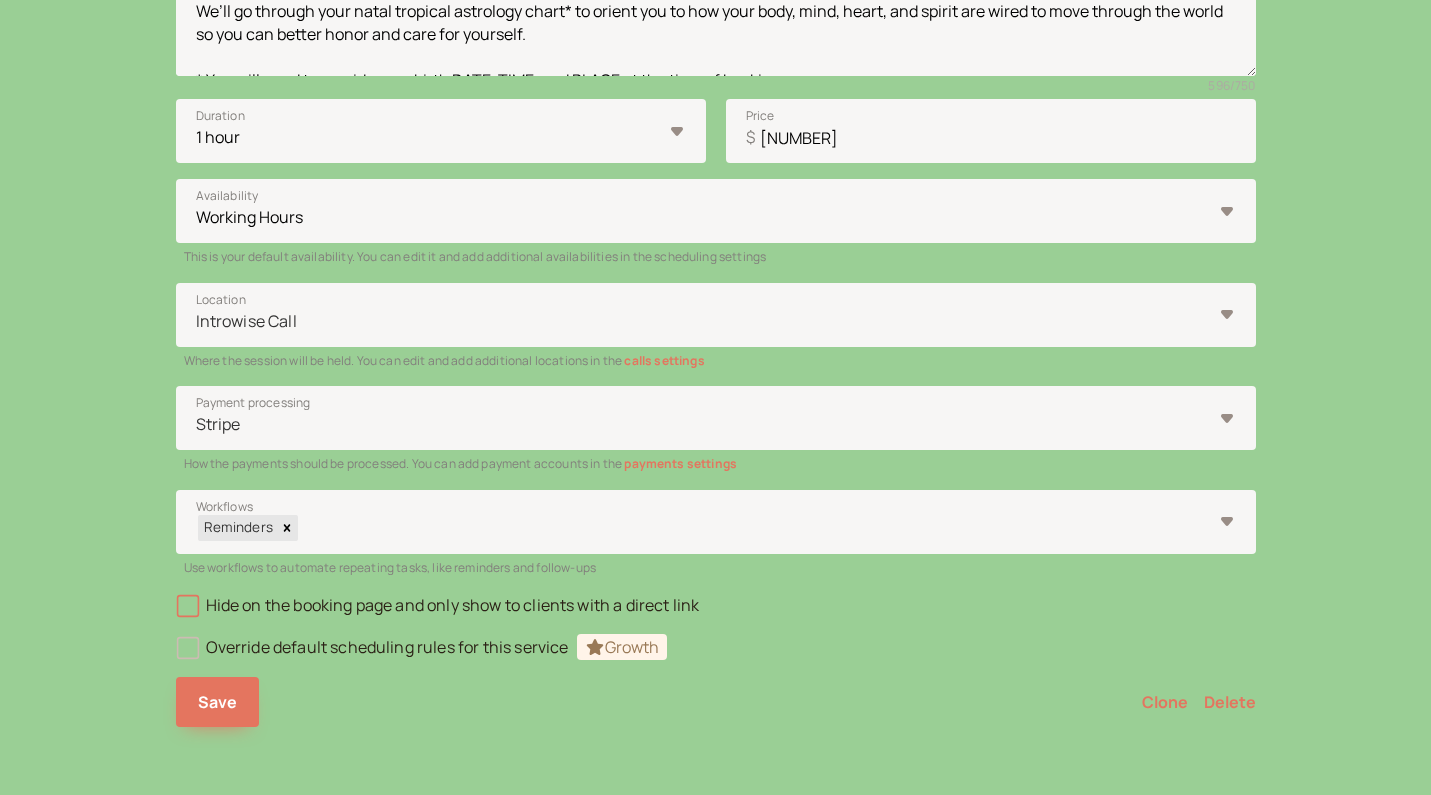 scroll, scrollTop: 536, scrollLeft: 0, axis: vertical 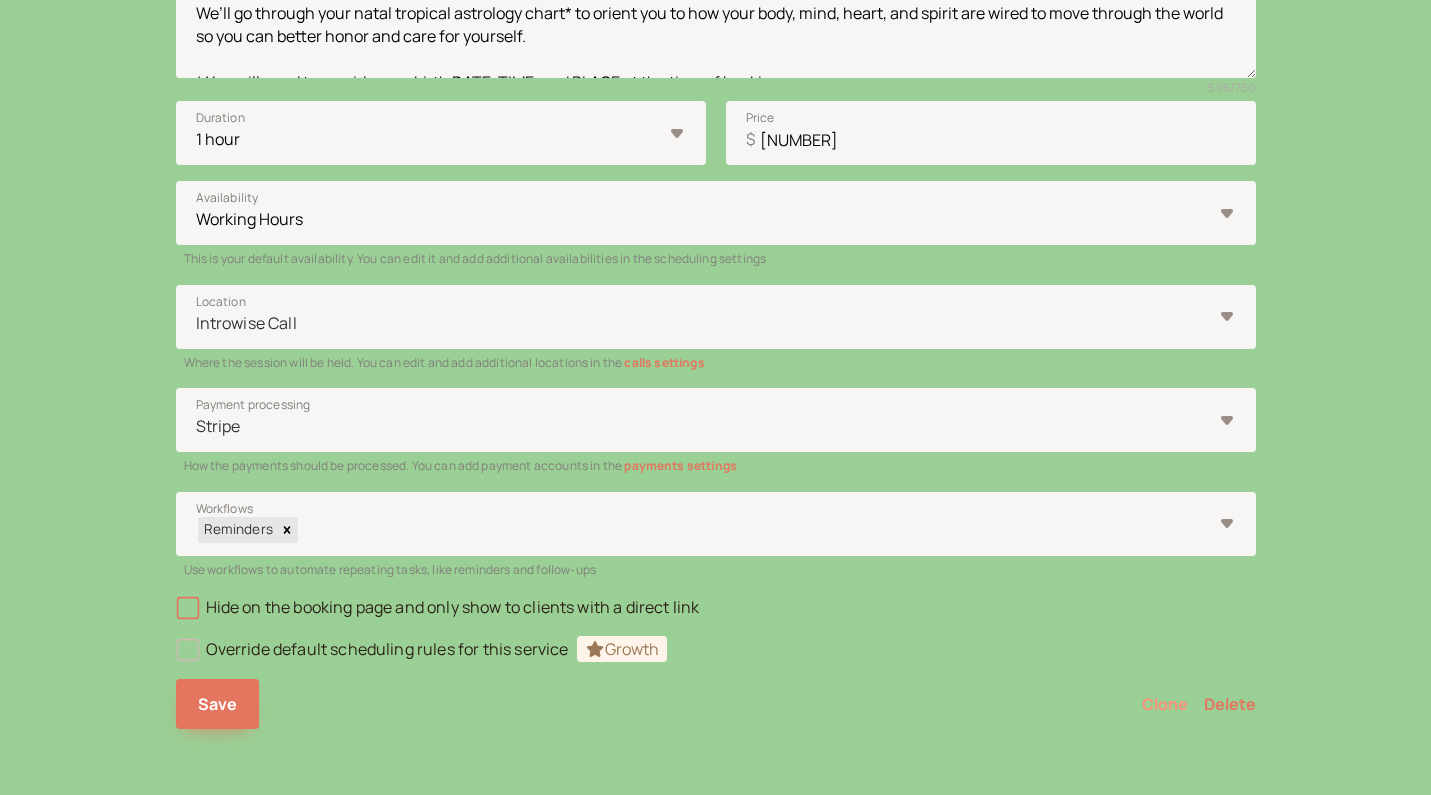 click on "Clone" at bounding box center [1165, 704] 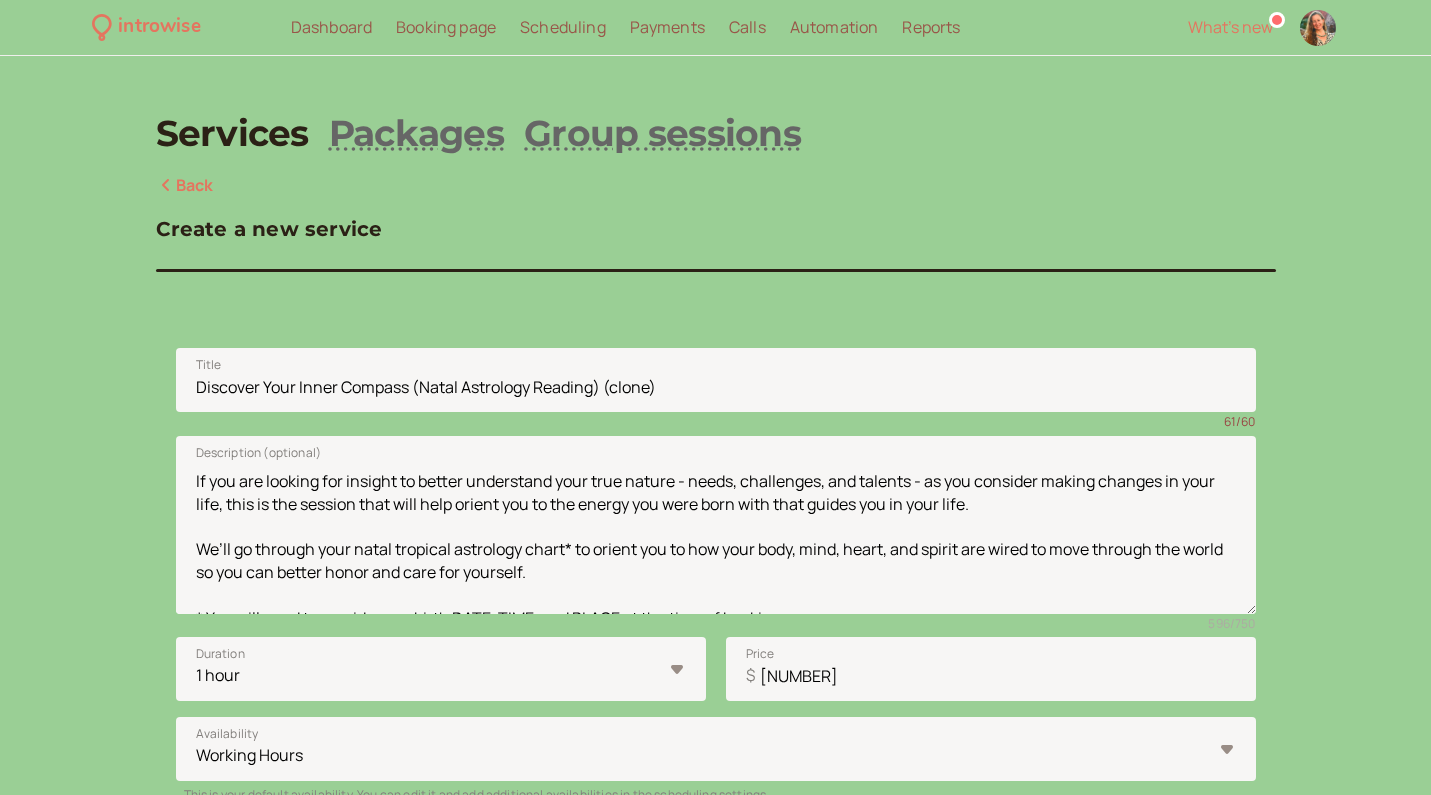 scroll, scrollTop: 0, scrollLeft: 0, axis: both 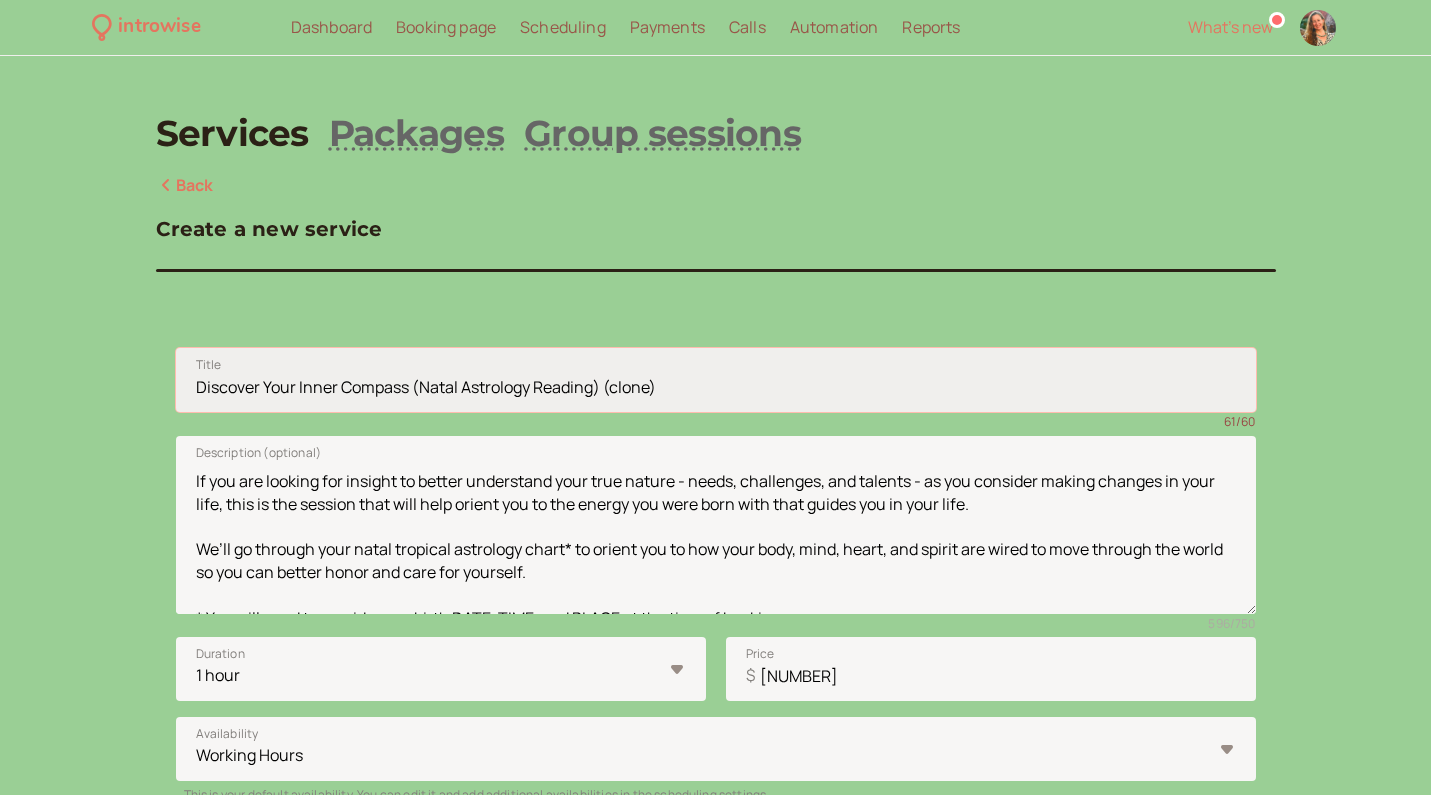 drag, startPoint x: 263, startPoint y: 388, endPoint x: 191, endPoint y: 388, distance: 72 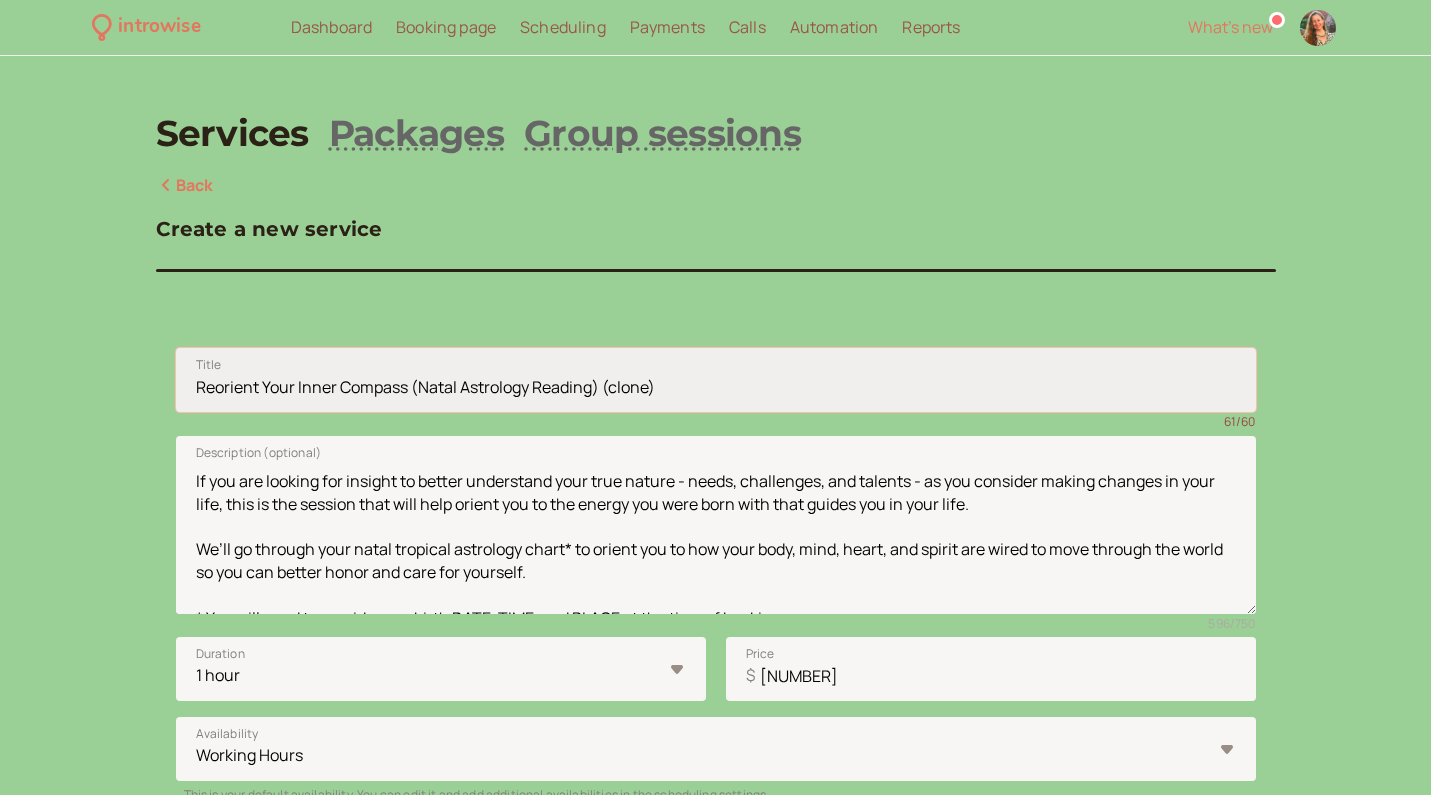drag, startPoint x: 414, startPoint y: 386, endPoint x: 673, endPoint y: 379, distance: 259.09457 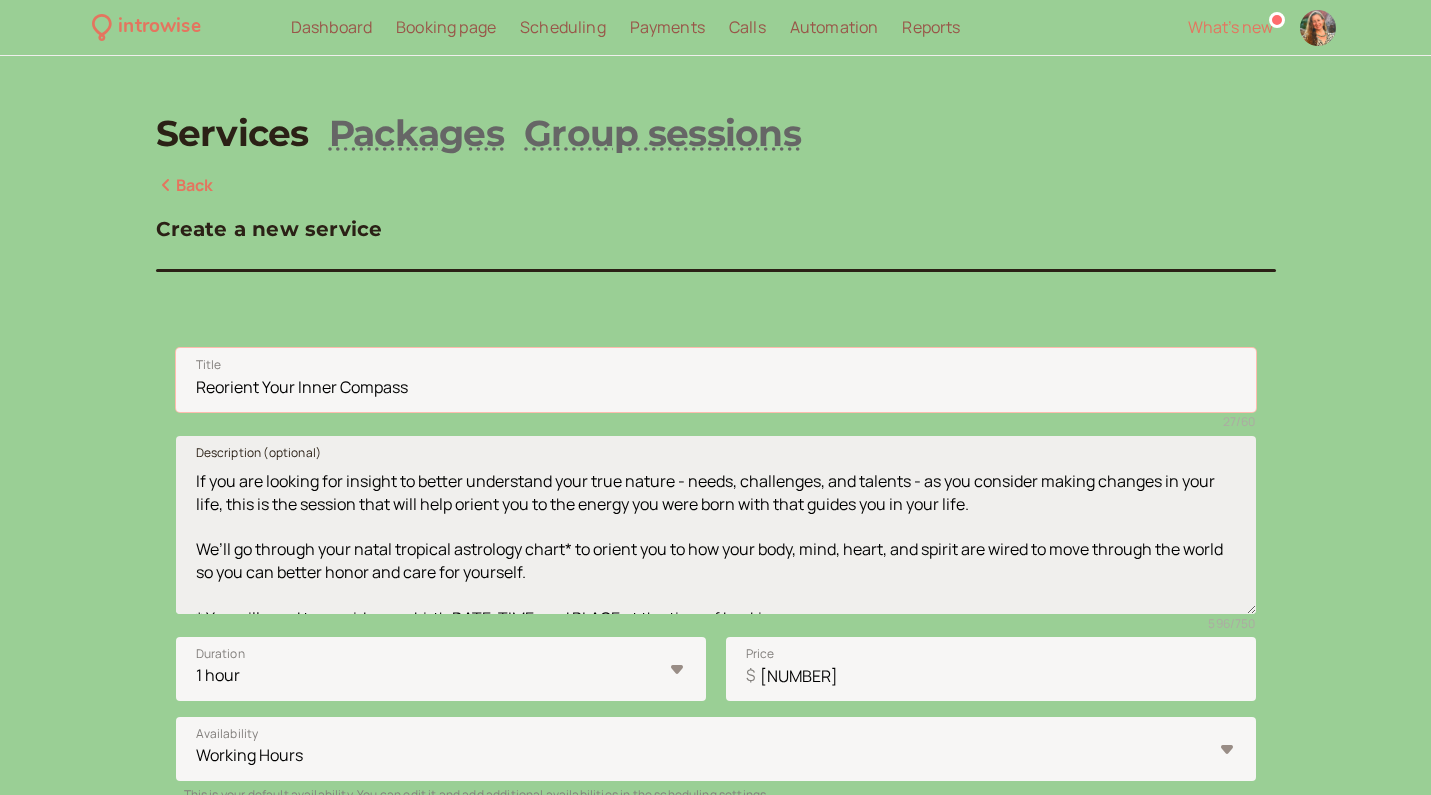 type on "Reorient Your Inner Compass" 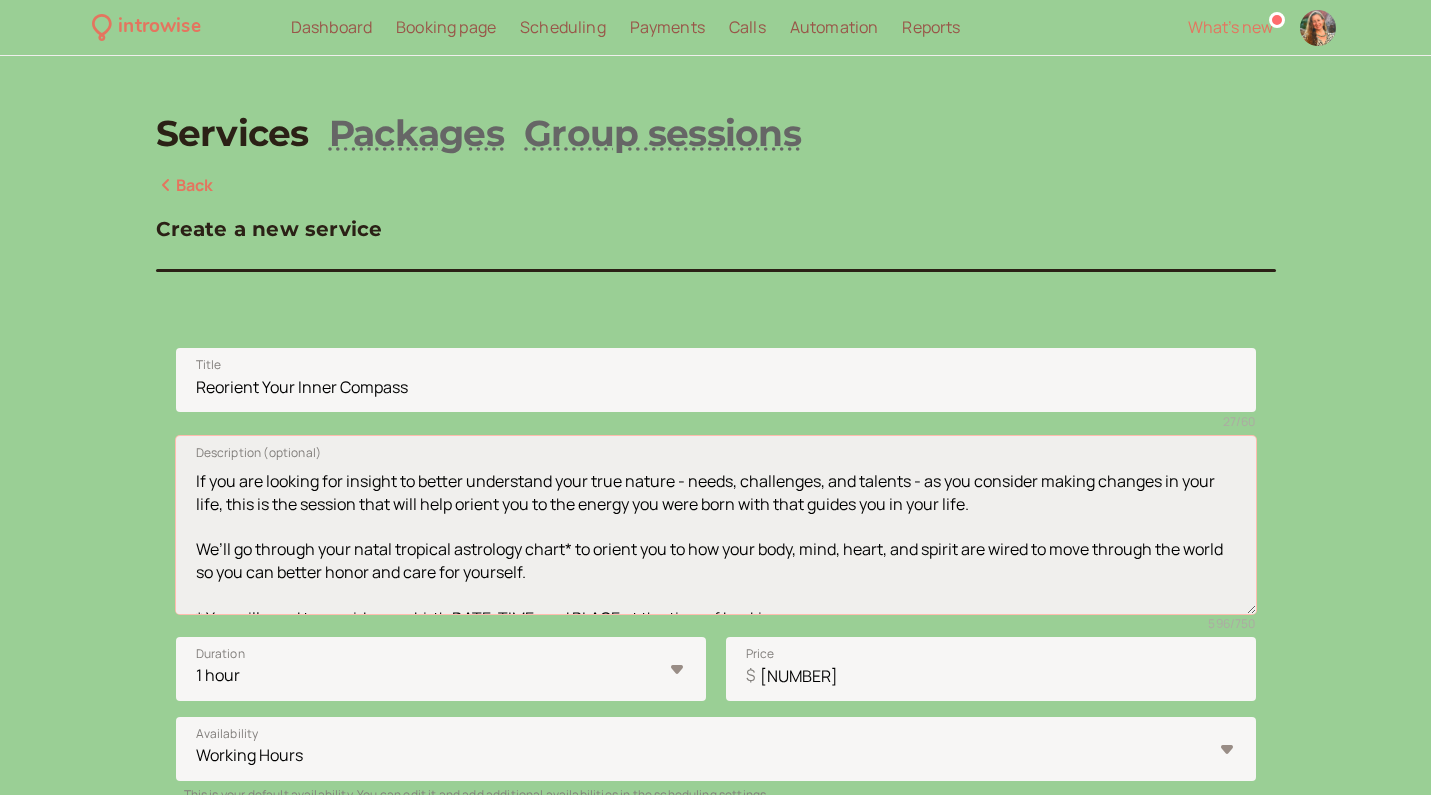 drag, startPoint x: 265, startPoint y: 551, endPoint x: 186, endPoint y: 484, distance: 103.58572 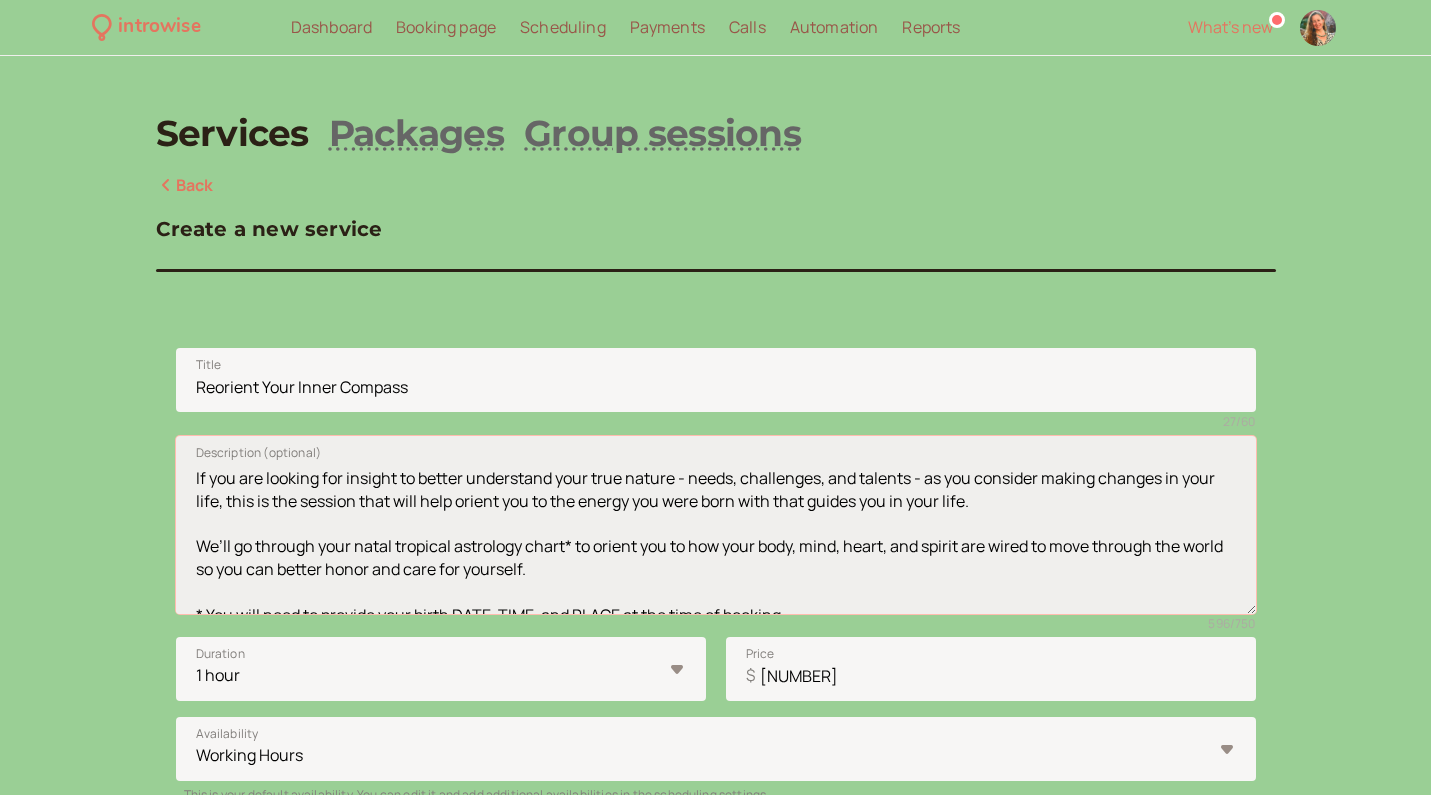 scroll, scrollTop: 2, scrollLeft: 0, axis: vertical 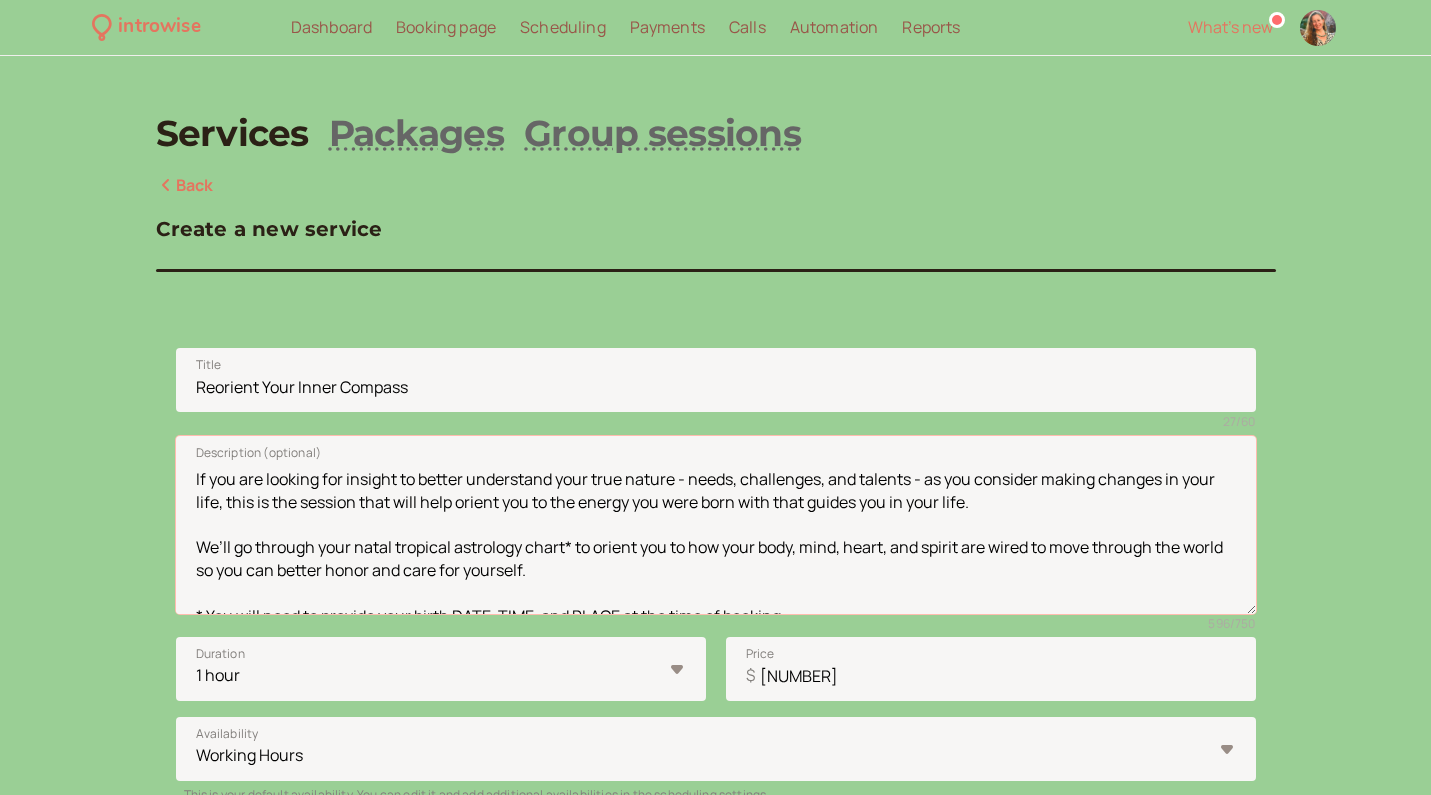 drag, startPoint x: 260, startPoint y: 547, endPoint x: 158, endPoint y: 475, distance: 124.85191 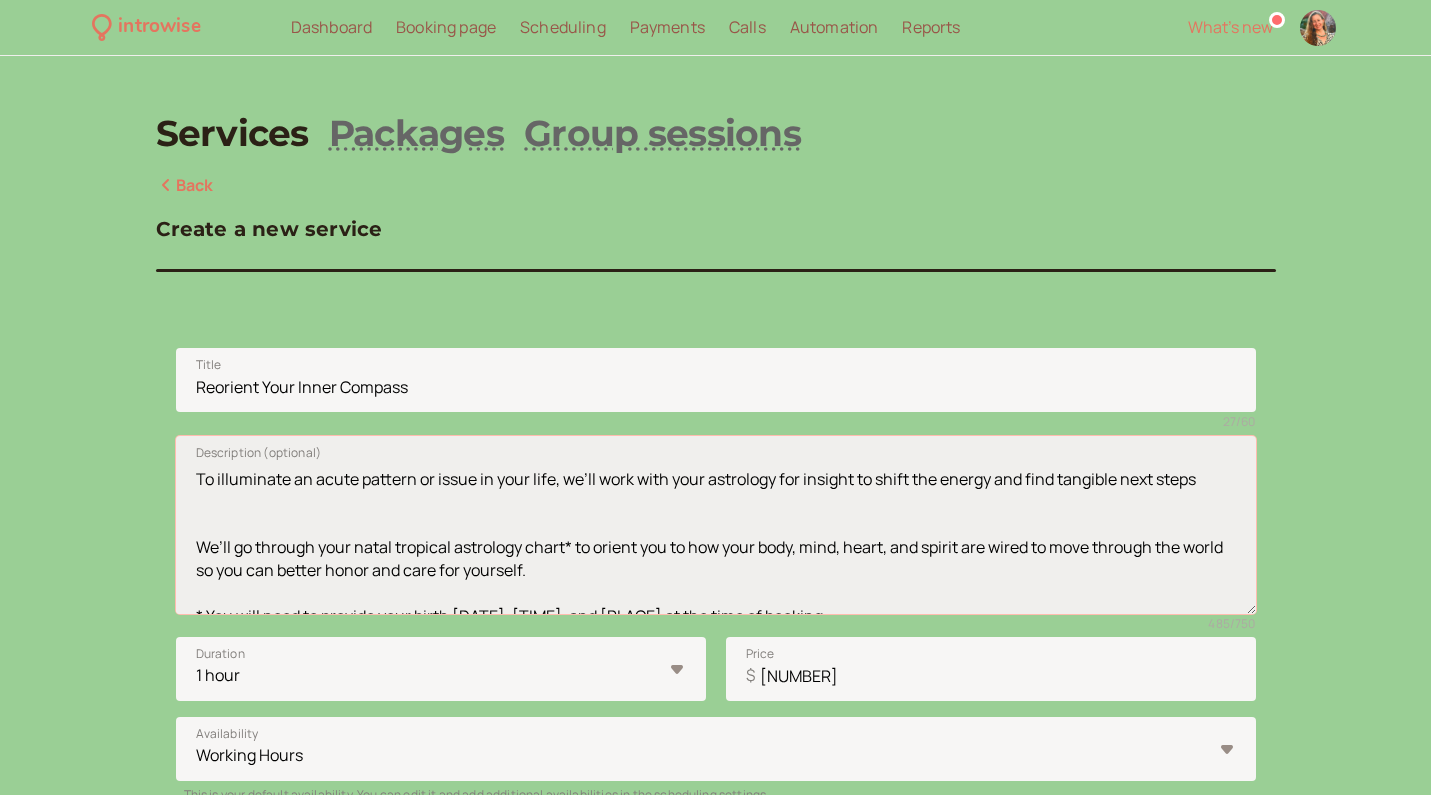 drag, startPoint x: 209, startPoint y: 473, endPoint x: 191, endPoint y: 476, distance: 18.248287 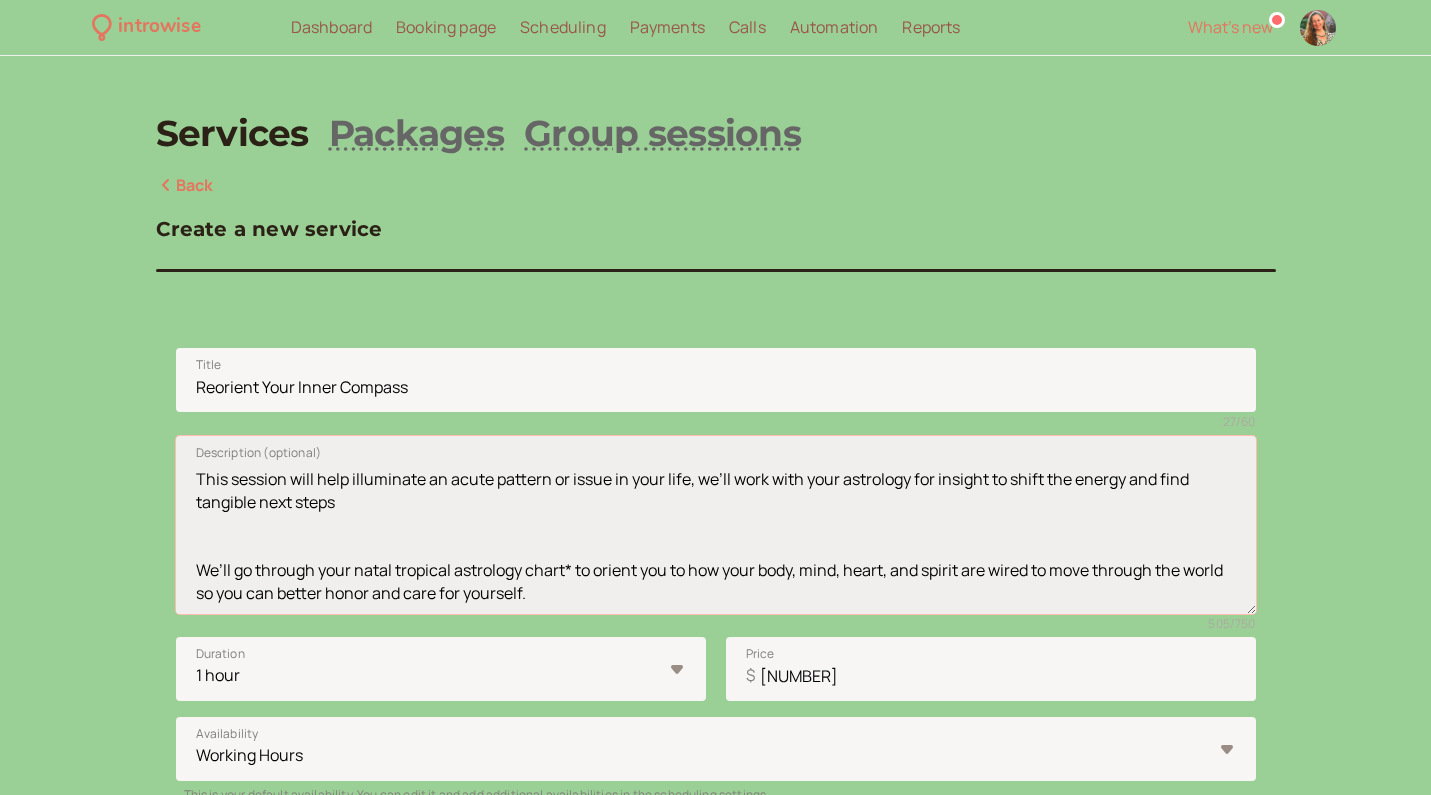 click on "This session will help illuminate an acute pattern or issue in your life, we’ll work with your astrology for insight to shift the energy and find tangible next steps
We’ll go through your natal tropical astrology chart* to orient you to how your body, mind, heart, and spirit are wired to move through the world so you can better honor and care for yourself.
* You will need to provide your birth DATE, TIME, and PLACE at the time of booking.
These sessions are done over the phone or via What's App." at bounding box center [716, 525] 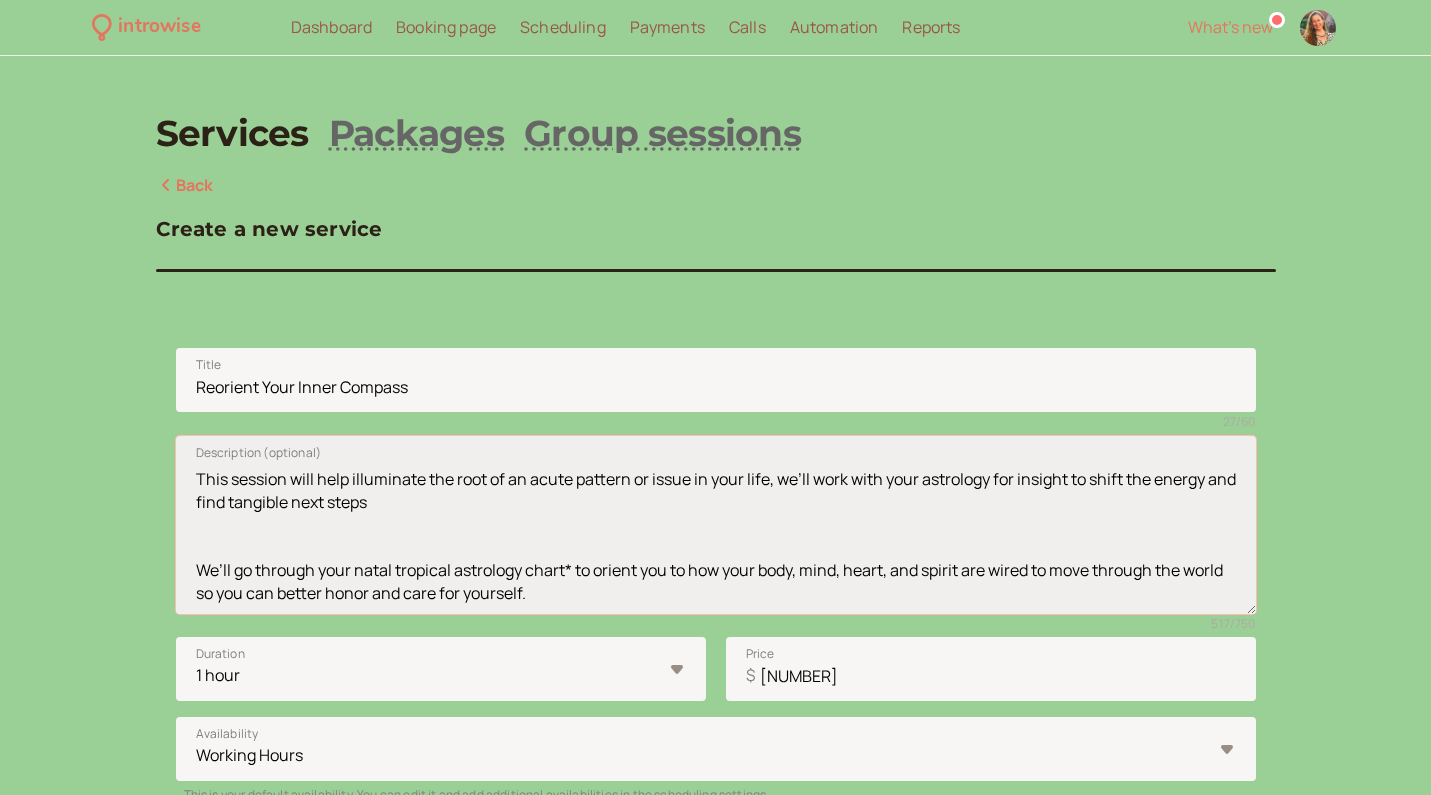 click on "This session will help illuminate the root of an acute pattern or issue in your life, we’ll work with your astrology for insight to shift the energy and find tangible next steps
We’ll go through your natal tropical astrology chart* to orient you to how your body, mind, heart, and spirit are wired to move through the world so you can better honor and care for yourself.
* You will need to provide your birth [DATE], [TIME], and [PLACE] at the time of booking.
These sessions are done over the phone or via What's App." at bounding box center (716, 525) 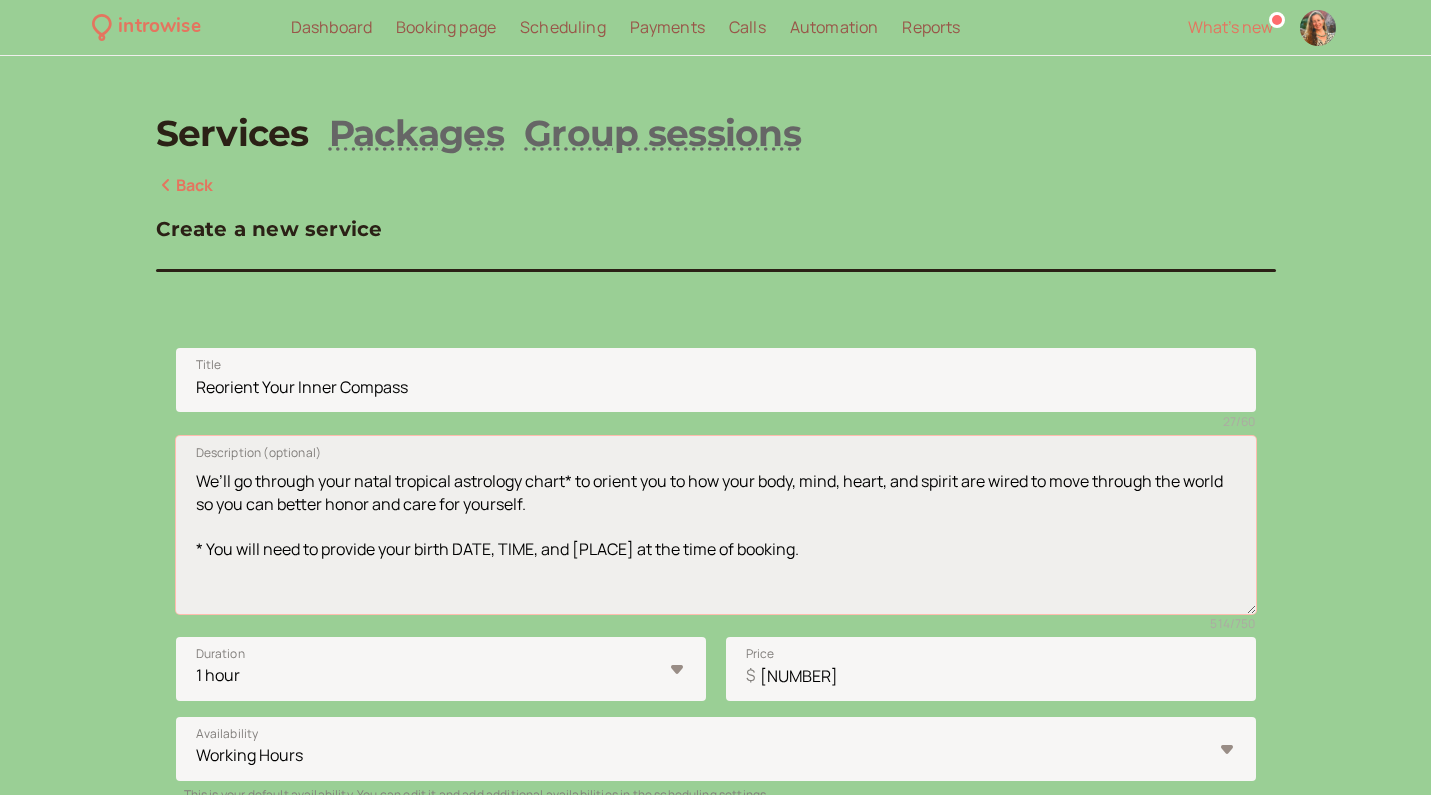 click on "We’ll go through your natal tropical astrology chart* to orient you to how your body, mind, heart, and spirit are wired to move through the world so you can better honor and care for yourself.
* You will need to provide your birth DATE, TIME, and [PLACE] at the time of booking." at bounding box center [716, 525] 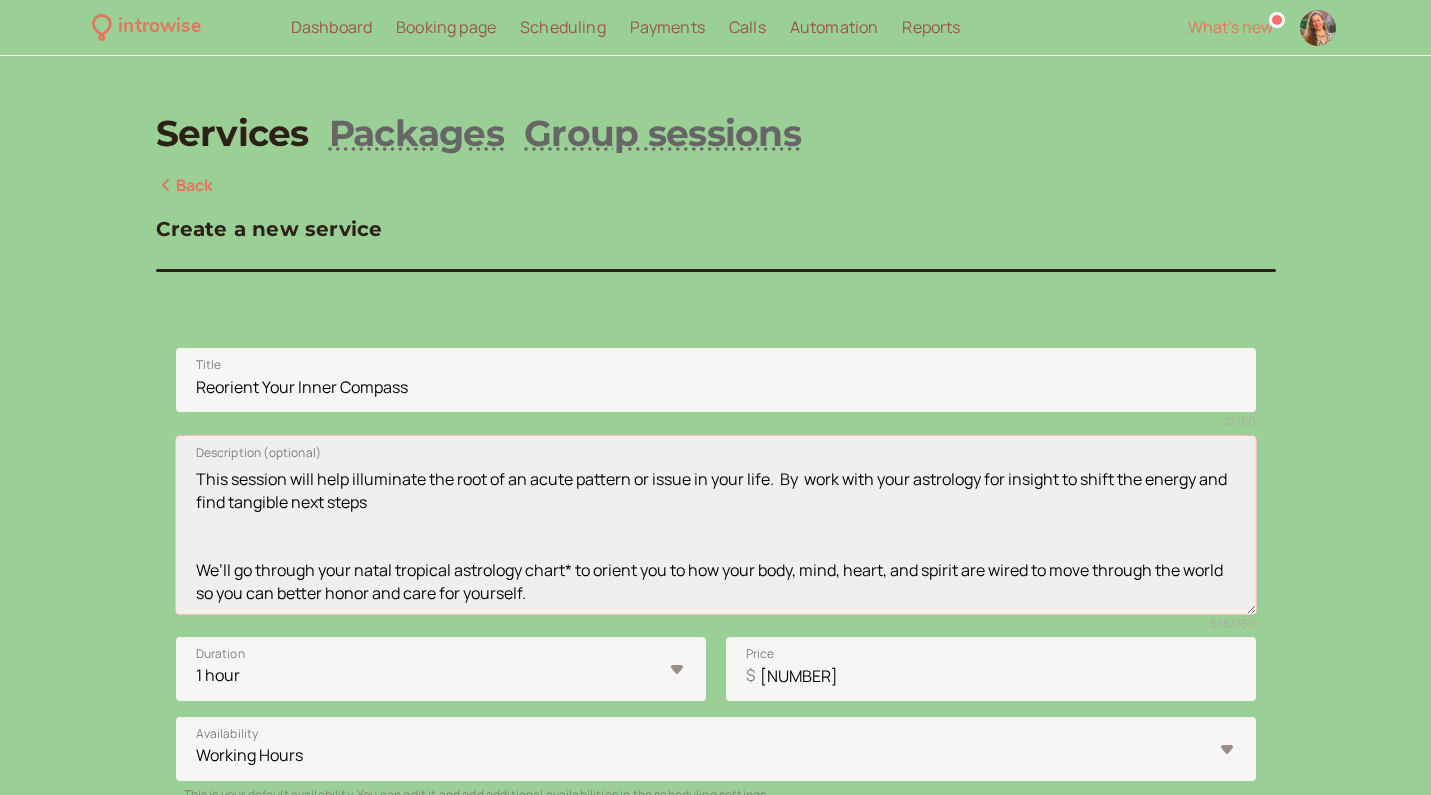 click on "This session will help illuminate the root of an acute pattern or issue in your life.  By  work with your astrology for insight to shift the energy and find tangible next steps
We’ll go through your natal tropical astrology chart* to orient you to how your body, mind, heart, and spirit are wired to move through the world so you can better honor and care for yourself.
* You will need to provide your birth DATE, TIME, and PLACE at the time of booking.
These sessions are done over the phone or via What's App." at bounding box center [716, 525] 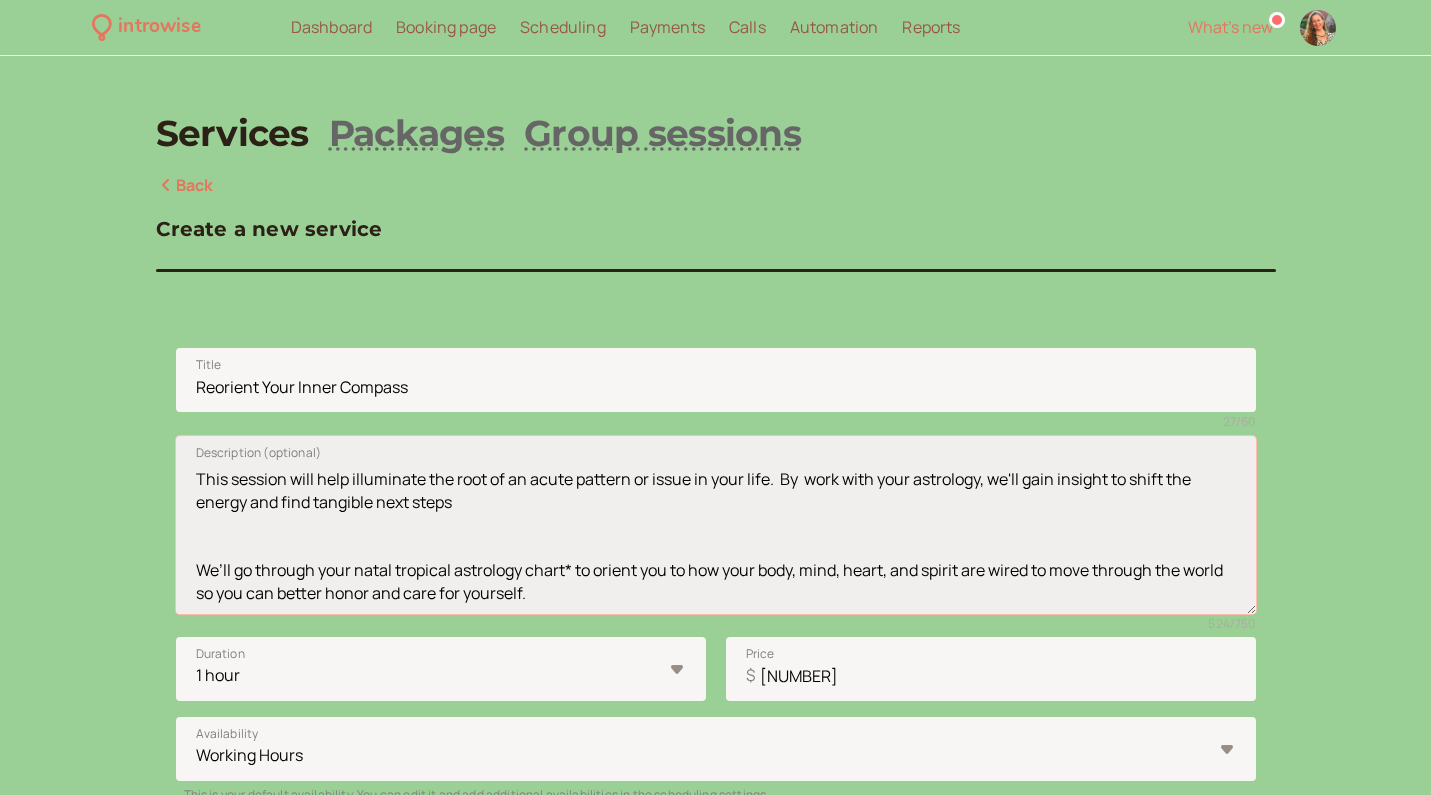 click on "This session will help illuminate the root of an acute pattern or issue in your life.  By  work with your astrology, we'll gain insight to shift the energy and find tangible next steps
We’ll go through your natal tropical astrology chart* to orient you to how your body, mind, heart, and spirit are wired to move through the world so you can better honor and care for yourself.
* You will need to provide your birth [DATE], [TIME], and [PLACE] at the time of booking.
These sessions are done over the phone or via What's App." at bounding box center [716, 525] 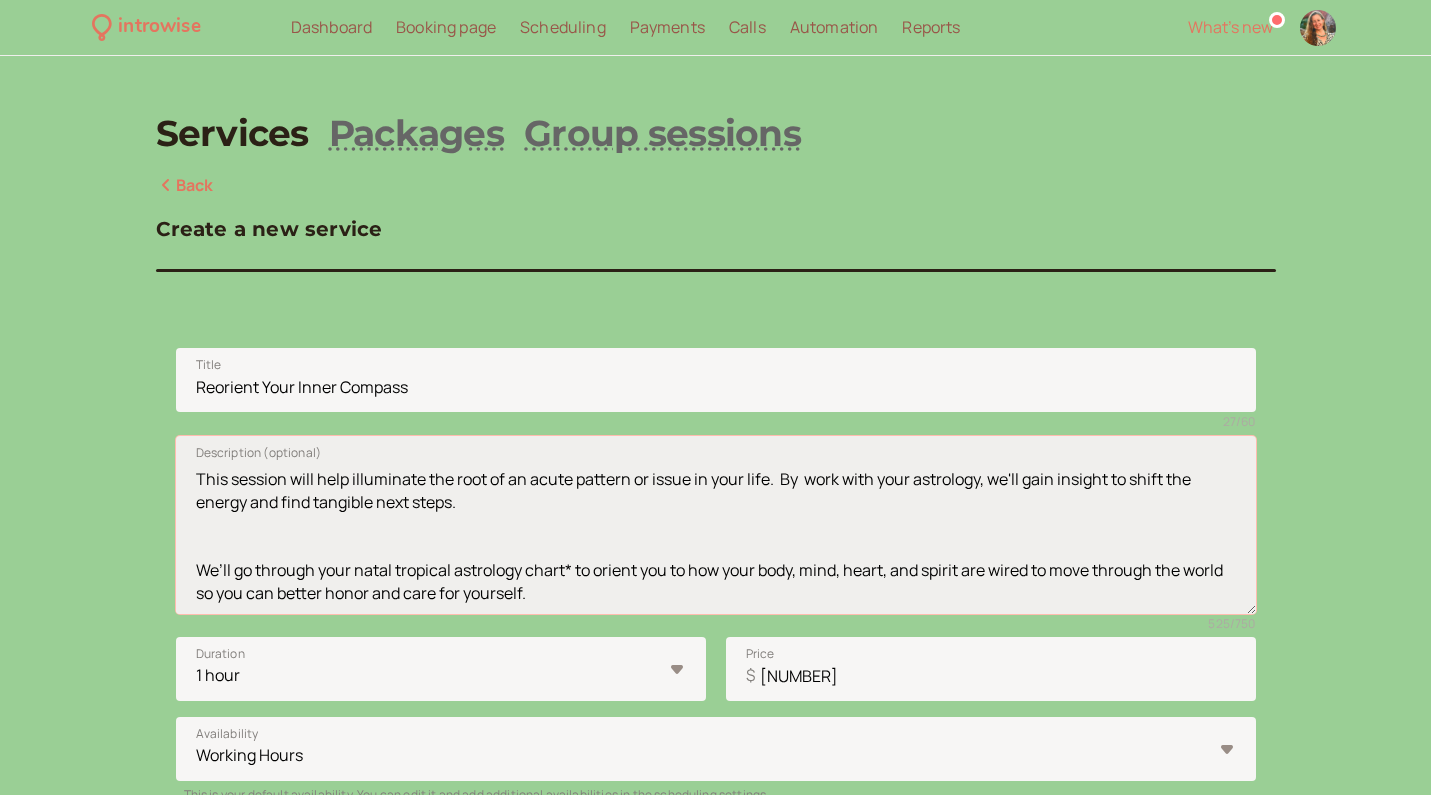 click on "This session will help illuminate the root of an acute pattern or issue in your life.  By  work with your astrology, we'll gain insight to shift the energy and find tangible next steps.
We’ll go through your natal tropical astrology chart* to orient you to how your body, mind, heart, and spirit are wired to move through the world so you can better honor and care for yourself.
* You will need to provide your birth DATE, TIME, and PLACE at the time of booking.
These sessions are done over the phone or via What's App." at bounding box center [716, 525] 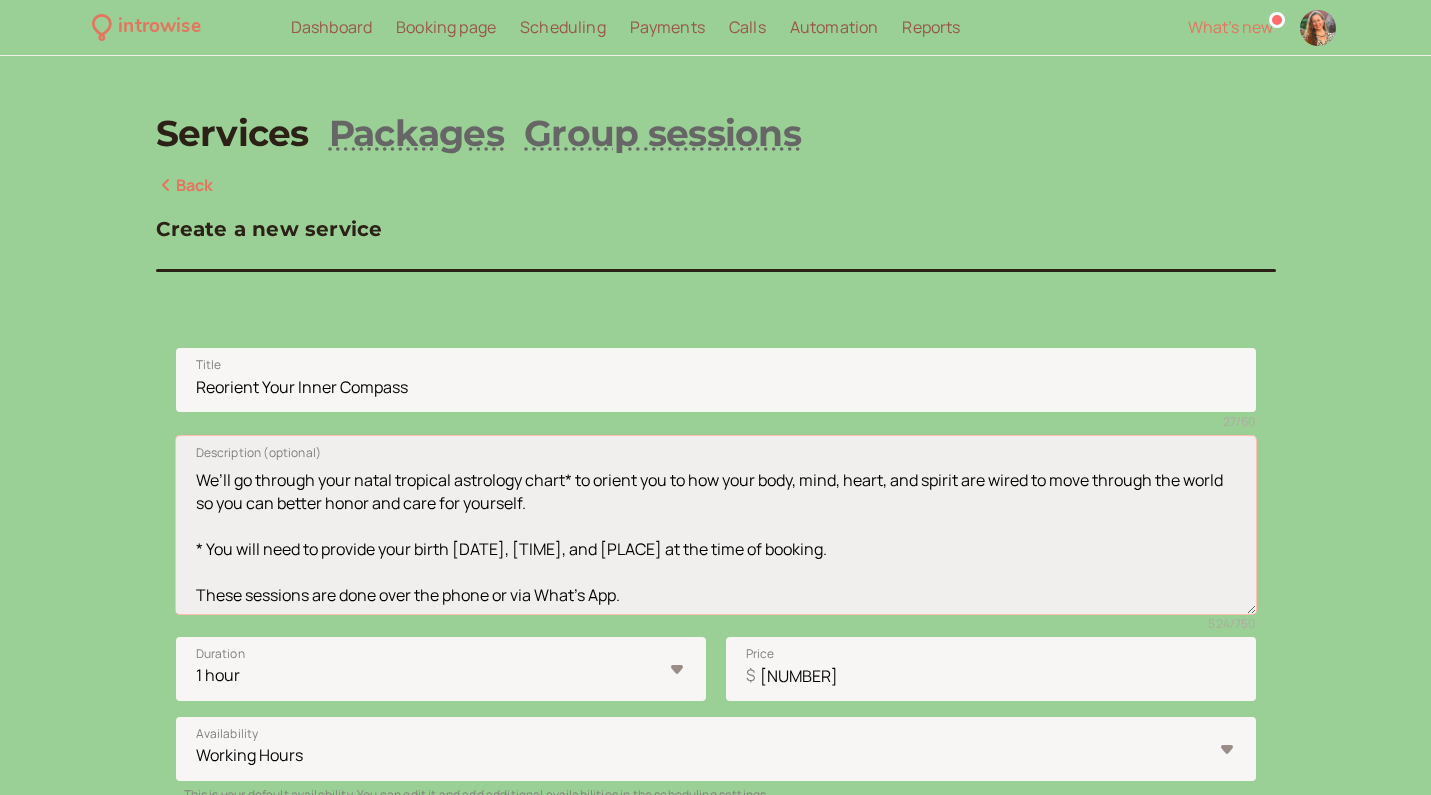 scroll, scrollTop: 110, scrollLeft: 0, axis: vertical 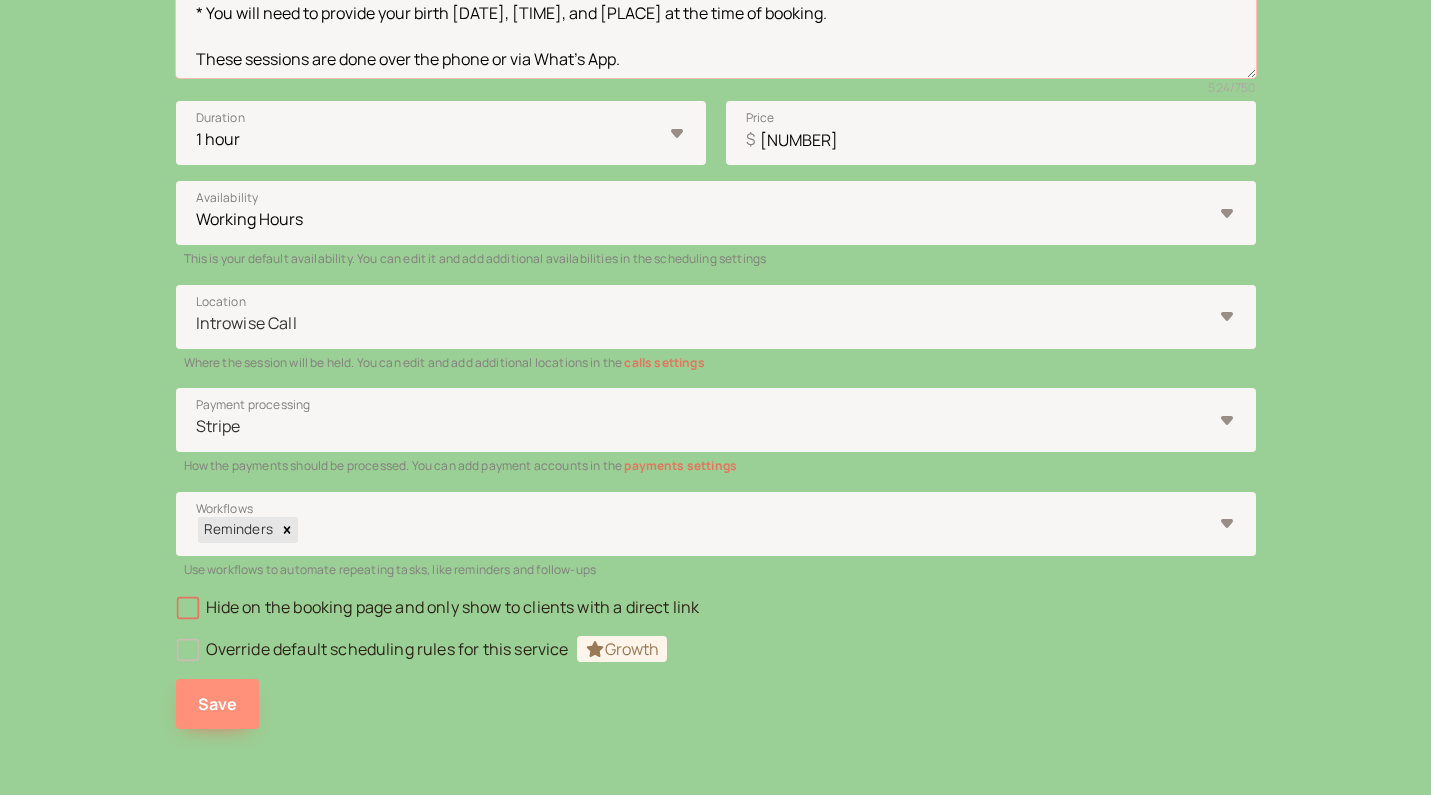 type on "This session will help illuminate the root of an acute pattern or issue in your life.  By  work with your astrology, we'll gain insight to shift the energy and find tangible next steps.
We’ll go through your natal tropical astrology chart* to orient you to how your body, mind, heart, and spirit are wired to move through the world so you can better honor and care for yourself.
* You will need to provide your birth [DATE], [TIME], and [PLACE] at the time of booking.
These sessions are done over the phone or via What's App." 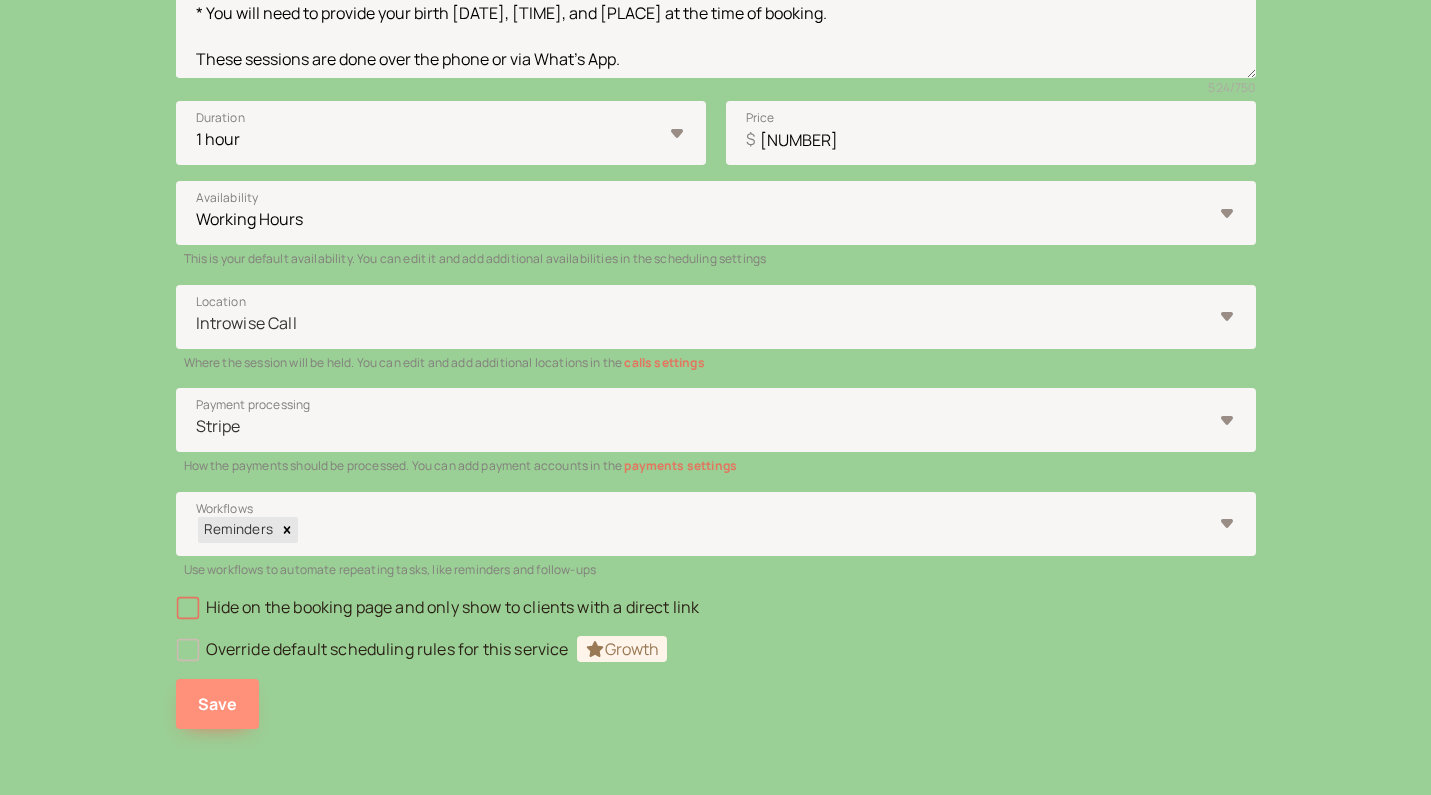 click on "Save" at bounding box center (218, 704) 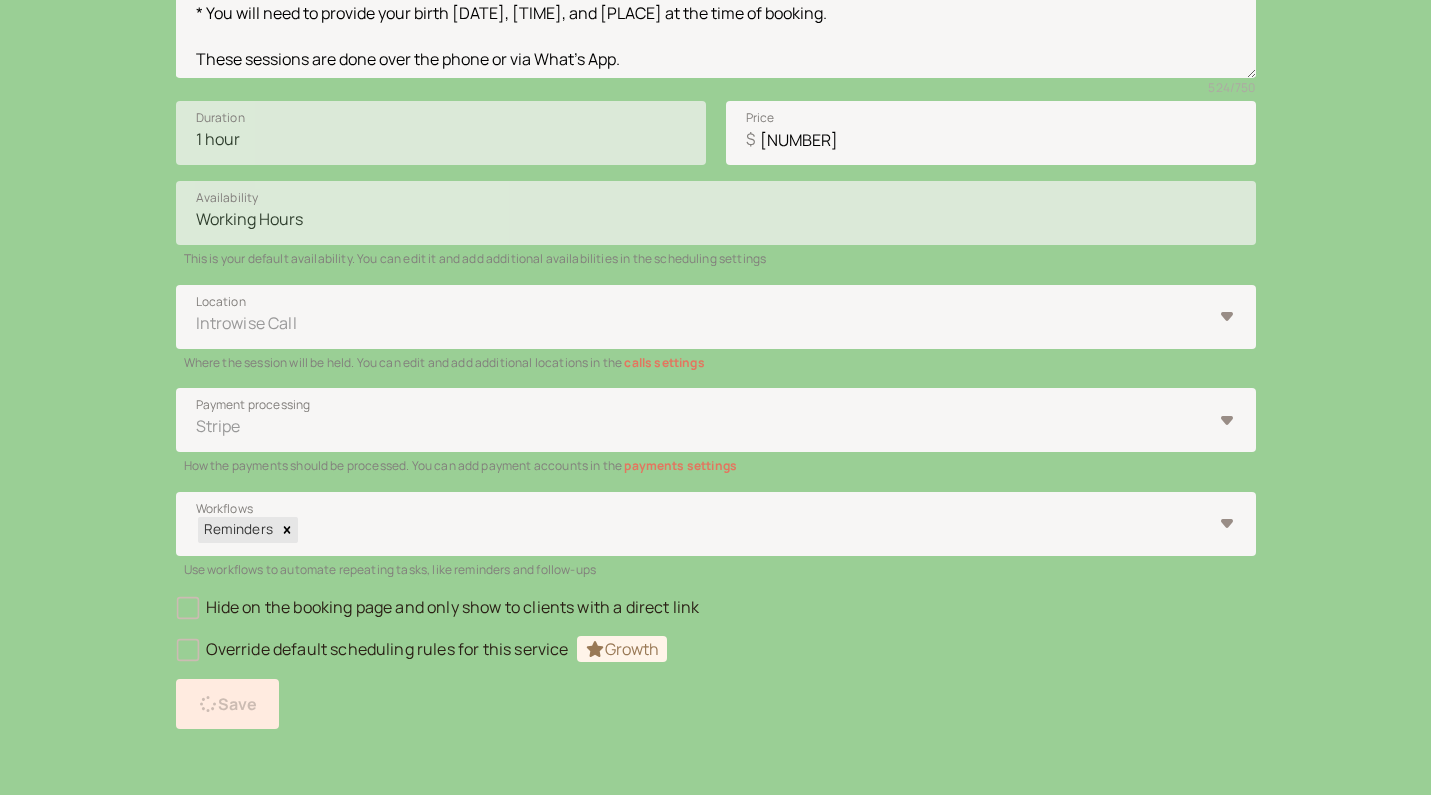 scroll, scrollTop: 0, scrollLeft: 0, axis: both 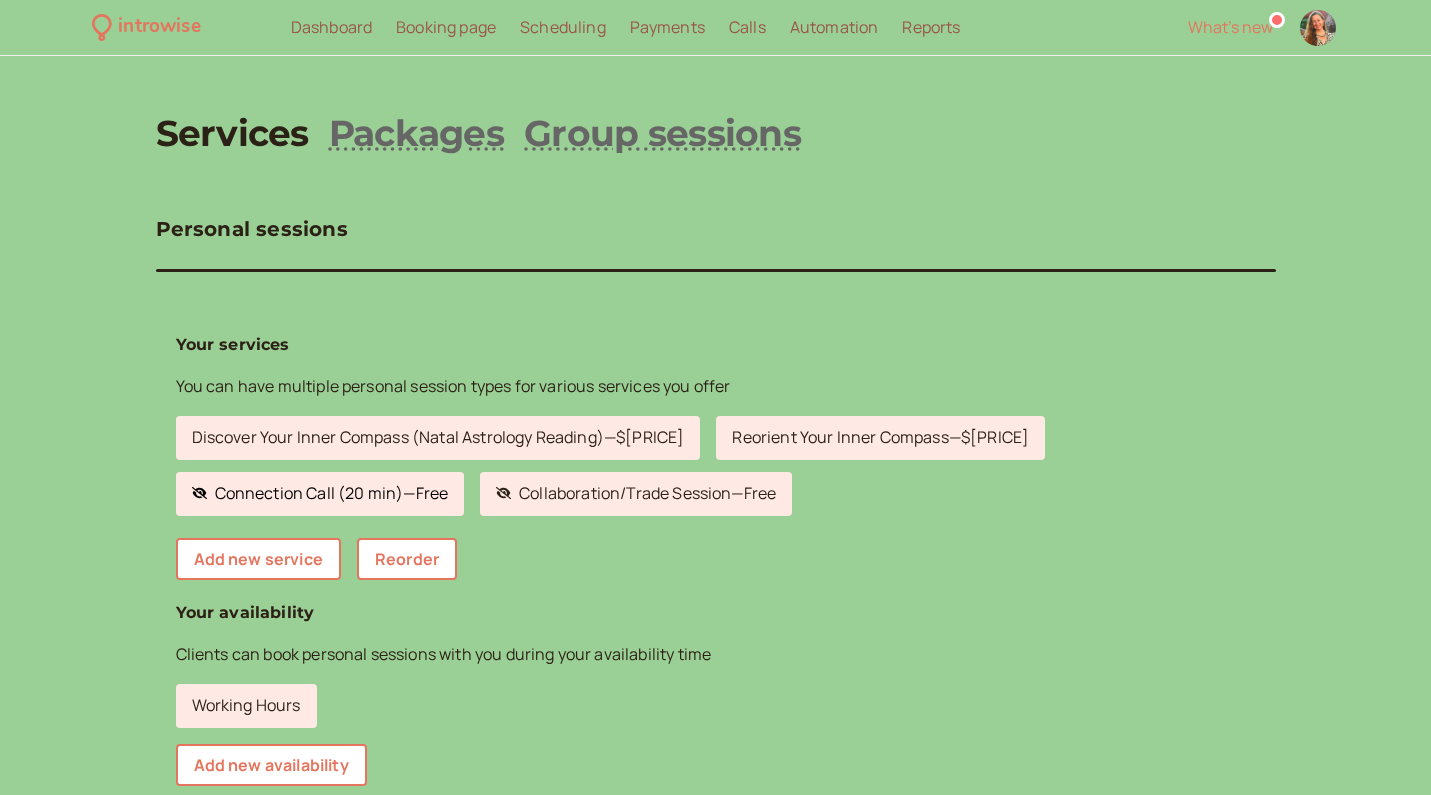 click on "Hidden service Connection Call (20 min)  —  Free" at bounding box center [320, 494] 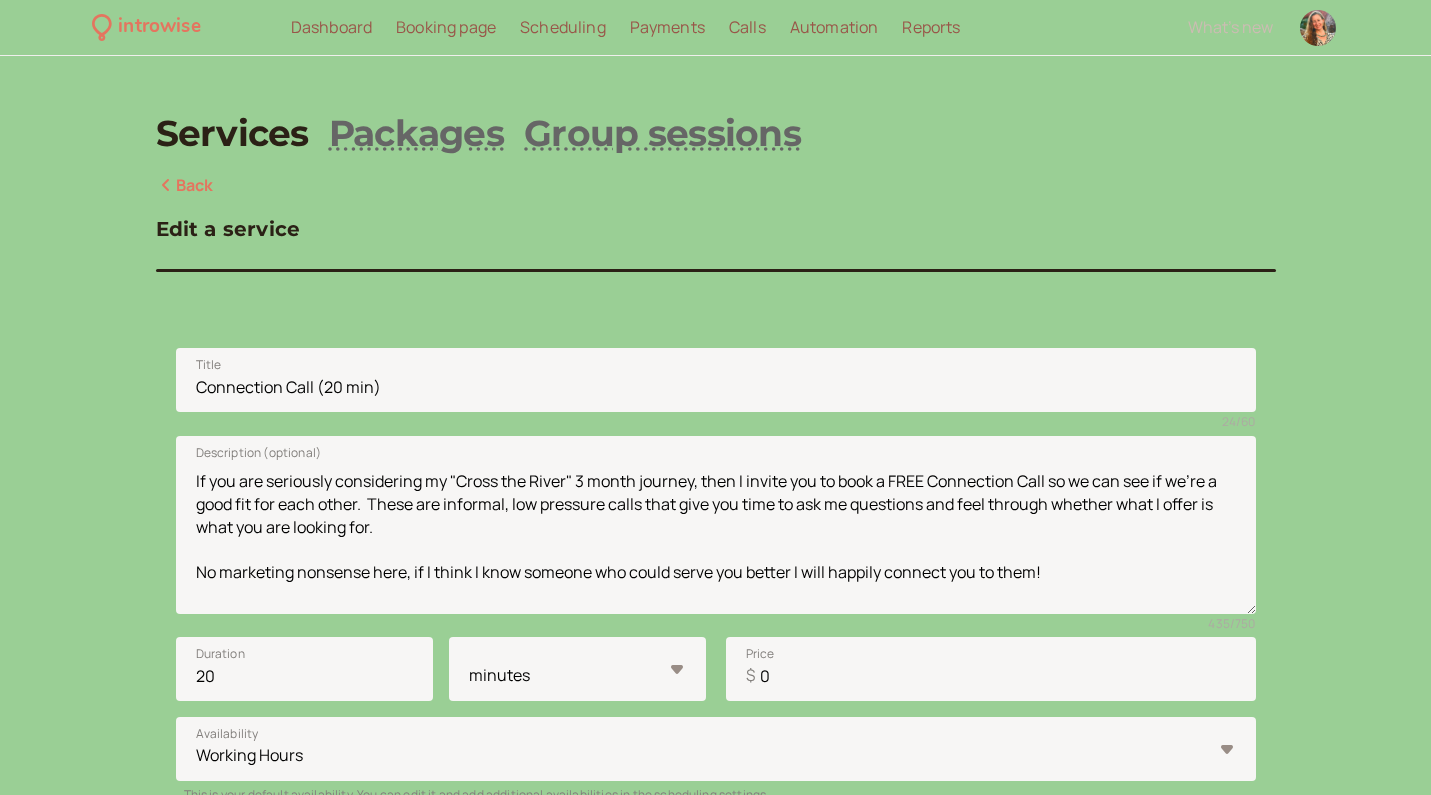 click at bounding box center (1245, 1522) 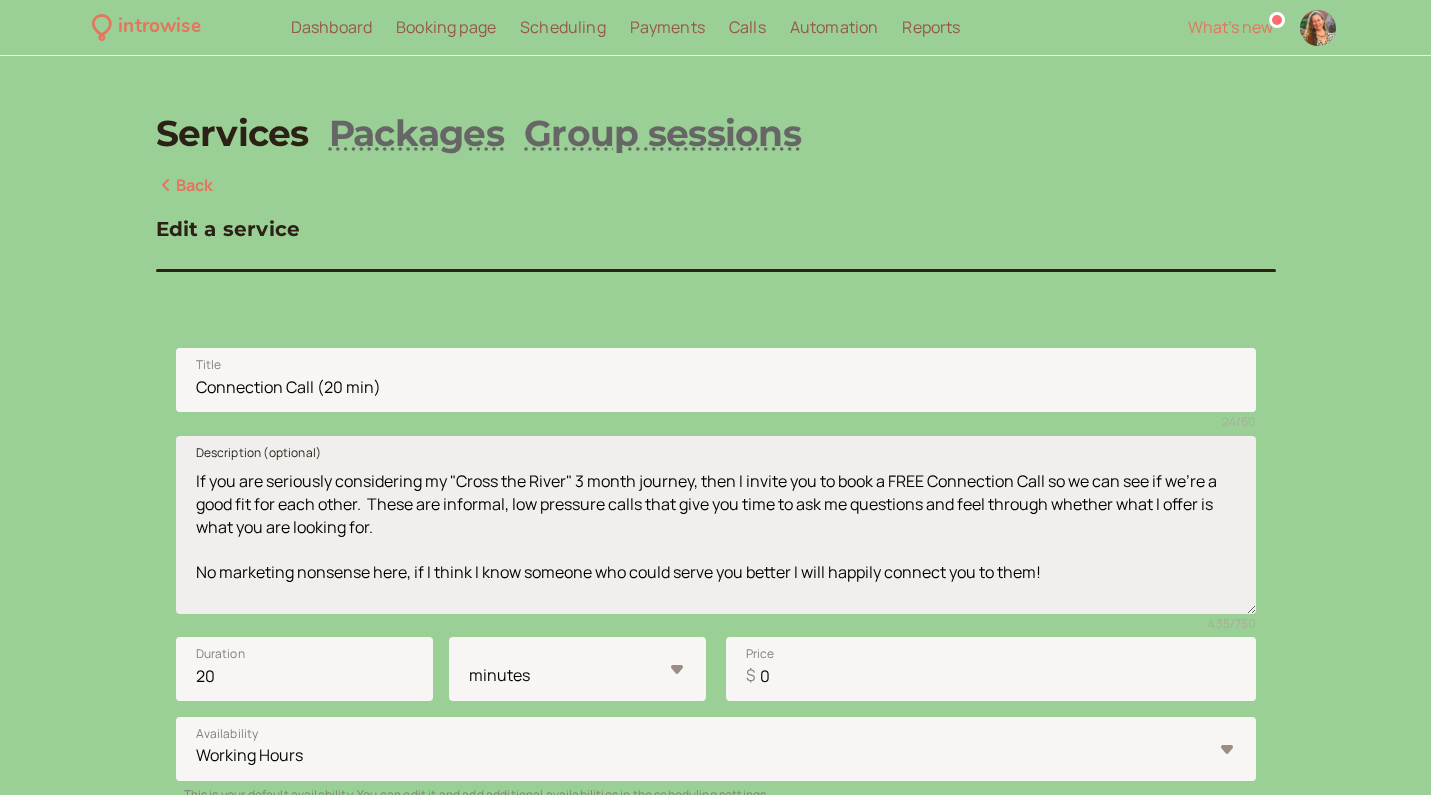 scroll, scrollTop: 22, scrollLeft: 0, axis: vertical 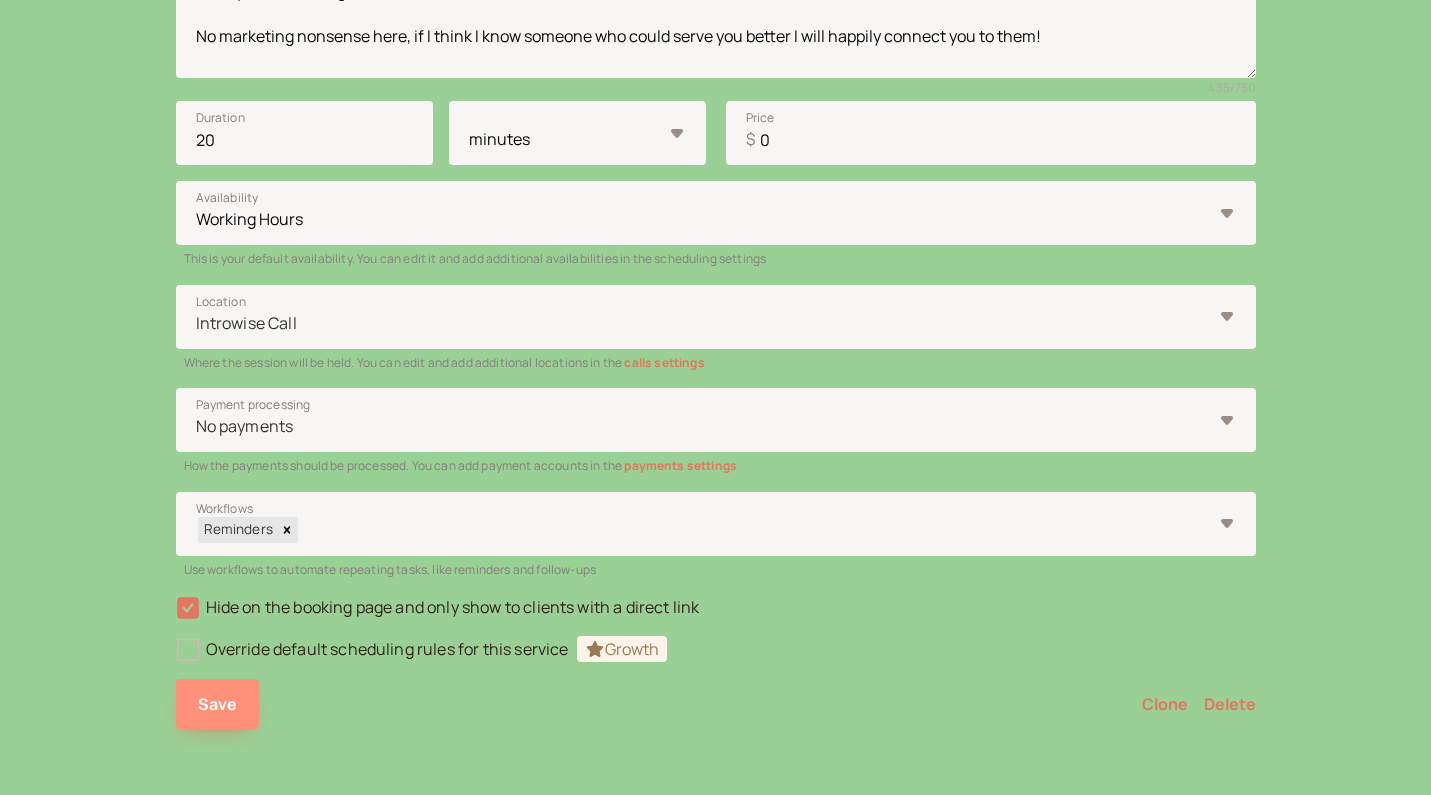 click on "Save" at bounding box center [218, 704] 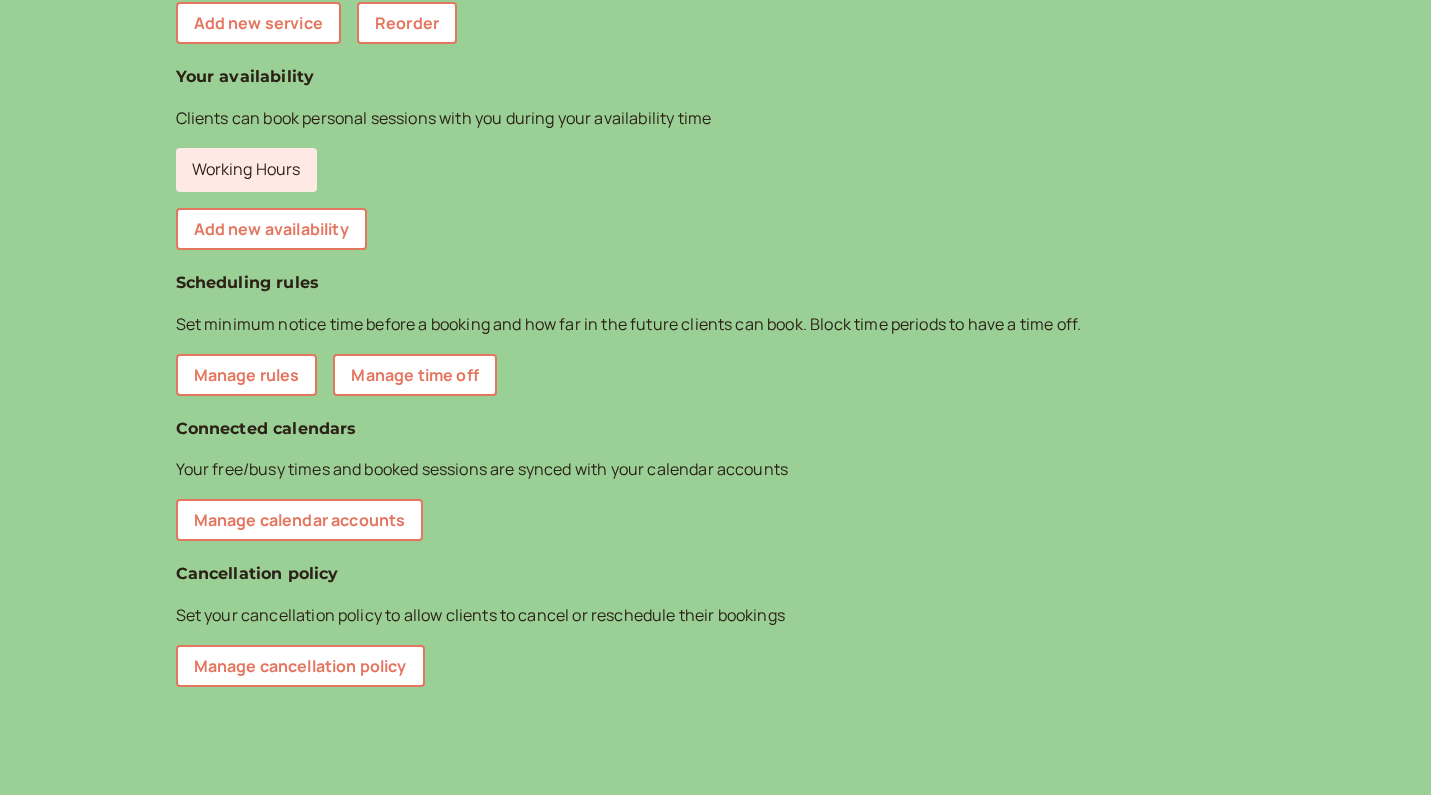 scroll, scrollTop: 0, scrollLeft: 0, axis: both 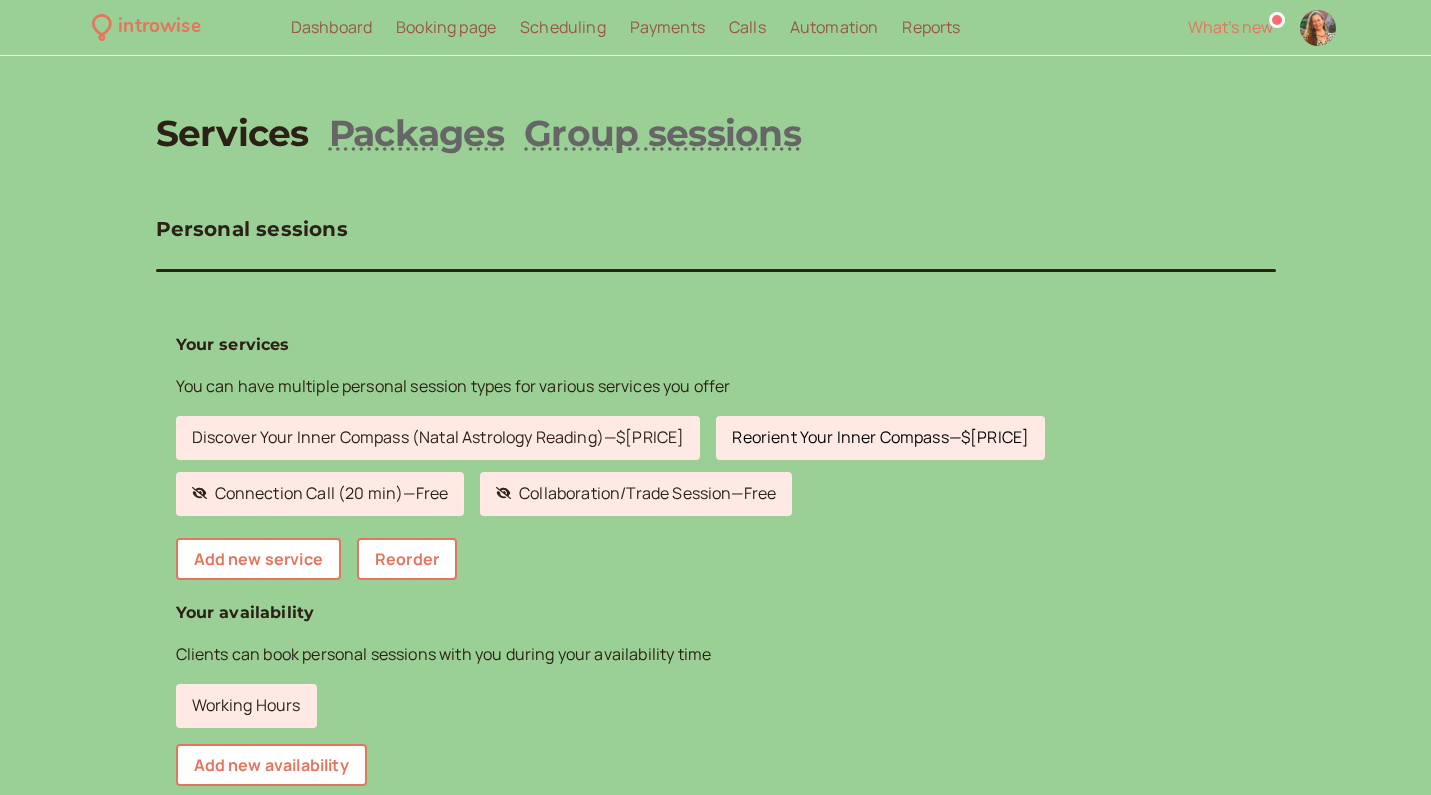 click on "Reorient Your Inner Compass  —  $165" at bounding box center (880, 438) 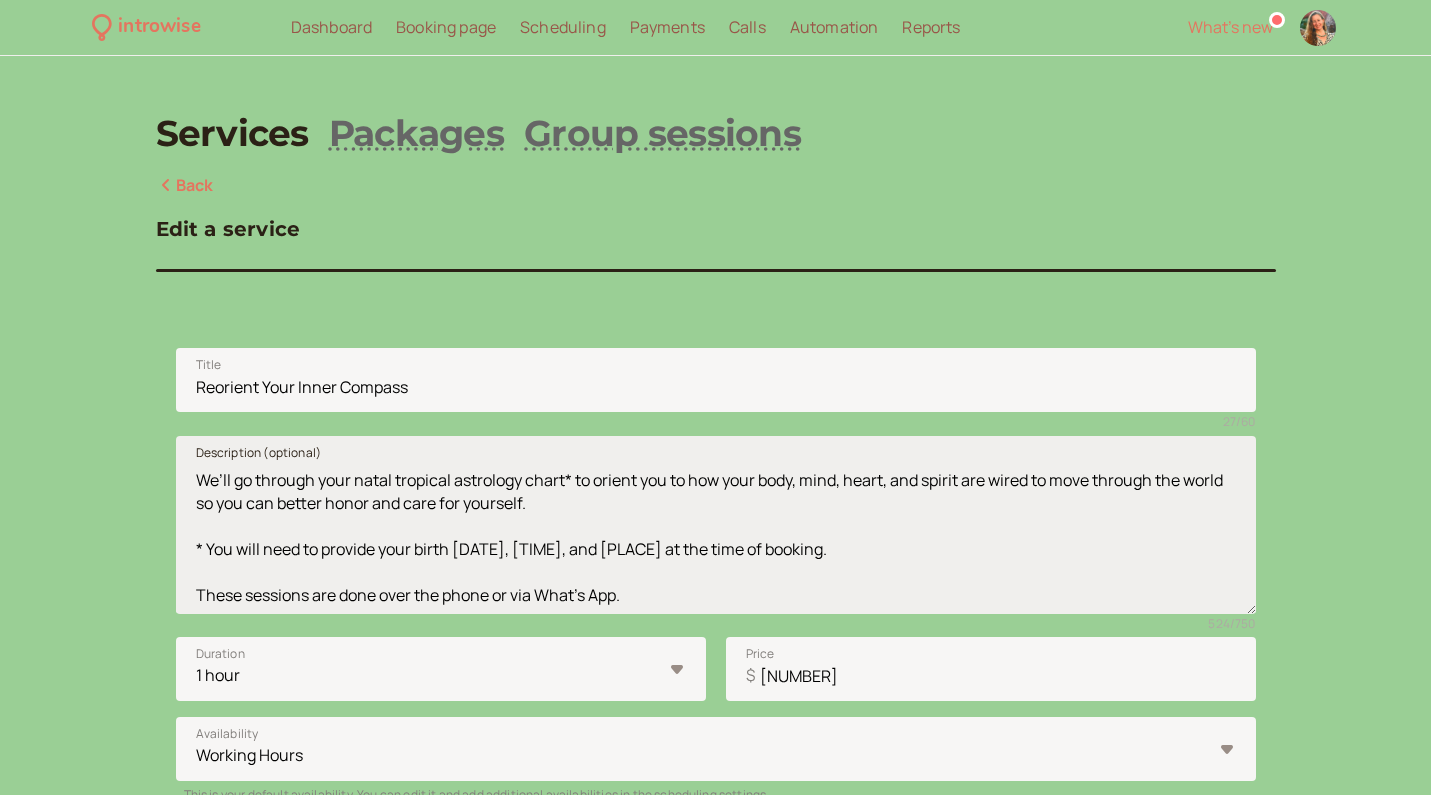 scroll, scrollTop: 110, scrollLeft: 0, axis: vertical 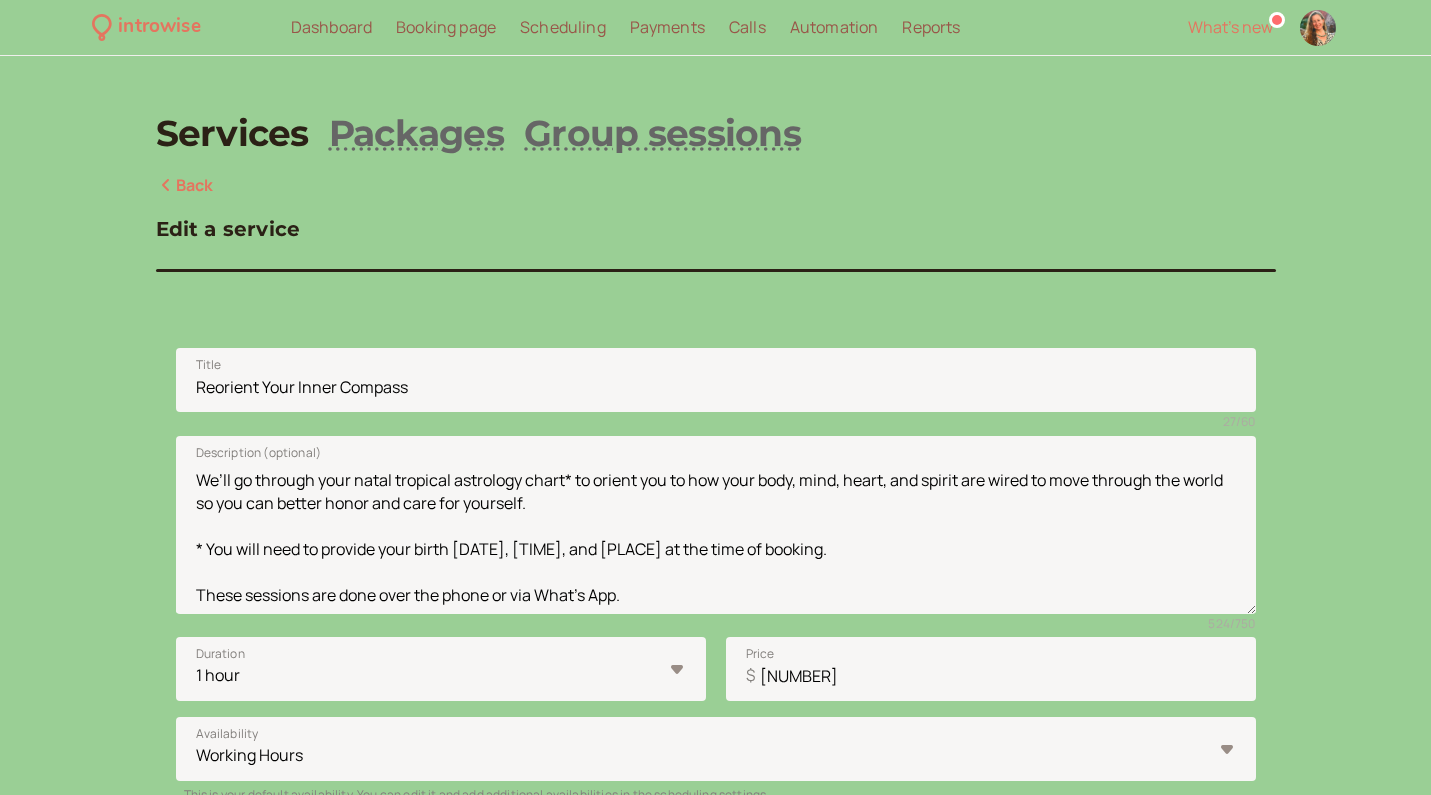 click at bounding box center (1245, 1522) 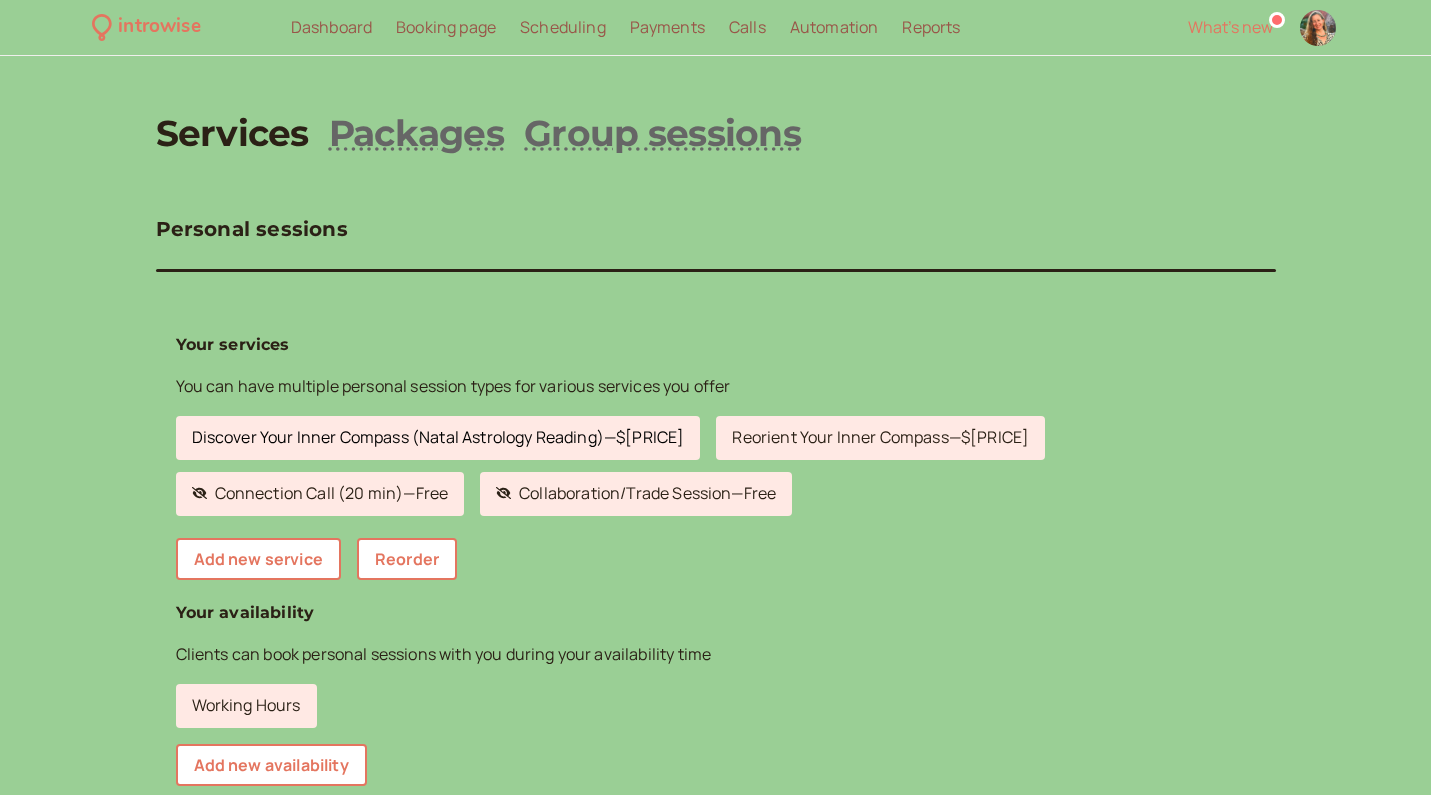 click on "Discover Your Inner Compass (Natal Astrology Reading)  —  $165" at bounding box center [438, 438] 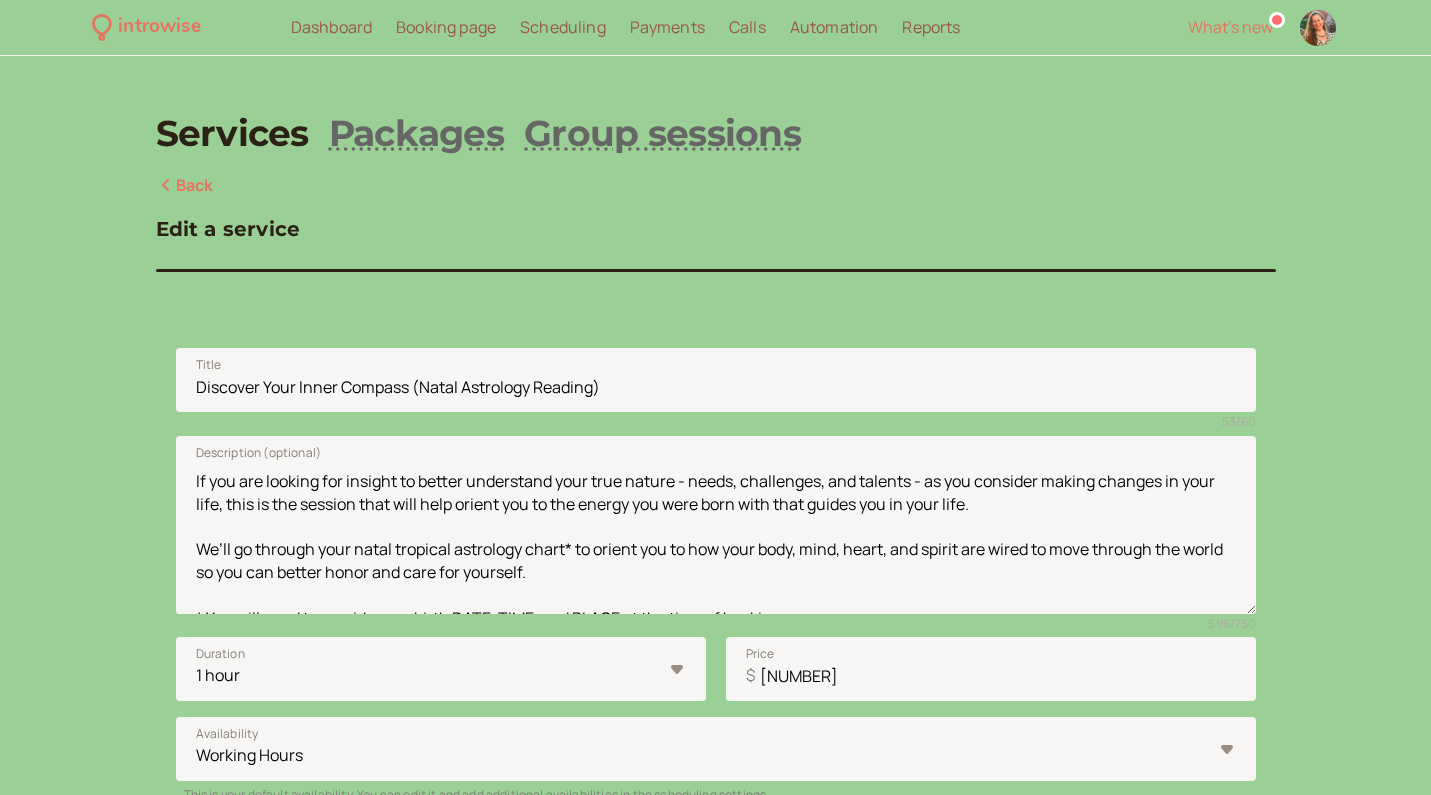 click at bounding box center [1245, 1522] 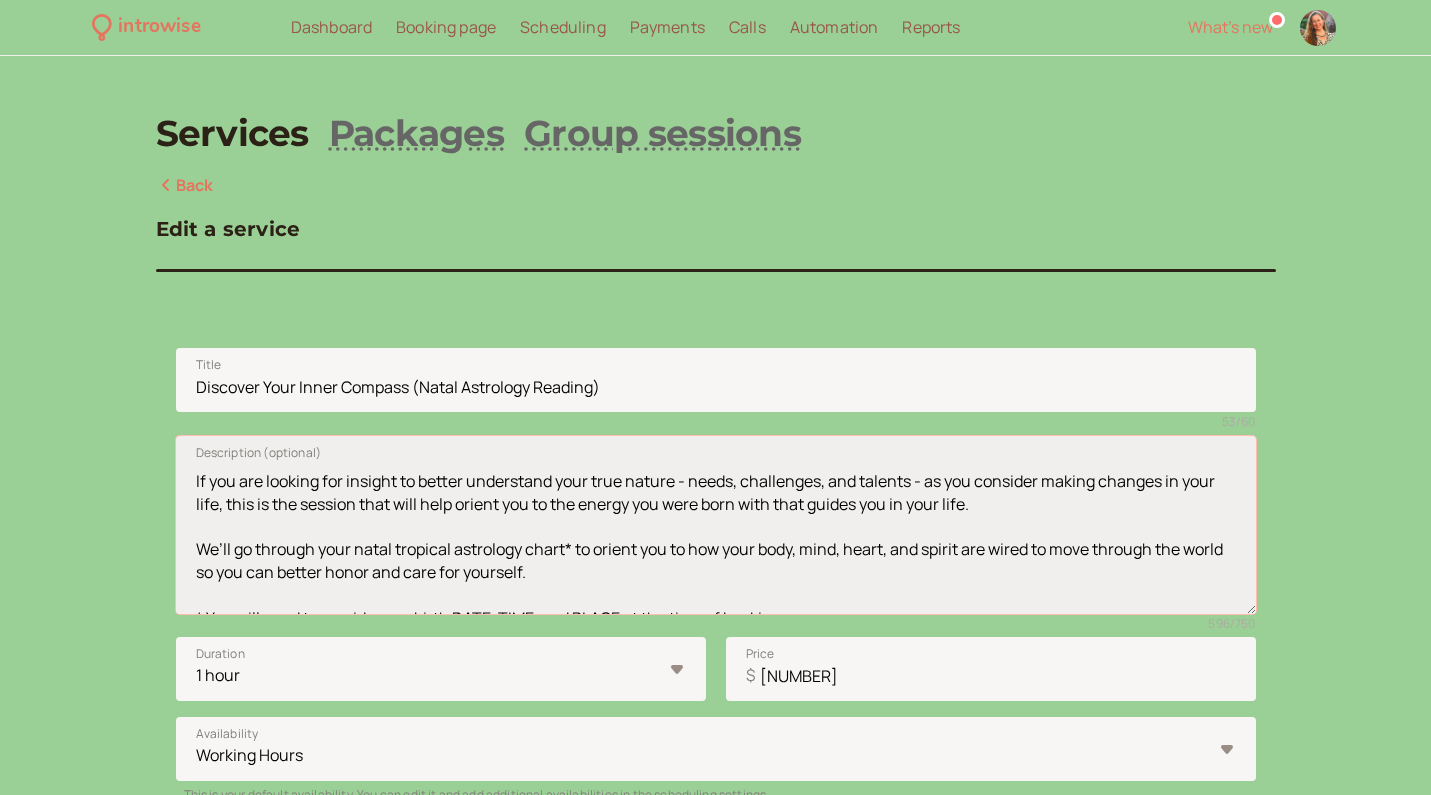 click on "If you are looking for insight to better understand your true nature - needs, challenges, and talents - as you consider making changes in your life, this is the session that will help orient you to the energy you were born with that guides you in your life.
We’ll go through your natal tropical astrology chart* to orient you to how your body, mind, heart, and spirit are wired to move through the world so you can better honor and care for yourself.
* You will need to provide your birth DATE, TIME, and PLACE at the time of booking.
These sessions are done over the phone or via What's App." at bounding box center (716, 525) 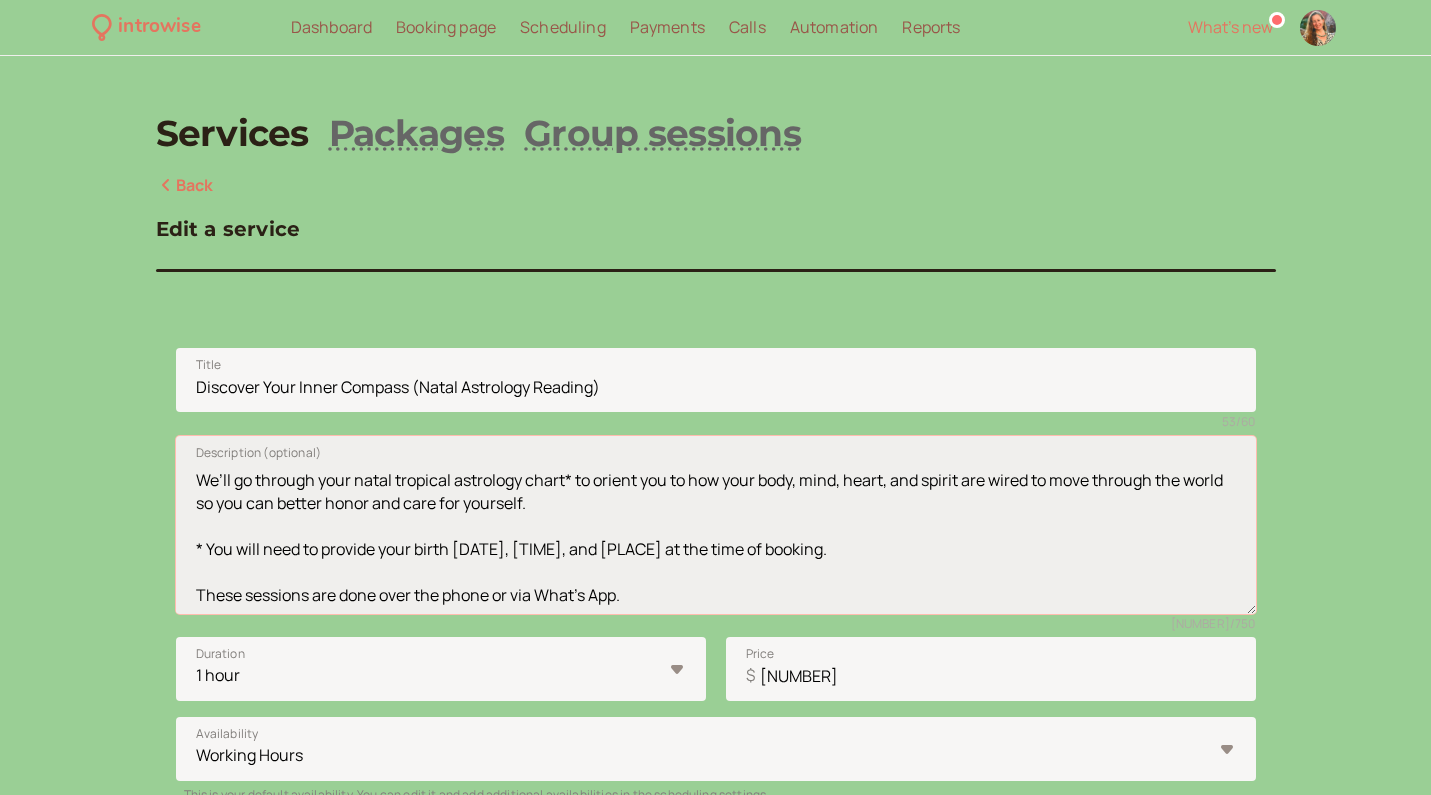 scroll, scrollTop: 132, scrollLeft: 0, axis: vertical 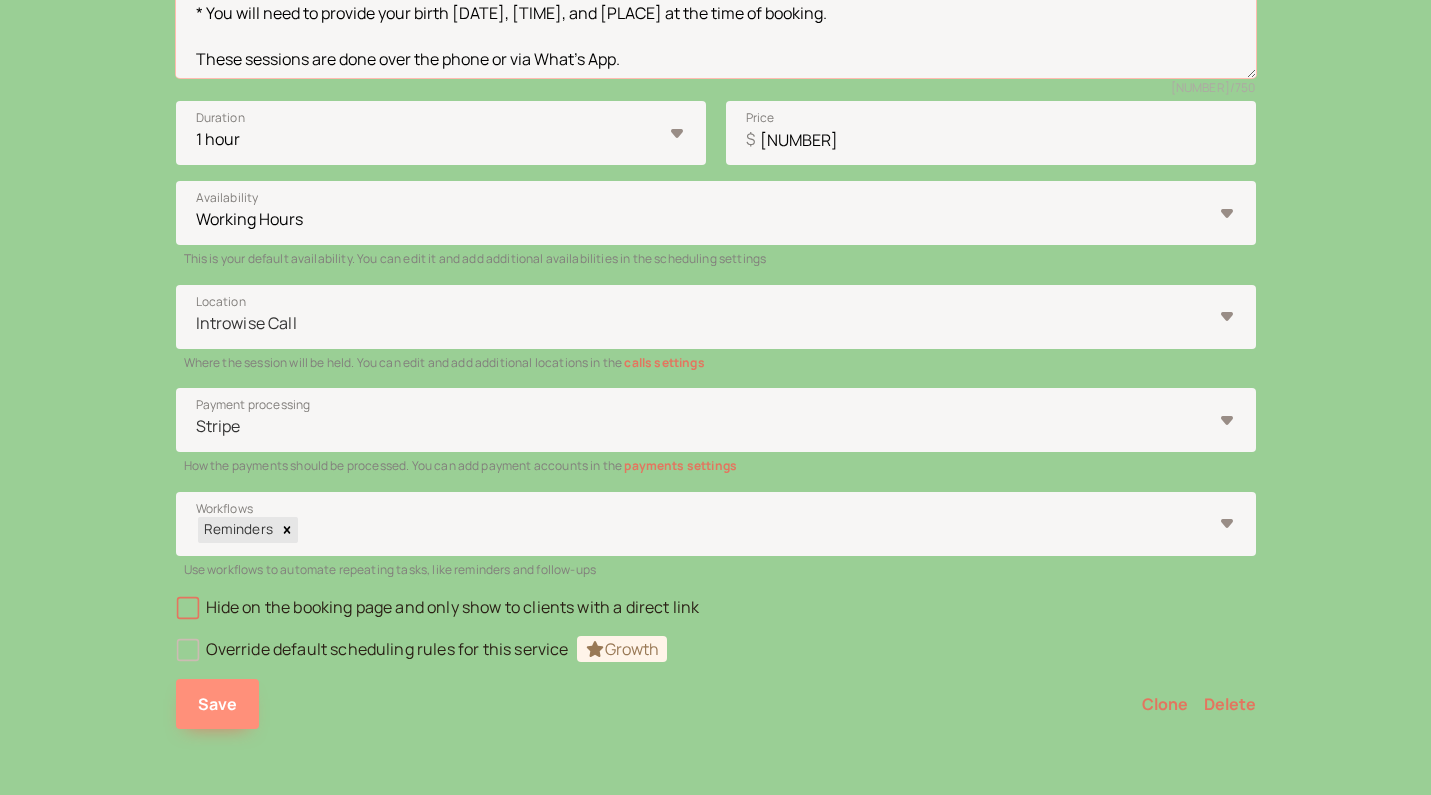 type on "If you are looking for insight to better understand your soul's true nature - needs, challenges, and talents - as you consider making changes in your life, this is the session that will help orient you to the energy you were born with that guides you in your life.
We’ll go through your natal tropical astrology chart* to orient you to how your body, mind, heart, and spirit are wired to move through the world so you can better honor and care for yourself.
* You will need to provide your birth [DATE], [TIME], and [PLACE] at the time of booking.
These sessions are done over the phone or via What's App." 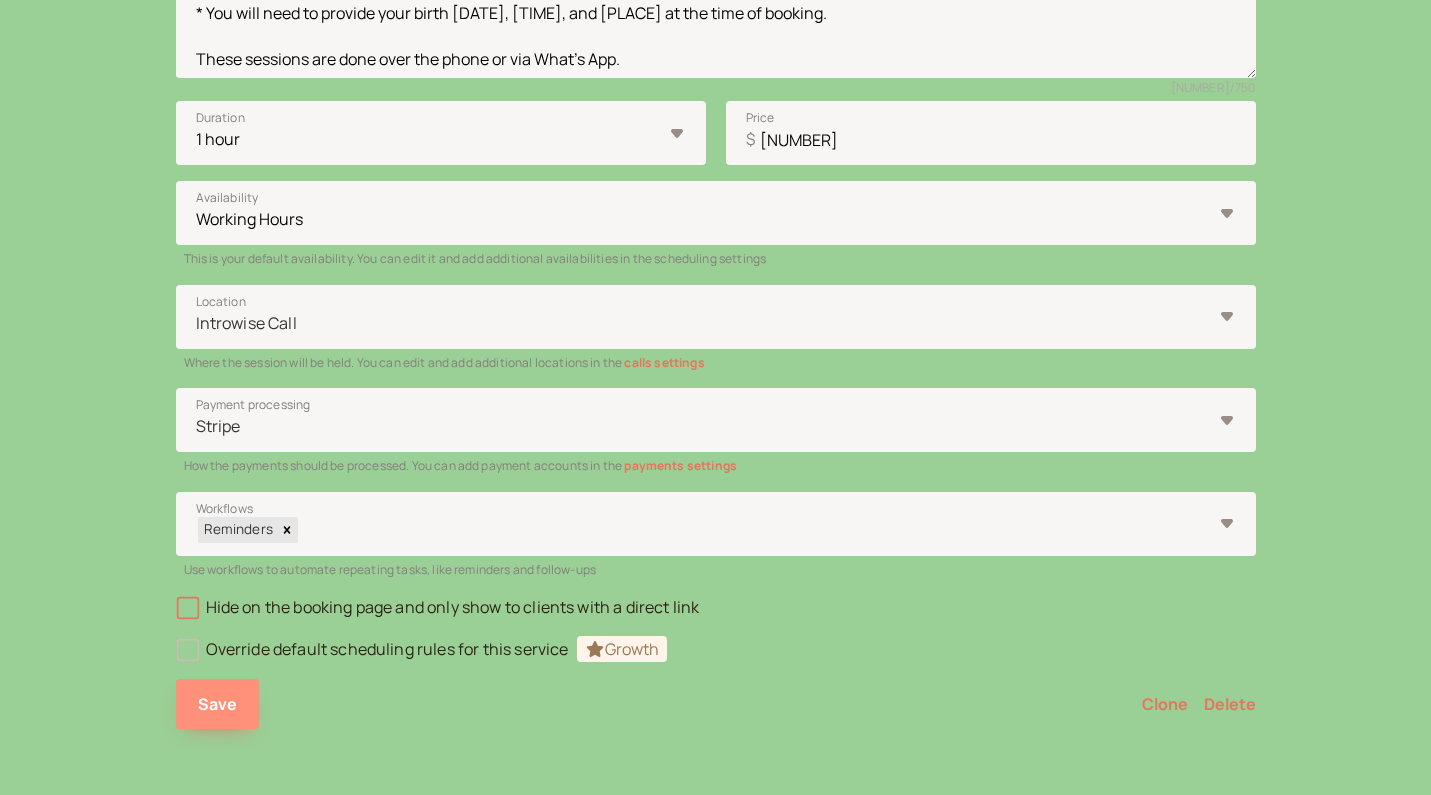 click on "Save" at bounding box center (218, 704) 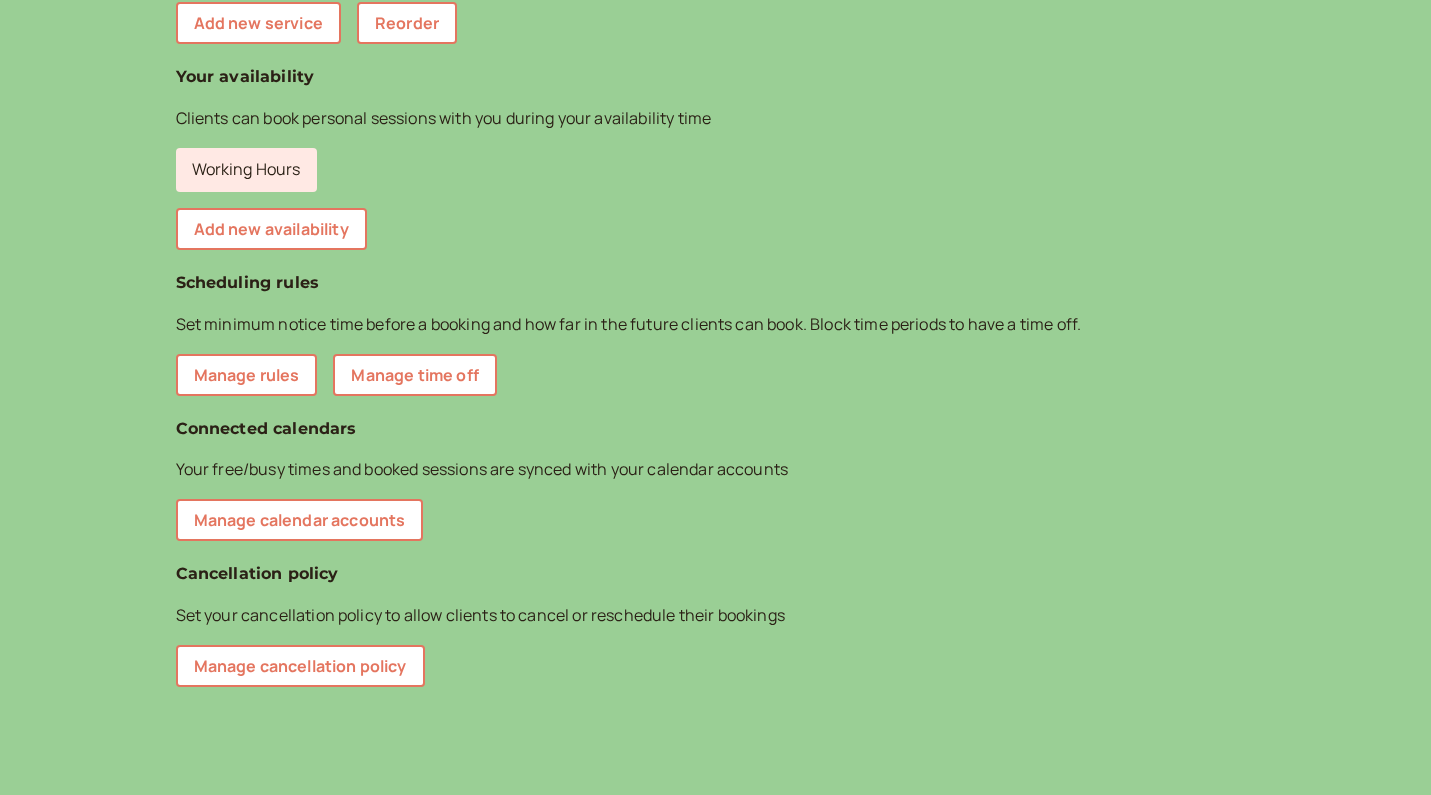 scroll, scrollTop: 0, scrollLeft: 0, axis: both 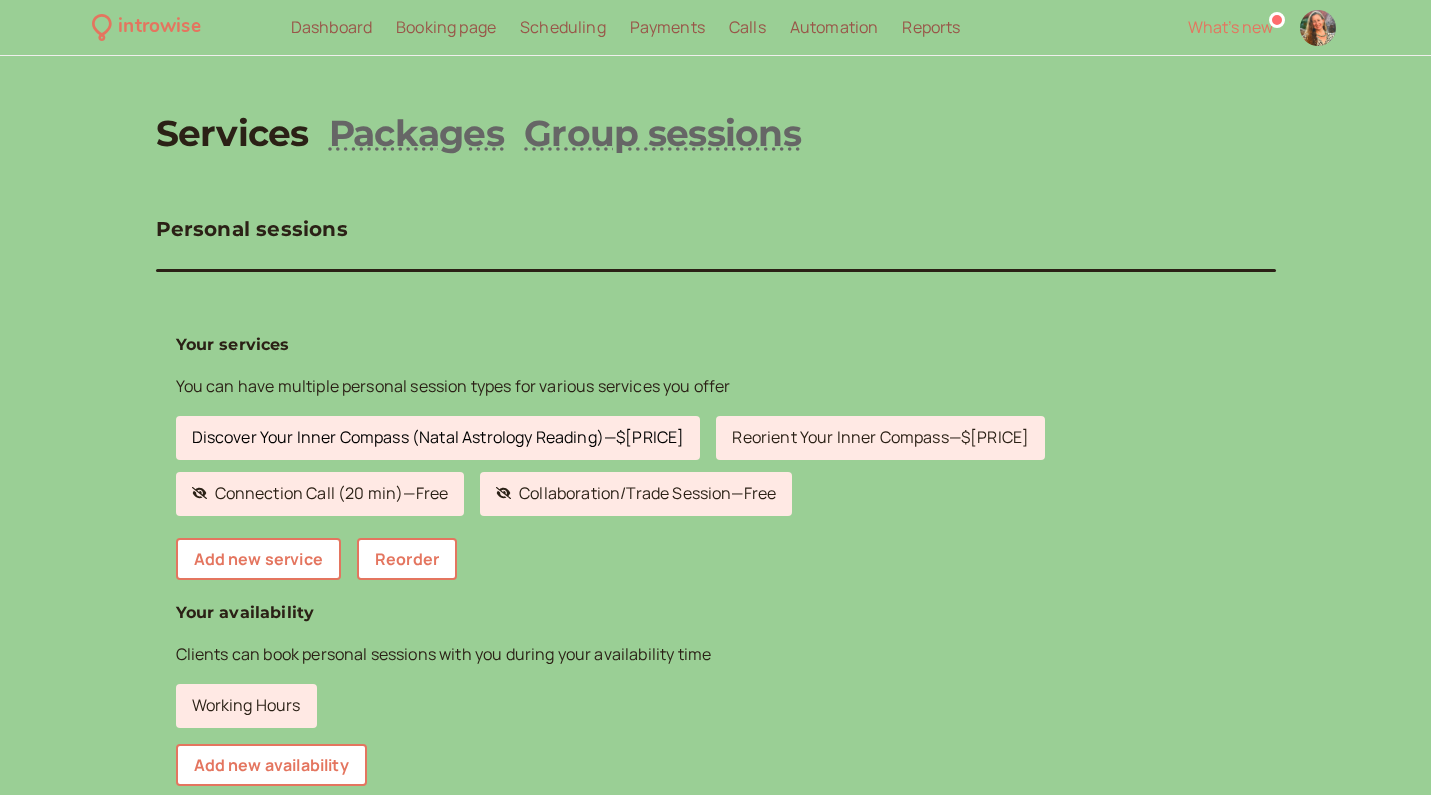 click on "Discover Your Inner Compass (Natal Astrology Reading)  —  $165" at bounding box center (438, 438) 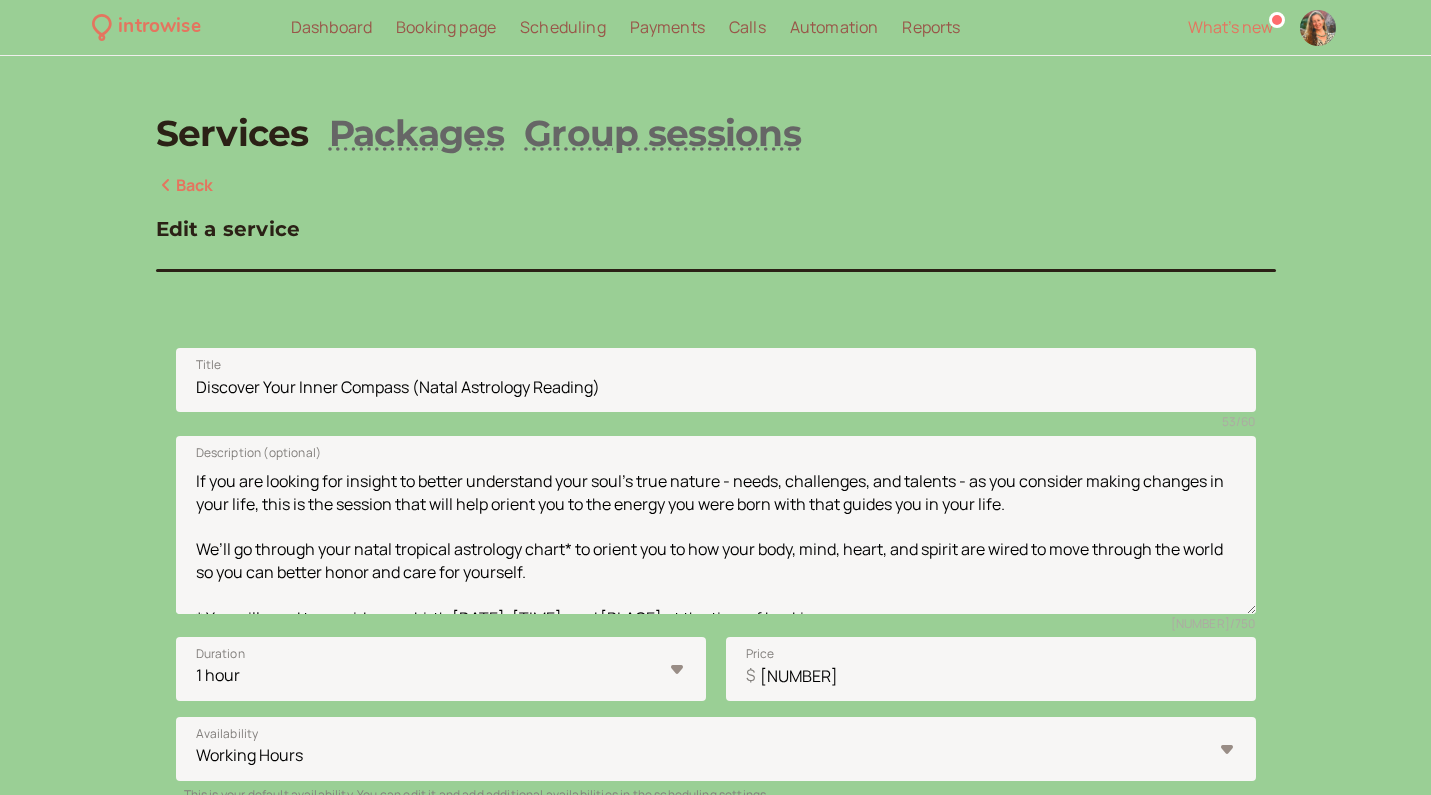 click at bounding box center (1245, 1522) 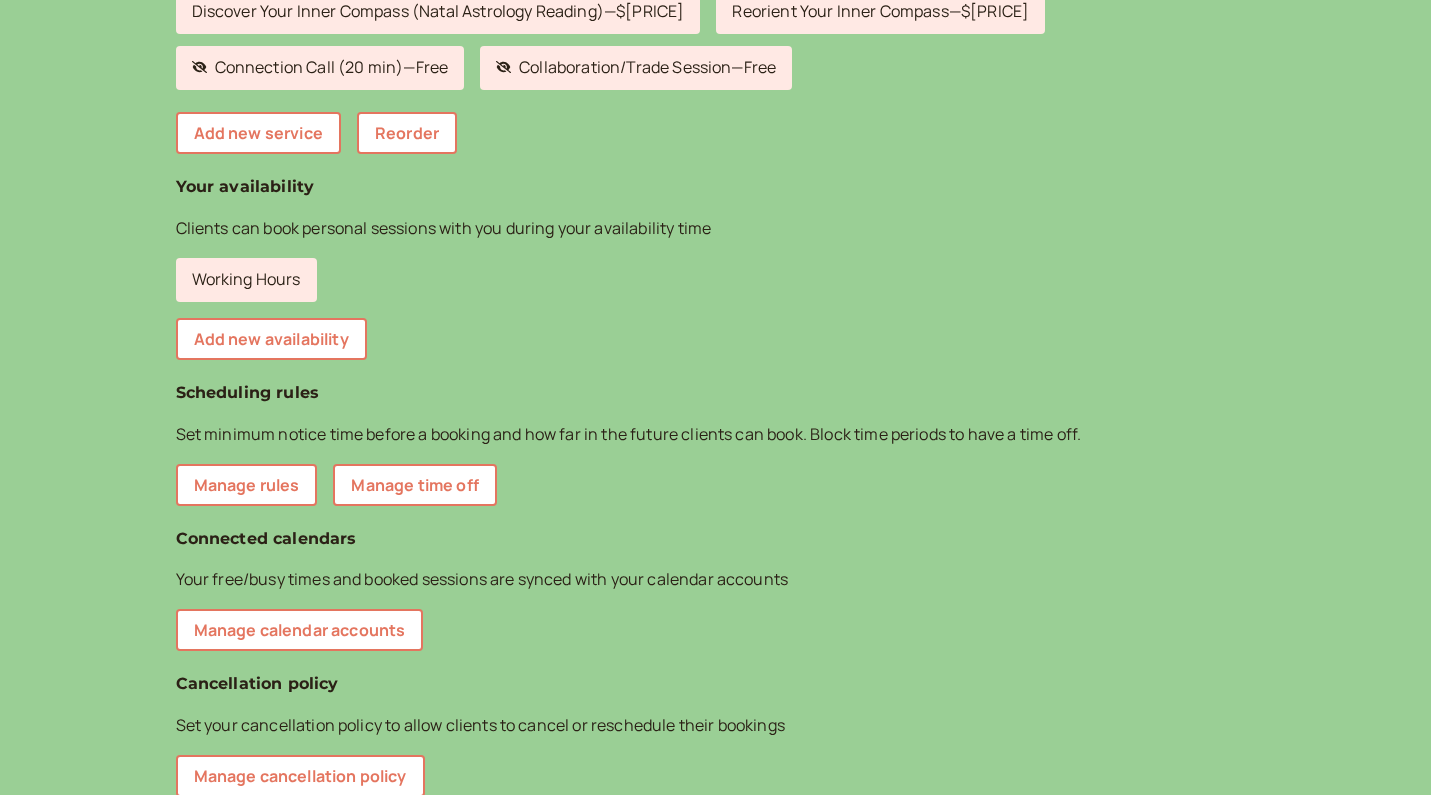 scroll, scrollTop: 436, scrollLeft: 0, axis: vertical 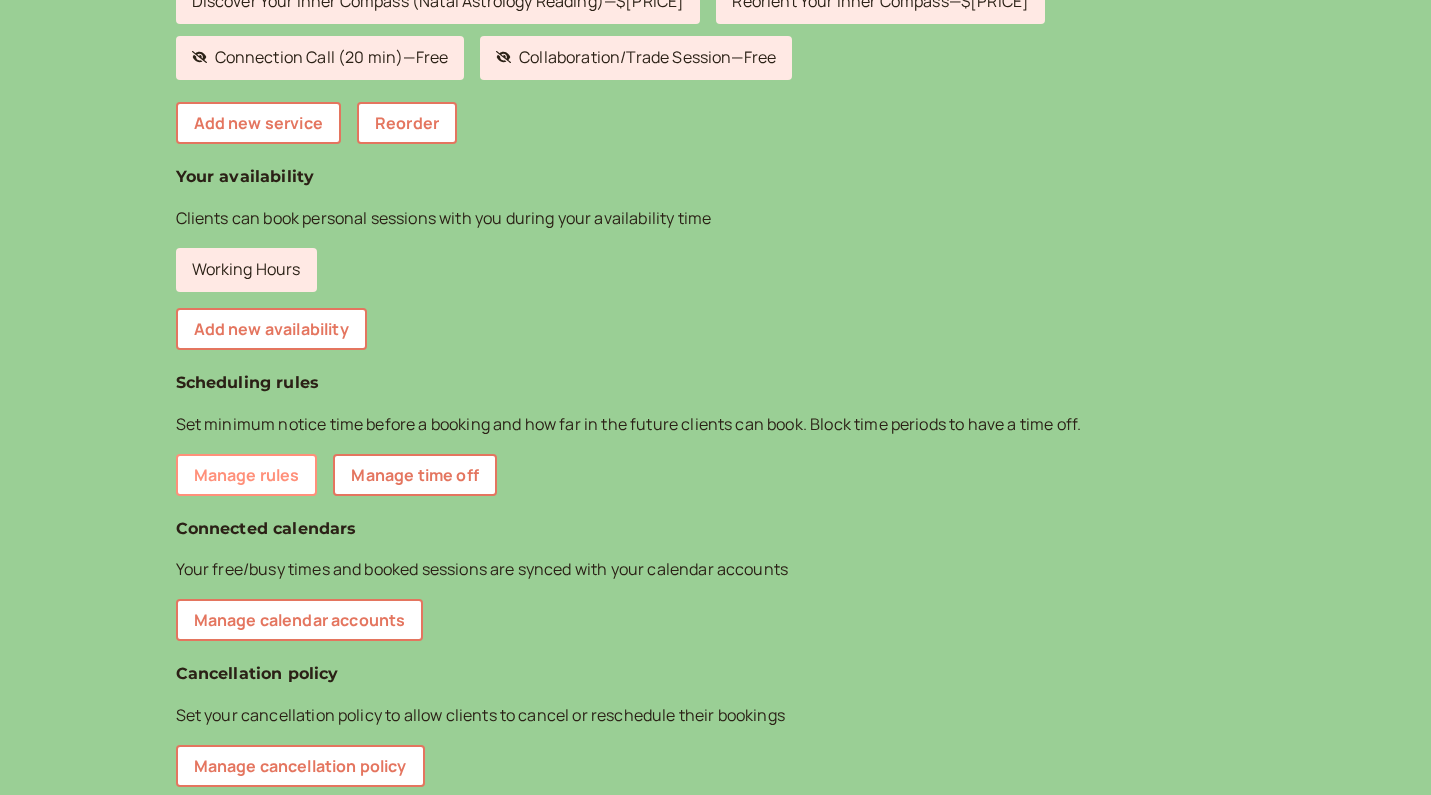 click on "Manage rules" at bounding box center [247, 475] 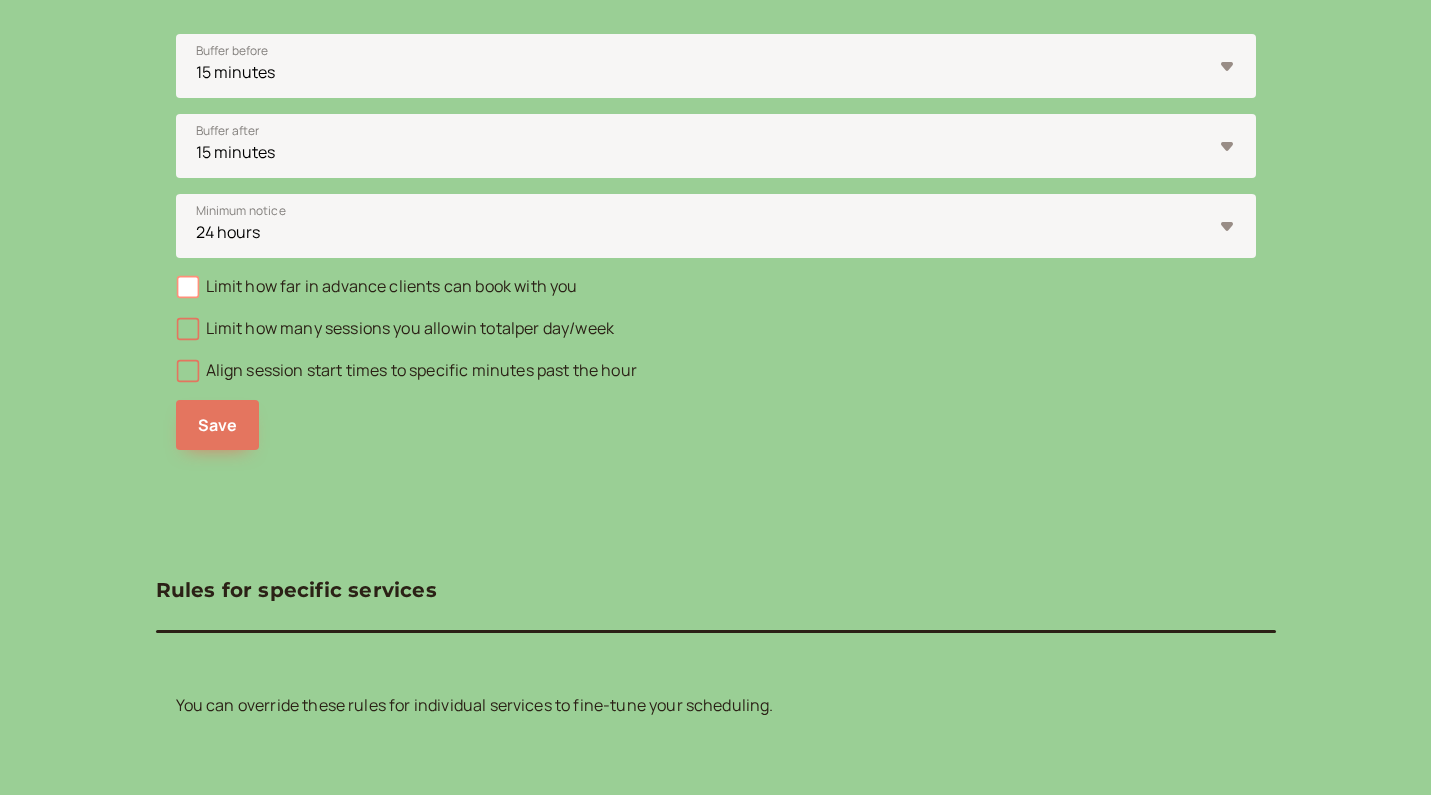 scroll, scrollTop: 42, scrollLeft: 0, axis: vertical 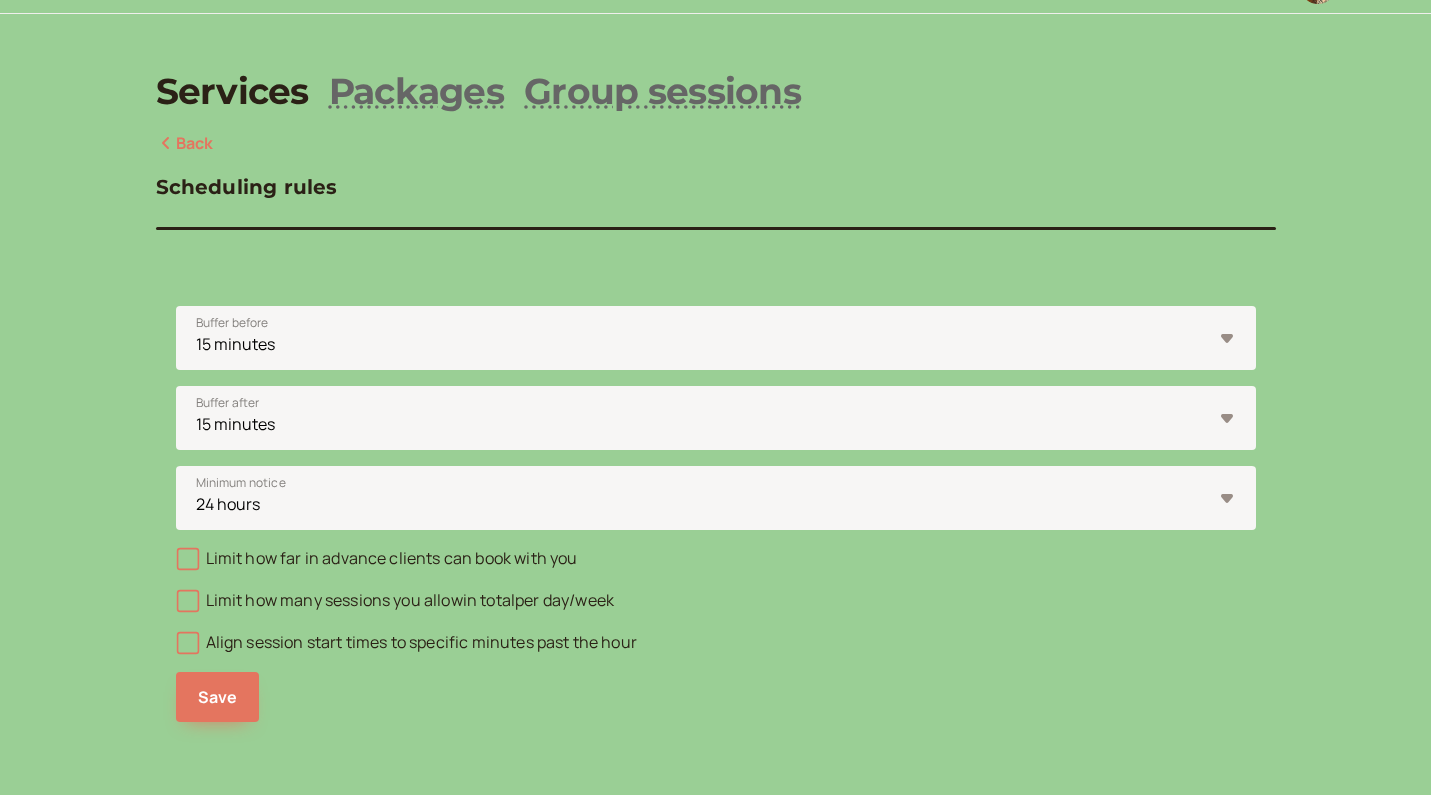 click on "Back" at bounding box center (185, 144) 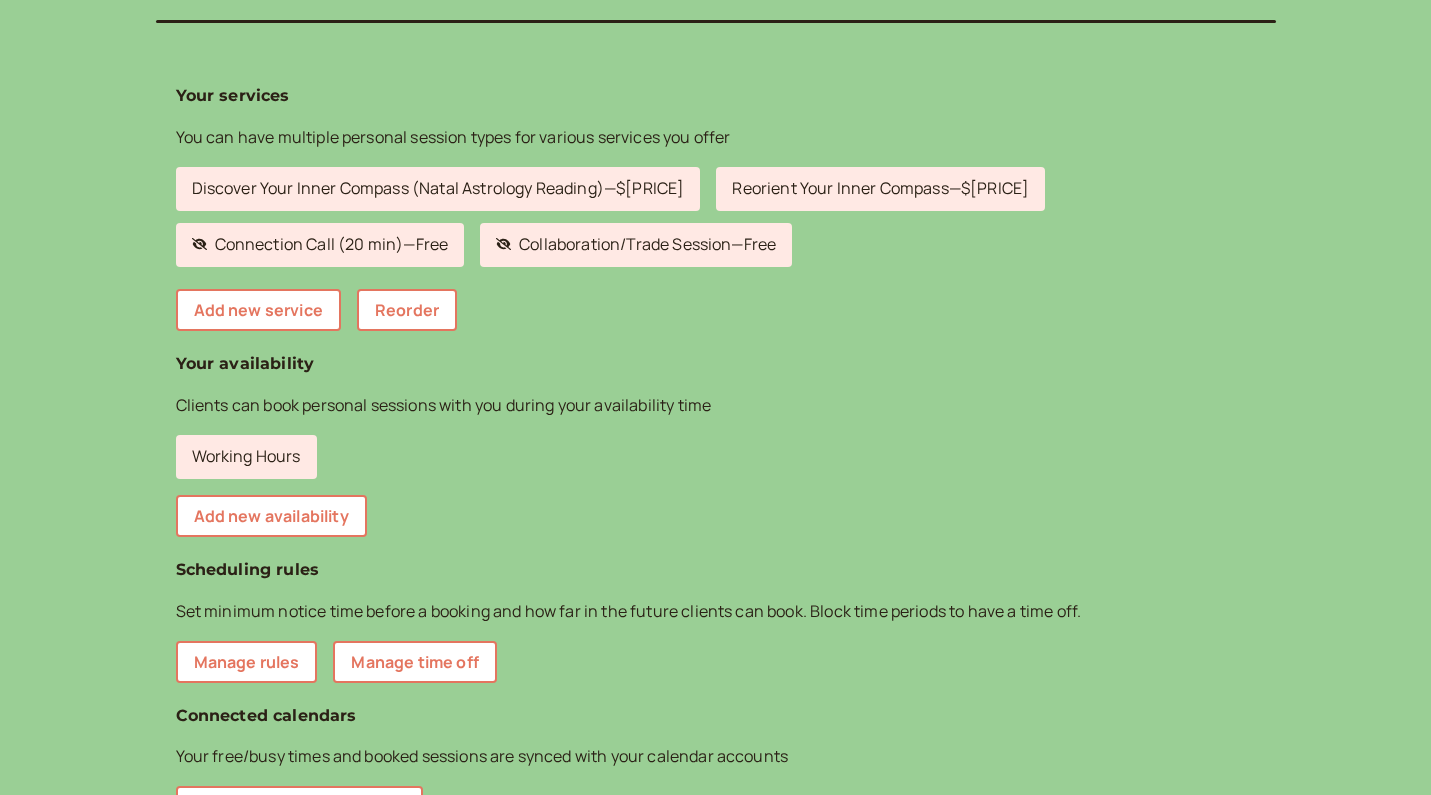 scroll, scrollTop: 223, scrollLeft: 0, axis: vertical 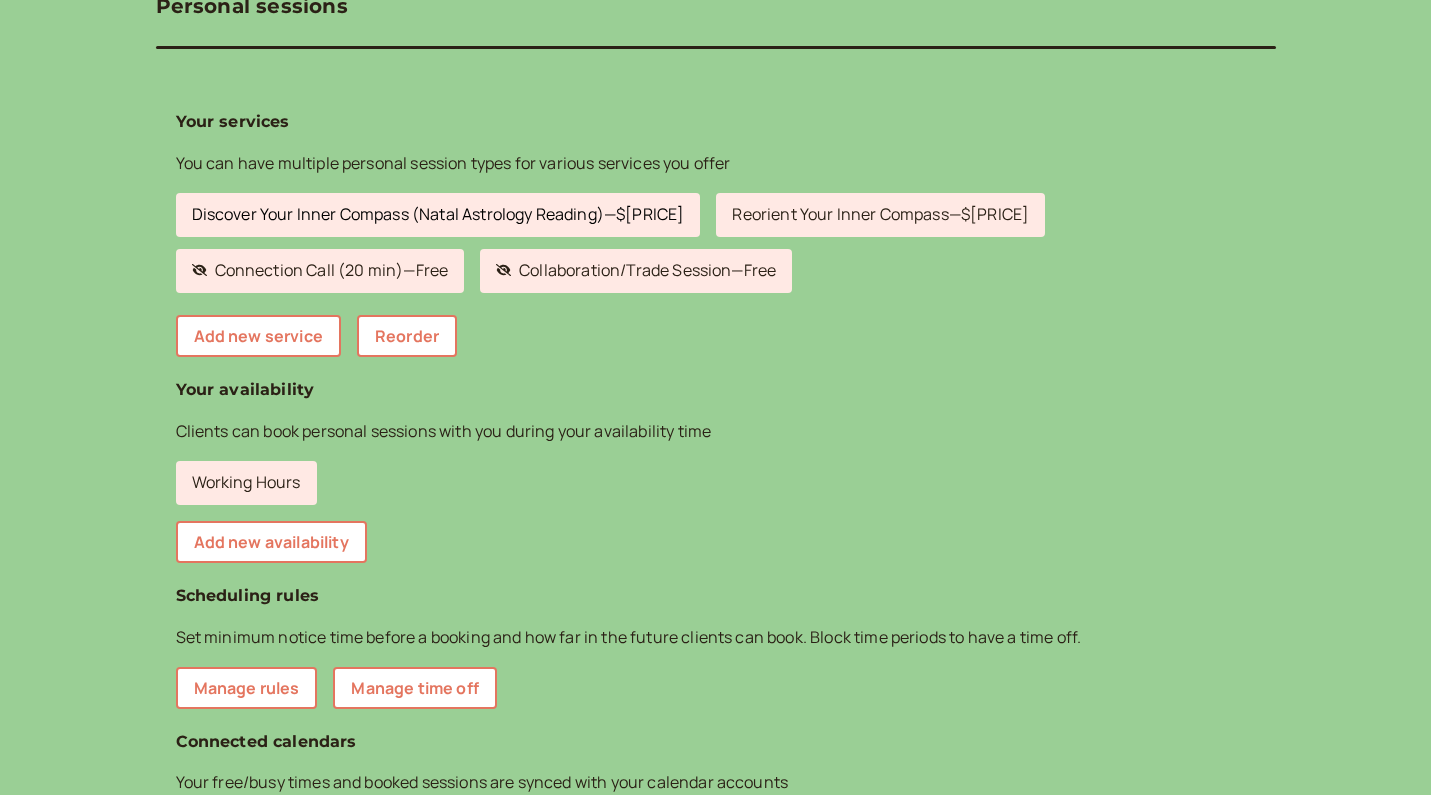 click on "Discover Your Inner Compass (Natal Astrology Reading)  —  $165" at bounding box center (438, 215) 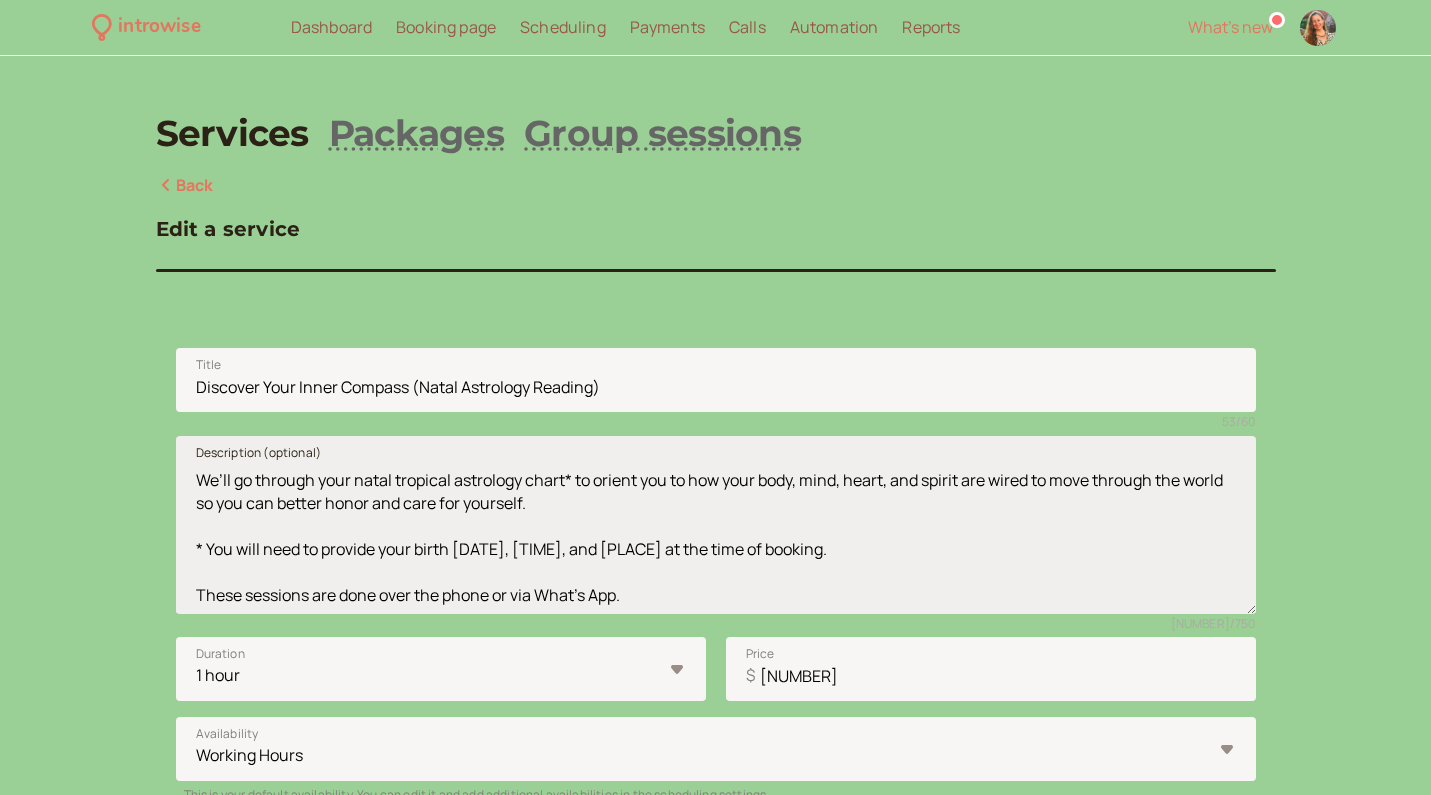 scroll, scrollTop: 132, scrollLeft: 0, axis: vertical 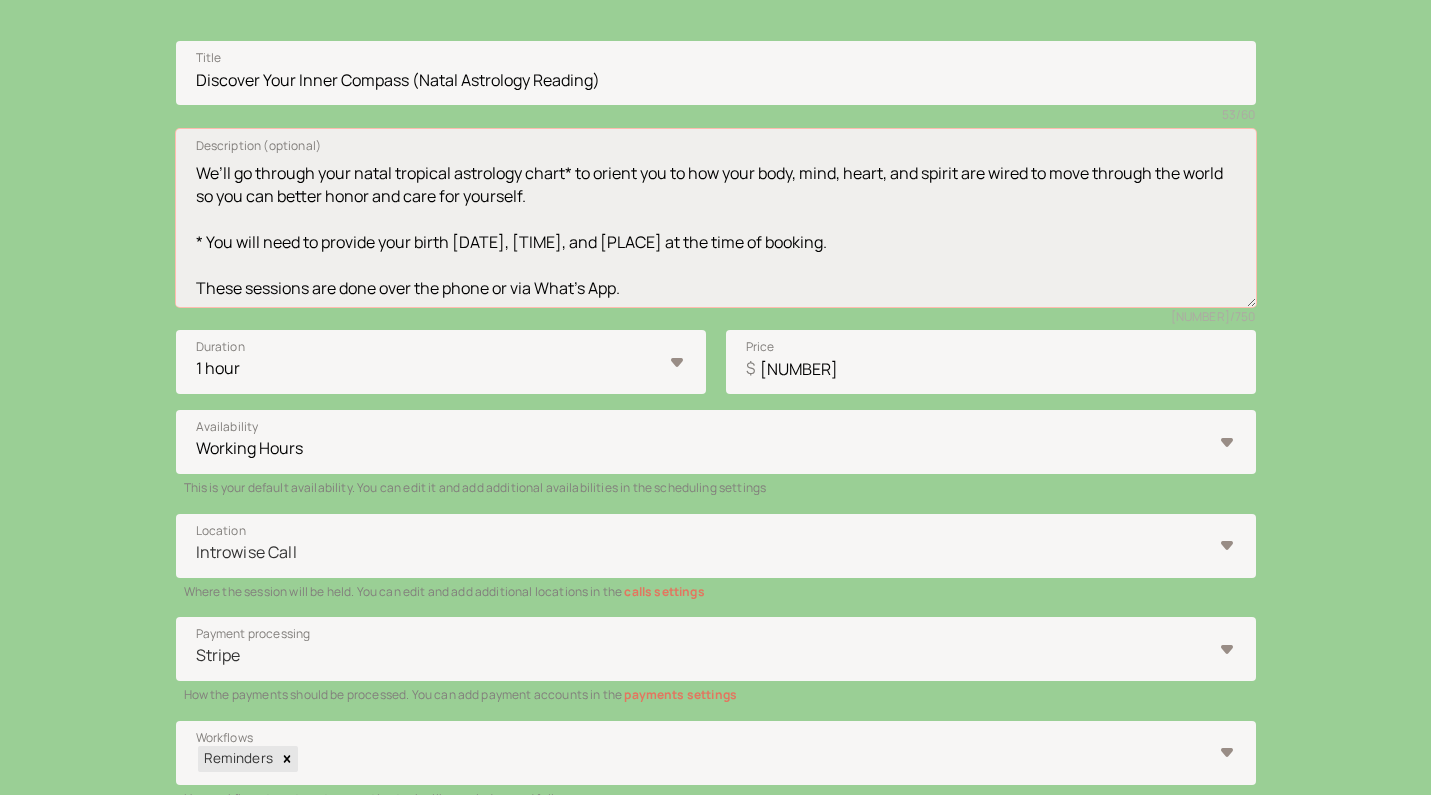 click on "If you are looking for insight to better understand your soul's true nature - needs, challenges, and talents - as you consider making changes in your life, this is the session that will help orient you to the energy you were born with that guides you in your life.
We’ll go through your natal tropical astrology chart* to orient you to how your body, mind, heart, and spirit are wired to move through the world so you can better honor and care for yourself.
* You will need to provide your birth [DATE], [TIME], and [PLACE] at the time of booking.
These sessions are done over the phone or via What's App." at bounding box center [716, 218] 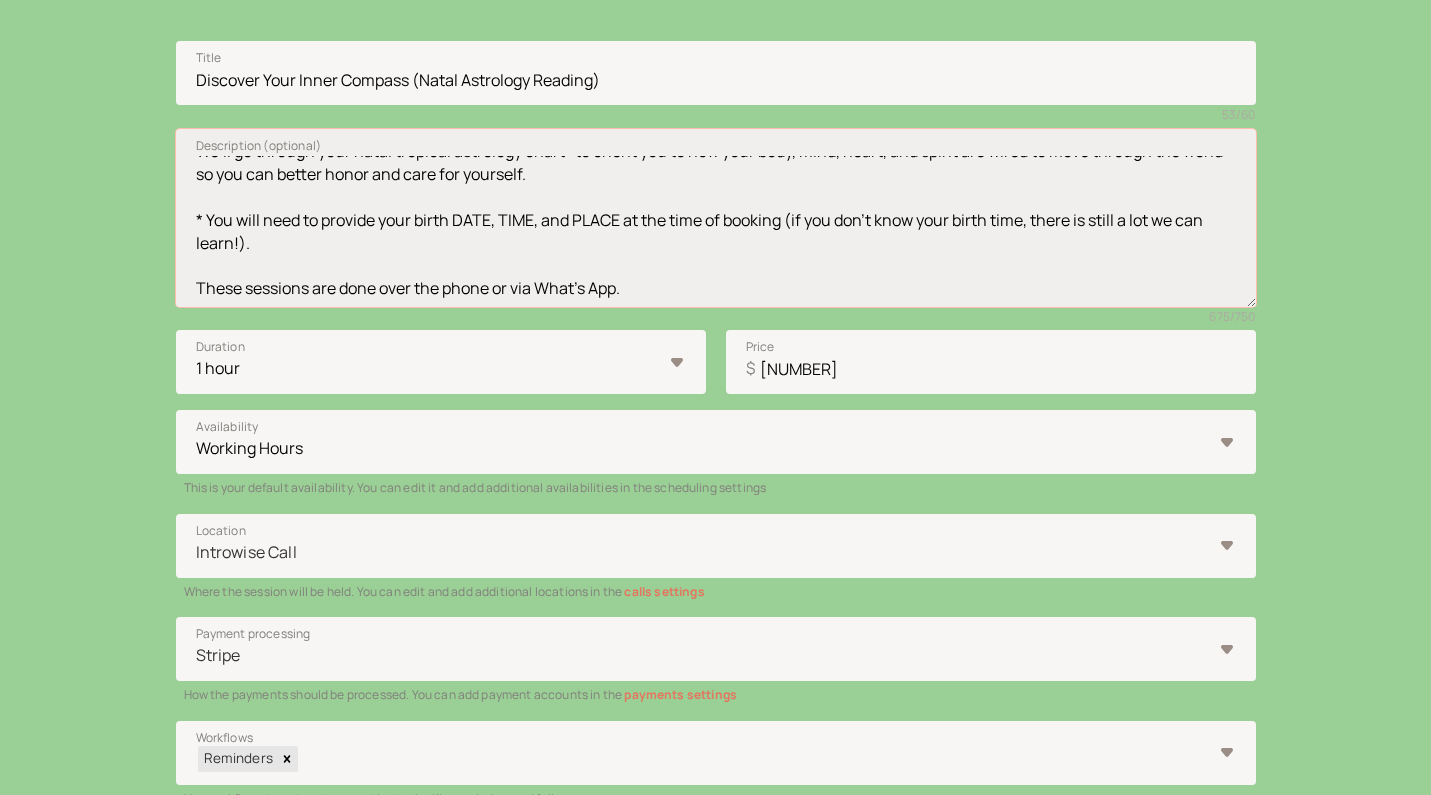 drag, startPoint x: 793, startPoint y: 238, endPoint x: 647, endPoint y: 262, distance: 147.95946 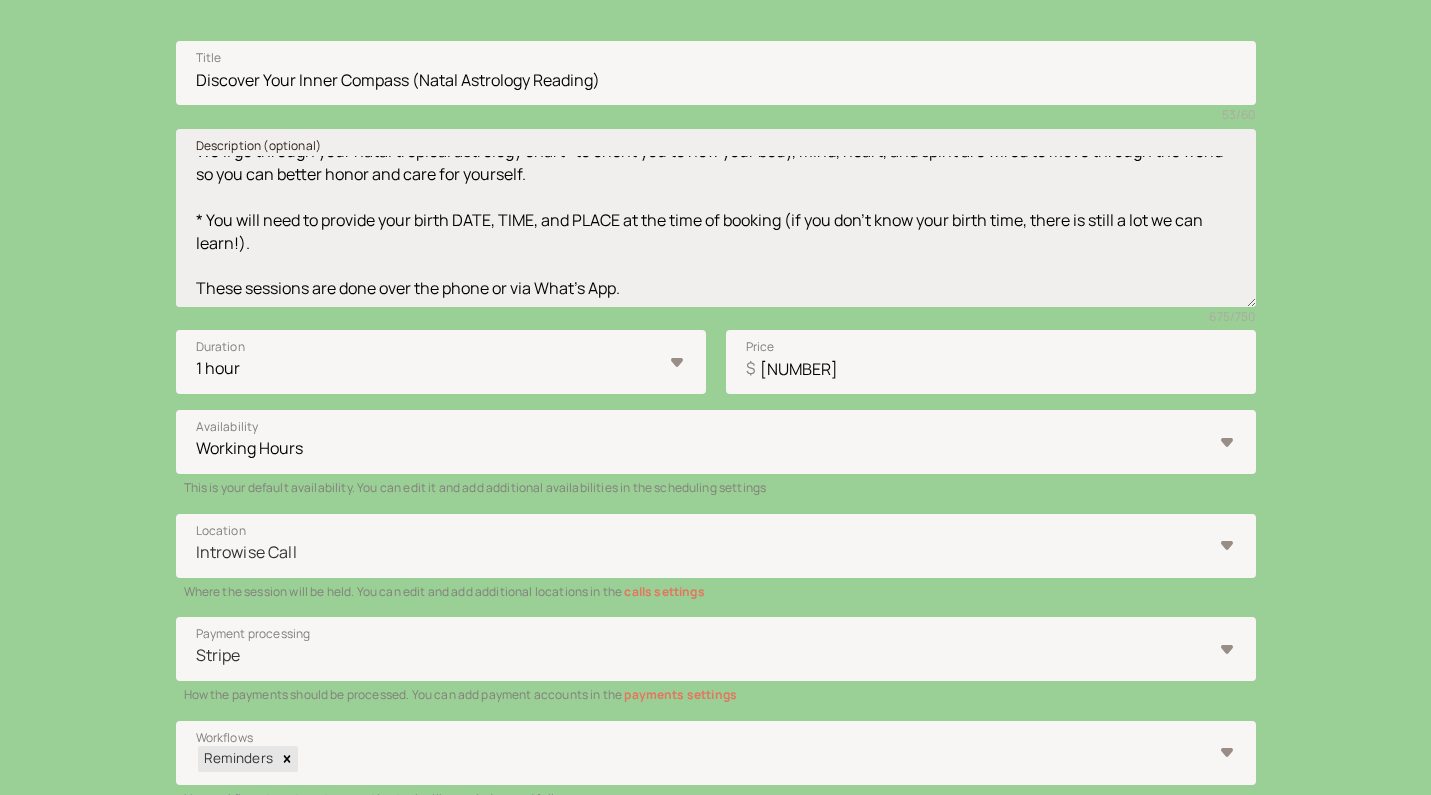 click on "If you are looking for insight to better understand your soul's true nature - needs, challenges, and talents - as you consider making changes in your life, this is the session that will help orient you to the energy you were born with that guides you in your life.
We’ll go through your natal tropical astrology chart* to orient you to how your body, mind, heart, and spirit are wired to move through the world so you can better honor and care for yourself.
* You will need to provide your birth DATE, TIME, and PLACE at the time of booking (if you don't know your birth time, there is still a lot we can learn!).
These sessions are done over the phone or via What's App." at bounding box center [716, 218] 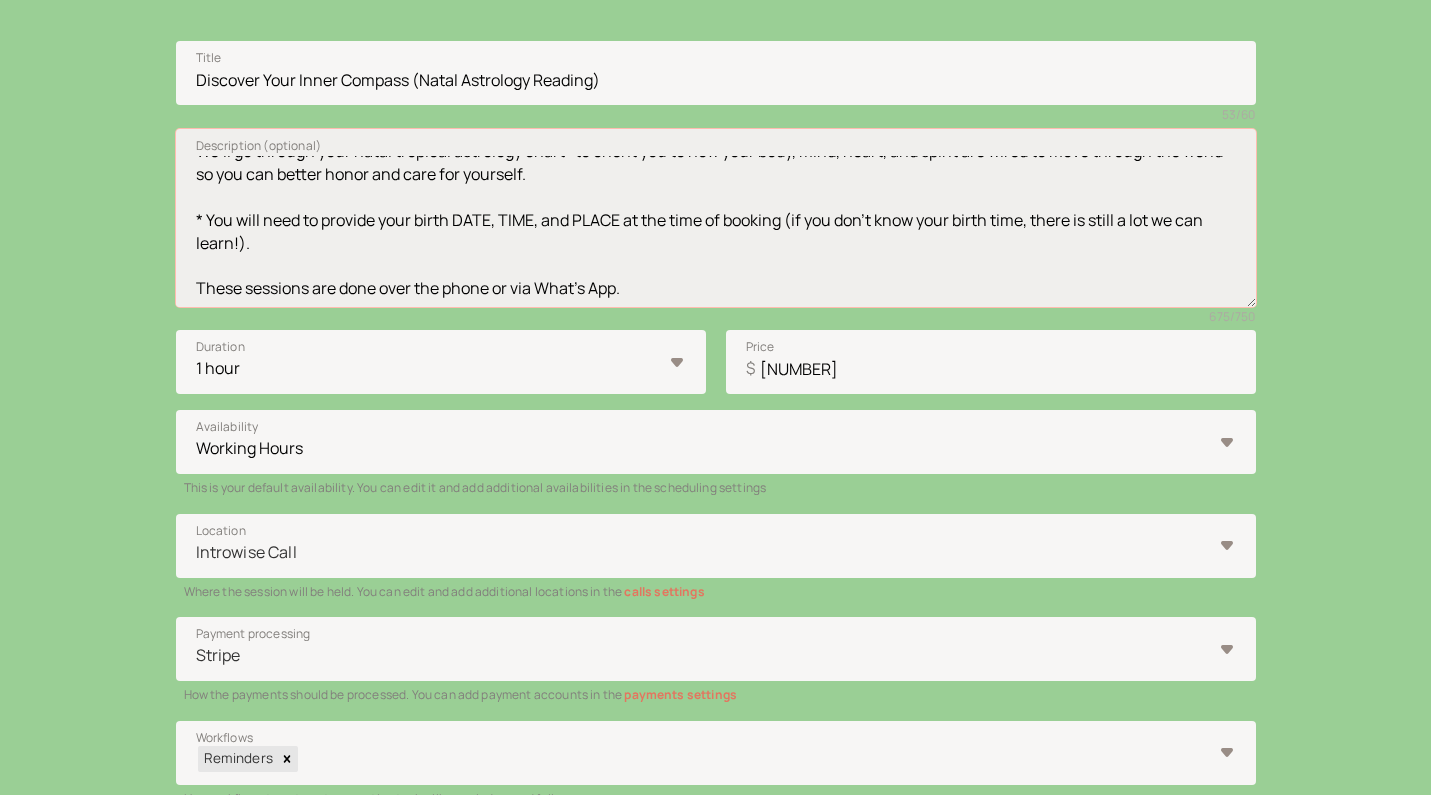 click on "If you are looking for insight to better understand your soul's true nature - needs, challenges, and talents - as you consider making changes in your life, this is the session that will help orient you to the energy you were born with that guides you in your life.
We’ll go through your natal tropical astrology chart* to orient you to how your body, mind, heart, and spirit are wired to move through the world so you can better honor and care for yourself.
* You will need to provide your birth DATE, TIME, and PLACE at the time of booking (if you don't know your birth time, there is still a lot we can learn!).
These sessions are done over the phone or via What's App." at bounding box center (716, 218) 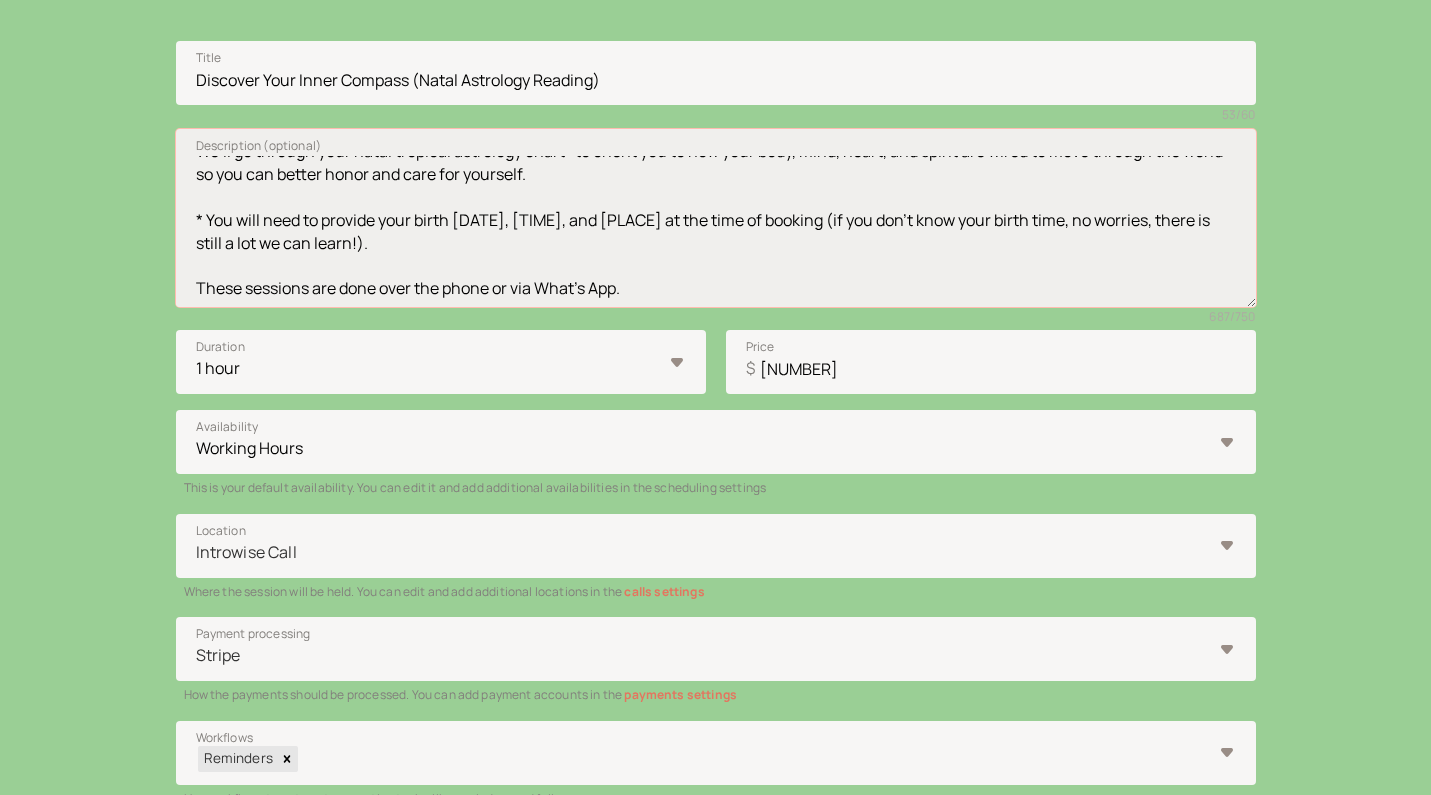 scroll, scrollTop: 154, scrollLeft: 0, axis: vertical 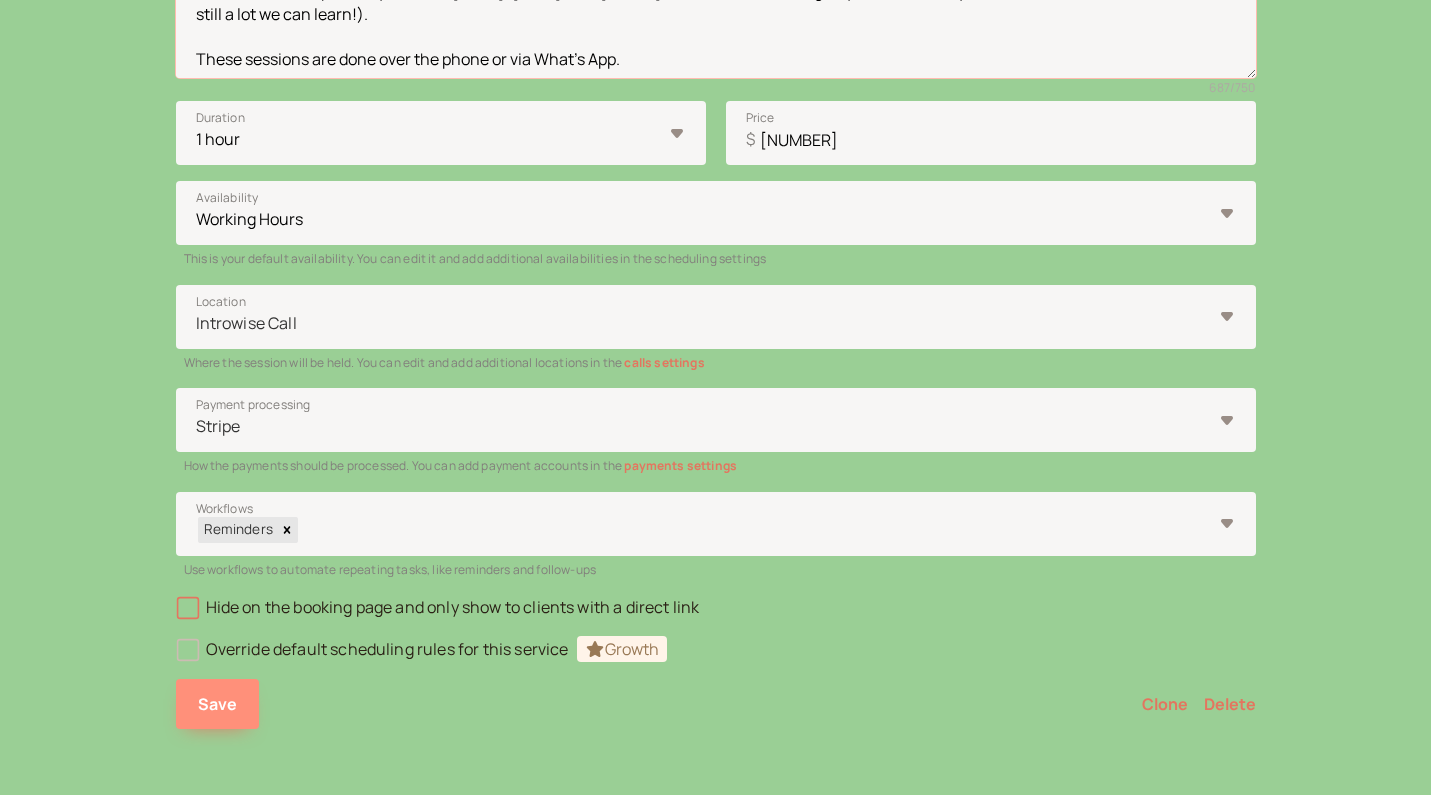type on "If you are looking for insight to better understand your soul's true nature - needs, challenges, and talents - as you consider making changes in your life, this is the session that will help orient you to the energy you were born with that guides you in your life.
We’ll go through your natal tropical astrology chart* to orient you to how your body, mind, heart, and spirit are wired to move through the world so you can better honor and care for yourself.
* You will need to provide your birth [DATE], [TIME], and [PLACE] at the time of booking (if you don't know your birth time, no worries, there is still a lot we can learn!).
These sessions are done over the phone or via What's App." 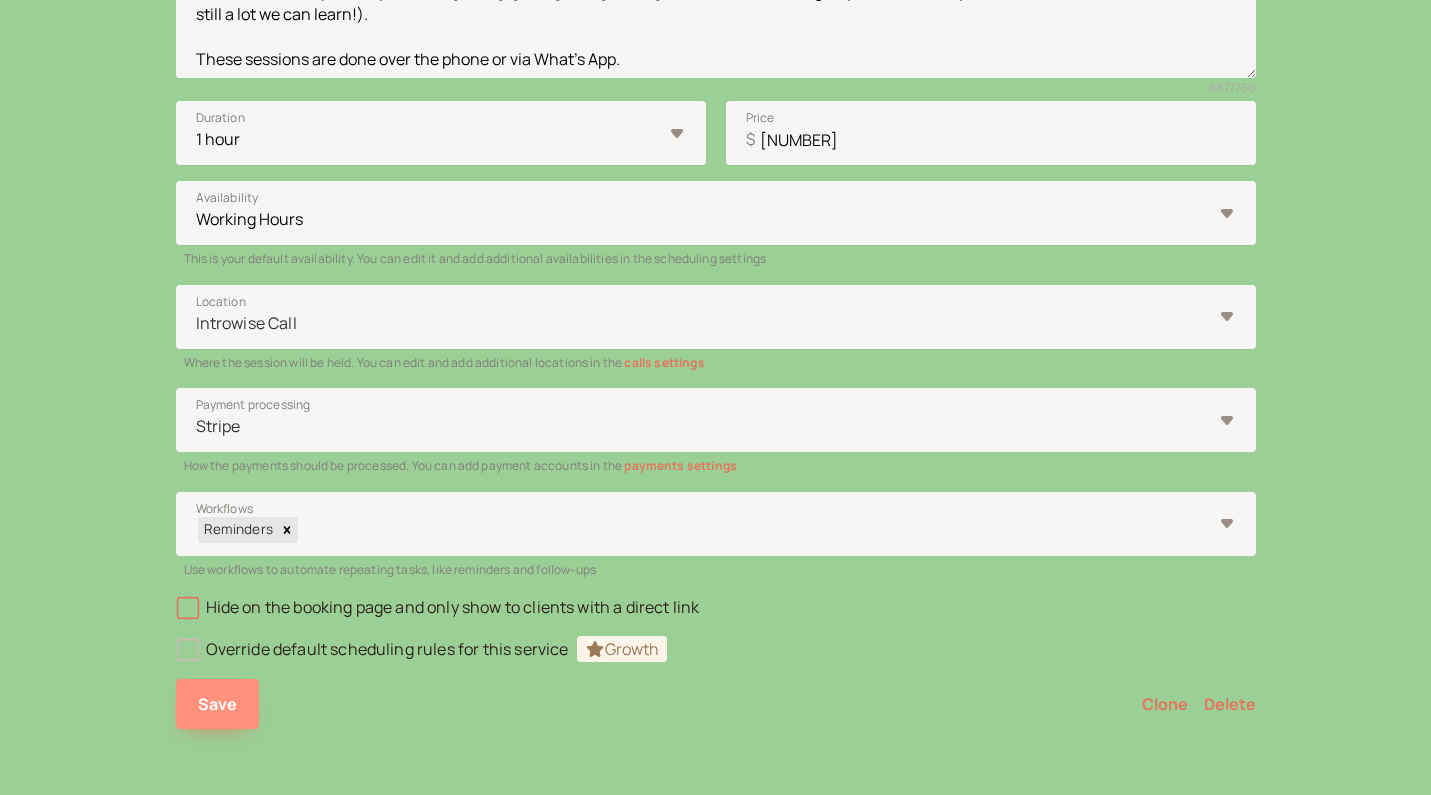 click on "Save" at bounding box center [218, 704] 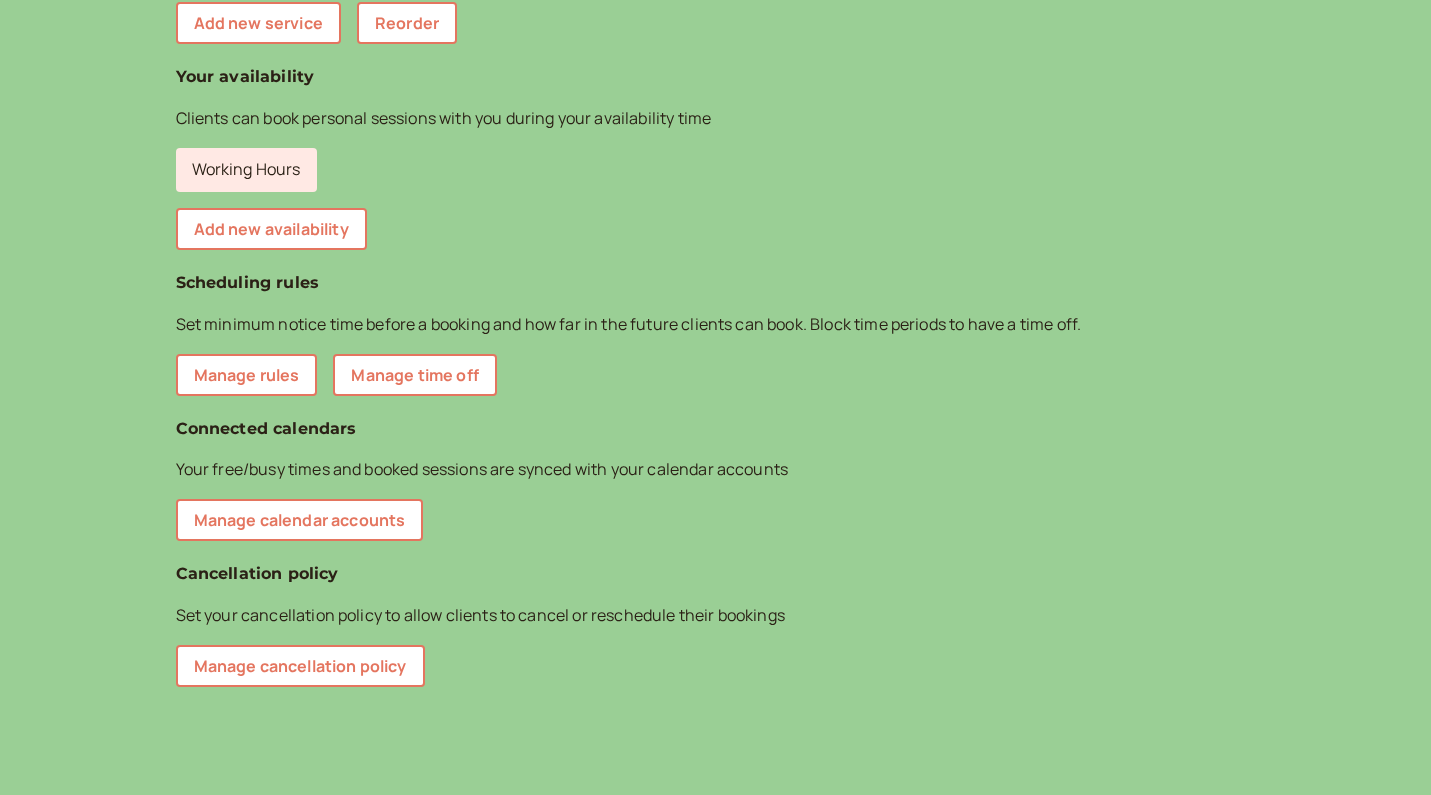 scroll, scrollTop: 0, scrollLeft: 0, axis: both 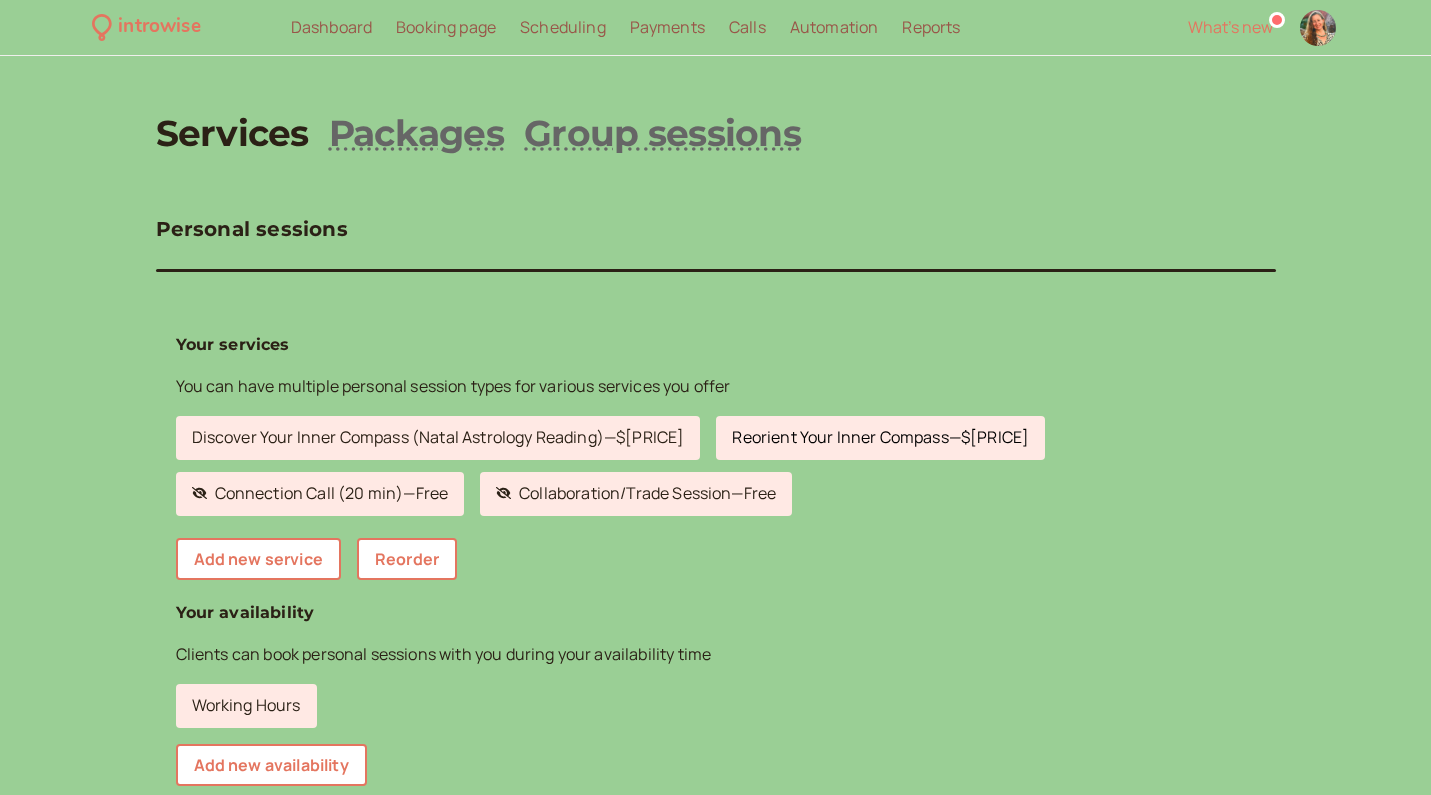 click on "Reorient Your Inner Compass  —  $165" at bounding box center (880, 438) 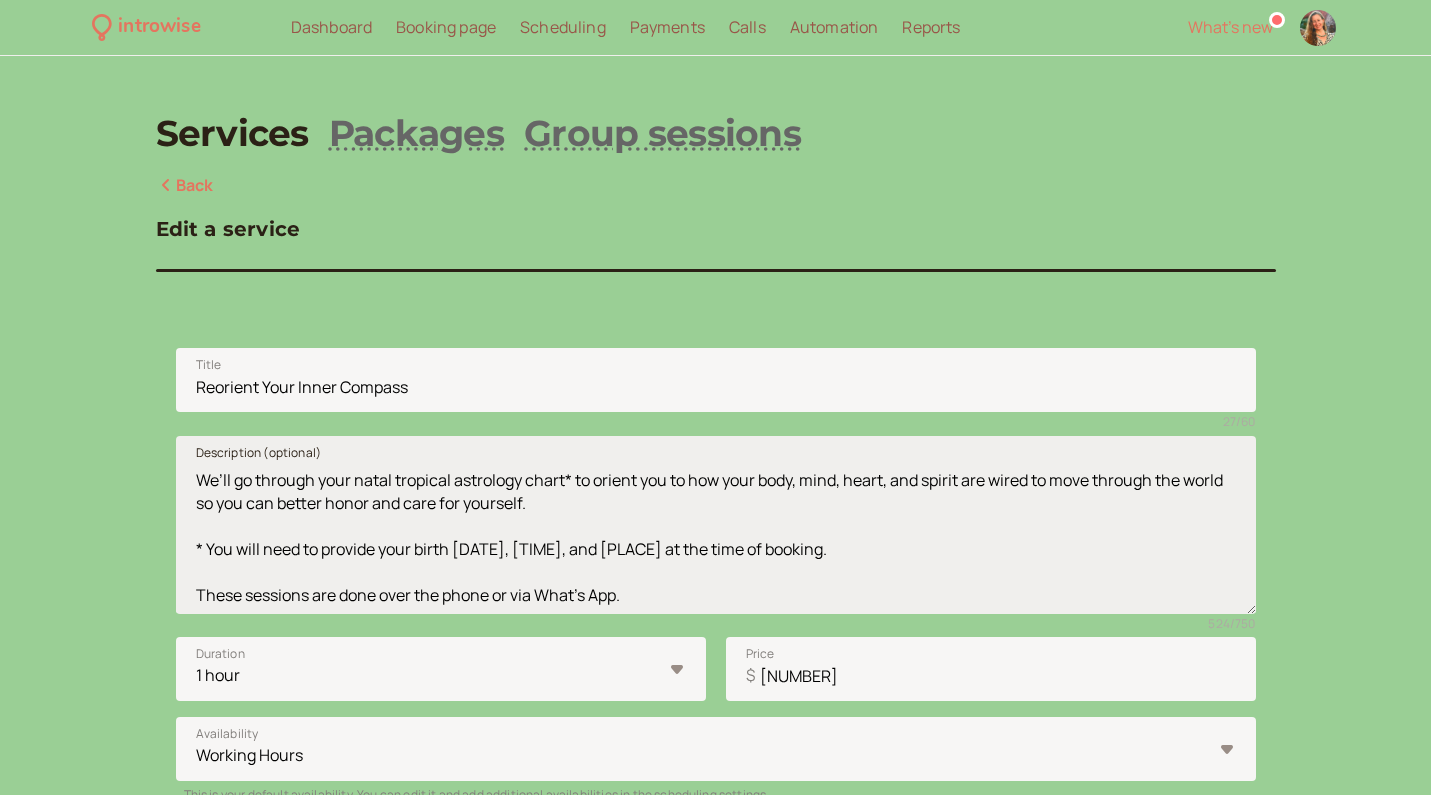 scroll, scrollTop: 110, scrollLeft: 0, axis: vertical 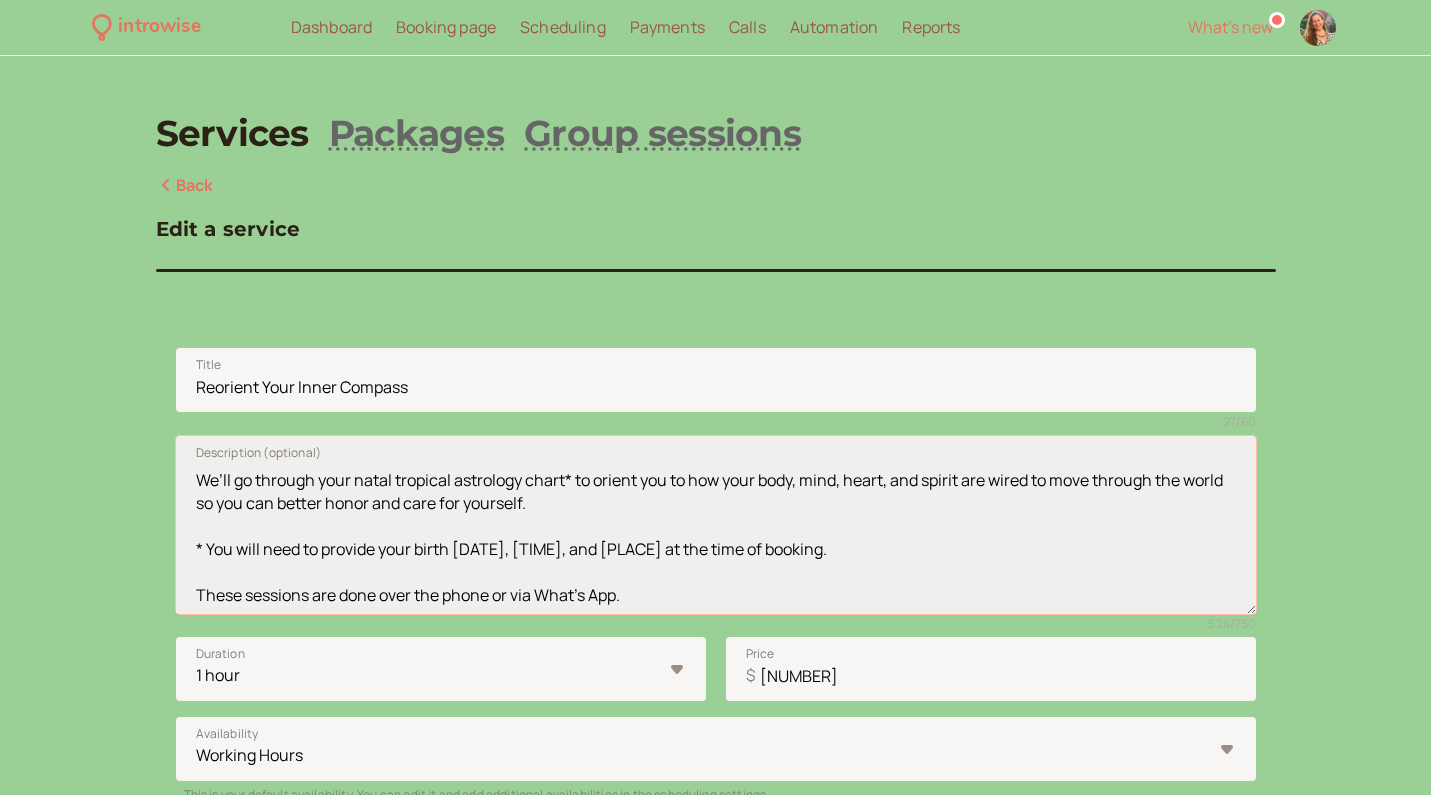 click on "This session will help illuminate the root of an acute pattern or issue in your life.  By  work with your astrology, we'll gain insight to shift the energy and find tangible next steps.
We’ll go through your natal tropical astrology chart* to orient you to how your body, mind, heart, and spirit are wired to move through the world so you can better honor and care for yourself.
* You will need to provide your birth [DATE], [TIME], and [PLACE] at the time of booking.
These sessions are done over the phone or via What's App." at bounding box center [716, 525] 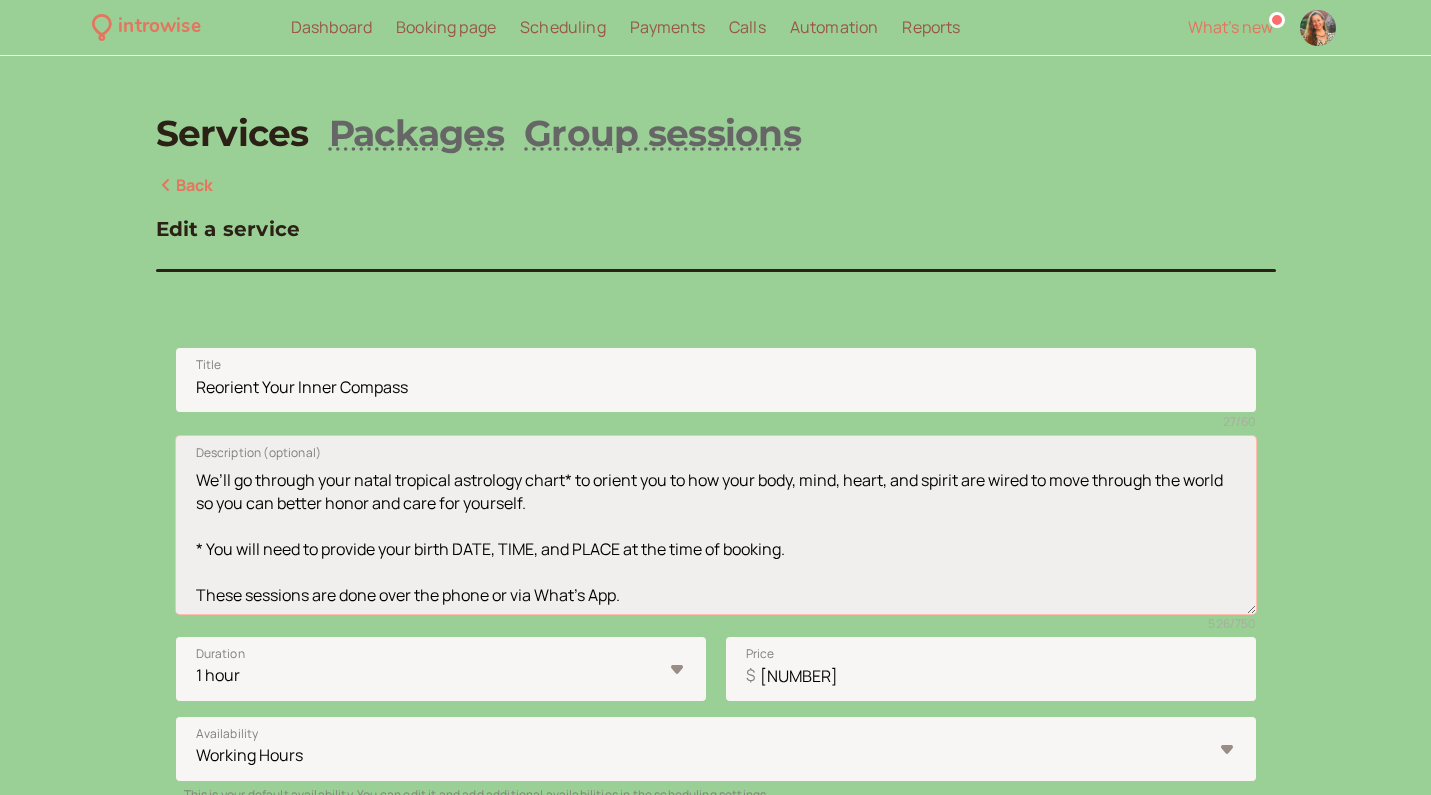 paste on "if you don't know your birth time, there is still a lot we can learn!)" 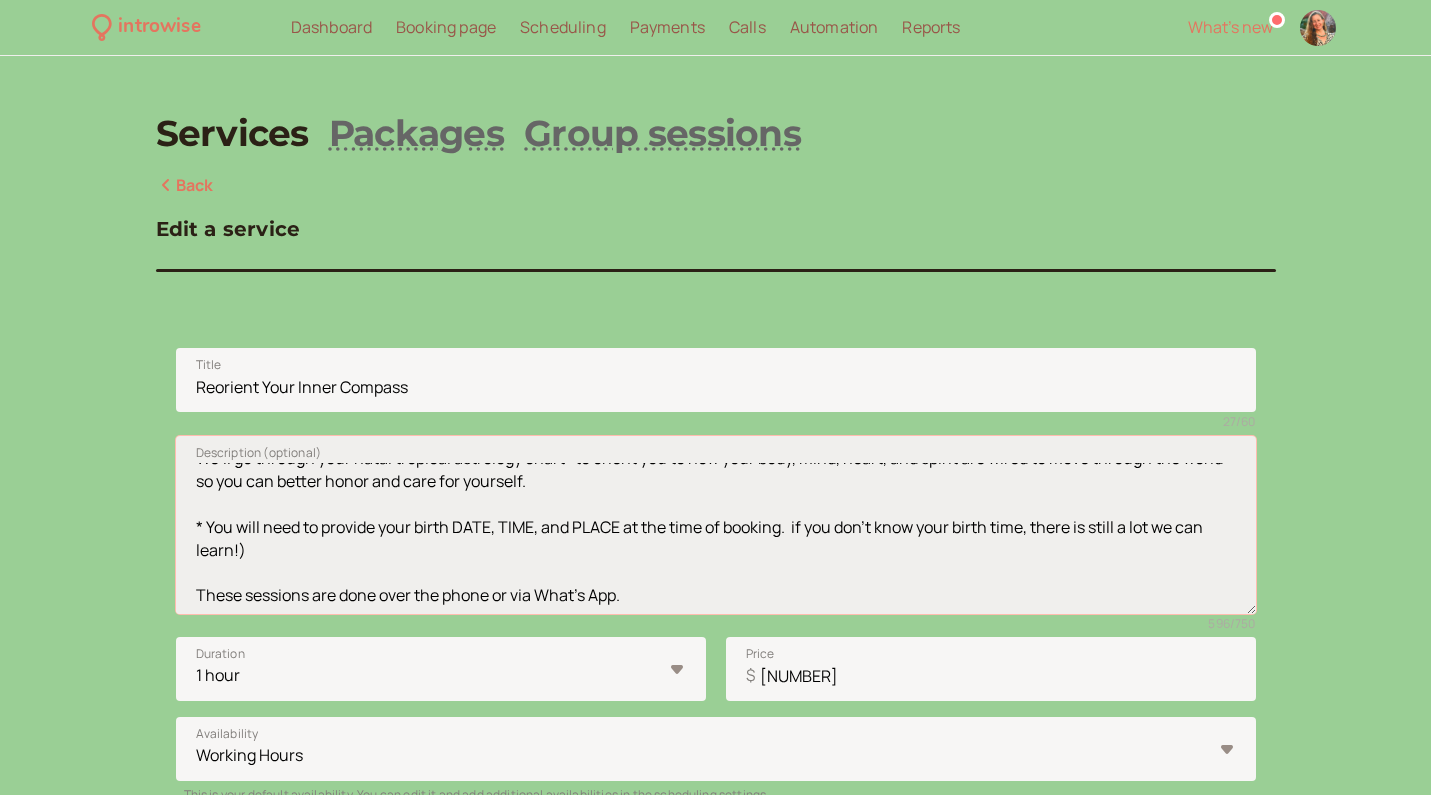 click on "This session will help illuminate the root of an acute pattern or issue in your life.  By  work with your astrology, we'll gain insight to shift the energy and find tangible next steps.
We’ll go through your natal tropical astrology chart* to orient you to how your body, mind, heart, and spirit are wired to move through the world so you can better honor and care for yourself.
* You will need to provide your birth DATE, TIME, and PLACE at the time of booking.  if you don't know your birth time, there is still a lot we can learn!)
These sessions are done over the phone or via What's App." at bounding box center [716, 525] 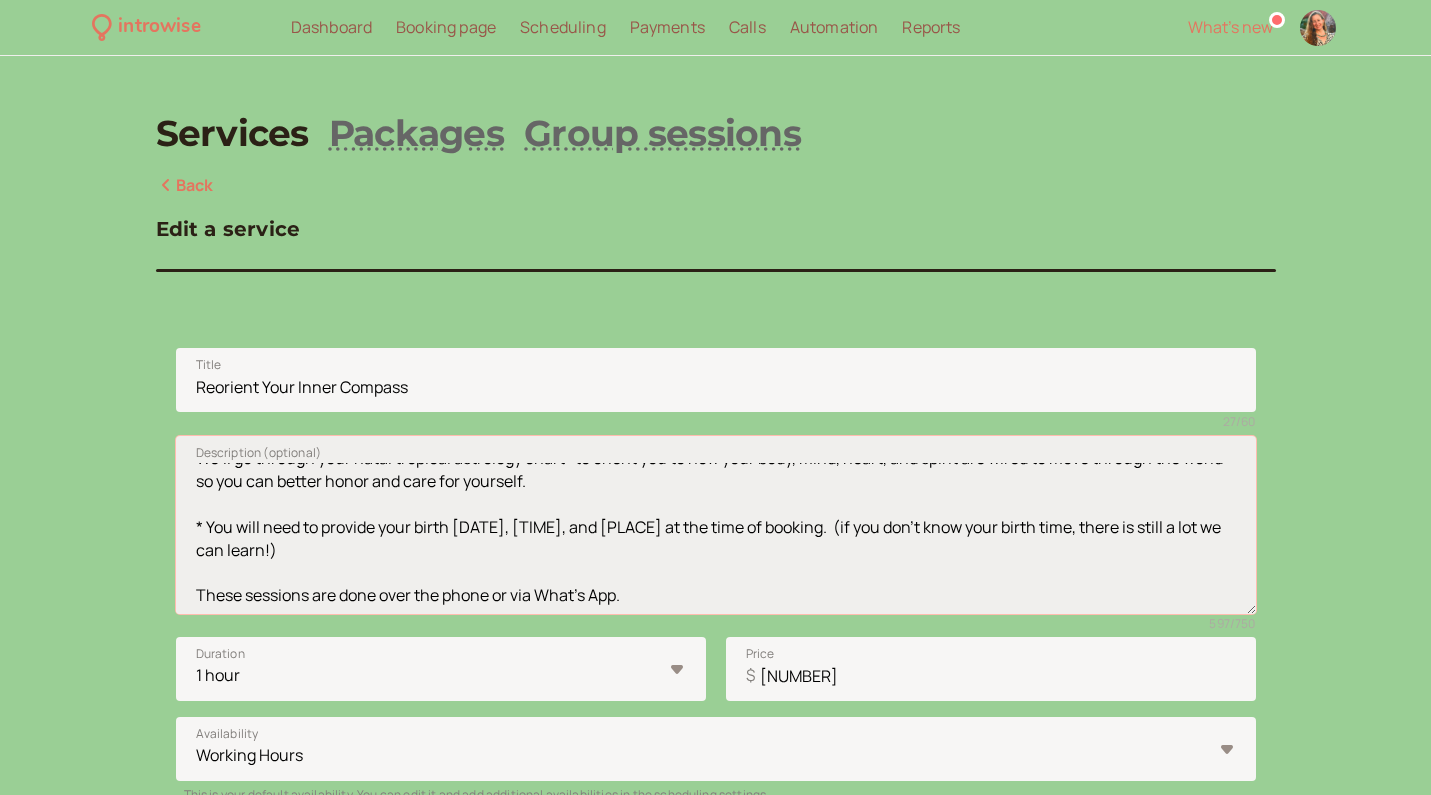 click on "This session will help illuminate the root of an acute pattern or issue in your life.  By  work with your astrology, we'll gain insight to shift the energy and find tangible next steps.
We’ll go through your natal tropical astrology chart* to orient you to how your body, mind, heart, and spirit are wired to move through the world so you can better honor and care for yourself.
* You will need to provide your birth [DATE], [TIME], and [PLACE] at the time of booking.  (if you don't know your birth time, there is still a lot we can learn!)
These sessions are done over the phone or via What's App." at bounding box center (716, 525) 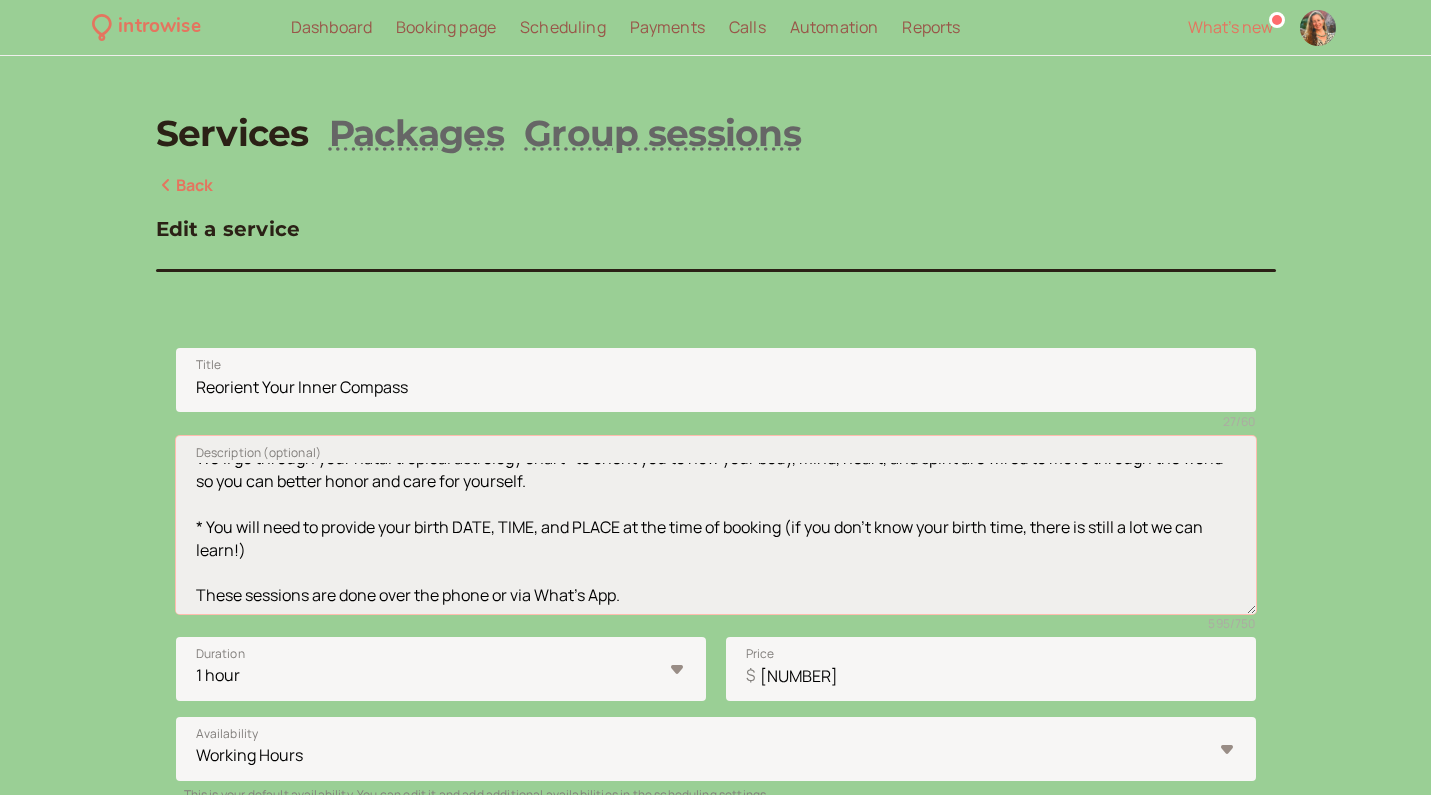 click on "This session will help illuminate the root of an acute pattern or issue in your life.  By  work with your astrology, we'll gain insight to shift the energy and find tangible next steps.
We’ll go through your natal tropical astrology chart* to orient you to how your body, mind, heart, and spirit are wired to move through the world so you can better honor and care for yourself.
* You will need to provide your birth DATE, TIME, and PLACE at the time of booking (if you don't know your birth time, there is still a lot we can learn!)
These sessions are done over the phone or via What's App." at bounding box center [716, 525] 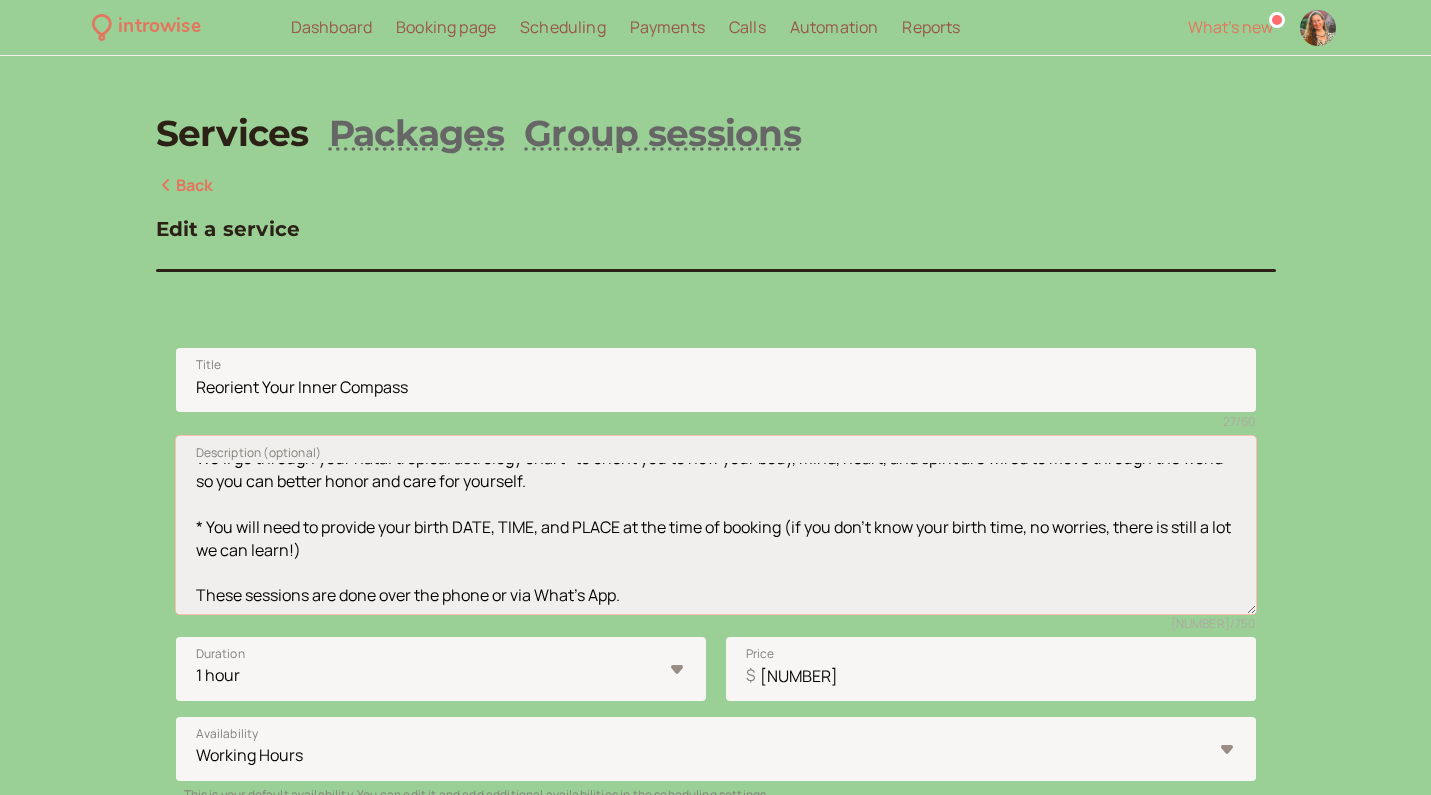 click on "This session will help illuminate the root of an acute pattern or issue in your life.  By  work with your astrology, we'll gain insight to shift the energy and find tangible next steps.
We’ll go through your natal tropical astrology chart* to orient you to how your body, mind, heart, and spirit are wired to move through the world so you can better honor and care for yourself.
* You will need to provide your birth DATE, TIME, and PLACE at the time of booking (if you don't know your birth time, no worries, there is still a lot we can learn!)
These sessions are done over the phone or via What's App." at bounding box center [716, 525] 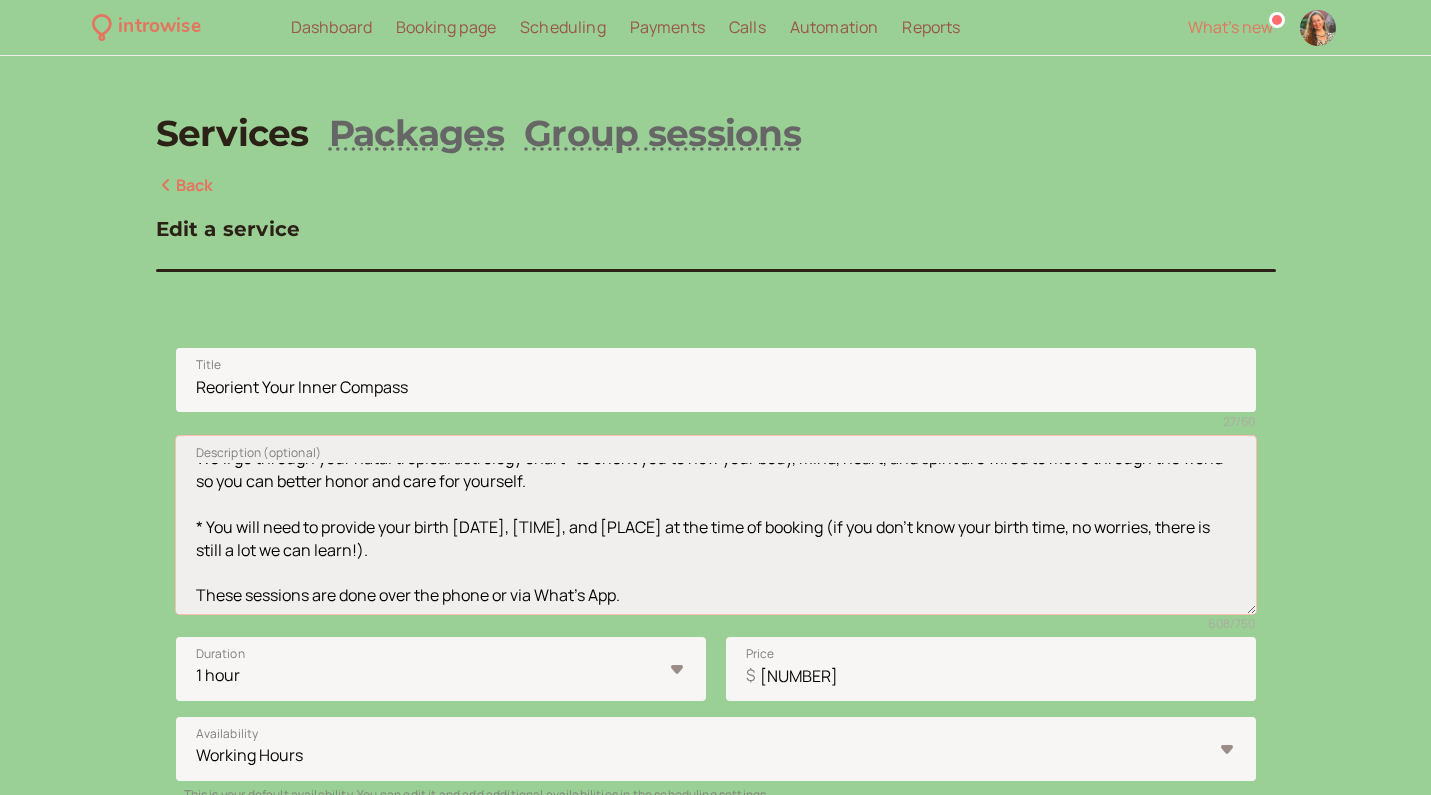 scroll, scrollTop: 132, scrollLeft: 0, axis: vertical 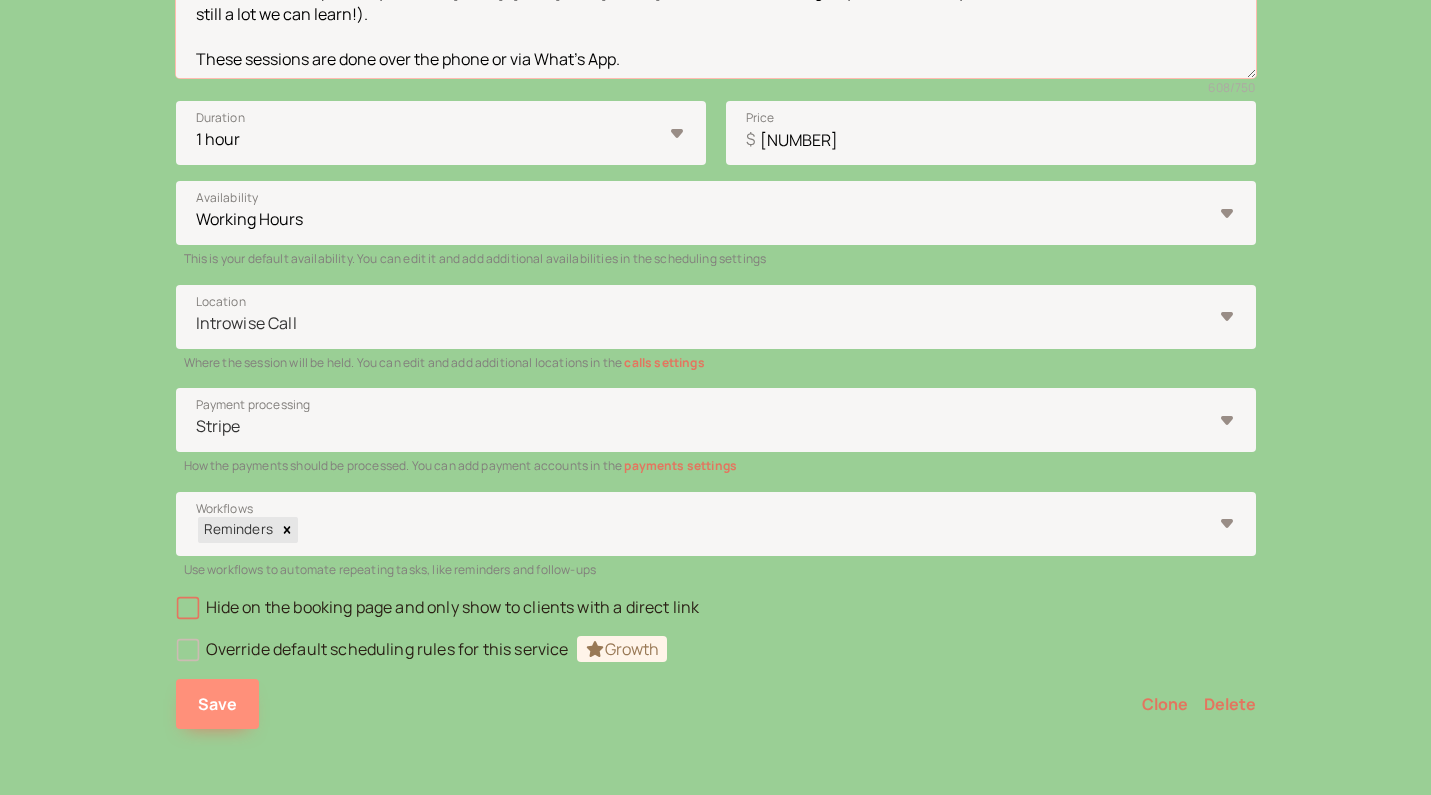 type on "This session will help illuminate the root of an acute pattern or issue in your life.  By  work with your astrology, we'll gain insight to shift the energy and find tangible next steps.
We’ll go through your natal tropical astrology chart* to orient you to how your body, mind, heart, and spirit are wired to move through the world so you can better honor and care for yourself.
* You will need to provide your birth [DATE], [TIME], and [PLACE] at the time of booking (if you don't know your birth time, no worries, there is still a lot we can learn!).
These sessions are done over the phone or via What's App." 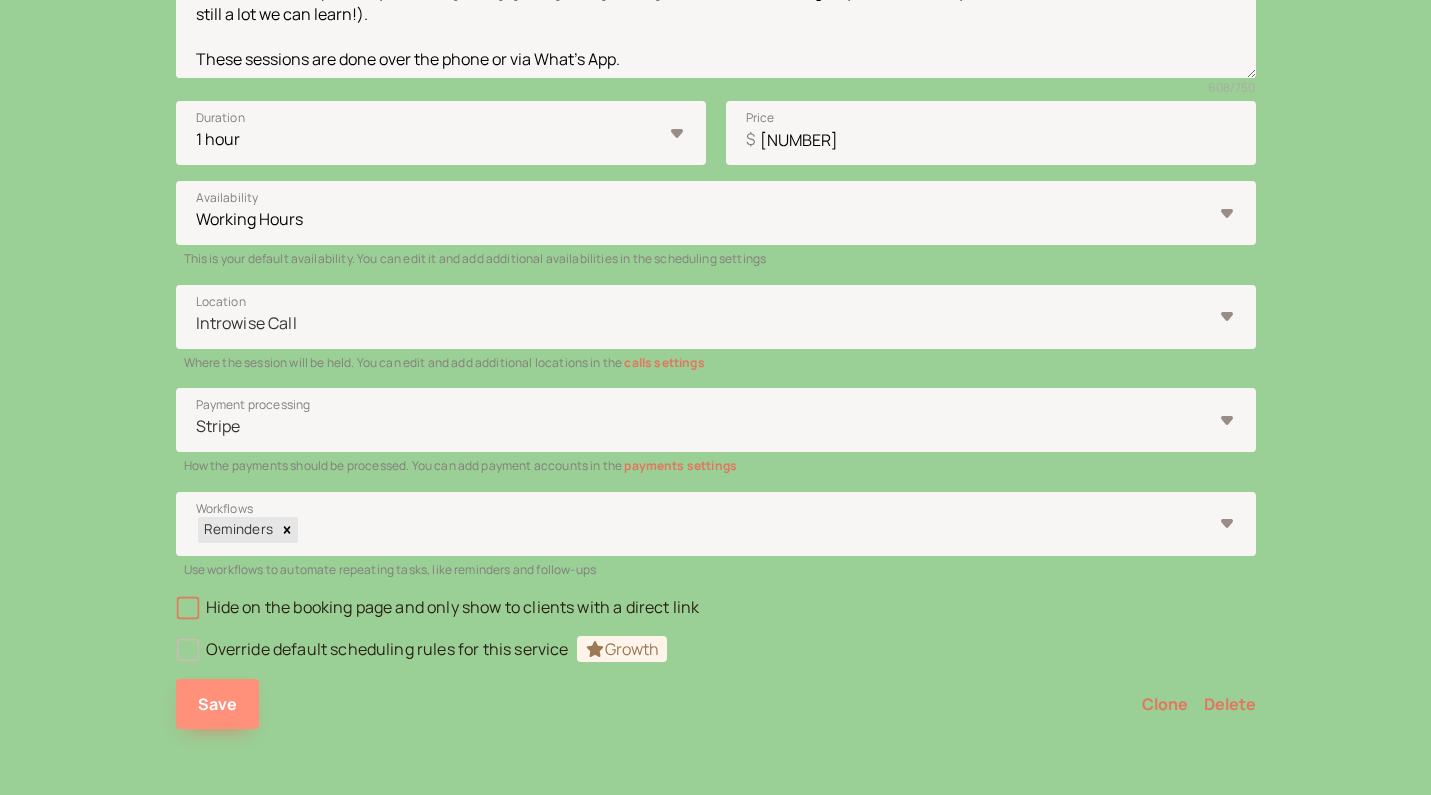 click on "Save" at bounding box center [218, 704] 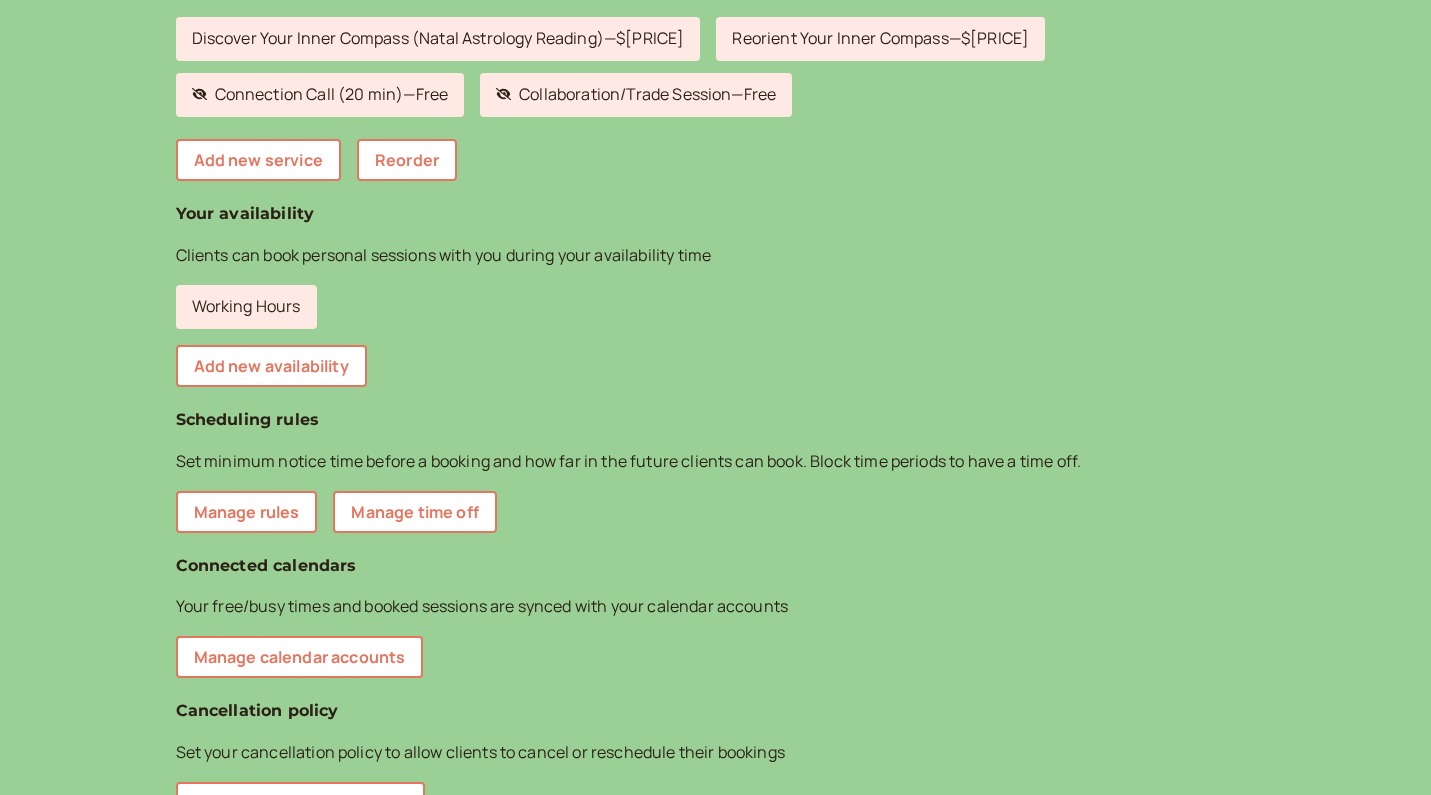 scroll, scrollTop: 400, scrollLeft: 0, axis: vertical 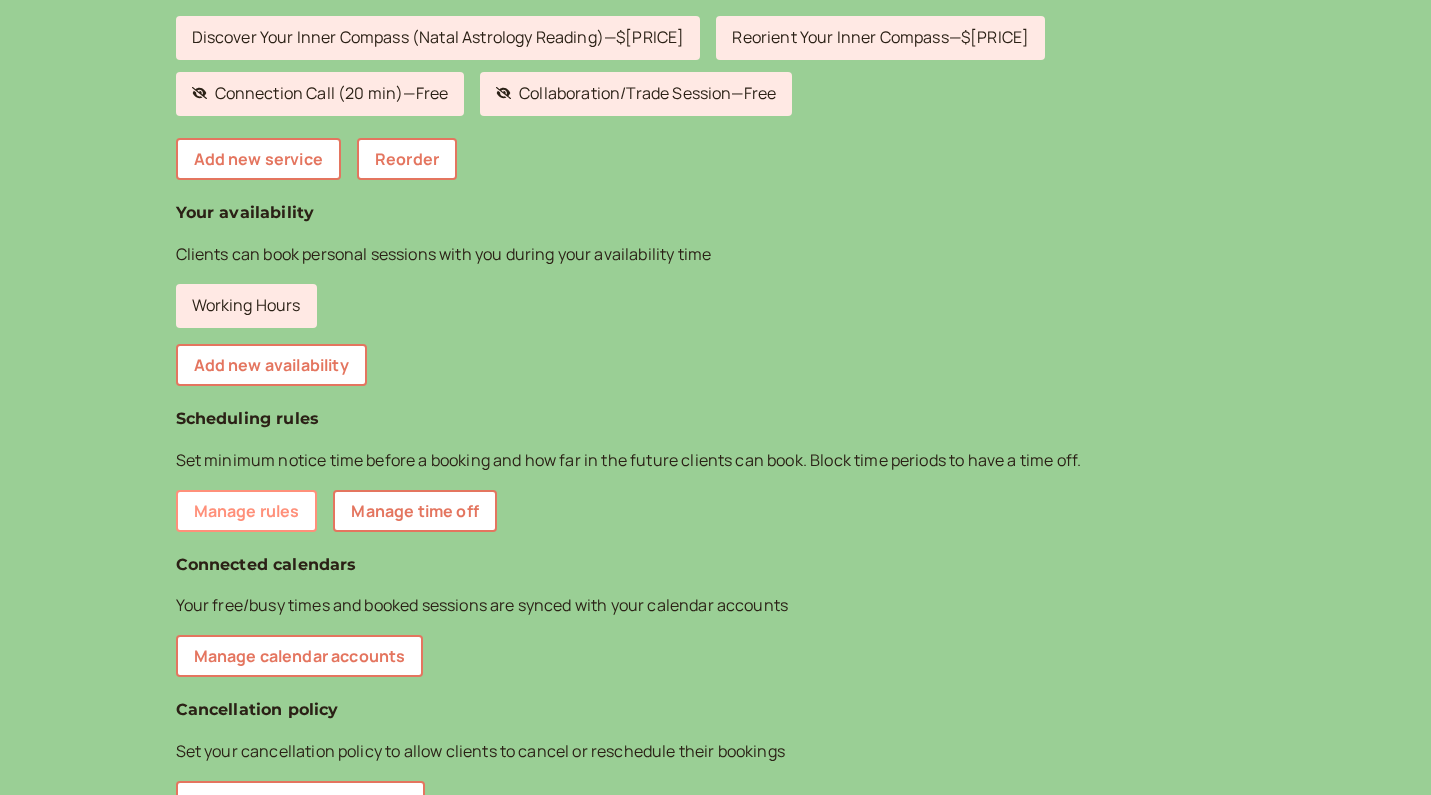 click on "Manage rules" at bounding box center [247, 511] 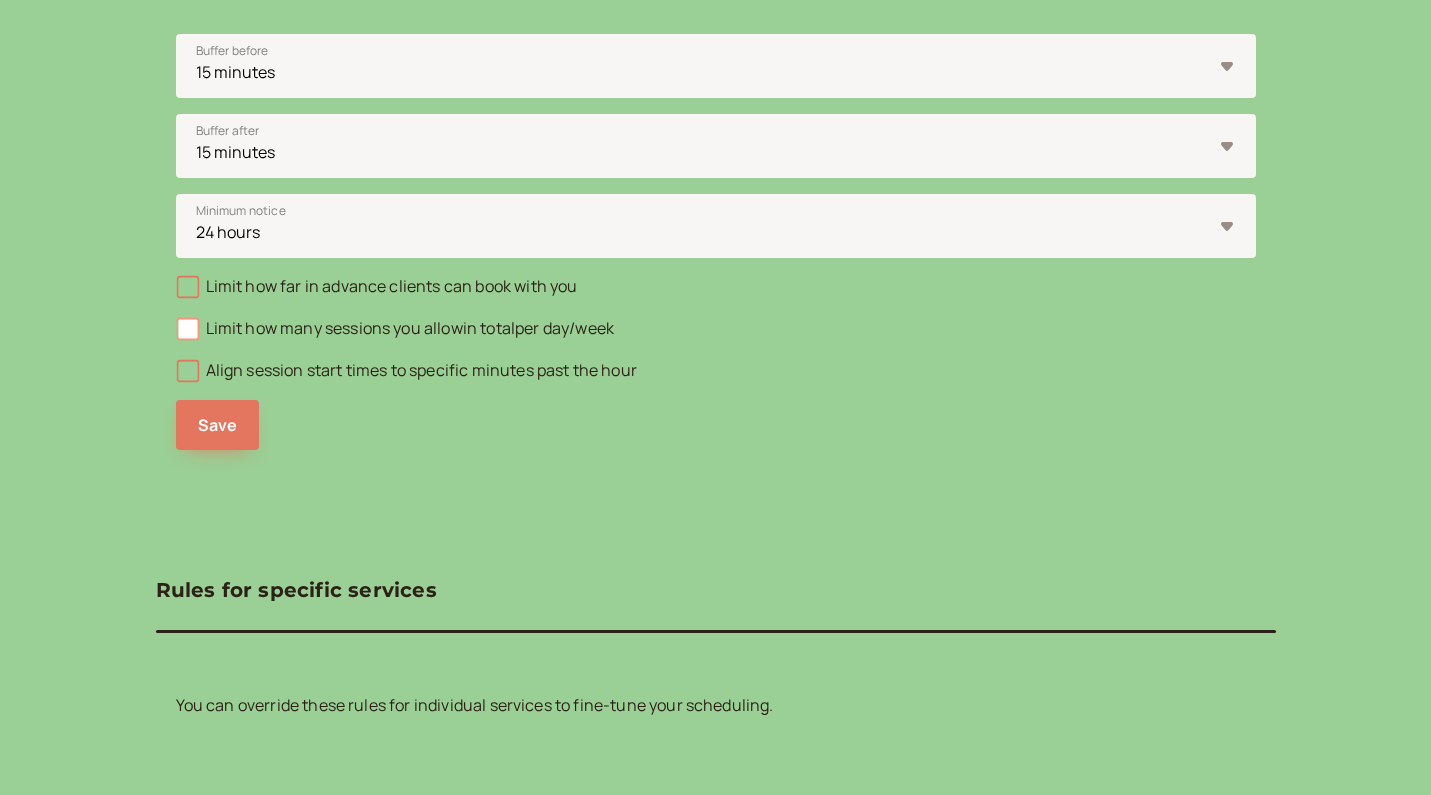 scroll, scrollTop: 42, scrollLeft: 0, axis: vertical 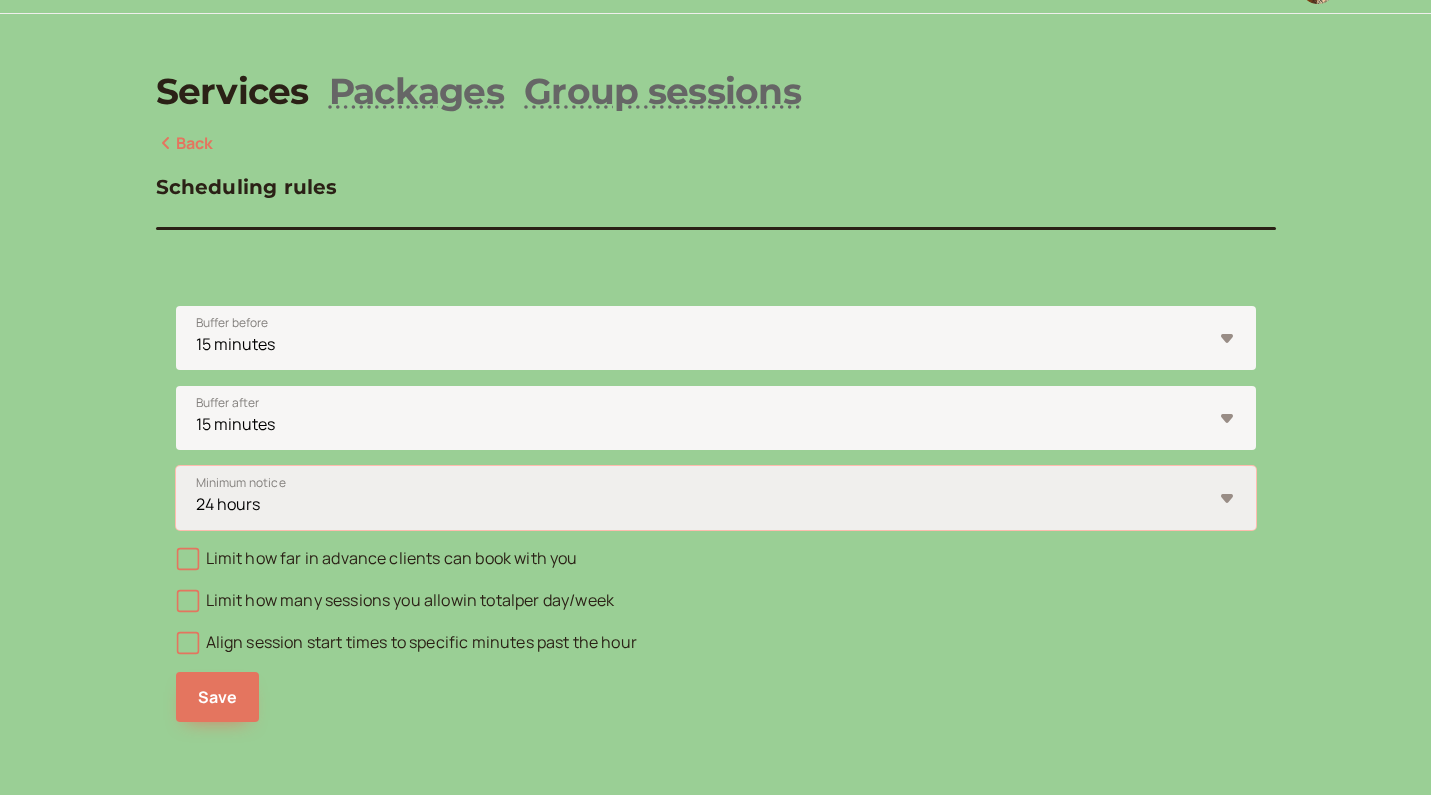 select on "2880" 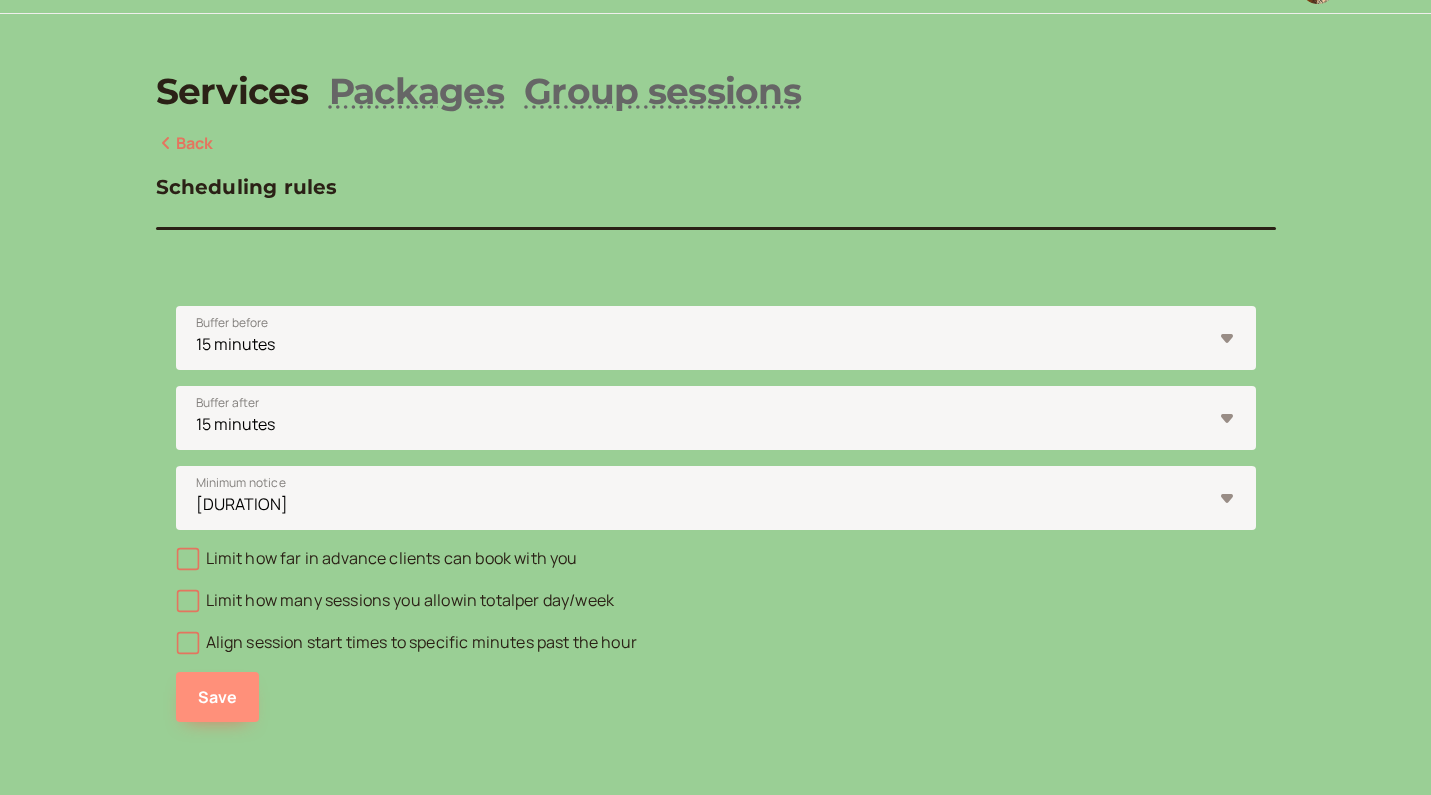 click on "Save" at bounding box center [218, 697] 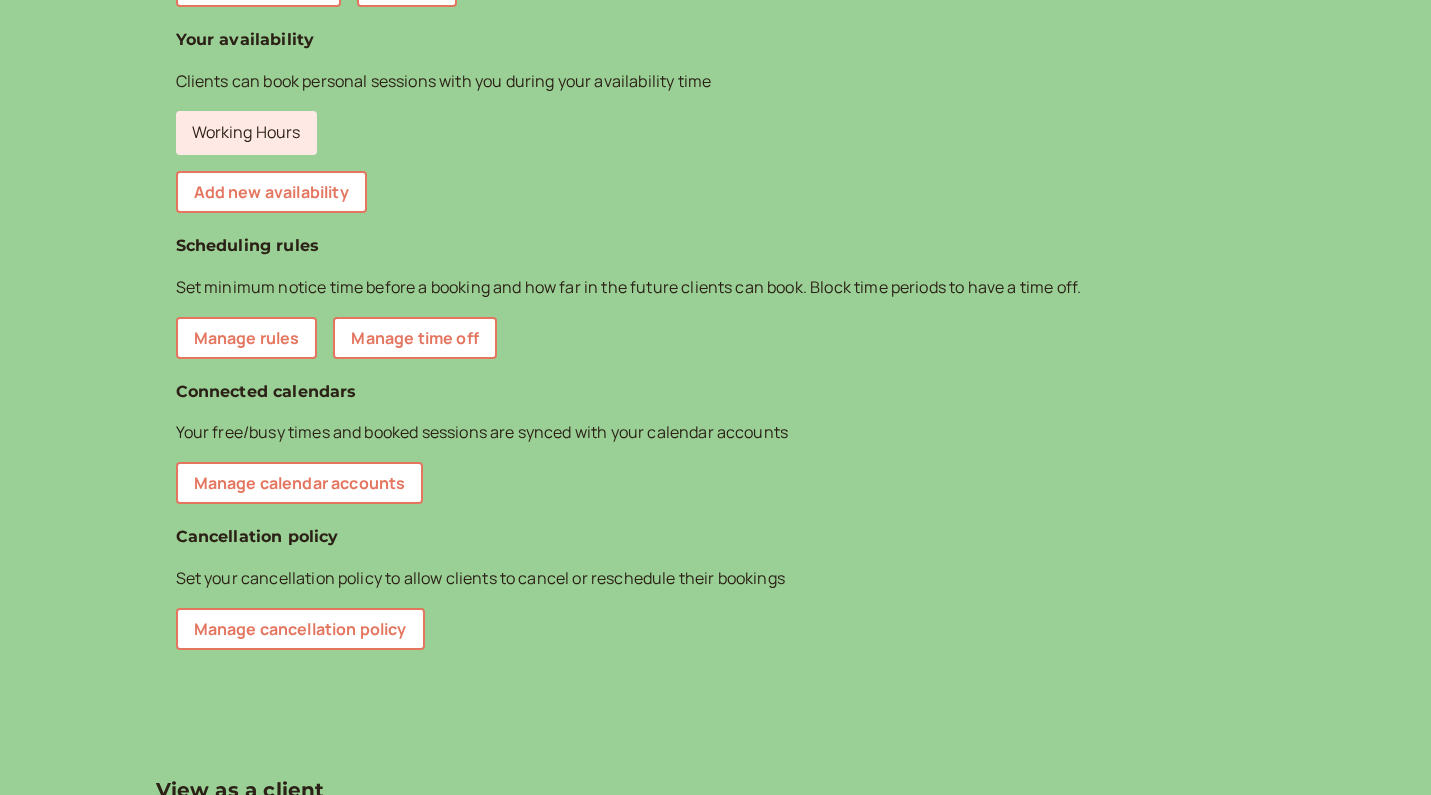 scroll, scrollTop: 572, scrollLeft: 0, axis: vertical 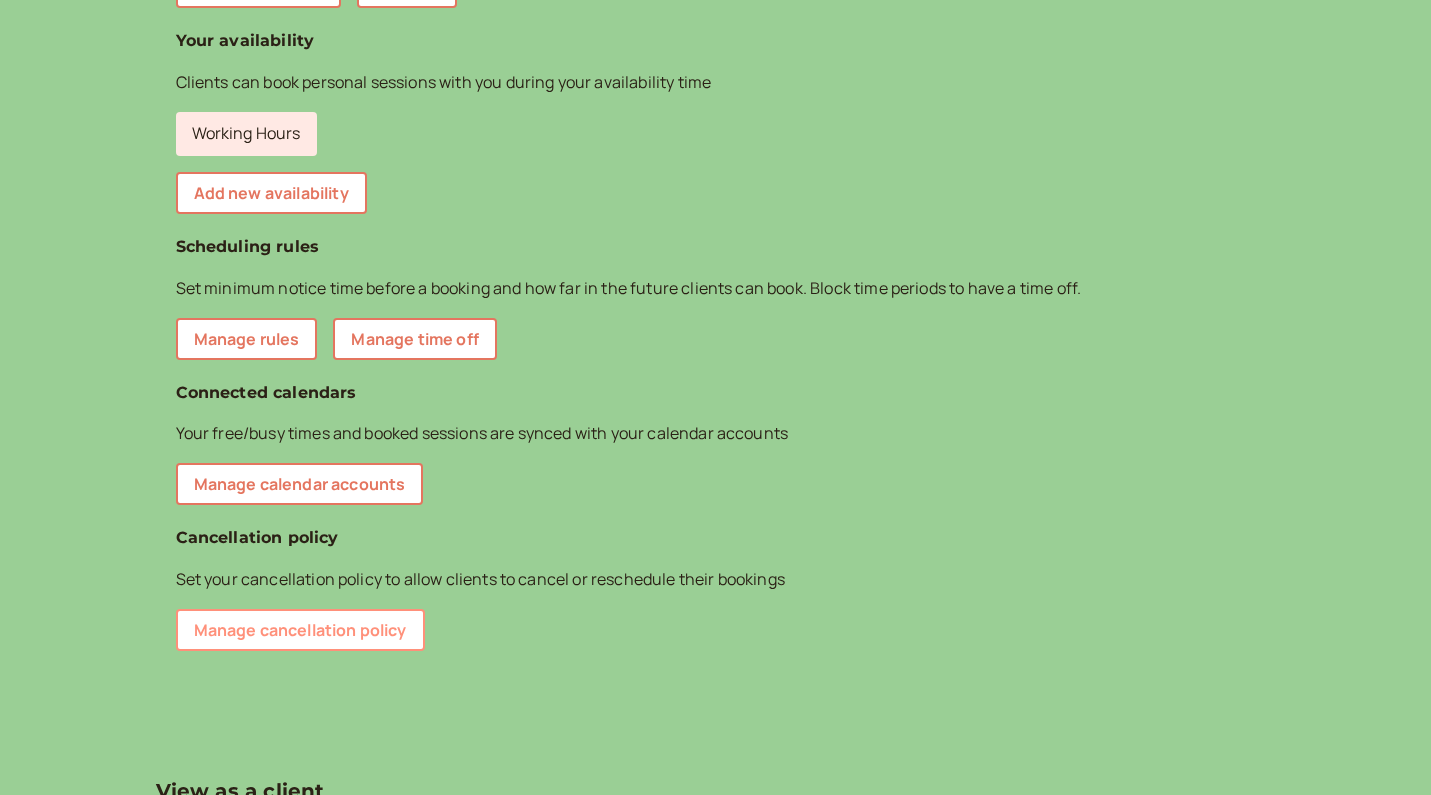 click on "Manage cancellation policy" at bounding box center (300, 630) 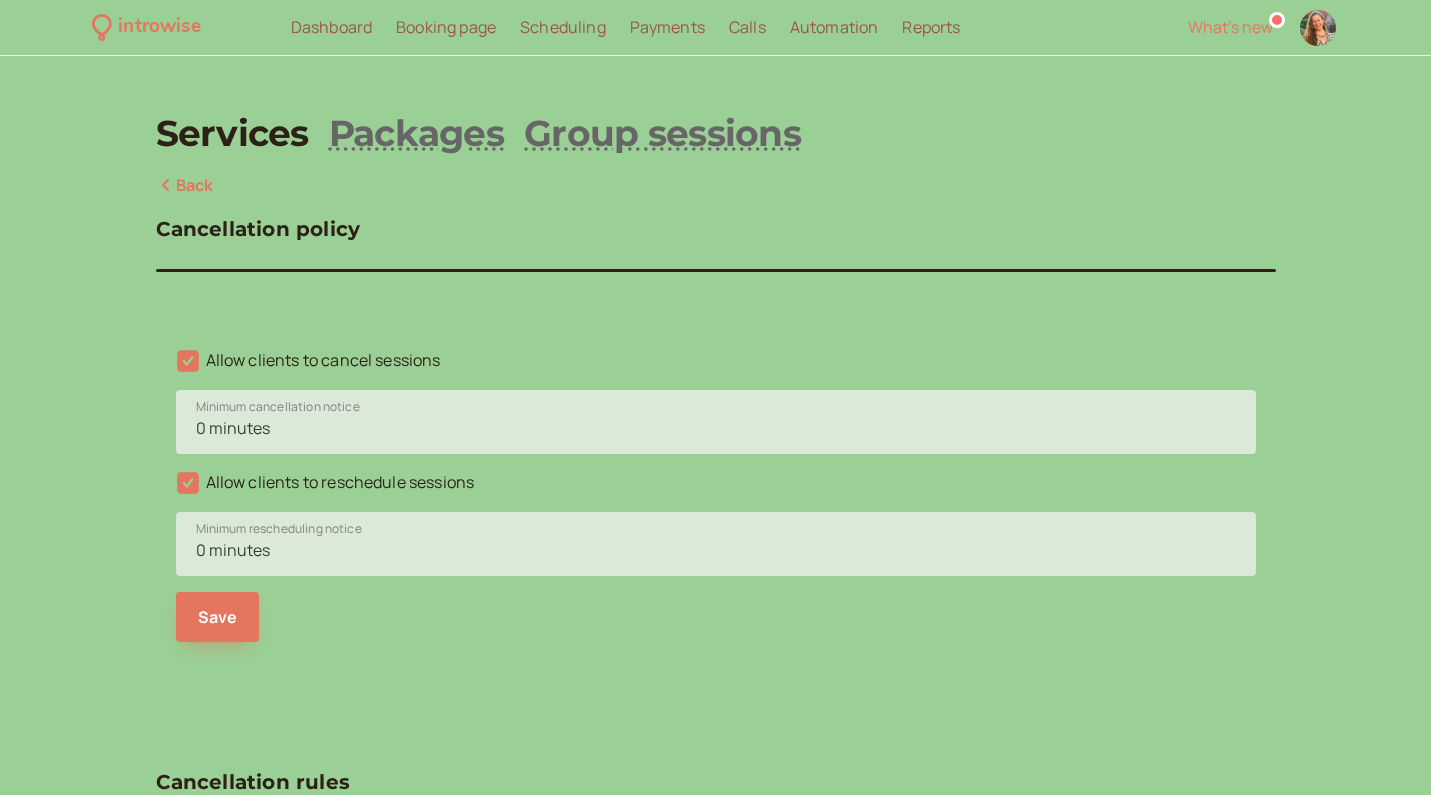 click on "Back" at bounding box center [185, 186] 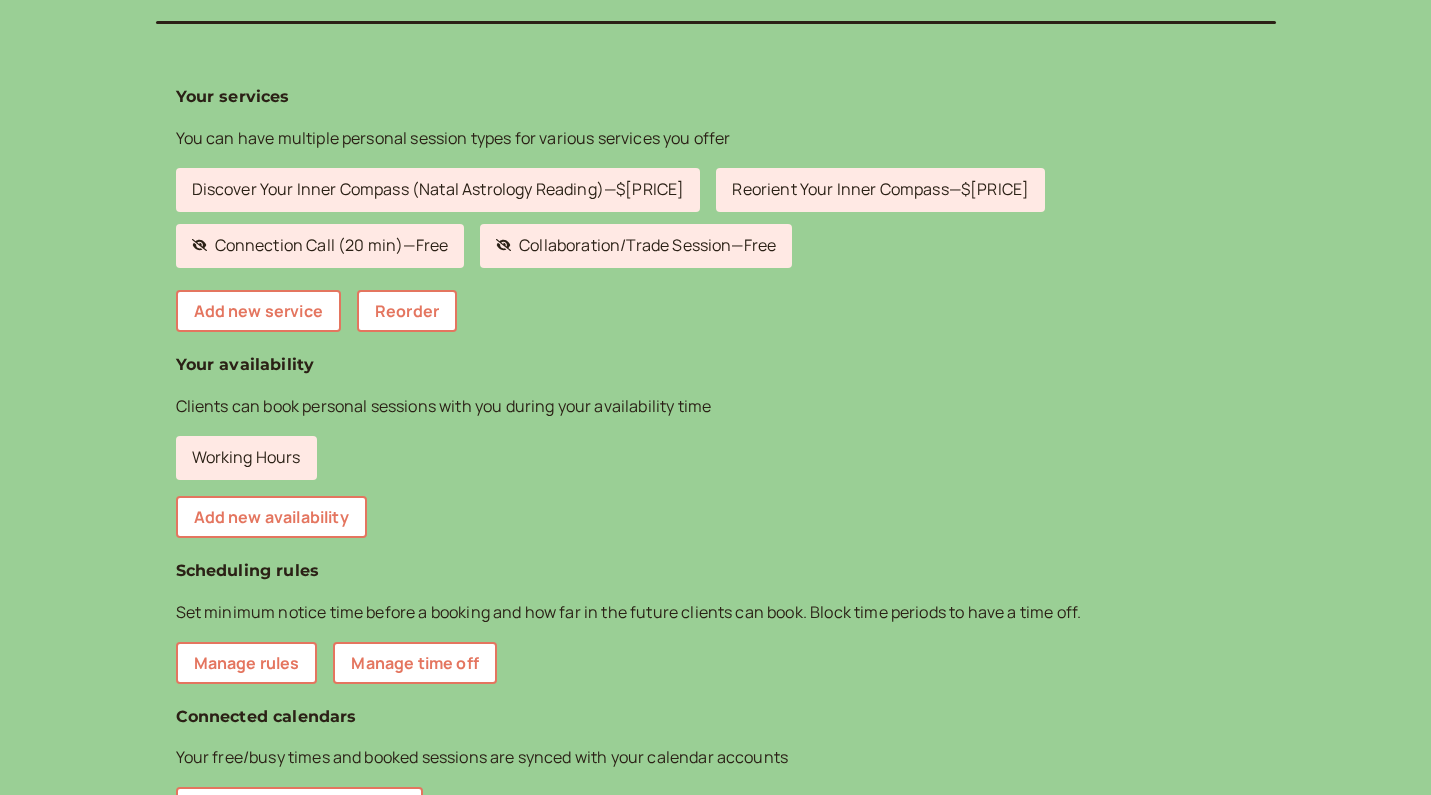 scroll, scrollTop: 217, scrollLeft: 0, axis: vertical 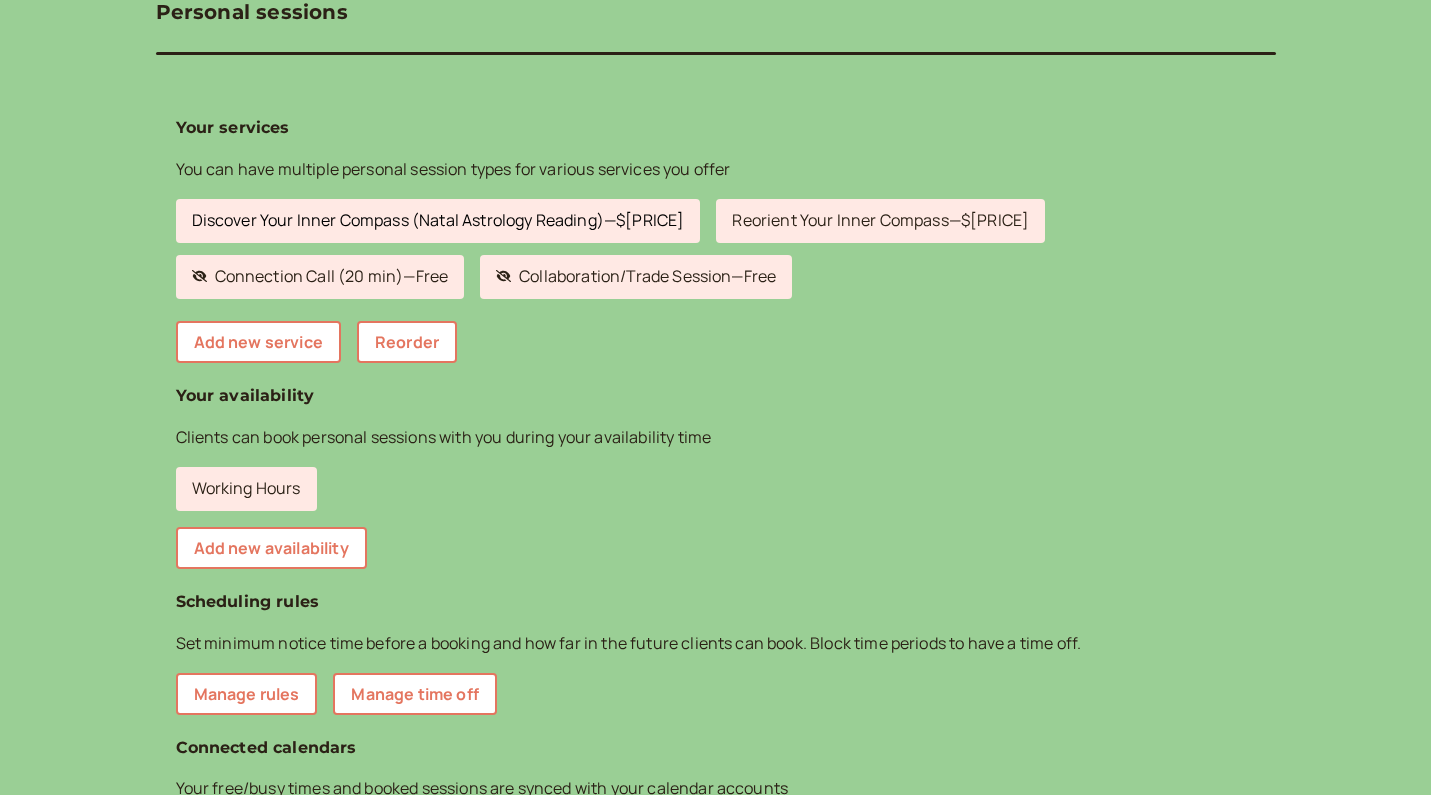 click on "Discover Your Inner Compass (Natal Astrology Reading)  —  $165" at bounding box center (438, 221) 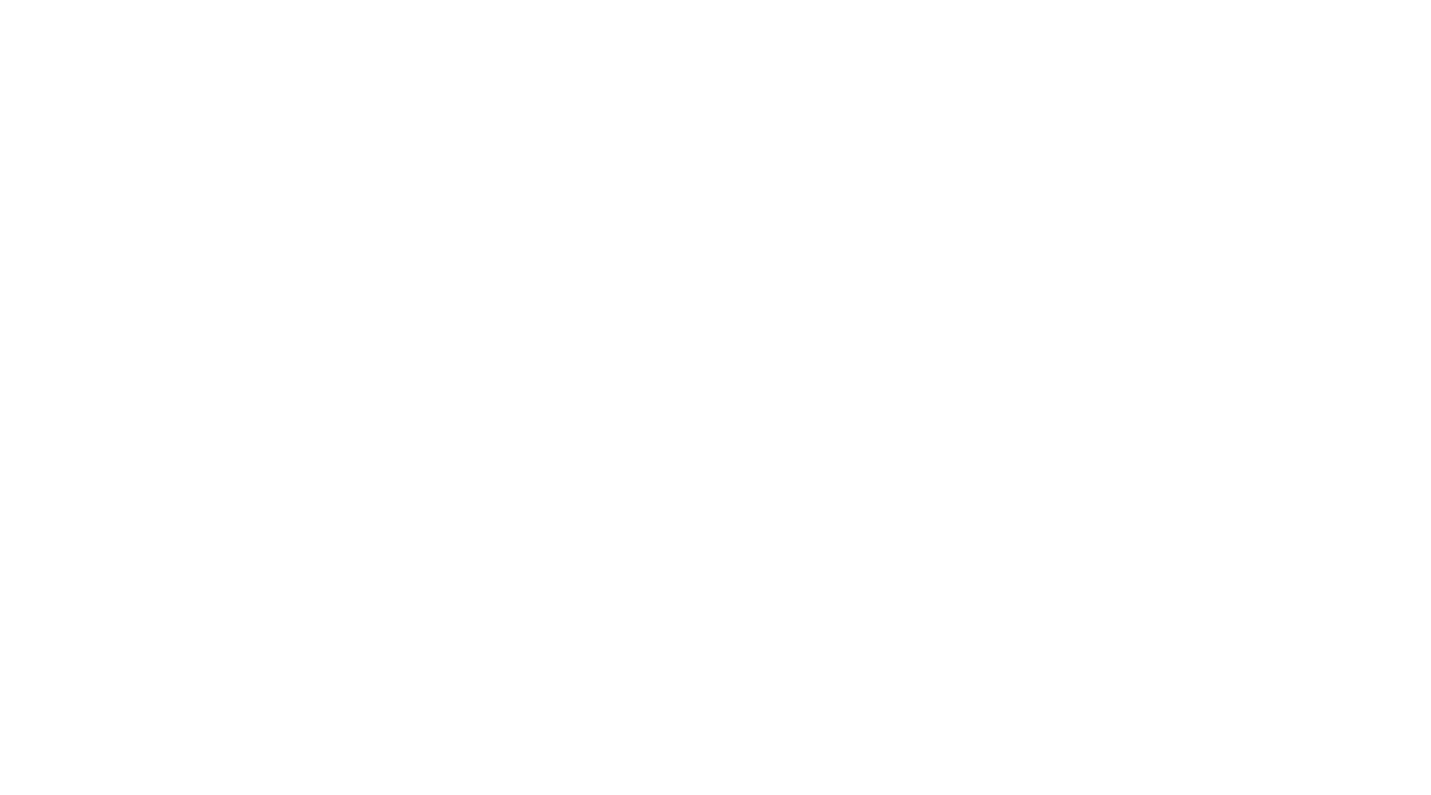 scroll, scrollTop: 0, scrollLeft: 0, axis: both 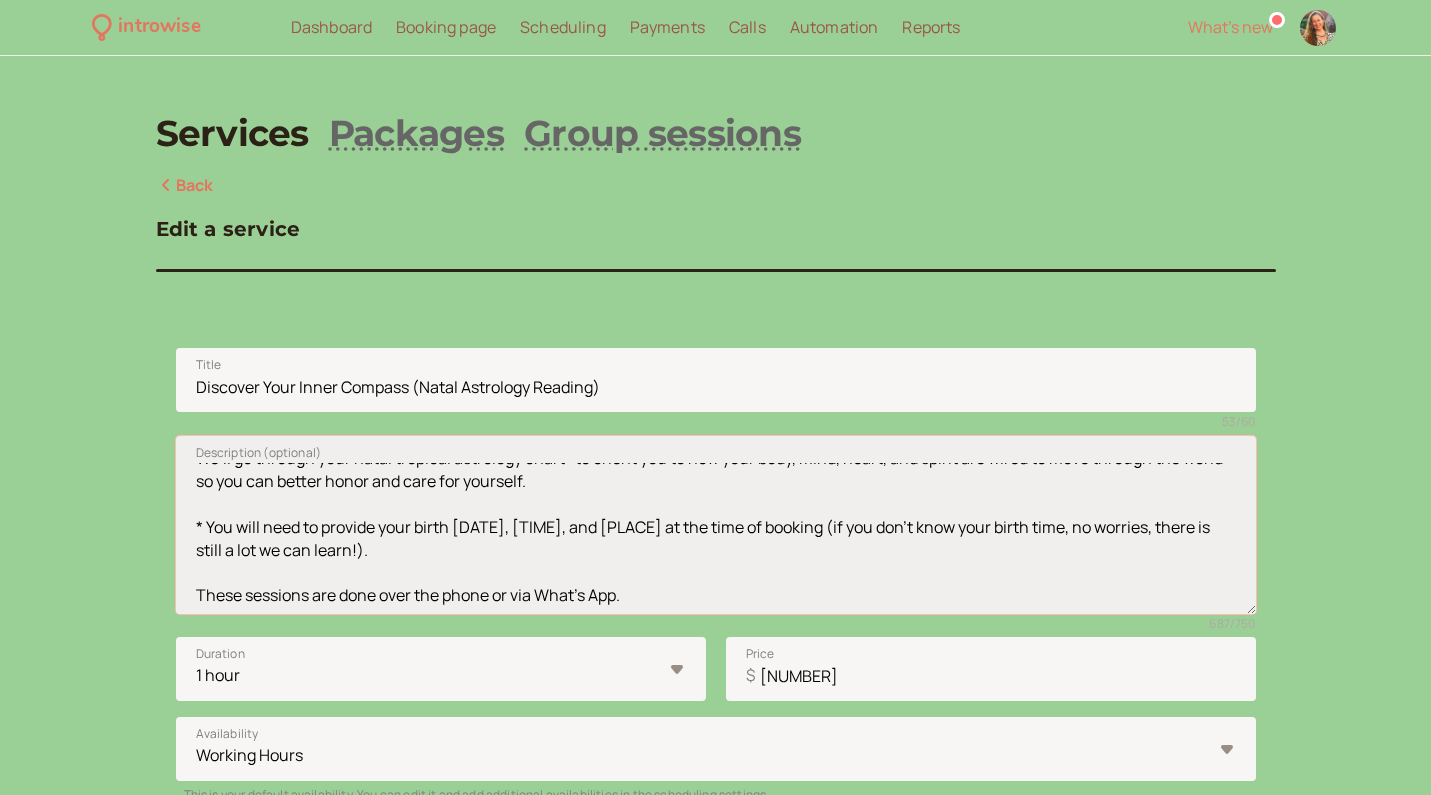click on "If you are looking for insight to better understand your soul's true nature - needs, challenges, and talents - as you consider making changes in your life, this is the session that will help orient you to the energy you were born with that guides you in your life.
We’ll go through your natal tropical astrology chart* to orient you to how your body, mind, heart, and spirit are wired to move through the world so you can better honor and care for yourself.
* You will need to provide your birth [DATE], [TIME], and [PLACE] at the time of booking (if you don't know your birth time, no worries, there is still a lot we can learn!).
These sessions are done over the phone or via What's App." at bounding box center (716, 525) 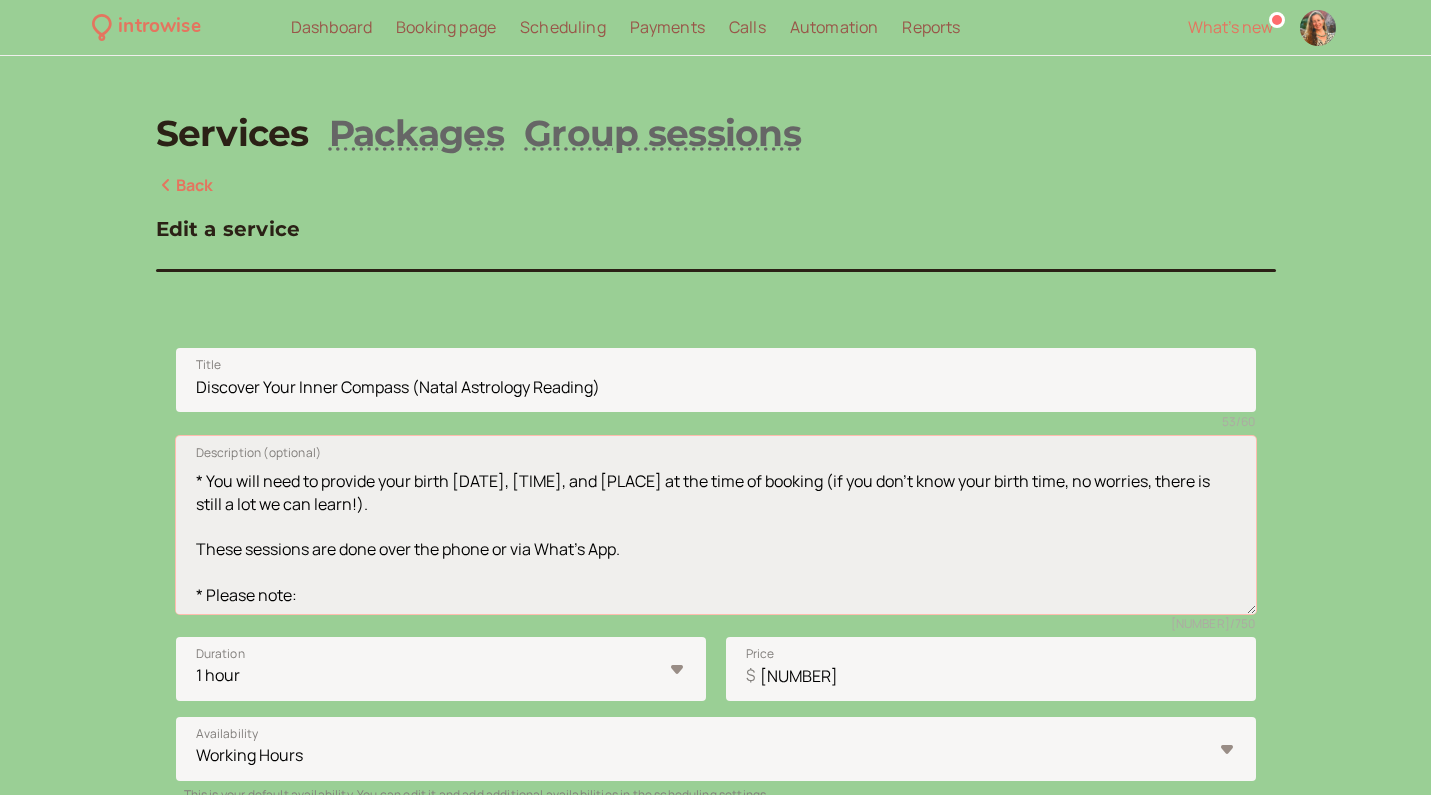 click on "If you are looking for insight to better understand your soul's true nature - needs, challenges, and talents - as you consider making changes in your life, this is the session that will help orient you to the energy you were born with that guides you in your life.
We’ll go through your natal tropical astrology chart* to orient you to how your body, mind, heart, and spirit are wired to move through the world so you can better honor and care for yourself.
* You will need to provide your birth [DATE], [TIME], and [PLACE] at the time of booking (if you don't know your birth time, no worries, there is still a lot we can learn!).
These sessions are done over the phone or via What's App.
* Please note:" at bounding box center [716, 525] 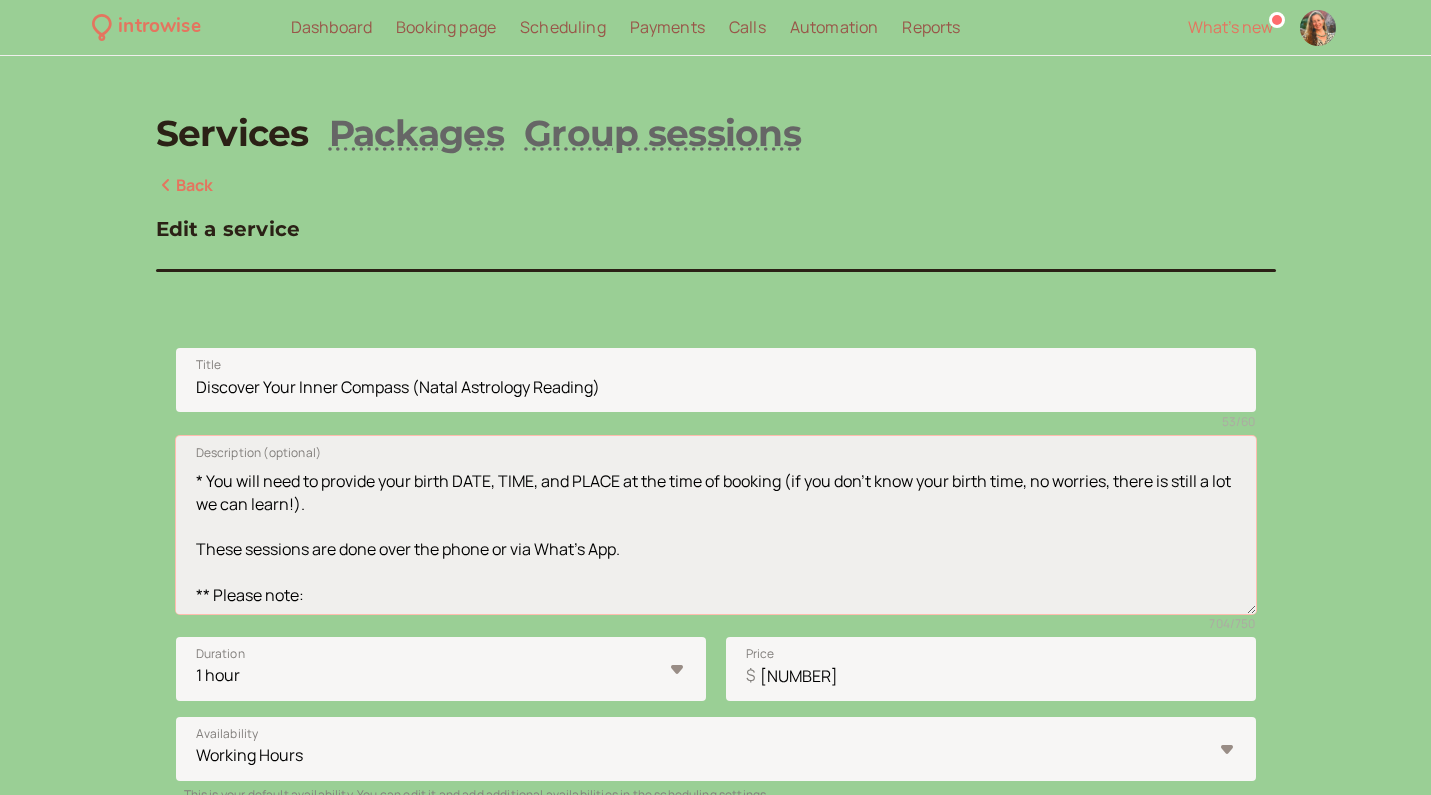 click on "If you are looking for insight to better understand your soul's true nature - needs, challenges, and talents - as you consider making changes in your life, this is the session that will help orient you to the energy you were born with that guides you in your life.
We’ll go through your natal tropical astrology chart* to orient you to how your body, mind, heart, and spirit are wired to move through the world so you can better honor and care for yourself.
* You will need to provide your birth DATE, TIME, and PLACE at the time of booking (if you don't know your birth time, no worries, there is still a lot we can learn!).
These sessions are done over the phone or via What's App.
** Please note:" at bounding box center [716, 525] 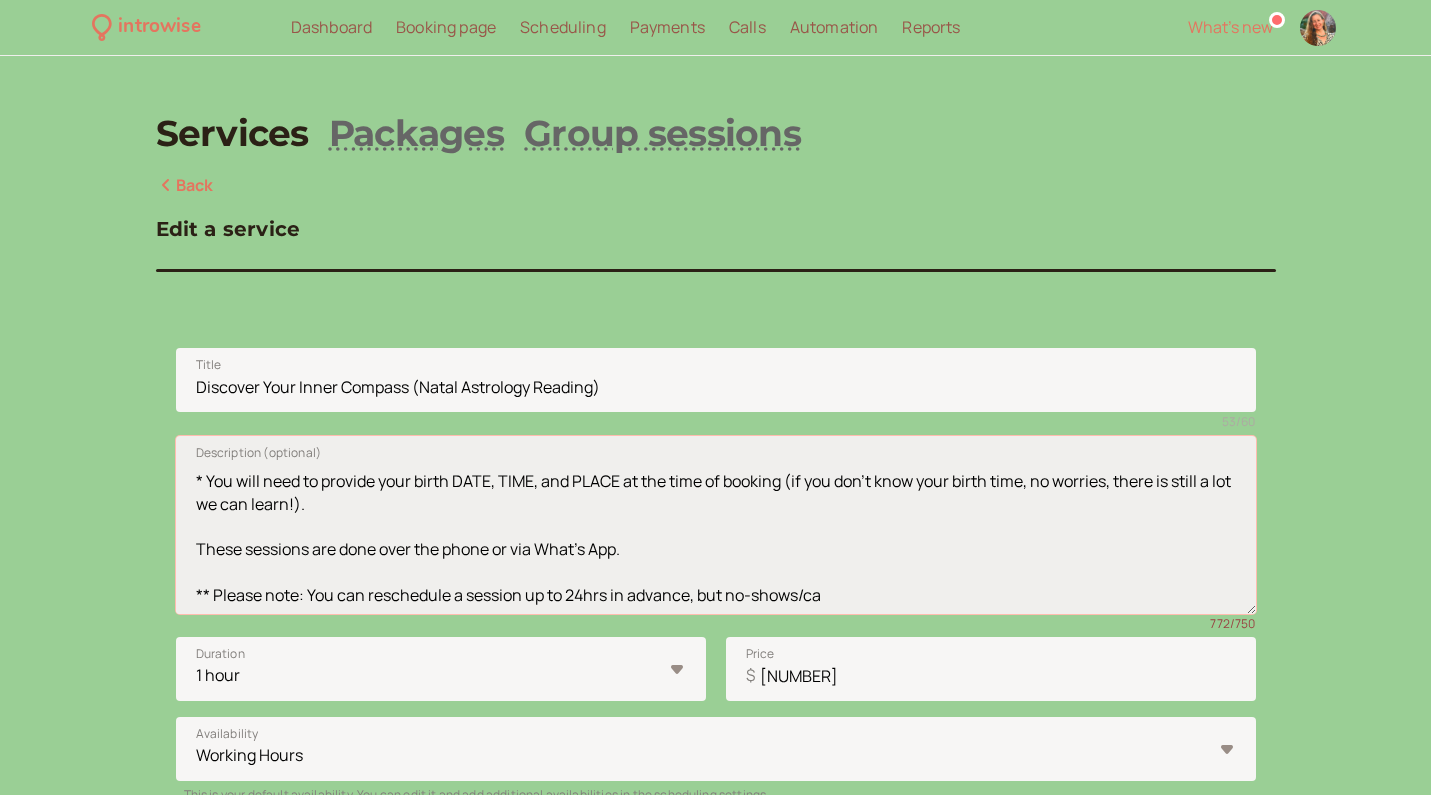 scroll, scrollTop: 220, scrollLeft: 0, axis: vertical 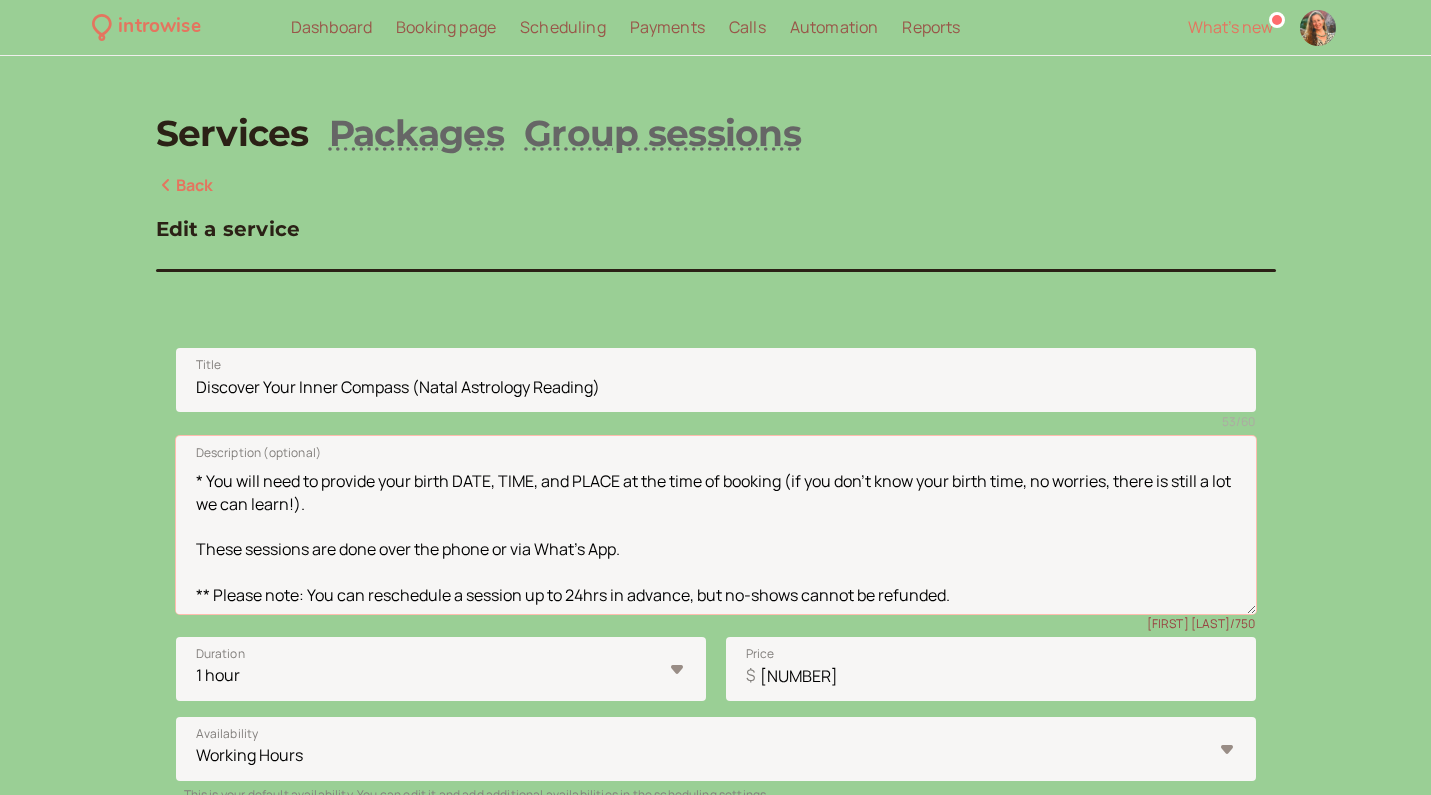 drag, startPoint x: 402, startPoint y: 594, endPoint x: 135, endPoint y: 564, distance: 268.6801 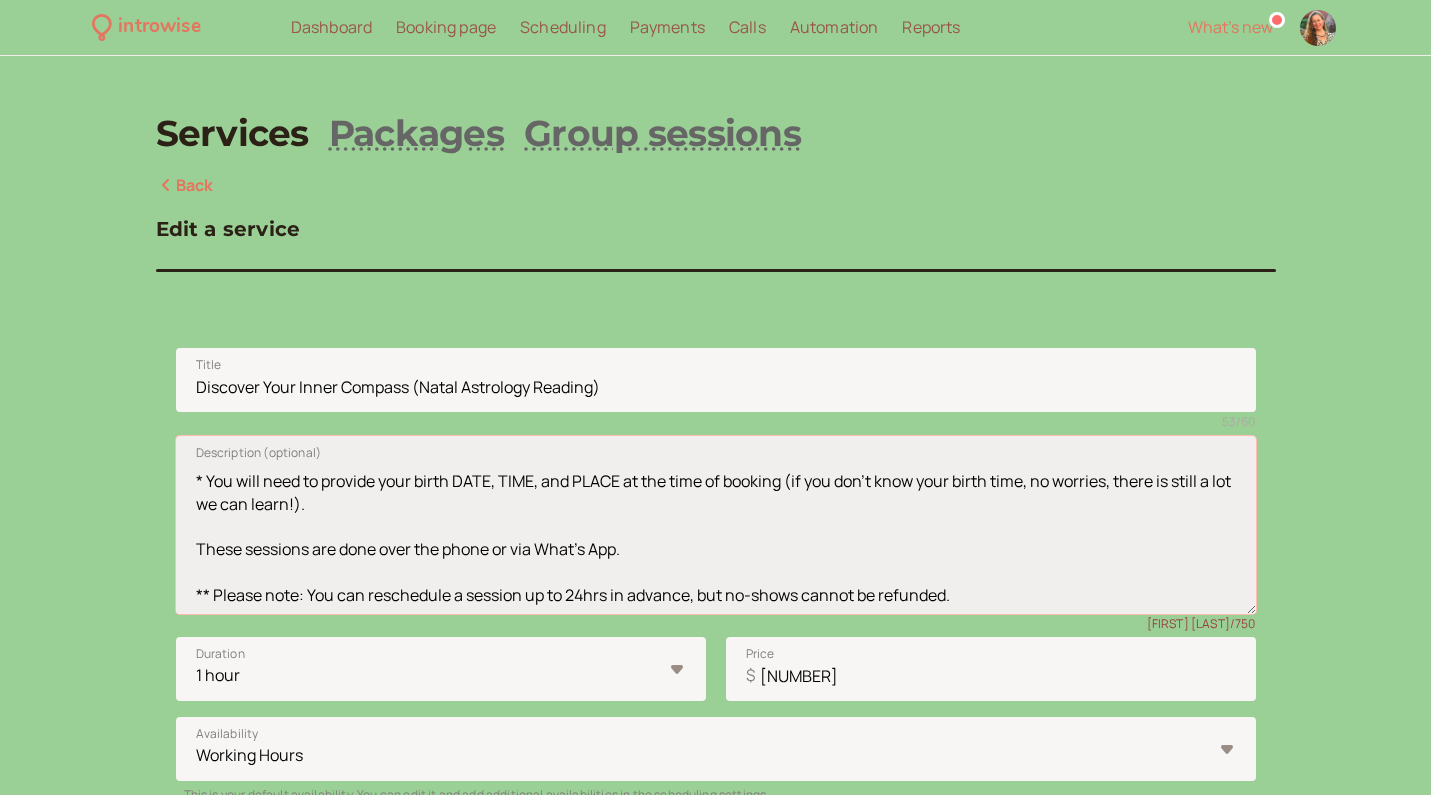 click on "If you are looking for insight to better understand your soul's true nature - needs, challenges, and talents - as you consider making changes in your life, this is the session that will help orient you to the energy you were born with that guides you in your life.
We’ll go through your natal tropical astrology chart* to orient you to how your body, mind, heart, and spirit are wired to move through the world so you can better honor and care for yourself.
* You will need to provide your birth DATE, TIME, and PLACE at the time of booking (if you don't know your birth time, no worries, there is still a lot we can learn!).
These sessions are done over the phone or via What's App.
** Please note: You can reschedule a session up to 24hrs in advance, but no-shows cannot be refunded." at bounding box center (716, 525) 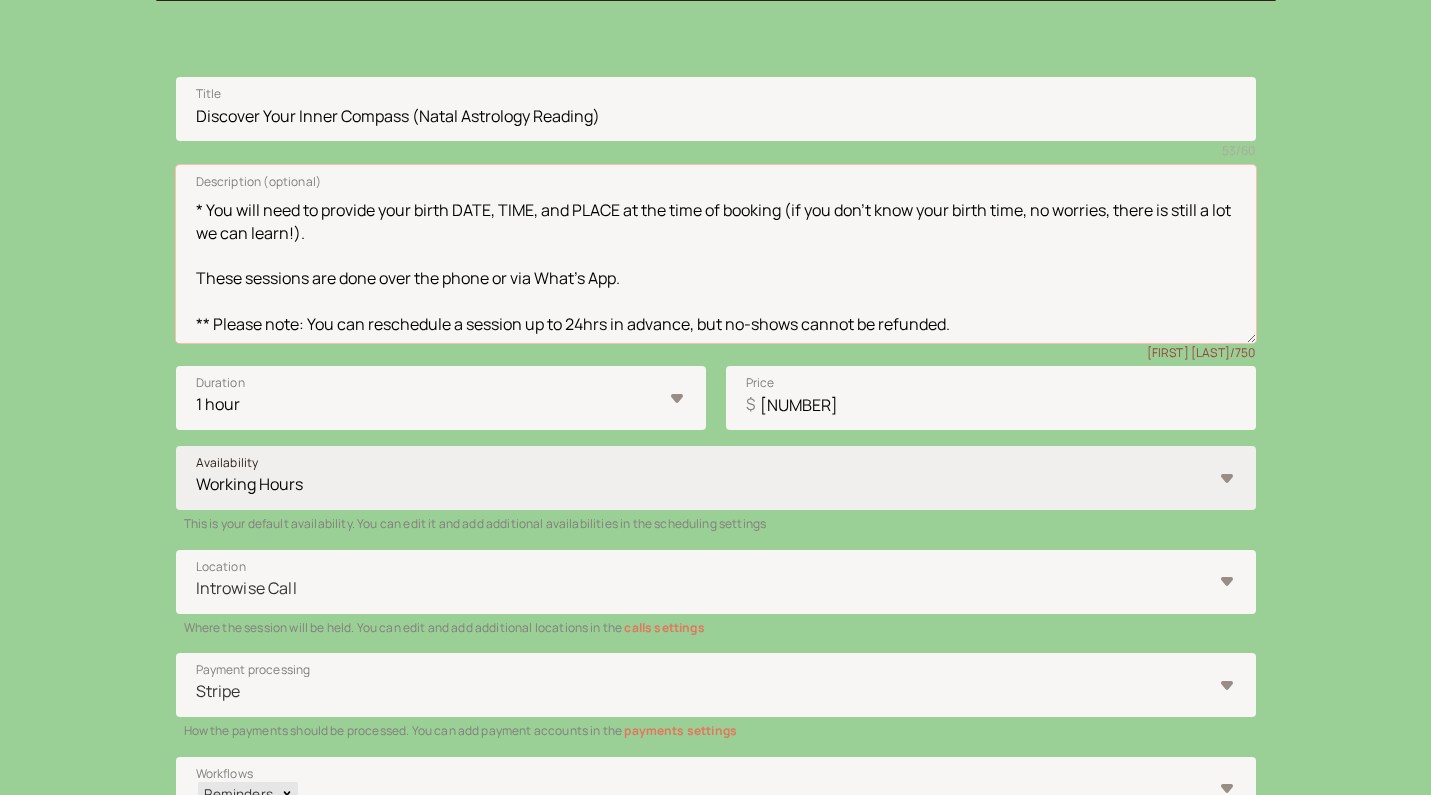 scroll, scrollTop: 264, scrollLeft: 0, axis: vertical 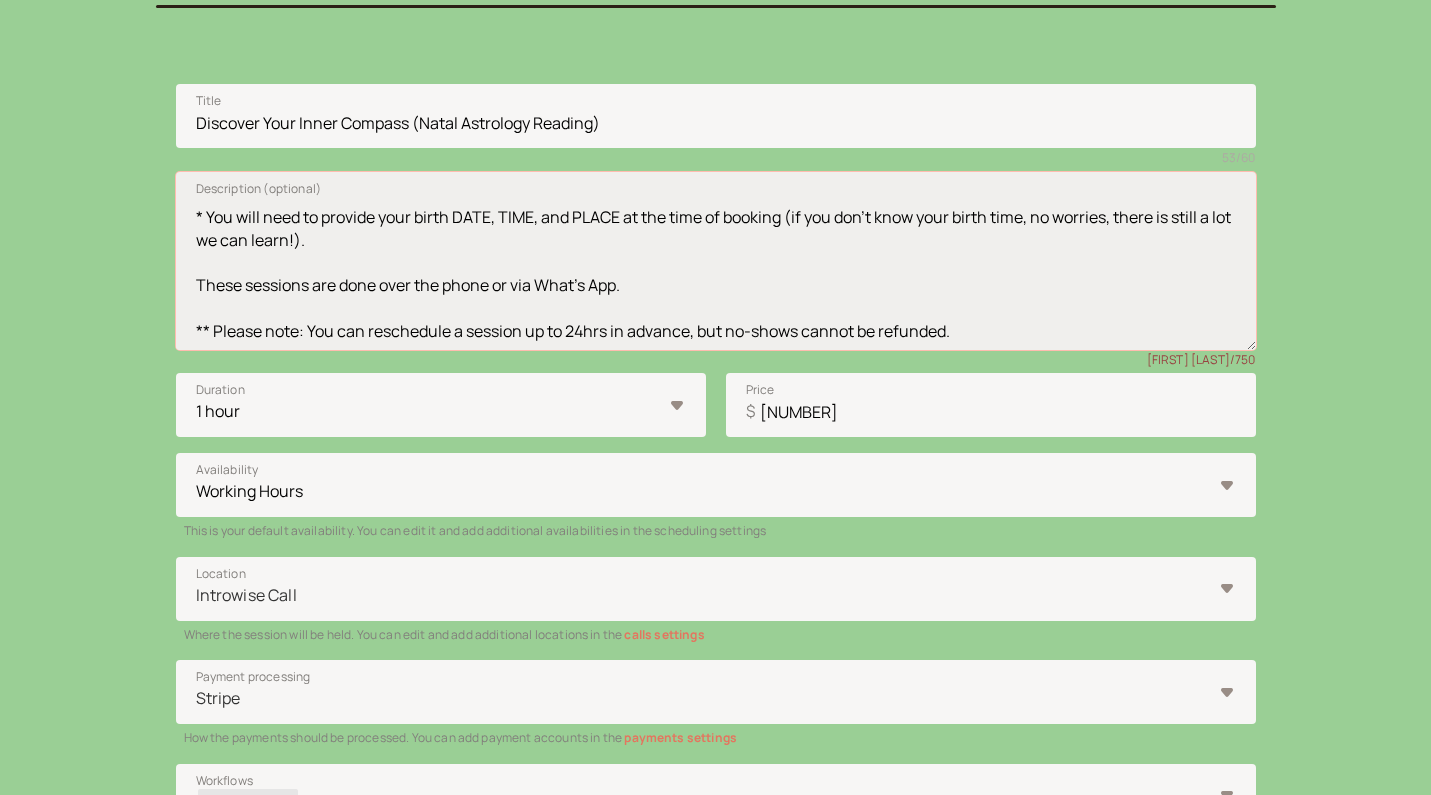 click on "If you are looking for insight to better understand your soul's true nature - needs, challenges, and talents - as you consider making changes in your life, this is the session that will help orient you to the energy you were born with that guides you in your life.
We’ll go through your natal tropical astrology chart* to orient you to how your body, mind, heart, and spirit are wired to move through the world so you can better honor and care for yourself.
* You will need to provide your birth DATE, TIME, and PLACE at the time of booking (if you don't know your birth time, no worries, there is still a lot we can learn!).
These sessions are done over the phone or via What's App.
** Please note: You can reschedule a session up to 24hrs in advance, but no-shows cannot be refunded." at bounding box center (716, 261) 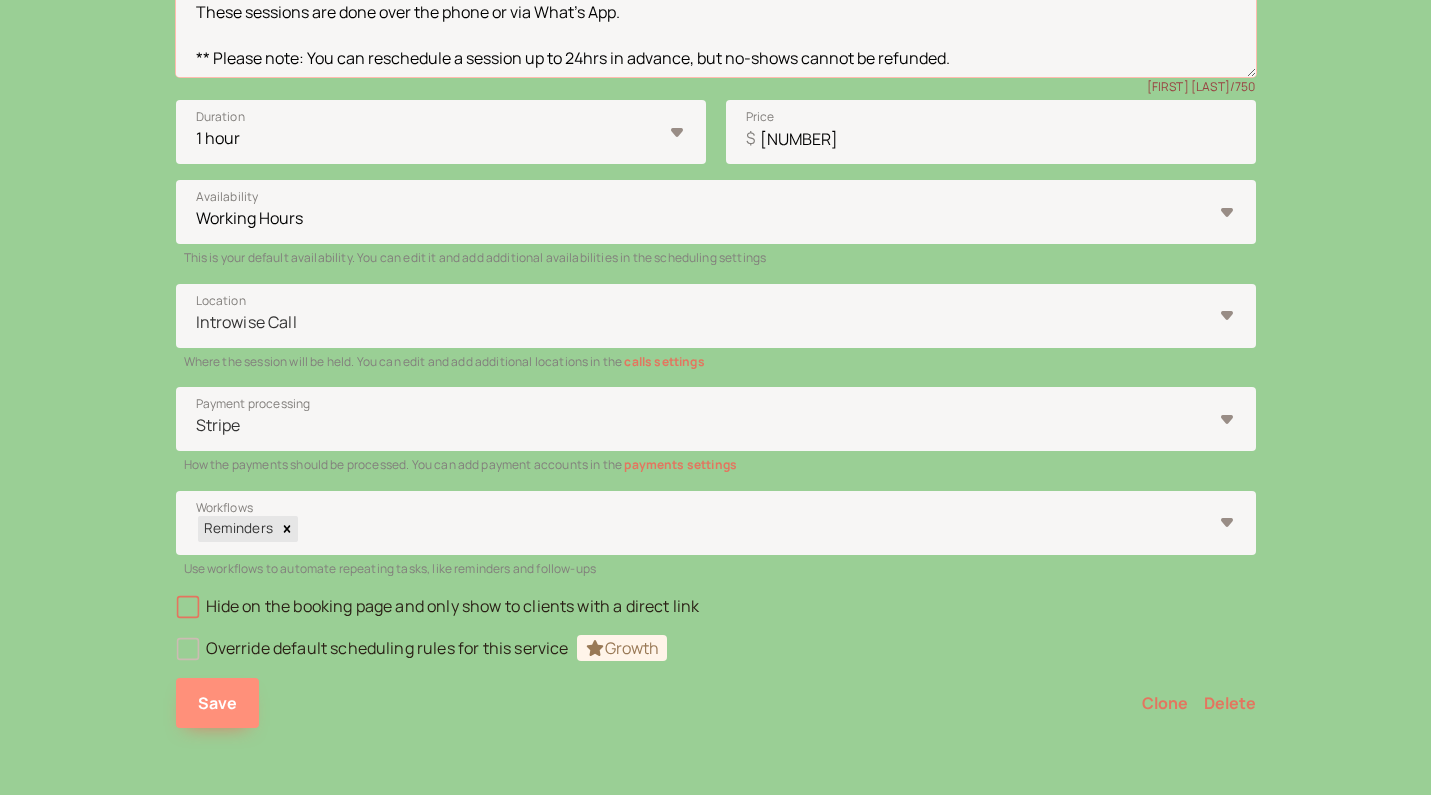 scroll, scrollTop: 536, scrollLeft: 0, axis: vertical 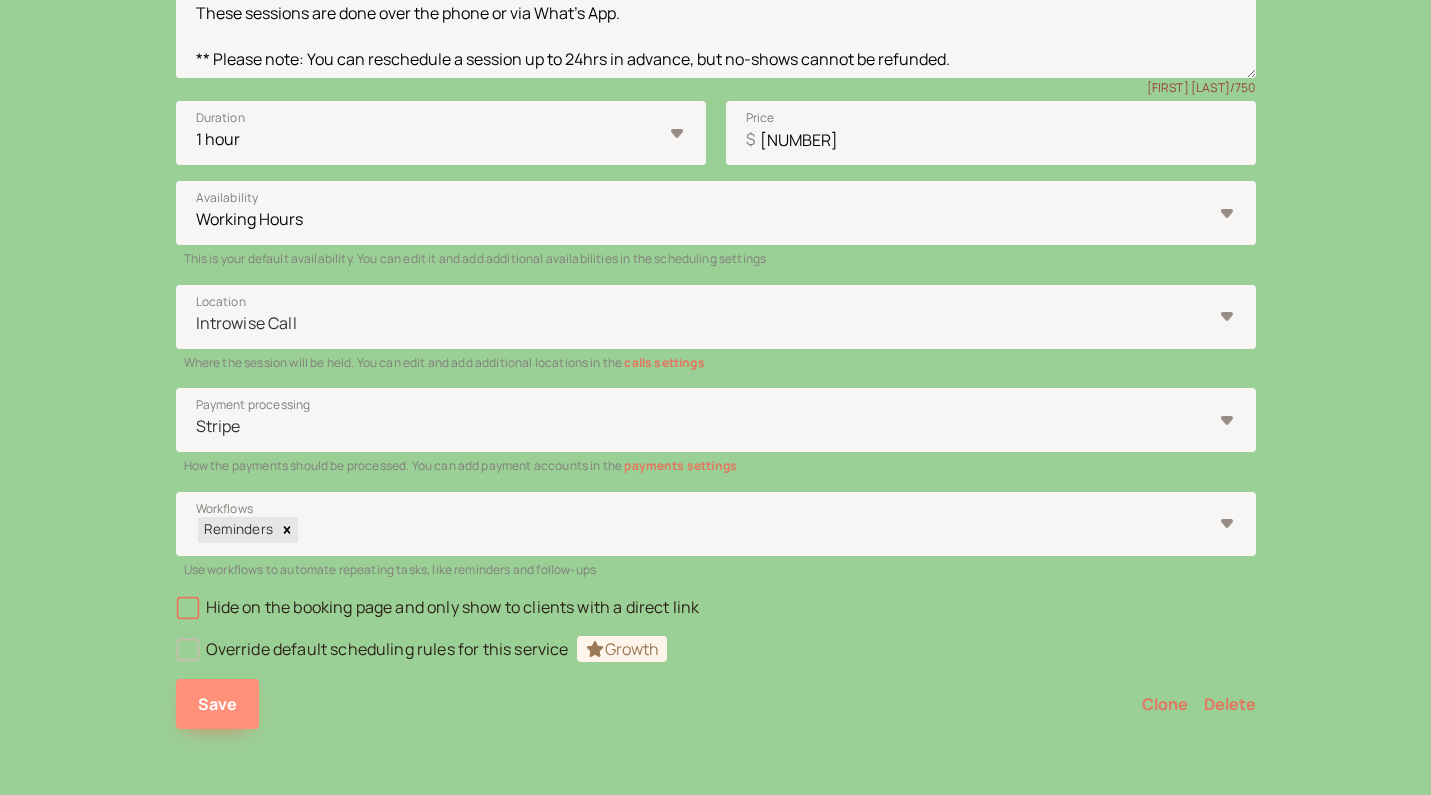 click on "Save" at bounding box center (218, 704) 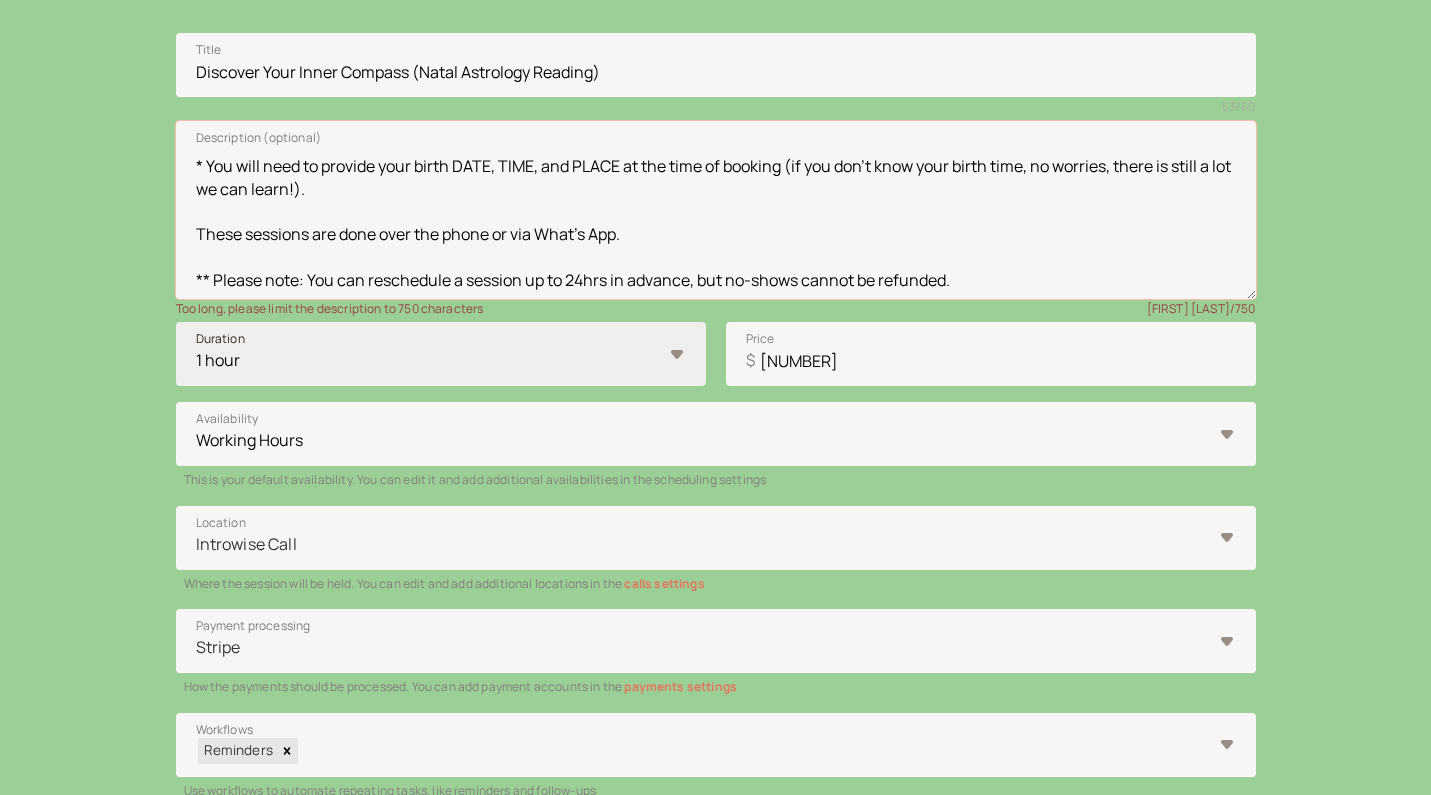scroll, scrollTop: 283, scrollLeft: 0, axis: vertical 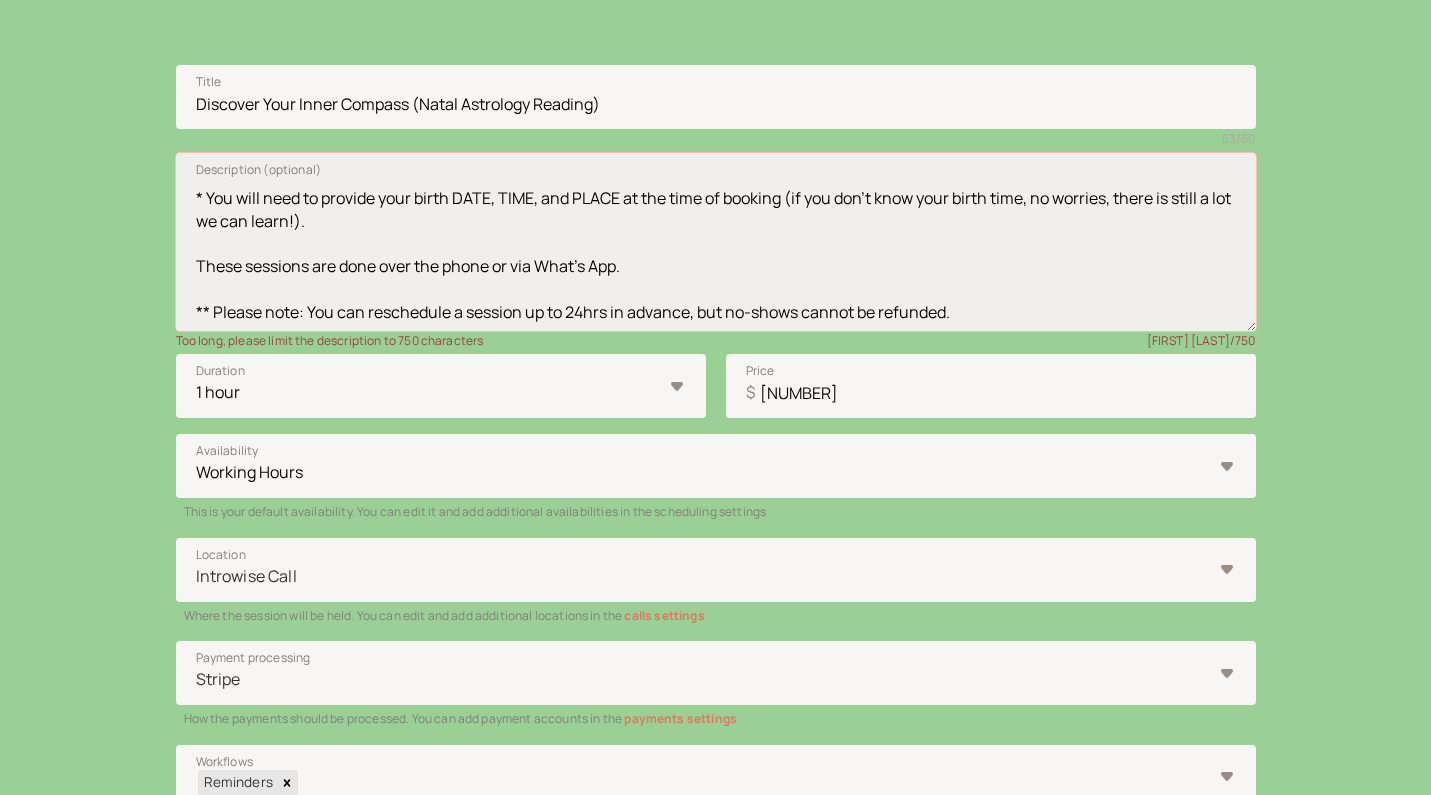drag, startPoint x: 311, startPoint y: 283, endPoint x: 211, endPoint y: 287, distance: 100.07997 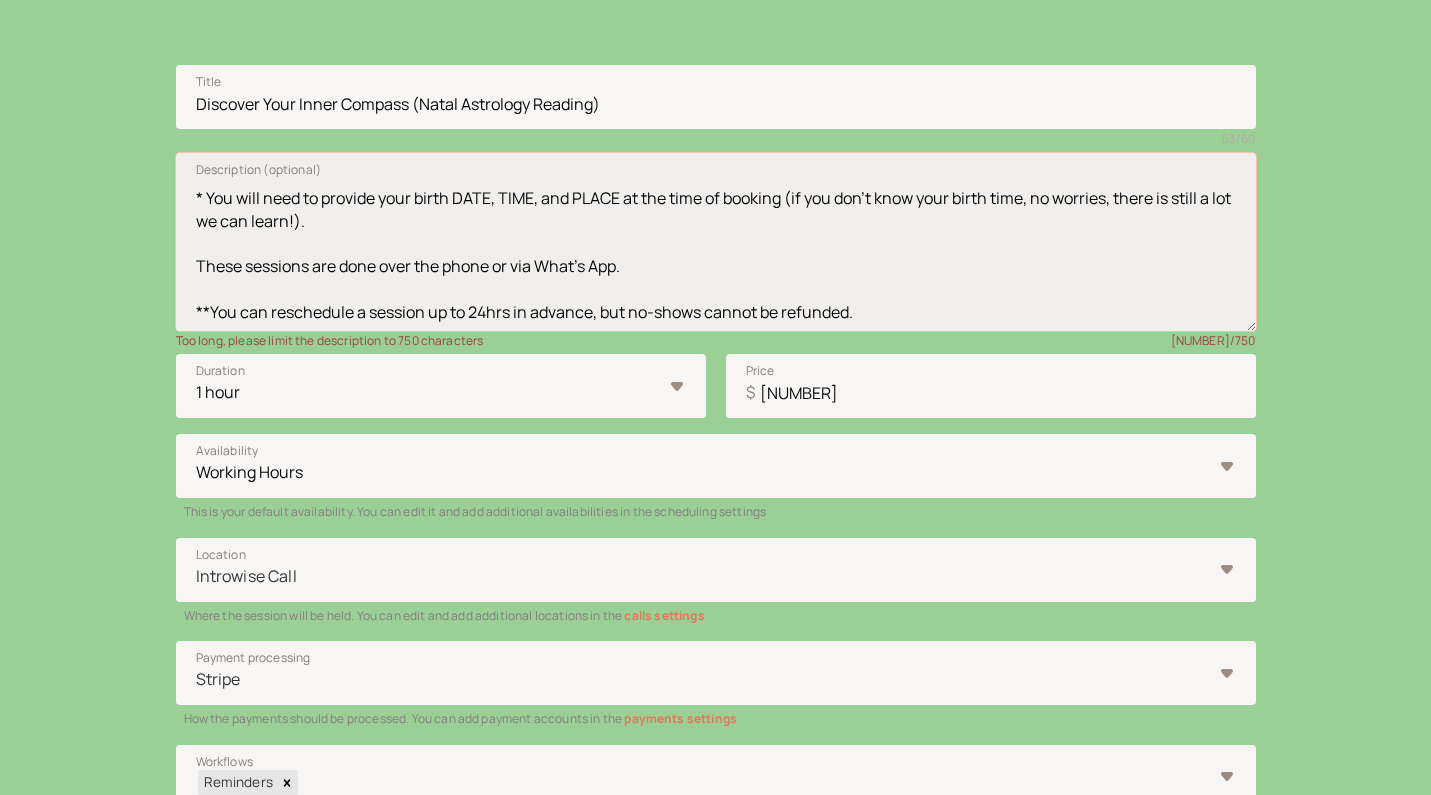 drag, startPoint x: 370, startPoint y: 288, endPoint x: 212, endPoint y: 292, distance: 158.05063 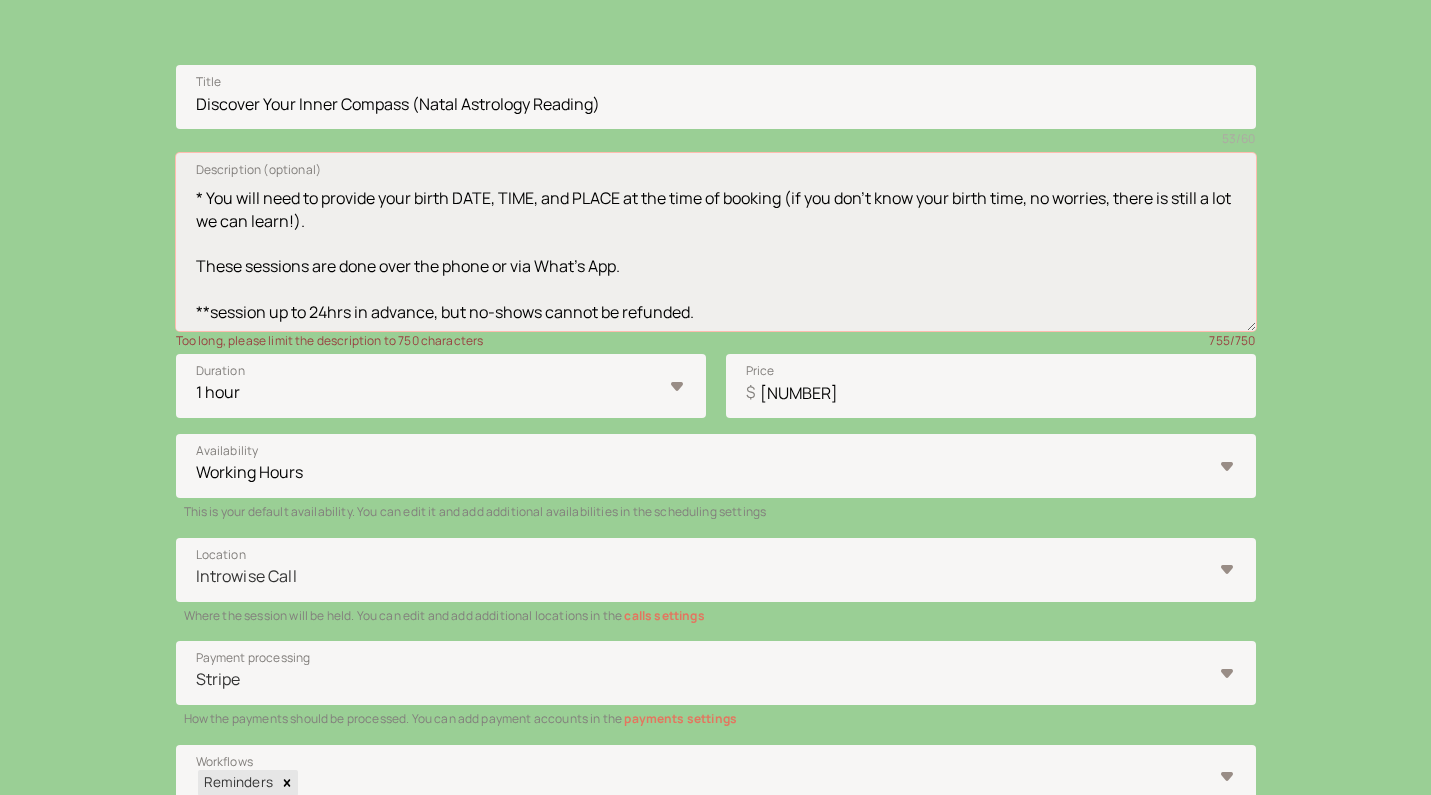 scroll, scrollTop: 198, scrollLeft: 0, axis: vertical 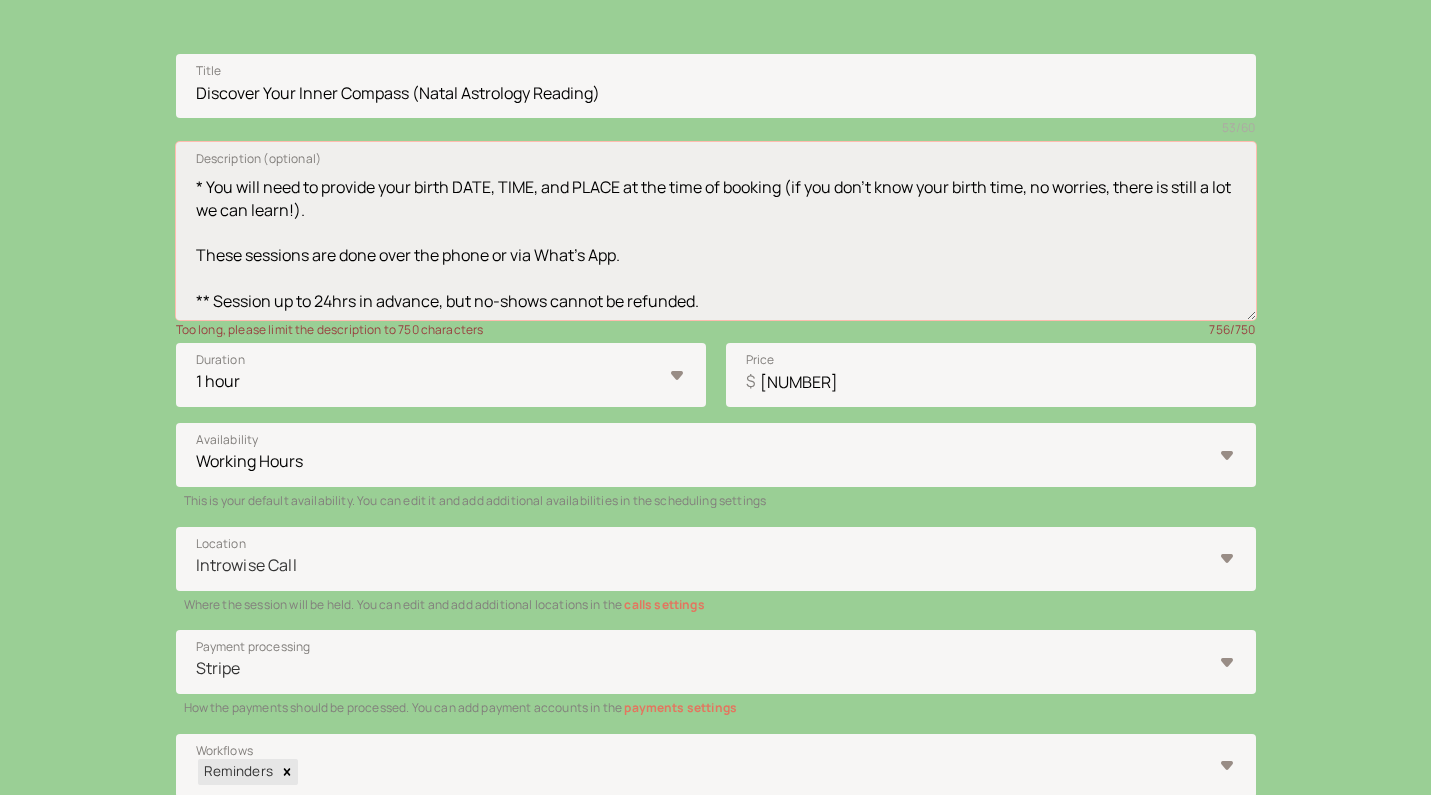 drag, startPoint x: 439, startPoint y: 297, endPoint x: 274, endPoint y: 296, distance: 165.00304 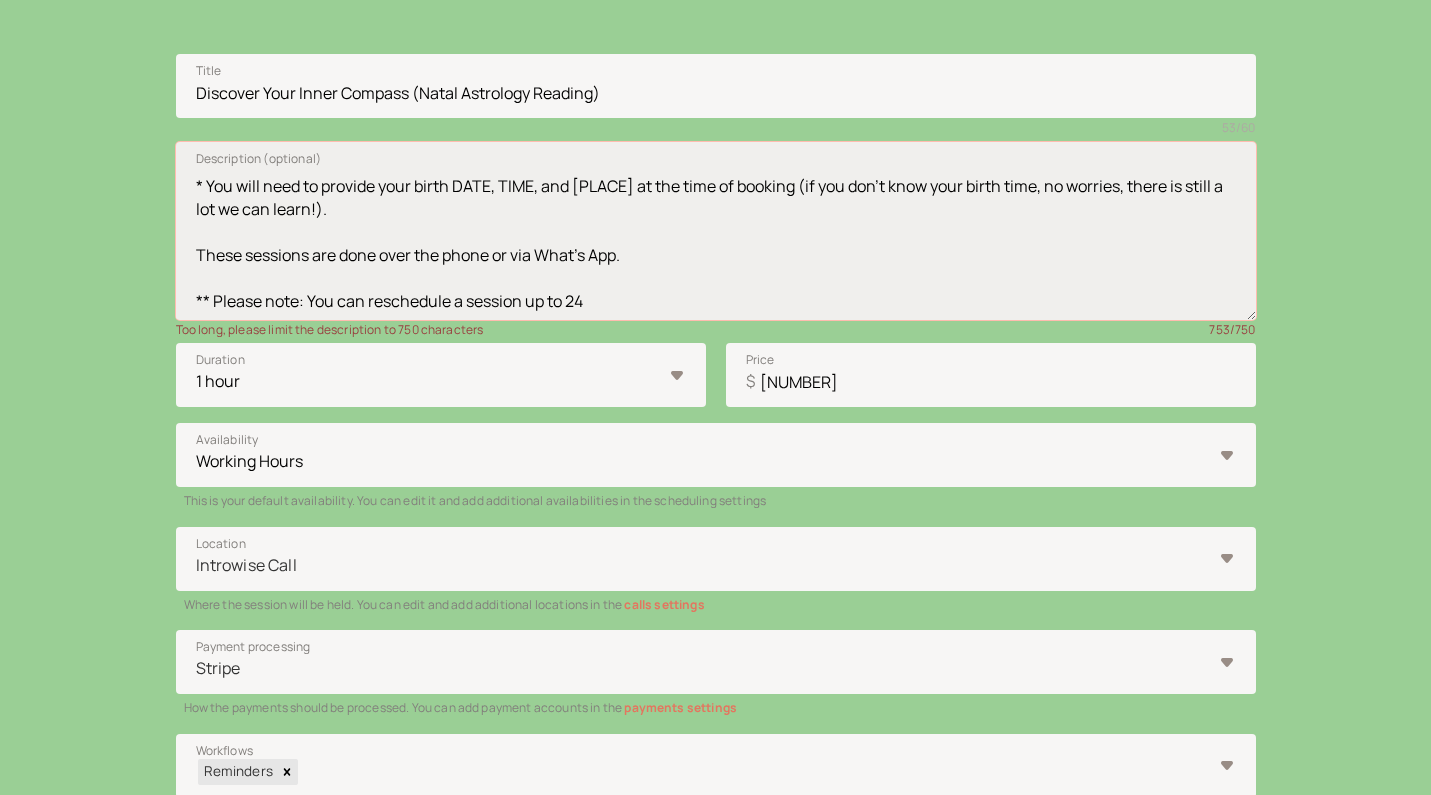 drag, startPoint x: 462, startPoint y: 299, endPoint x: 614, endPoint y: 305, distance: 152.11838 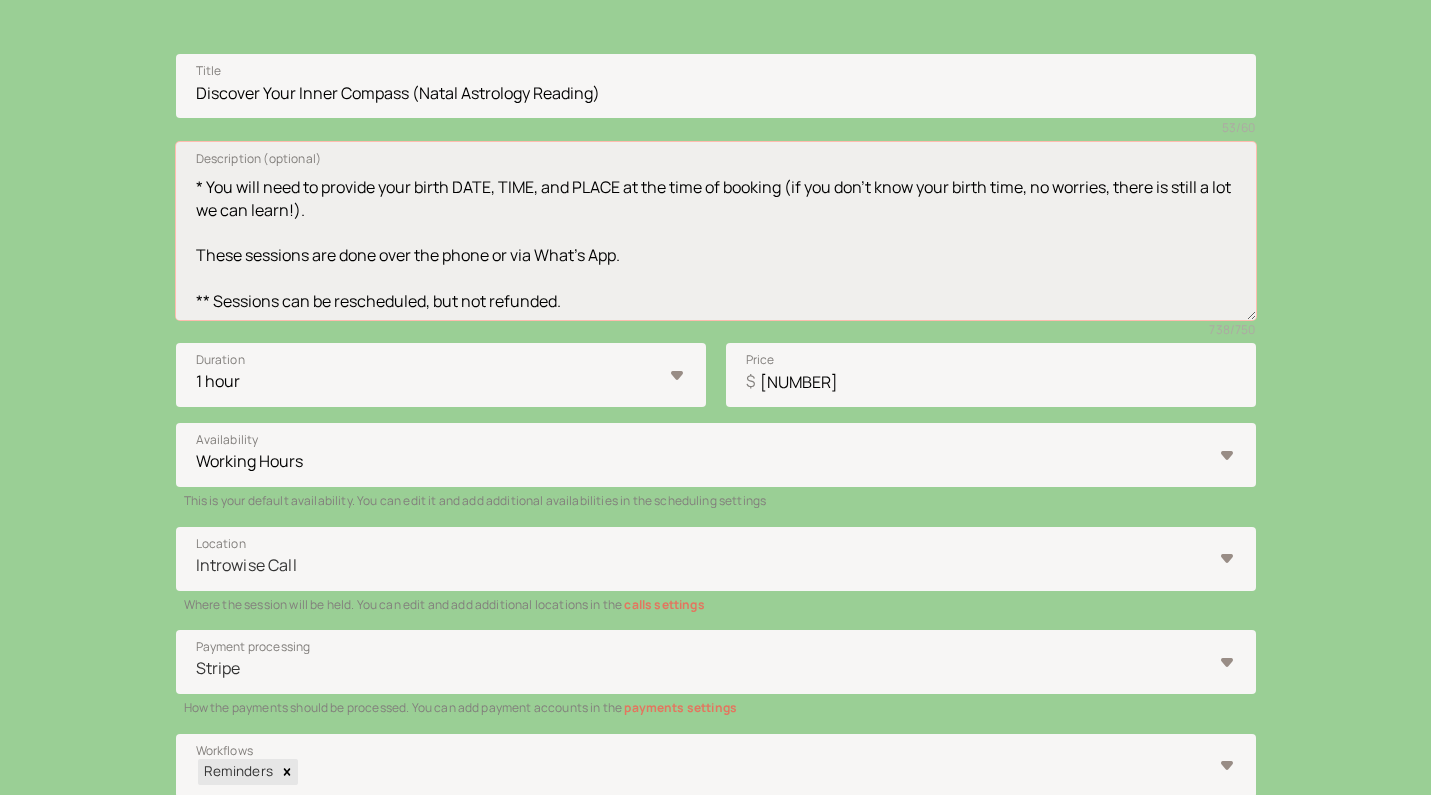 click on "If you are looking for insight to better understand your soul's true nature - needs, challenges, and talents - as you consider making changes in your life, this is the session that will help orient you to the energy you were born with that guides you in your life.
We’ll go through your natal tropical astrology chart* to orient you to how your body, mind, heart, and spirit are wired to move through the world so you can better honor and care for yourself.
* You will need to provide your birth DATE, TIME, and PLACE at the time of booking (if you don't know your birth time, no worries, there is still a lot we can learn!).
These sessions are done over the phone or via What's App.
** Sessions can be rescheduled, but not refunded." at bounding box center [716, 231] 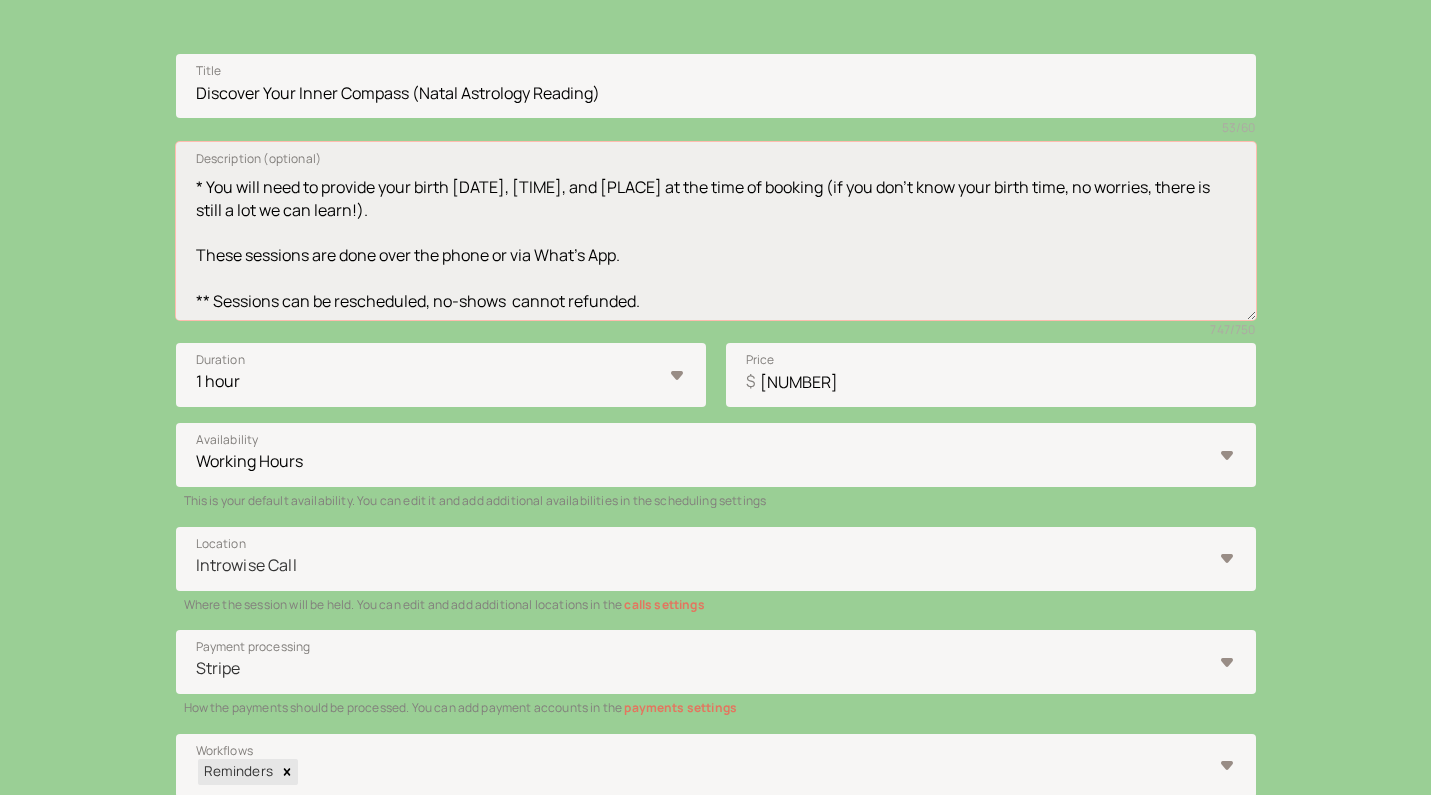 click on "If you are looking for insight to better understand your soul's true nature - needs, challenges, and talents - as you consider making changes in your life, this is the session that will help orient you to the energy you were born with that guides you in your life.
We’ll go through your natal tropical astrology chart* to orient you to how your body, mind, heart, and spirit are wired to move through the world so you can better honor and care for yourself.
* You will need to provide your birth [DATE], [TIME], and [PLACE] at the time of booking (if you don't know your birth time, no worries, there is still a lot we can learn!).
These sessions are done over the phone or via What's App.
** Sessions can be rescheduled, no-shows  cannot refunded." at bounding box center [716, 231] 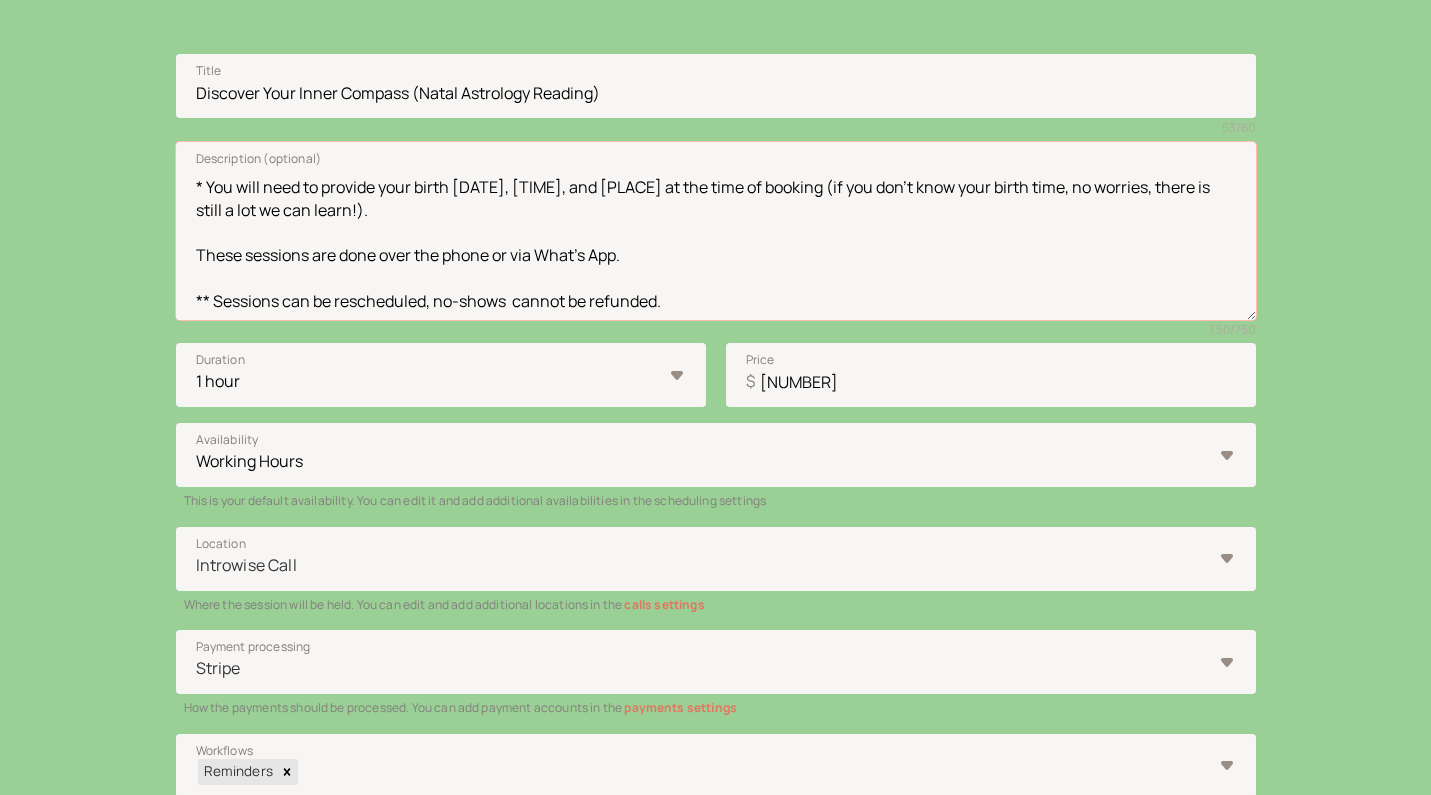 drag, startPoint x: 672, startPoint y: 296, endPoint x: 164, endPoint y: 296, distance: 508 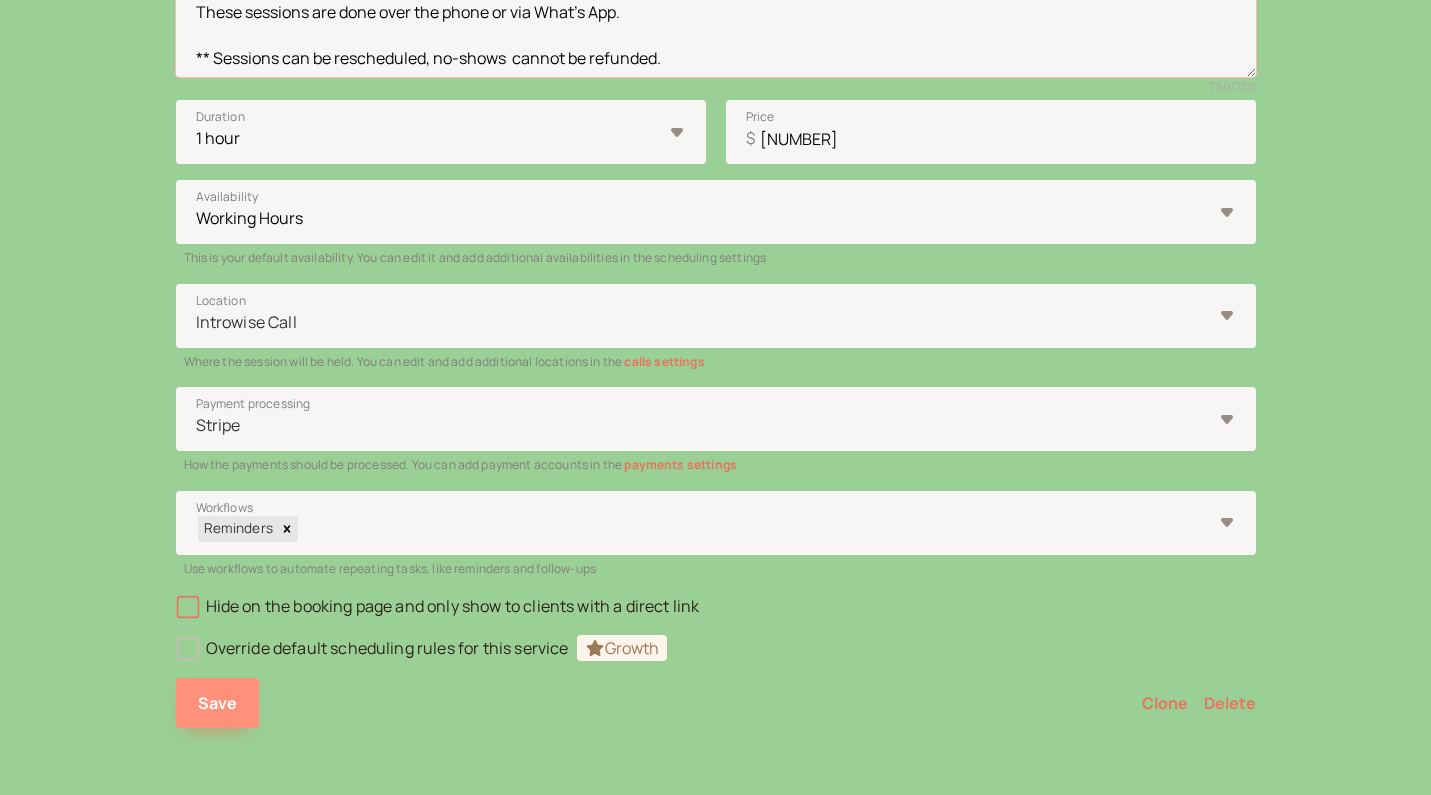 scroll, scrollTop: 536, scrollLeft: 0, axis: vertical 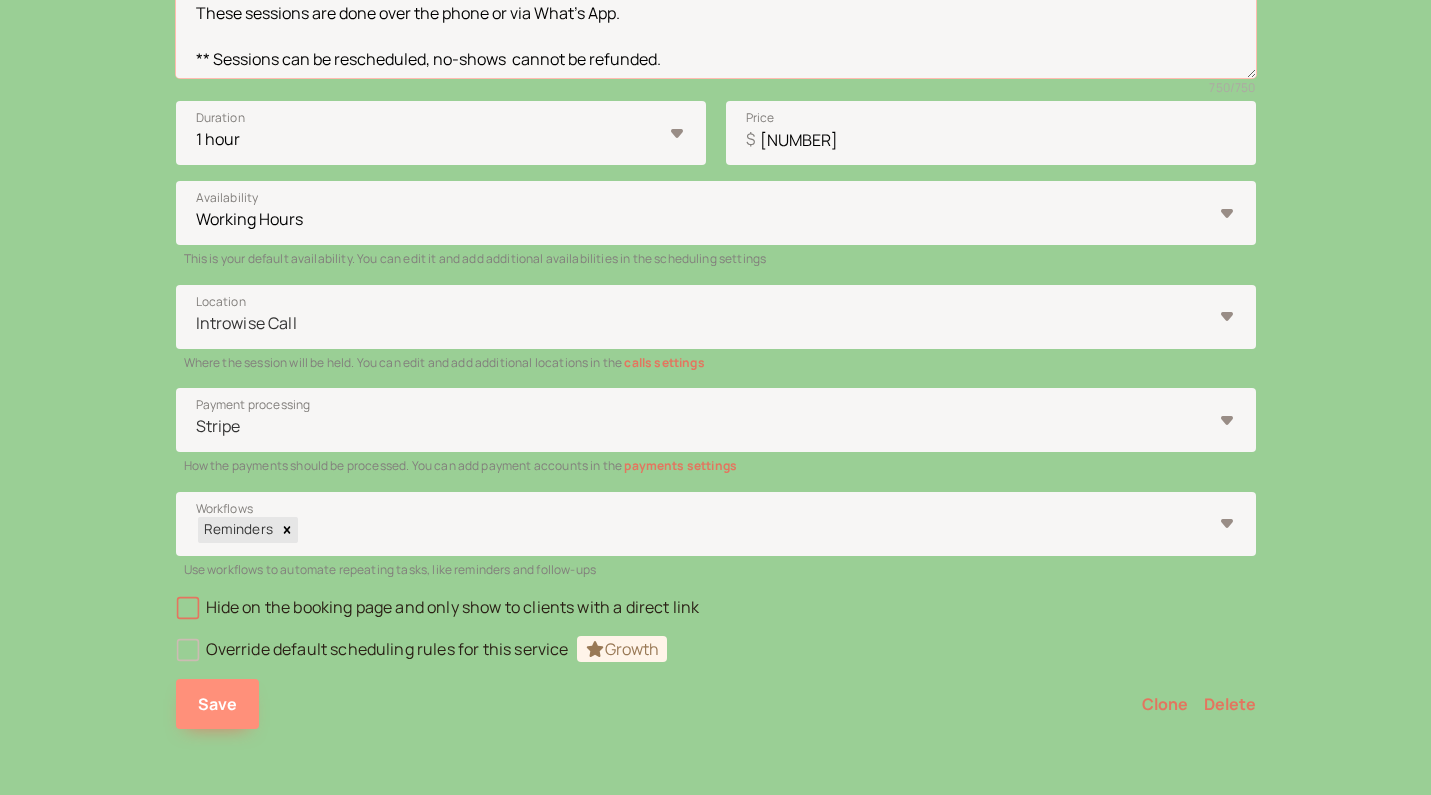 type on "If you are looking for insight to better understand your soul's true nature - needs, challenges, and talents - as you consider making changes in your life, this is the session that will help orient you to the energy you were born with that guides you in your life.
We’ll go through your natal tropical astrology chart* to orient you to how your body, mind, heart, and spirit are wired to move through the world so you can better honor and care for yourself.
* You will need to provide your birth [DATE], [TIME], and [PLACE] at the time of booking (if you don't know your birth time, no worries, there is still a lot we can learn!).
These sessions are done over the phone or via What's App.
** Sessions can be rescheduled, no-shows  cannot be refunded." 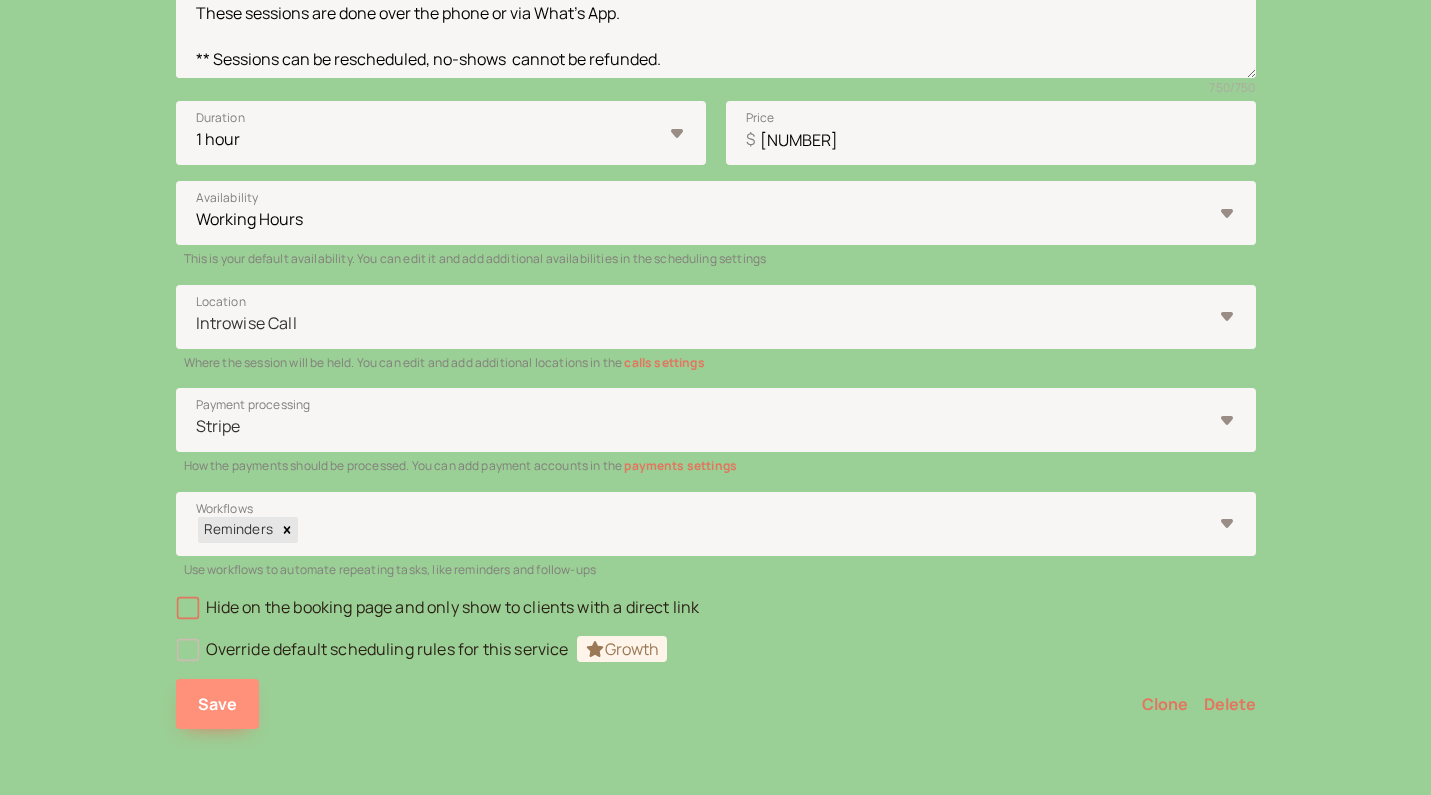 click on "Save" at bounding box center (218, 704) 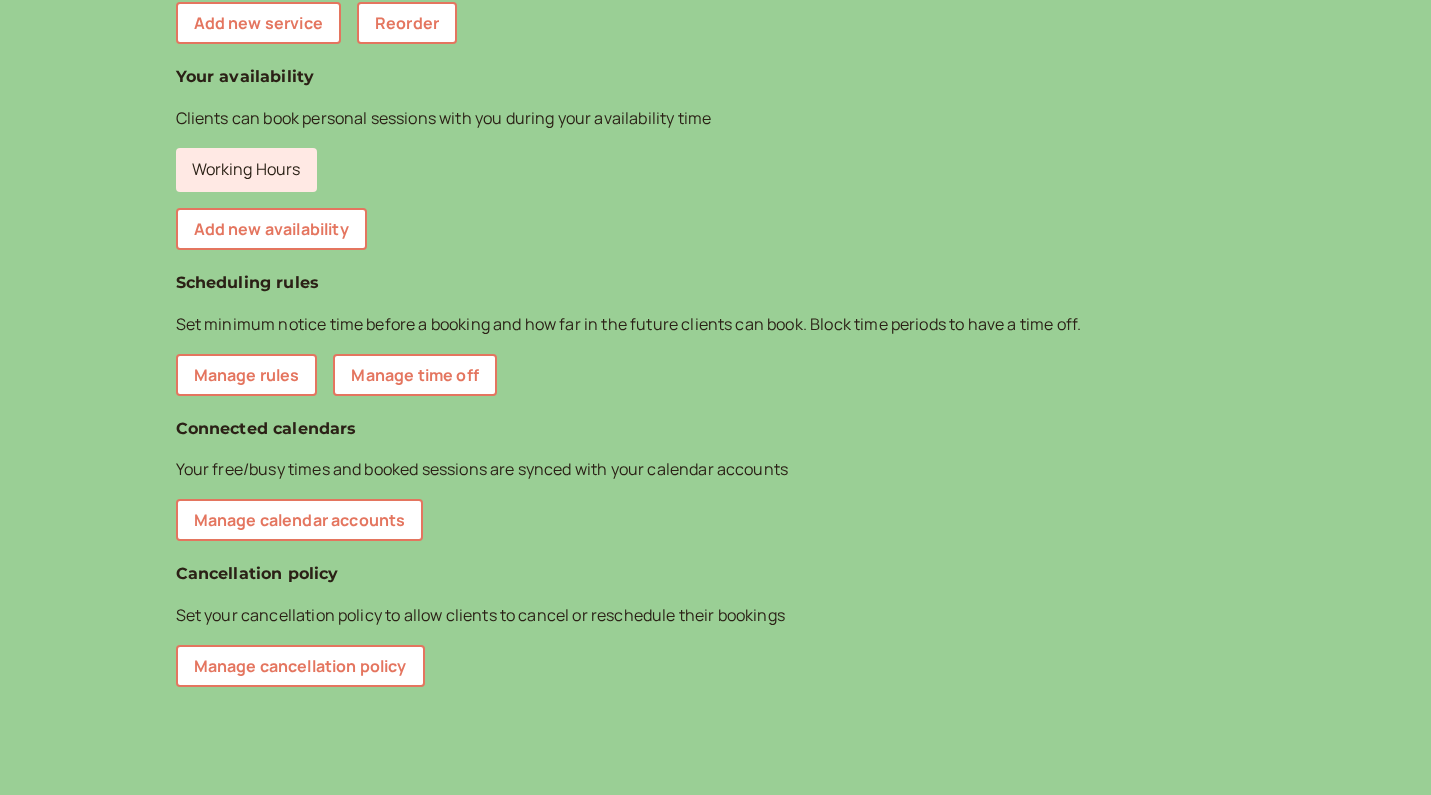 scroll, scrollTop: 0, scrollLeft: 0, axis: both 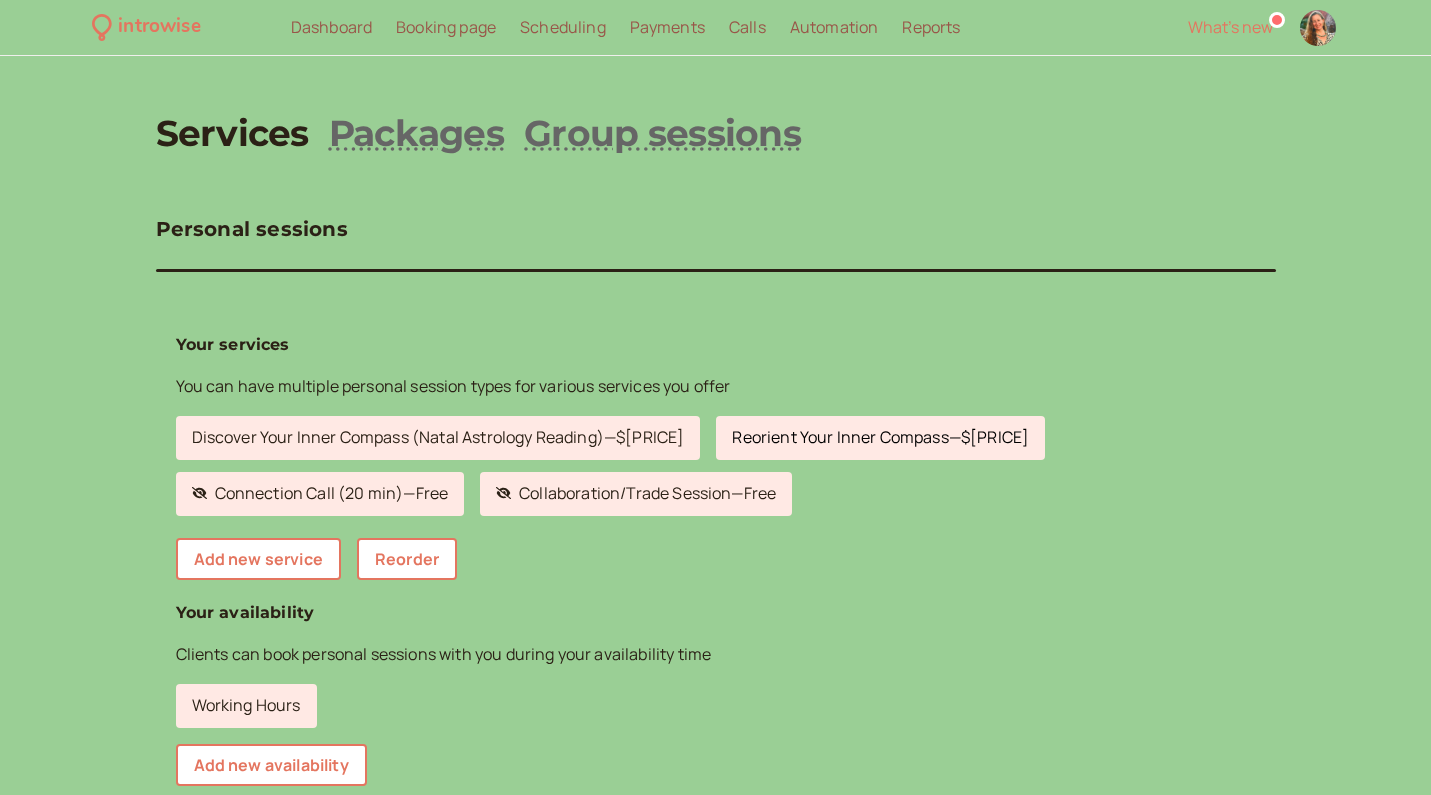 click on "Reorient Your Inner Compass  —  $165" at bounding box center [880, 438] 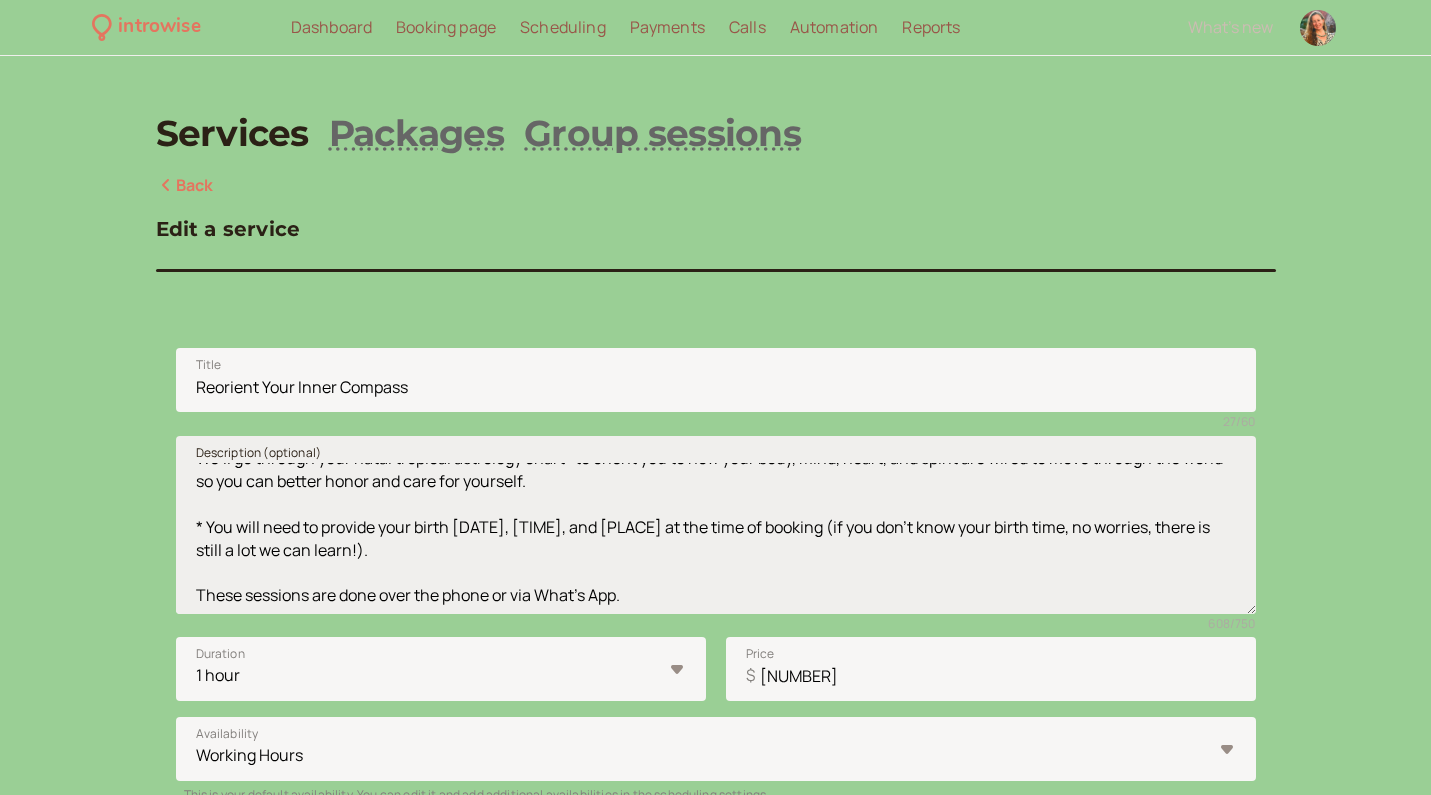 scroll, scrollTop: 134, scrollLeft: 0, axis: vertical 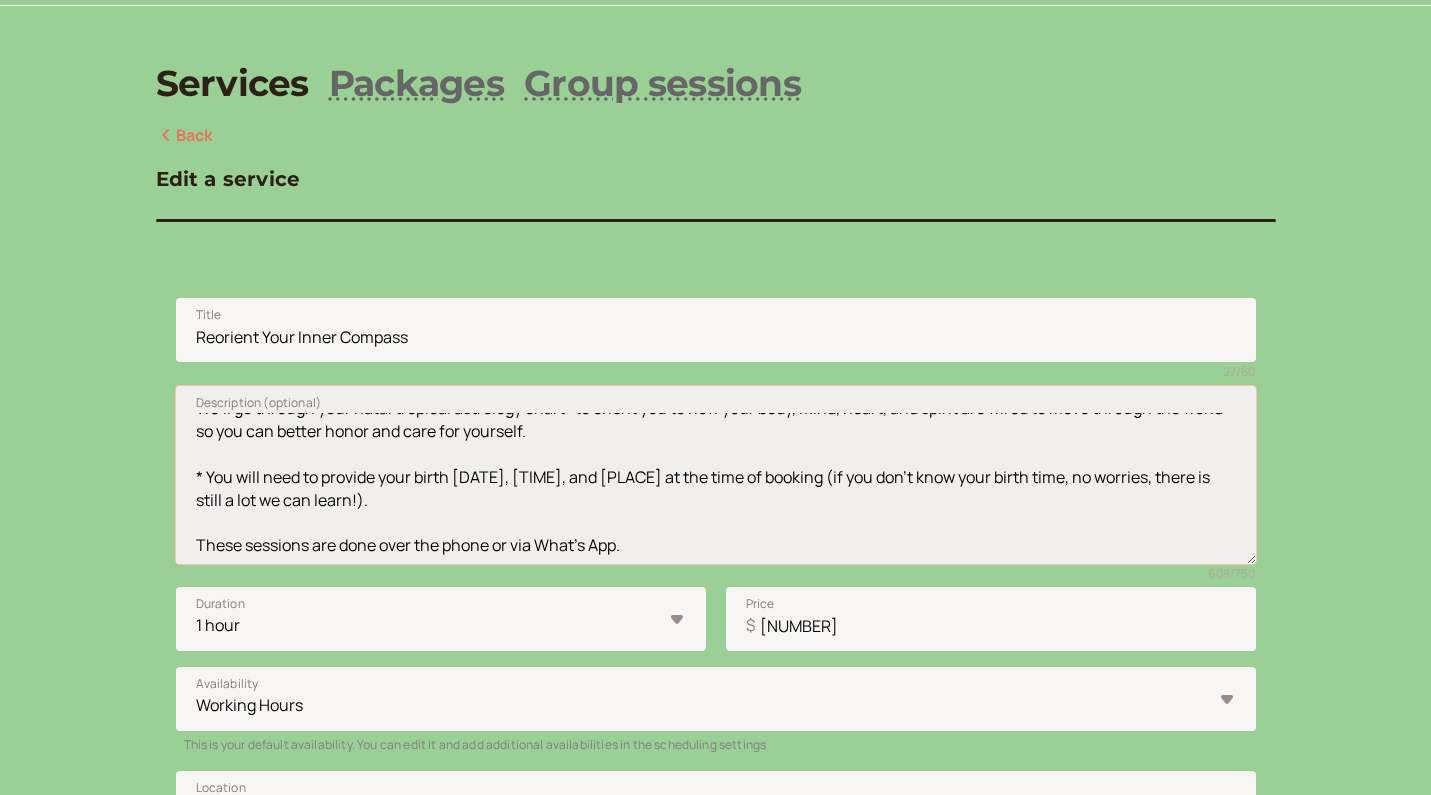 click on "This session will help illuminate the root of an acute pattern or issue in your life.  By  work with your astrology, we'll gain insight to shift the energy and find tangible next steps.
We’ll go through your natal tropical astrology chart* to orient you to how your body, mind, heart, and spirit are wired to move through the world so you can better honor and care for yourself.
* You will need to provide your birth [DATE], [TIME], and [PLACE] at the time of booking (if you don't know your birth time, no worries, there is still a lot we can learn!).
These sessions are done over the phone or via What's App." at bounding box center [716, 475] 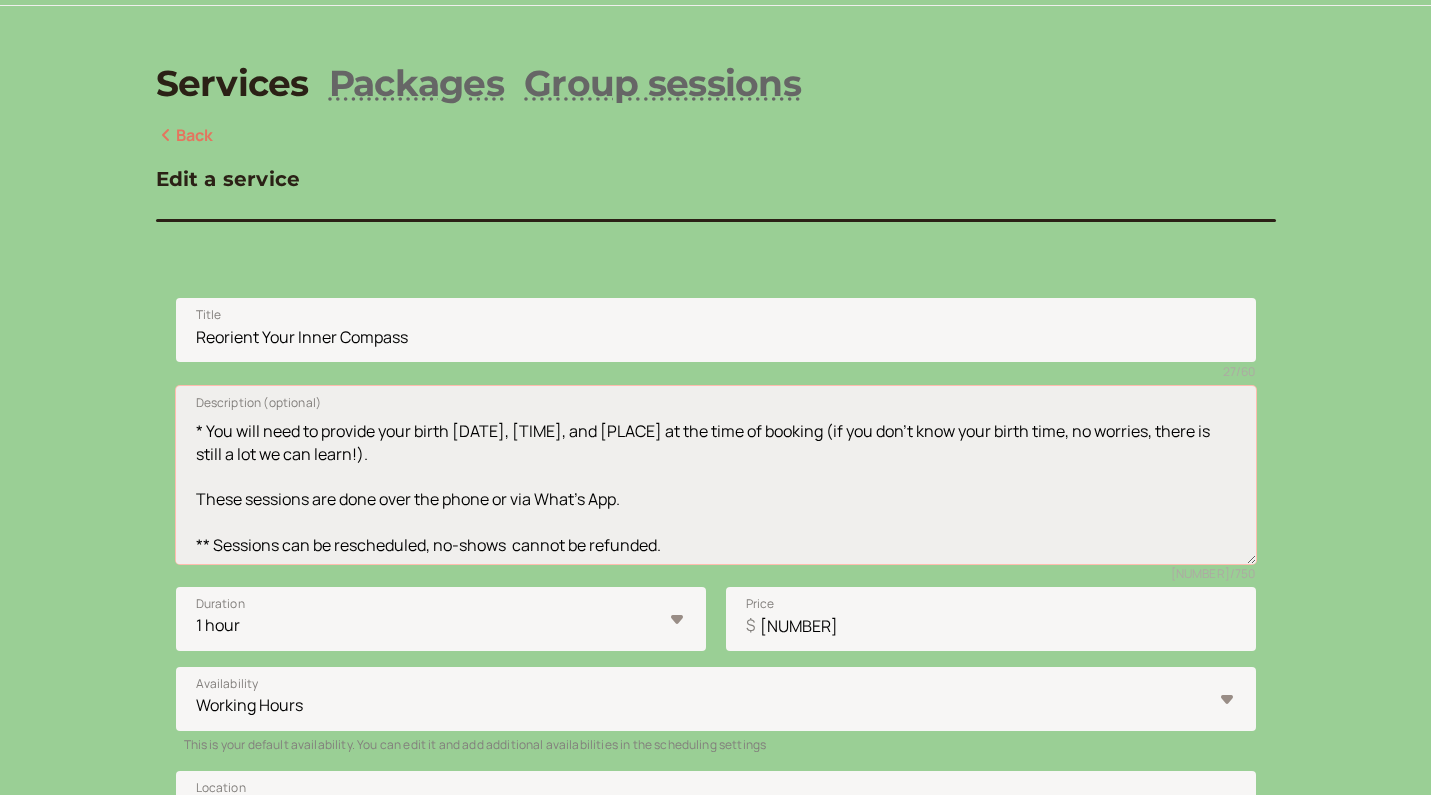scroll, scrollTop: 176, scrollLeft: 0, axis: vertical 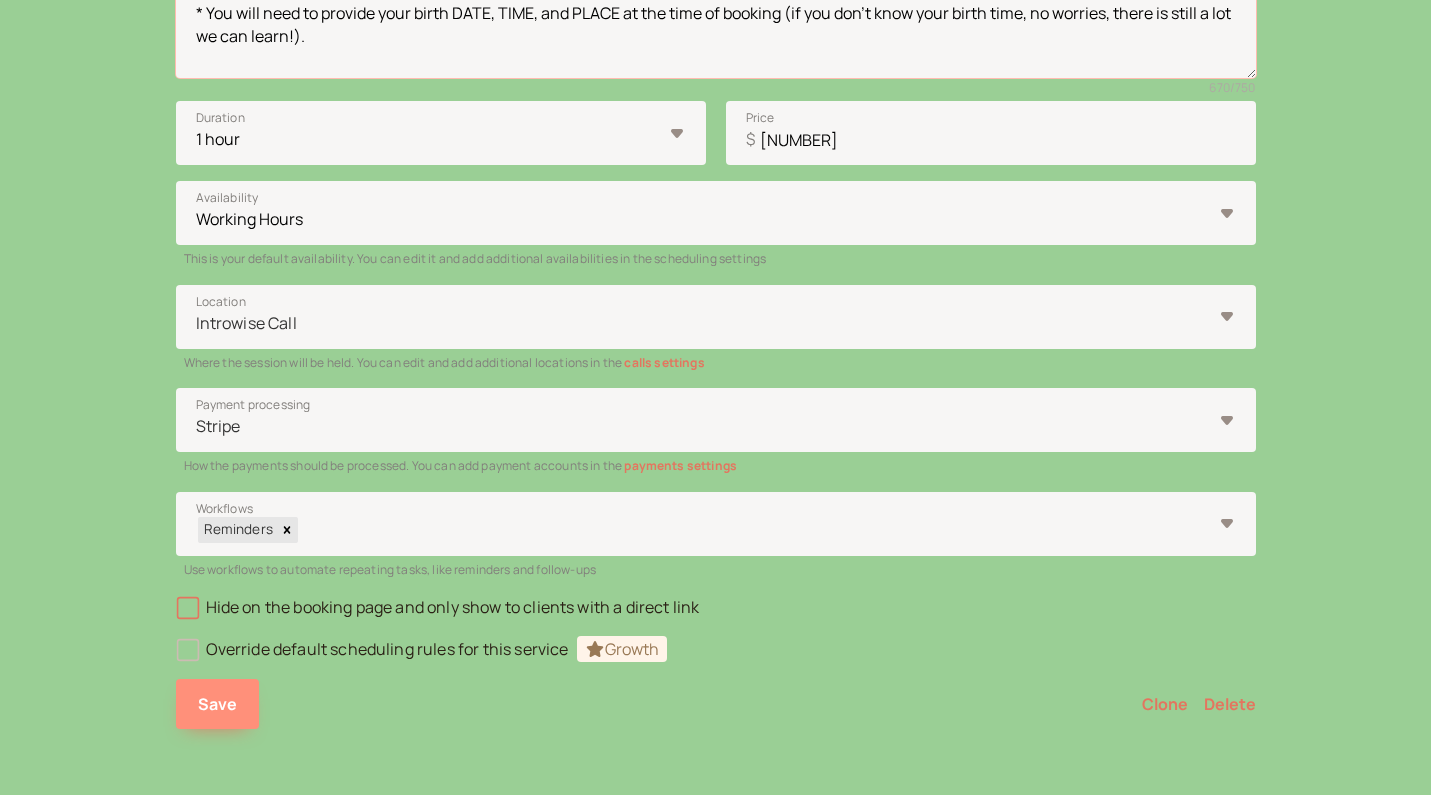 type on "We’ll go through your natal tropical astrology chart* to orient you to how your body, mind, heart, and spirit are wired to move through the world so you can better honor and care for yourself.
* You will need to provide your birth DATE, TIME, and PLACE at the time of booking (if you don't know your birth time, no worries, there is still a lot we can learn!)." 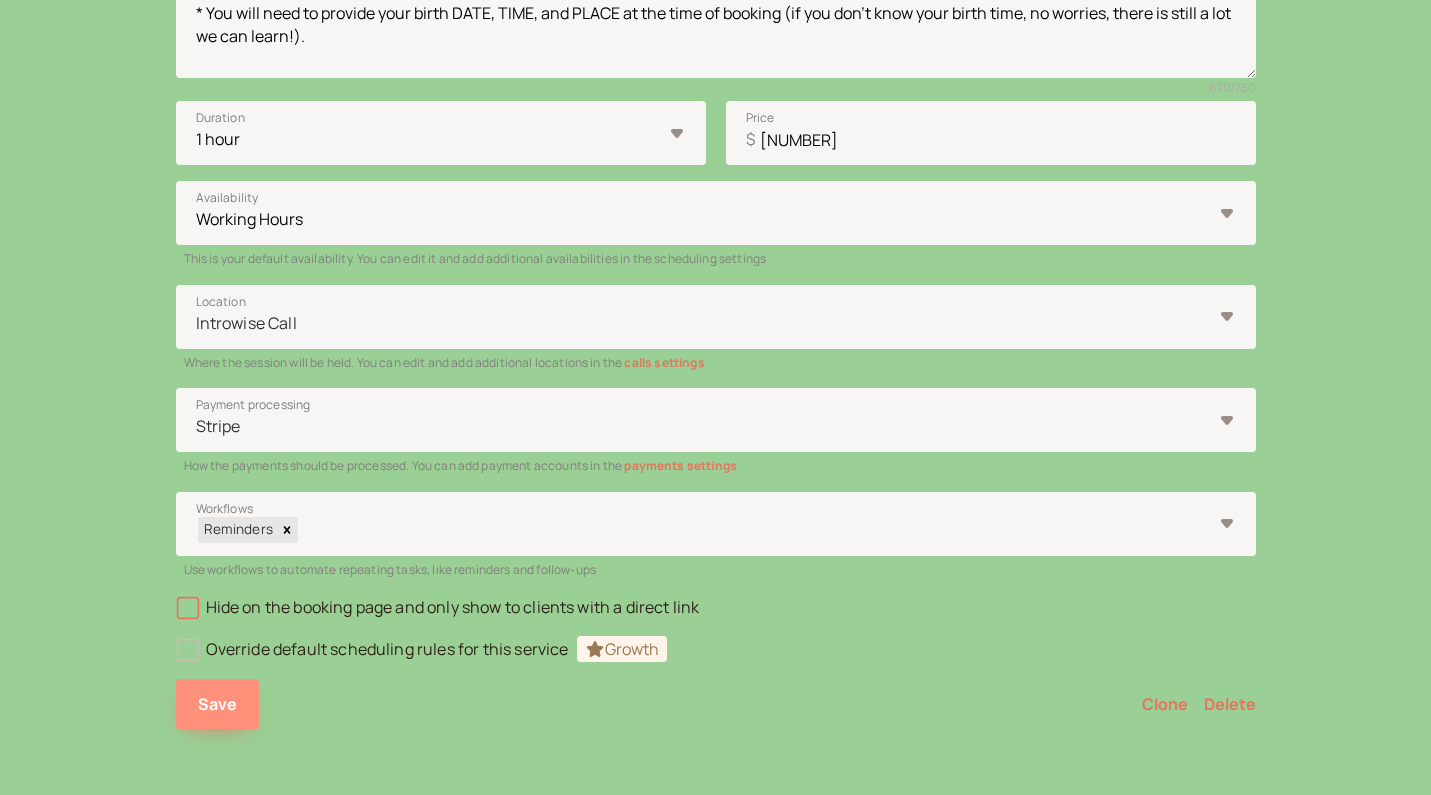 click on "Save" at bounding box center [218, 704] 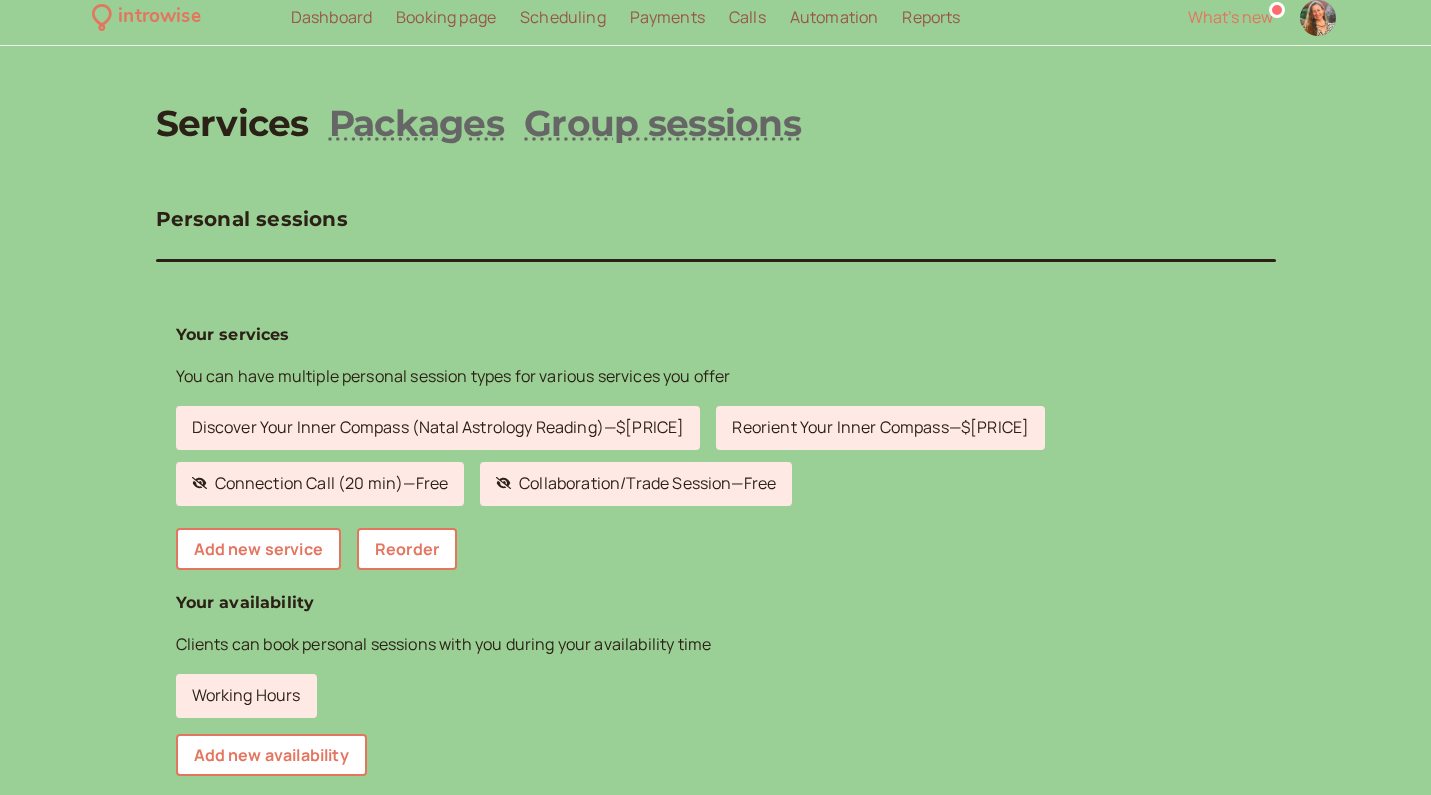 scroll, scrollTop: 0, scrollLeft: 0, axis: both 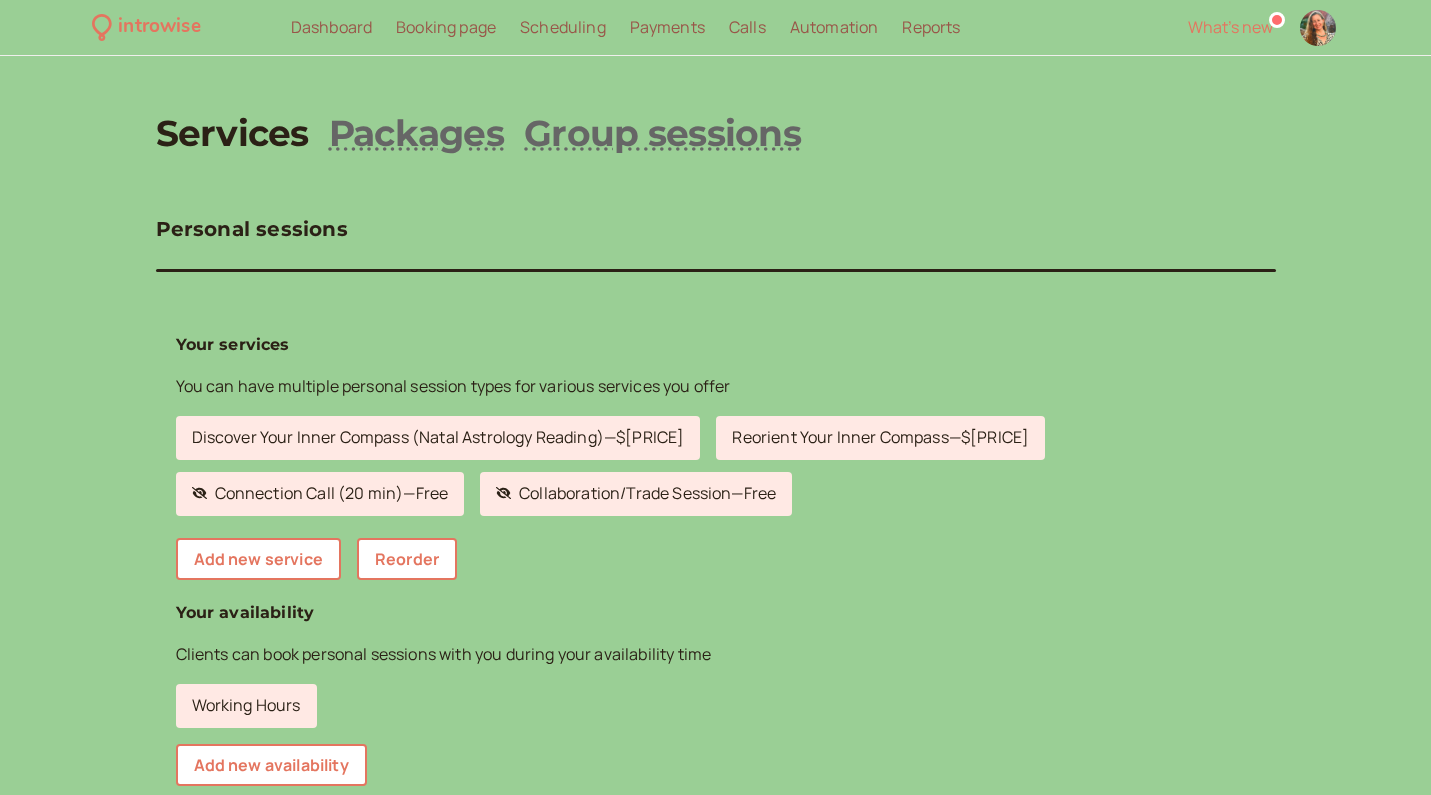 click on "Automation" at bounding box center [834, 27] 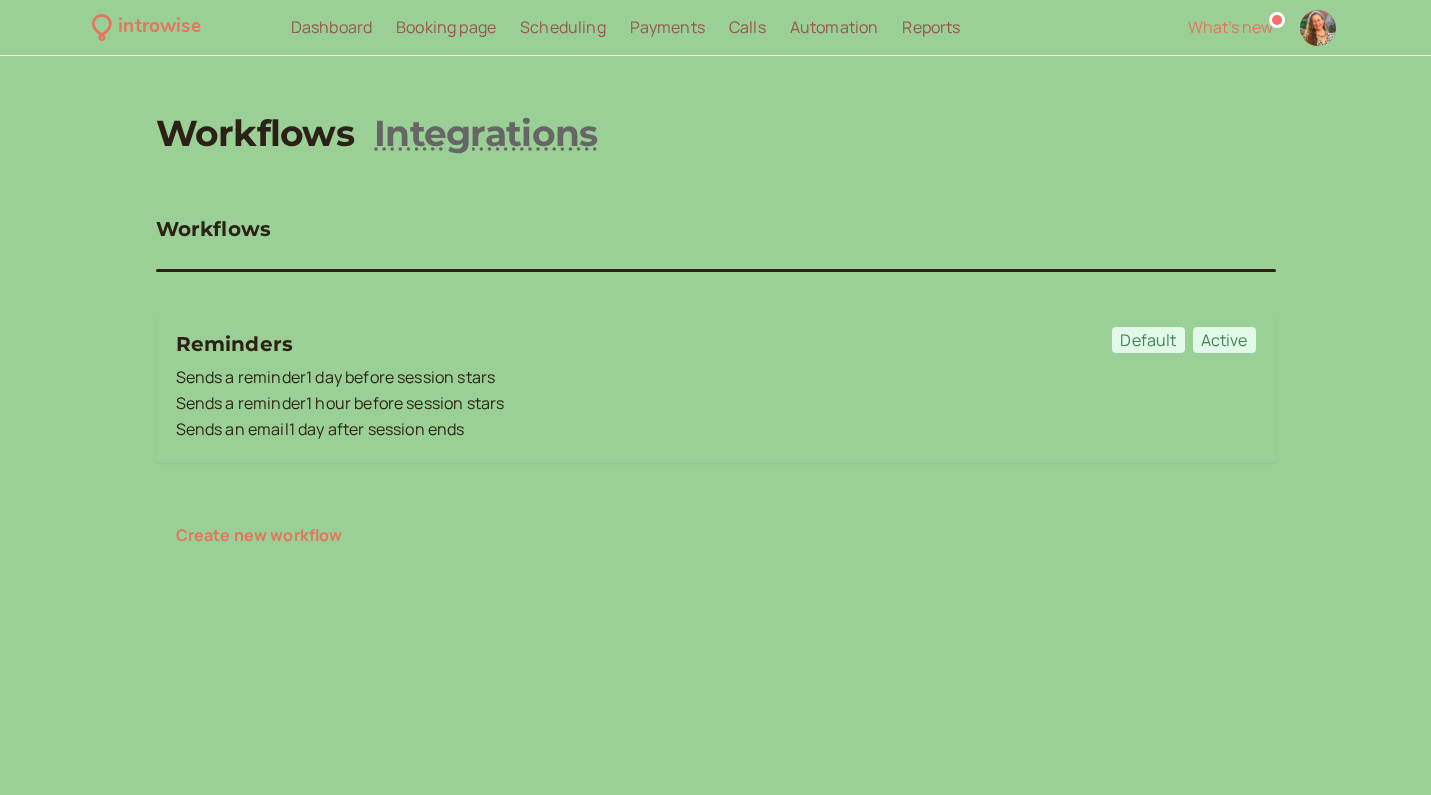 click on "Sends an email  1 day  after session ends" at bounding box center (716, 430) 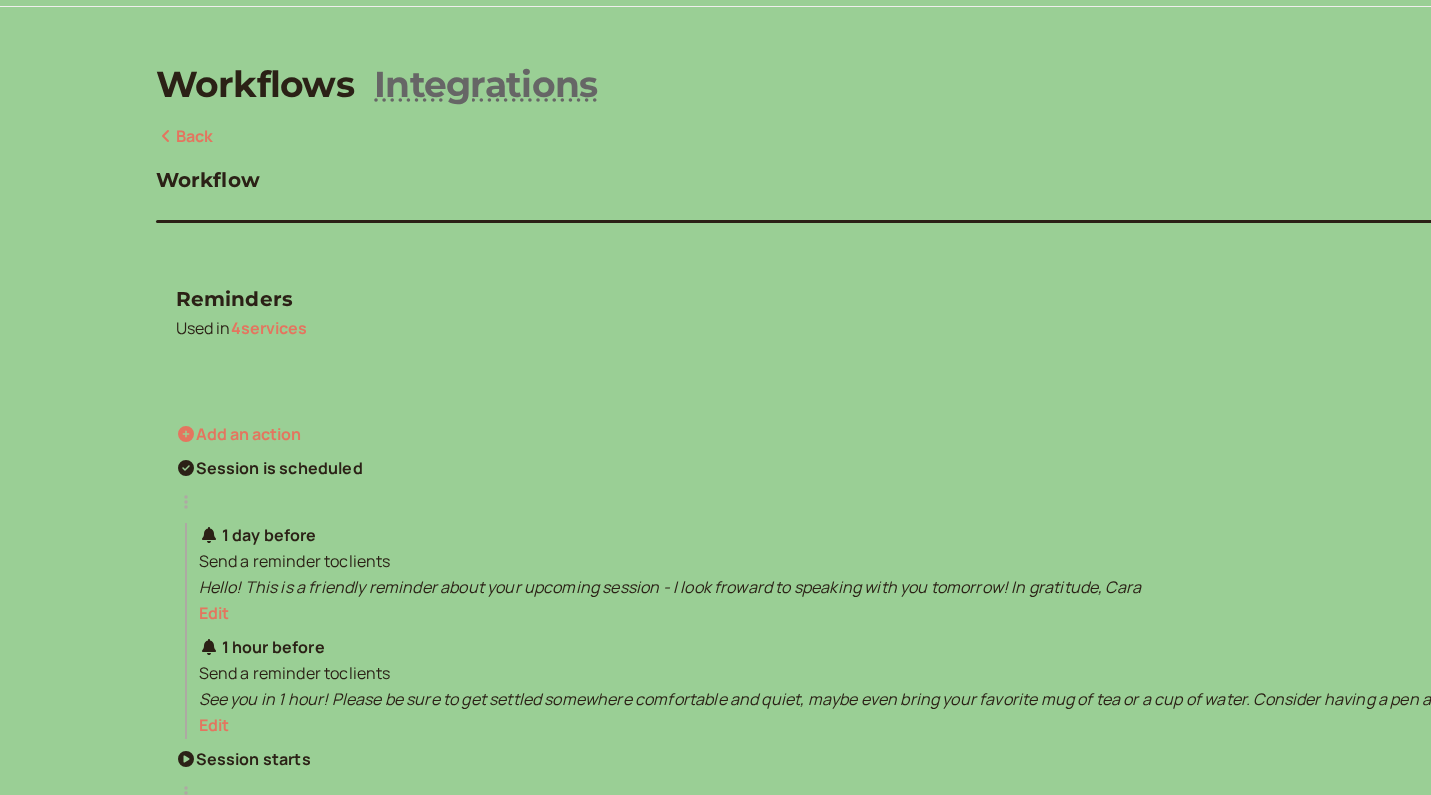 scroll, scrollTop: 8, scrollLeft: 0, axis: vertical 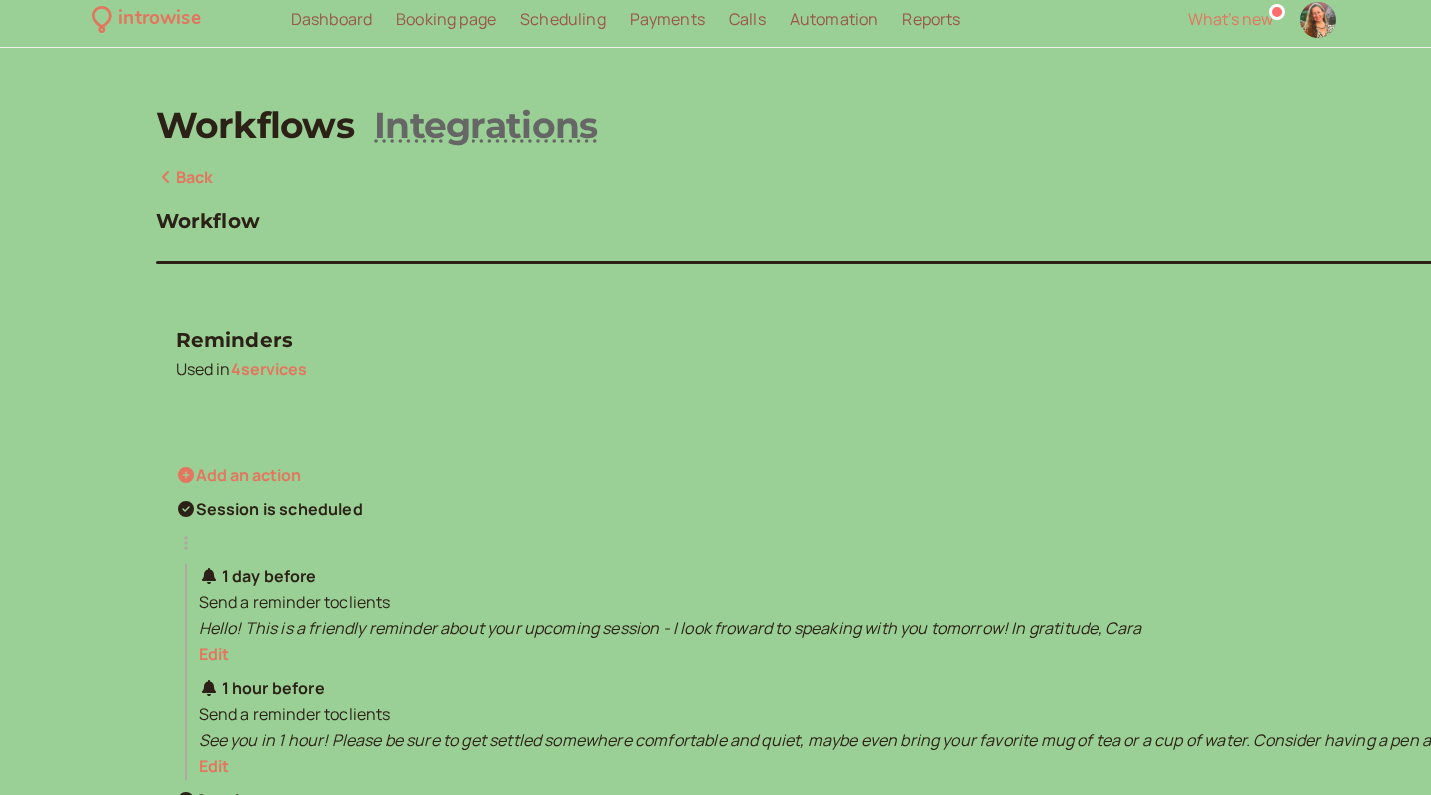 click on "Back" at bounding box center [185, 178] 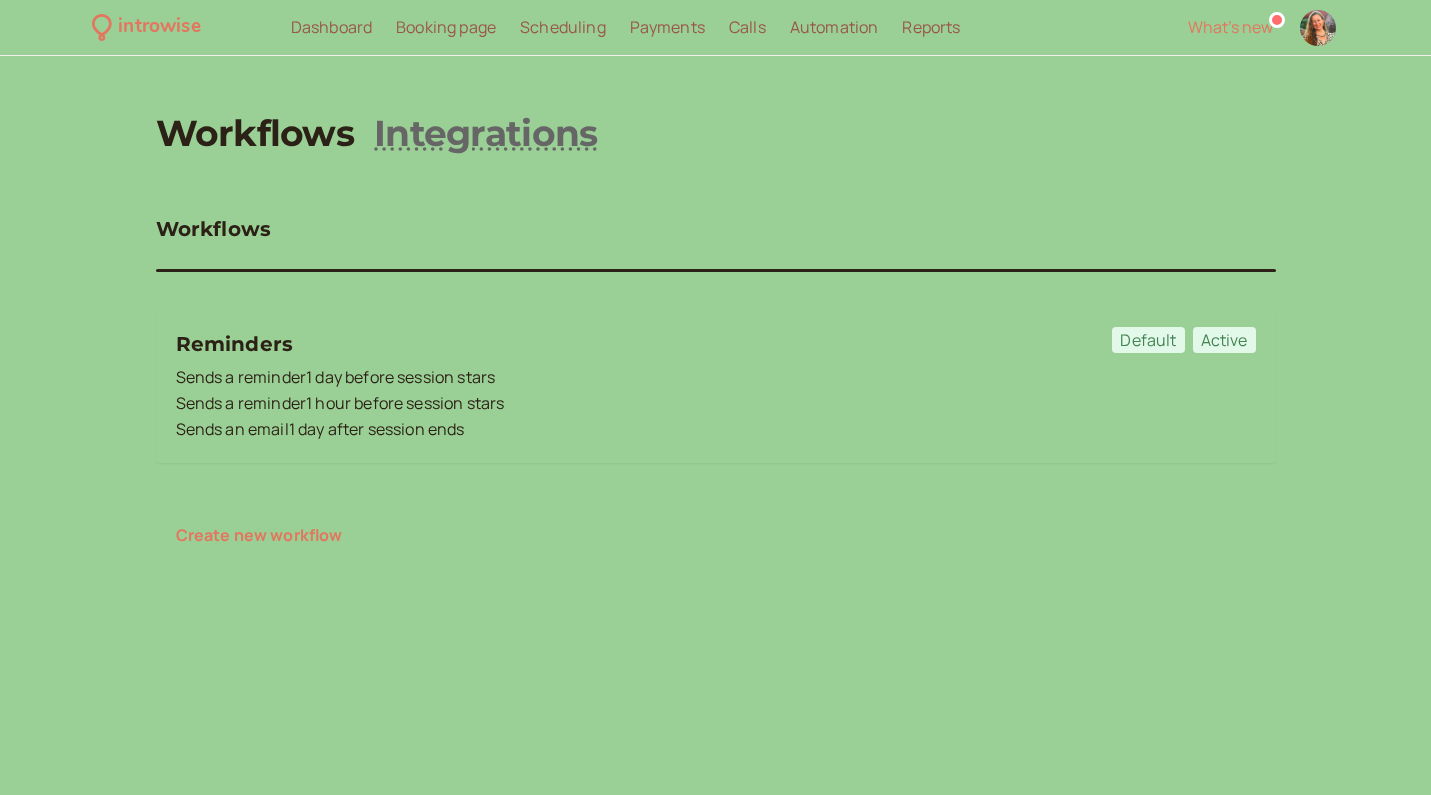 scroll, scrollTop: 0, scrollLeft: 0, axis: both 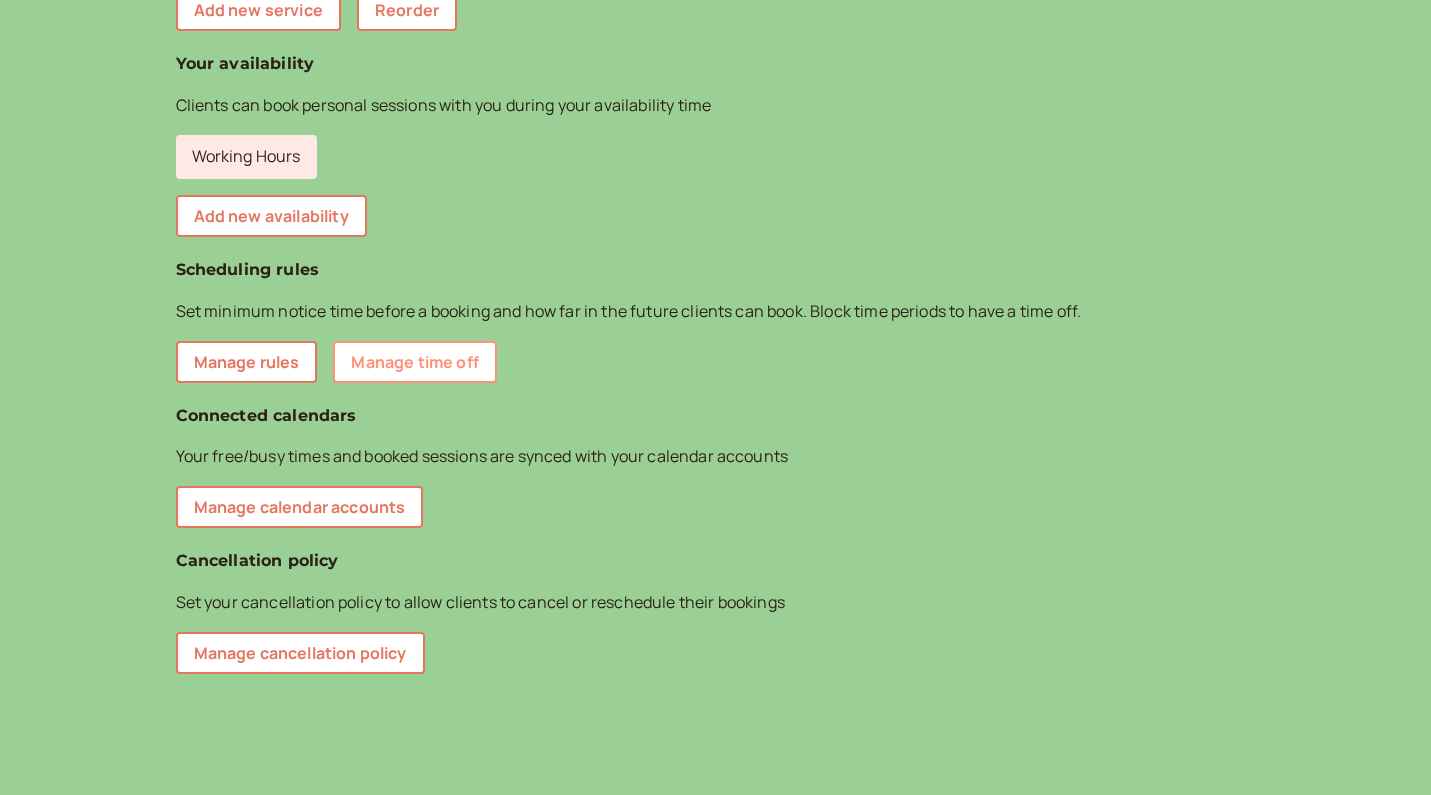click on "Manage time off" at bounding box center (414, 362) 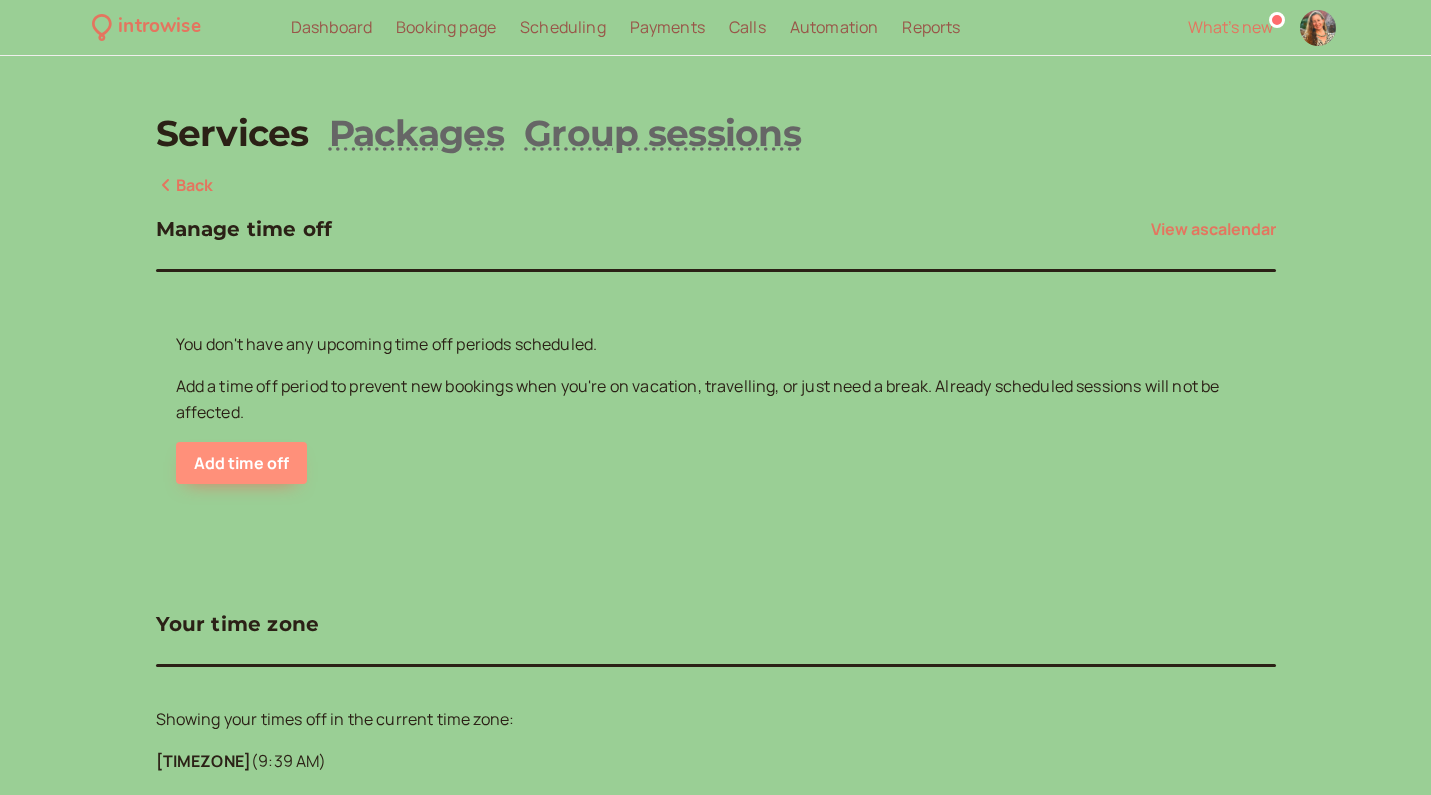 click on "Add time off" at bounding box center [242, 463] 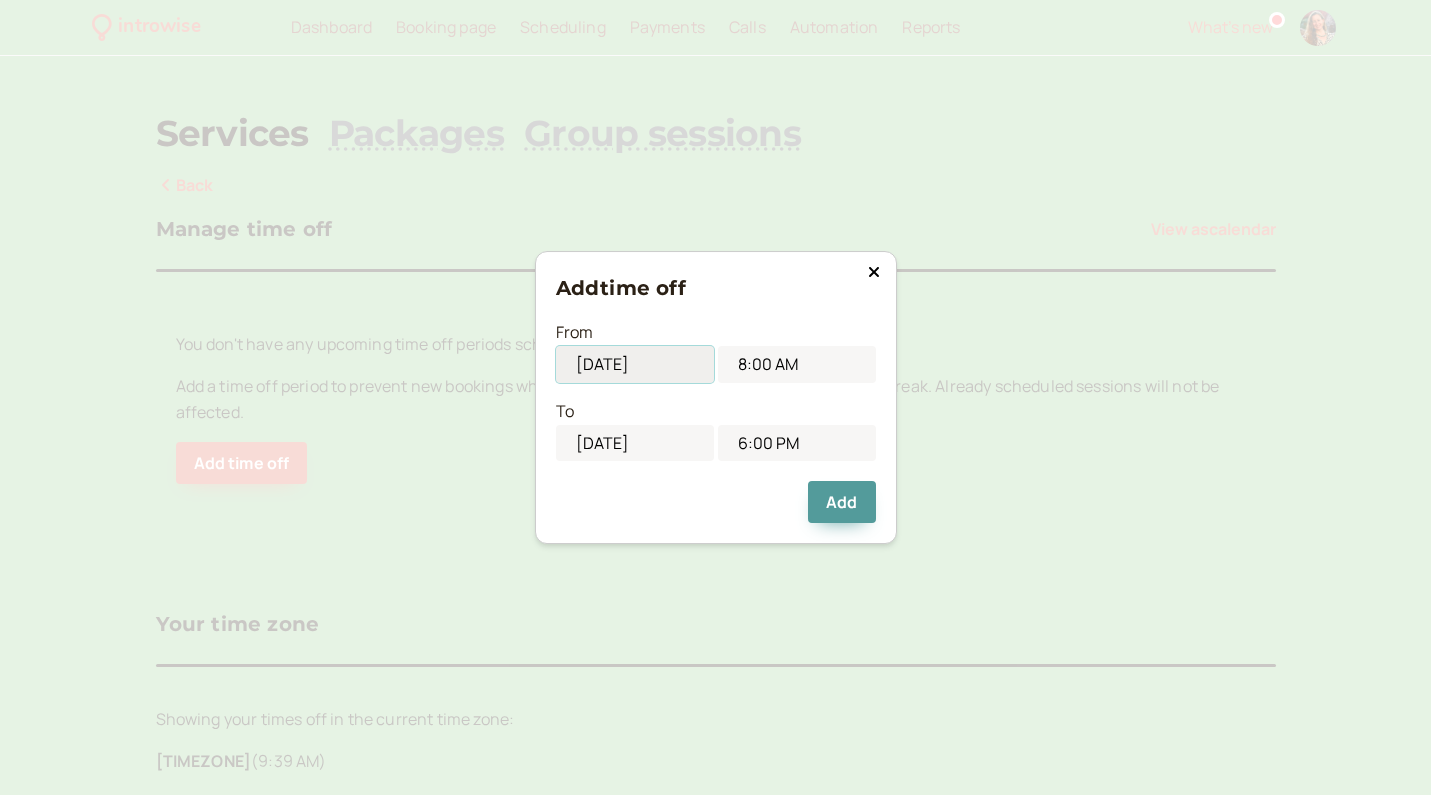 click on "[DATE]" at bounding box center [635, 364] 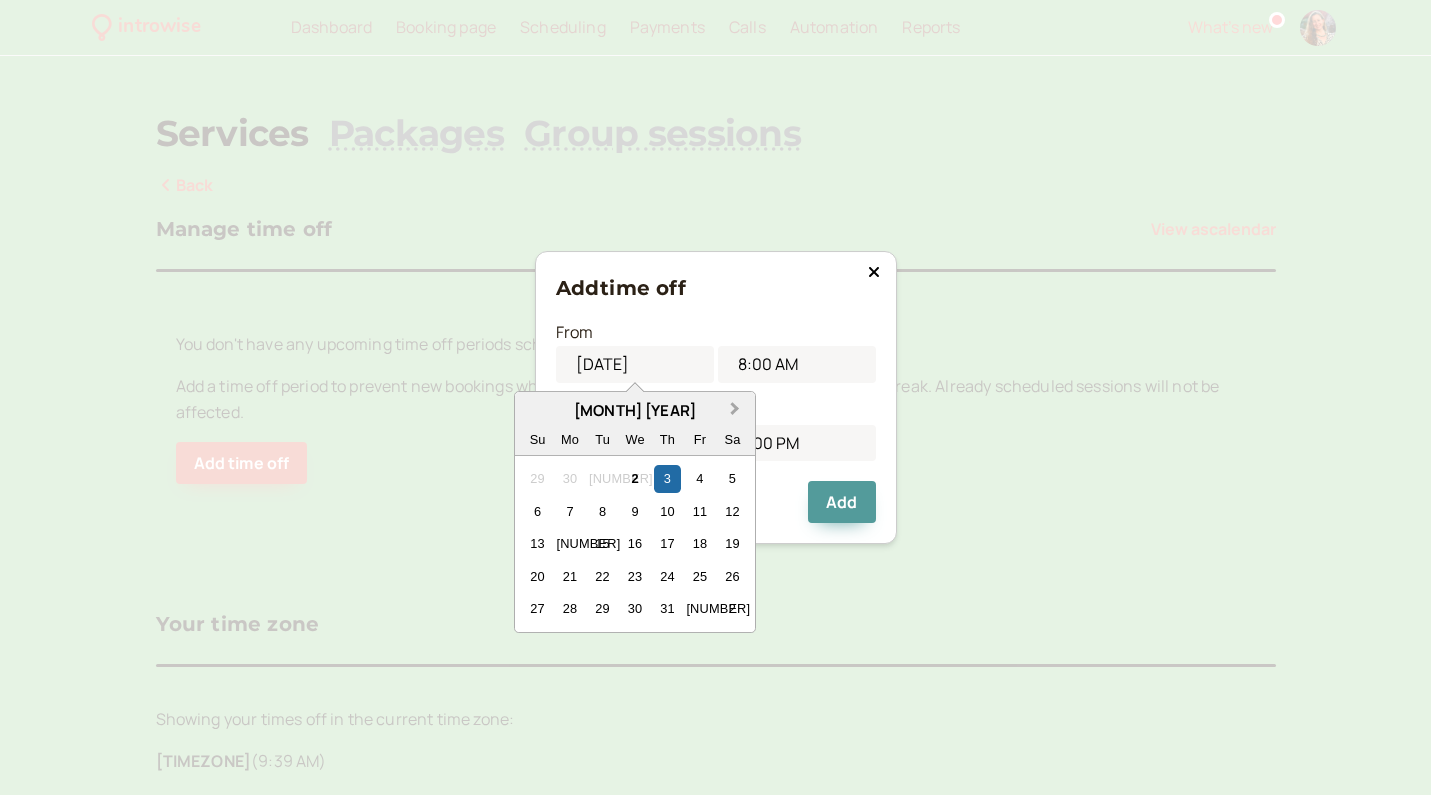 click on "Next Month" at bounding box center (735, 408) 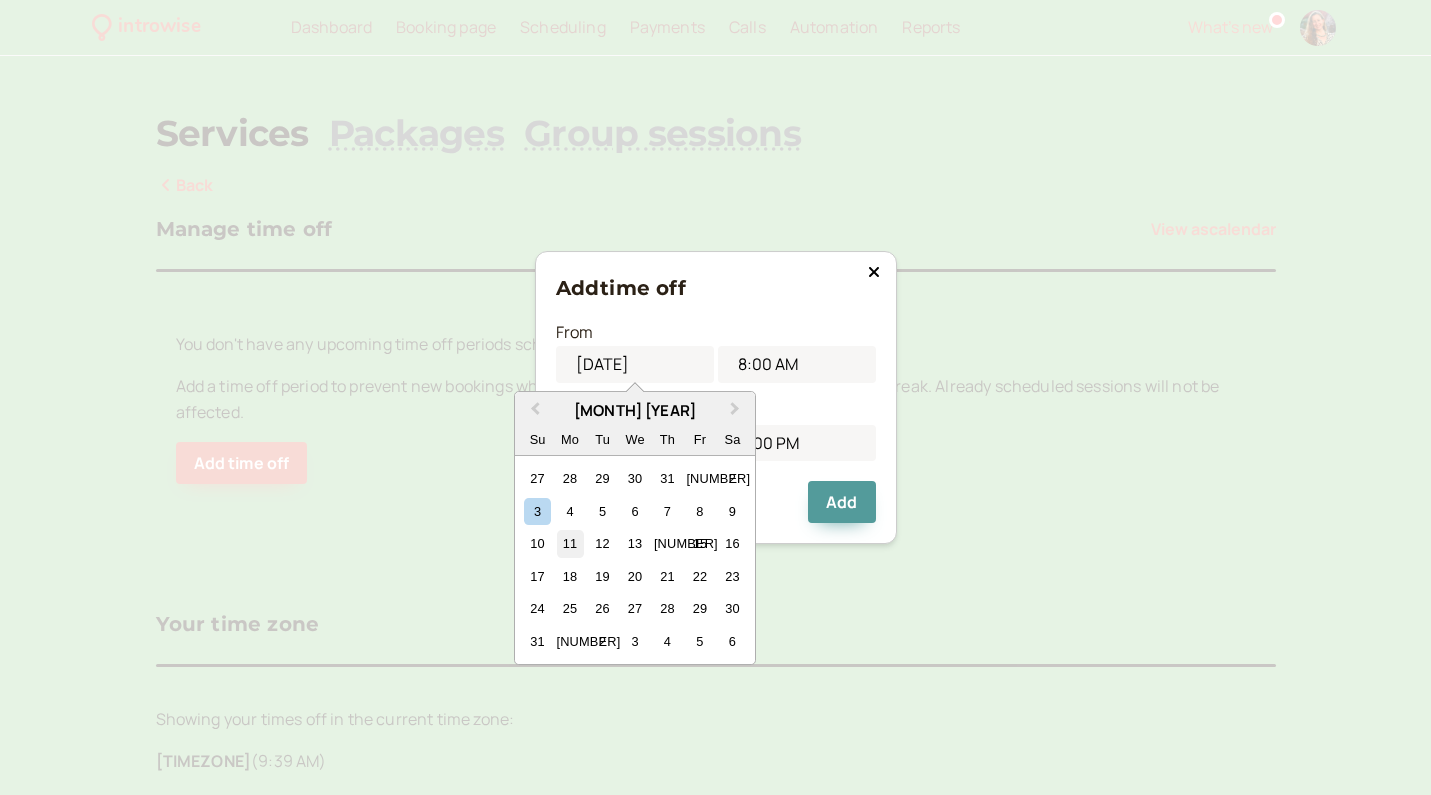 click on "11" at bounding box center (569, 543) 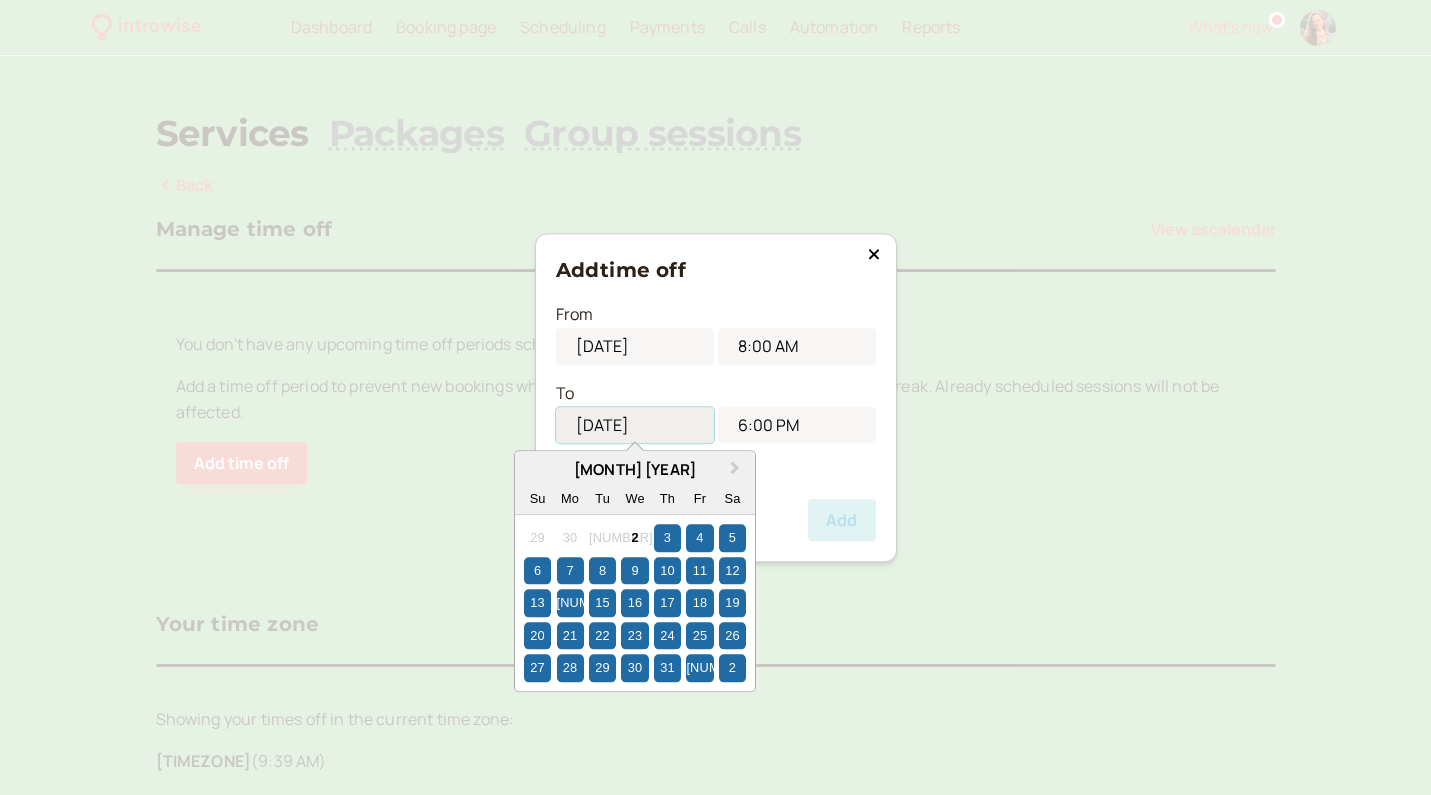 click on "[DATE]" at bounding box center (635, 425) 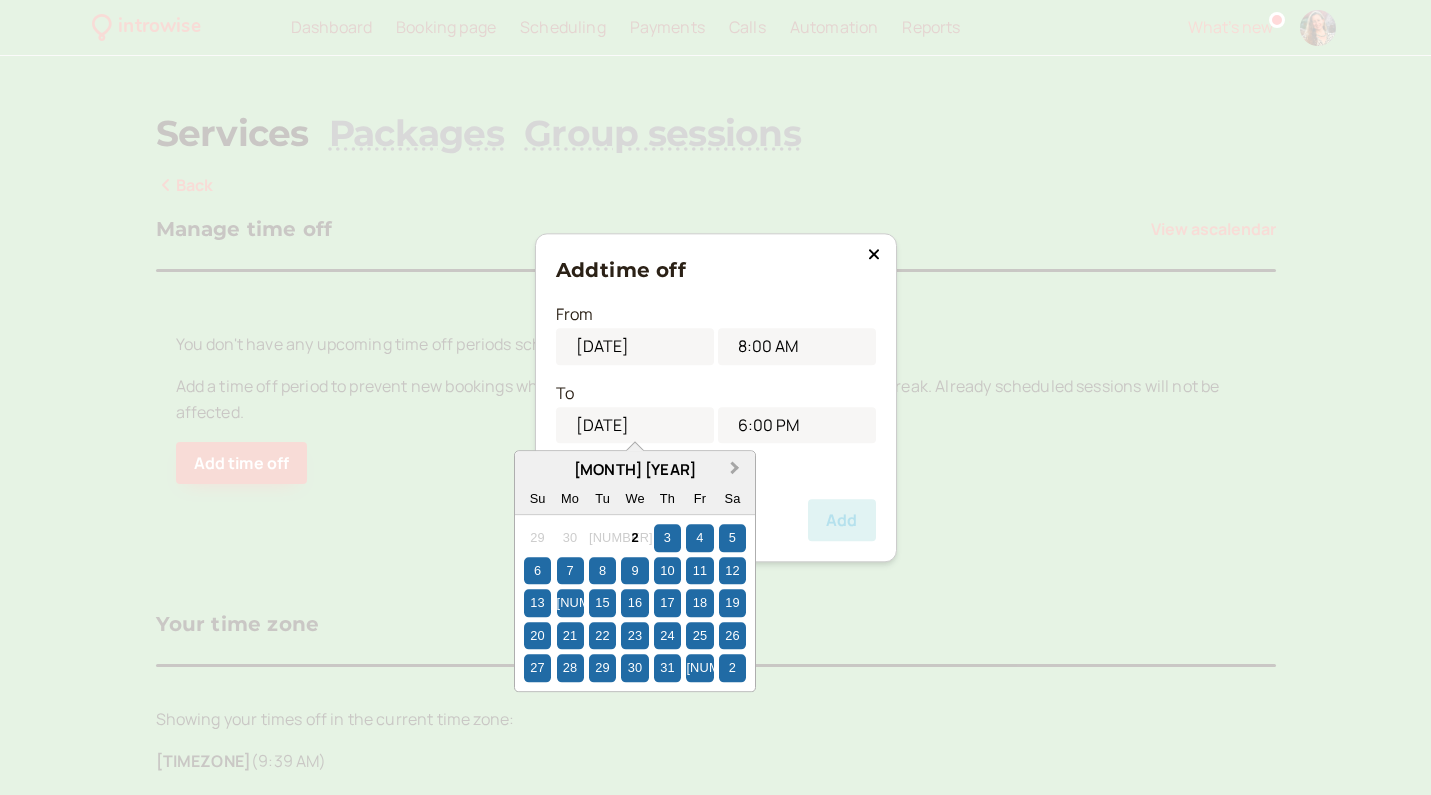 click on "Next Month" at bounding box center [735, 467] 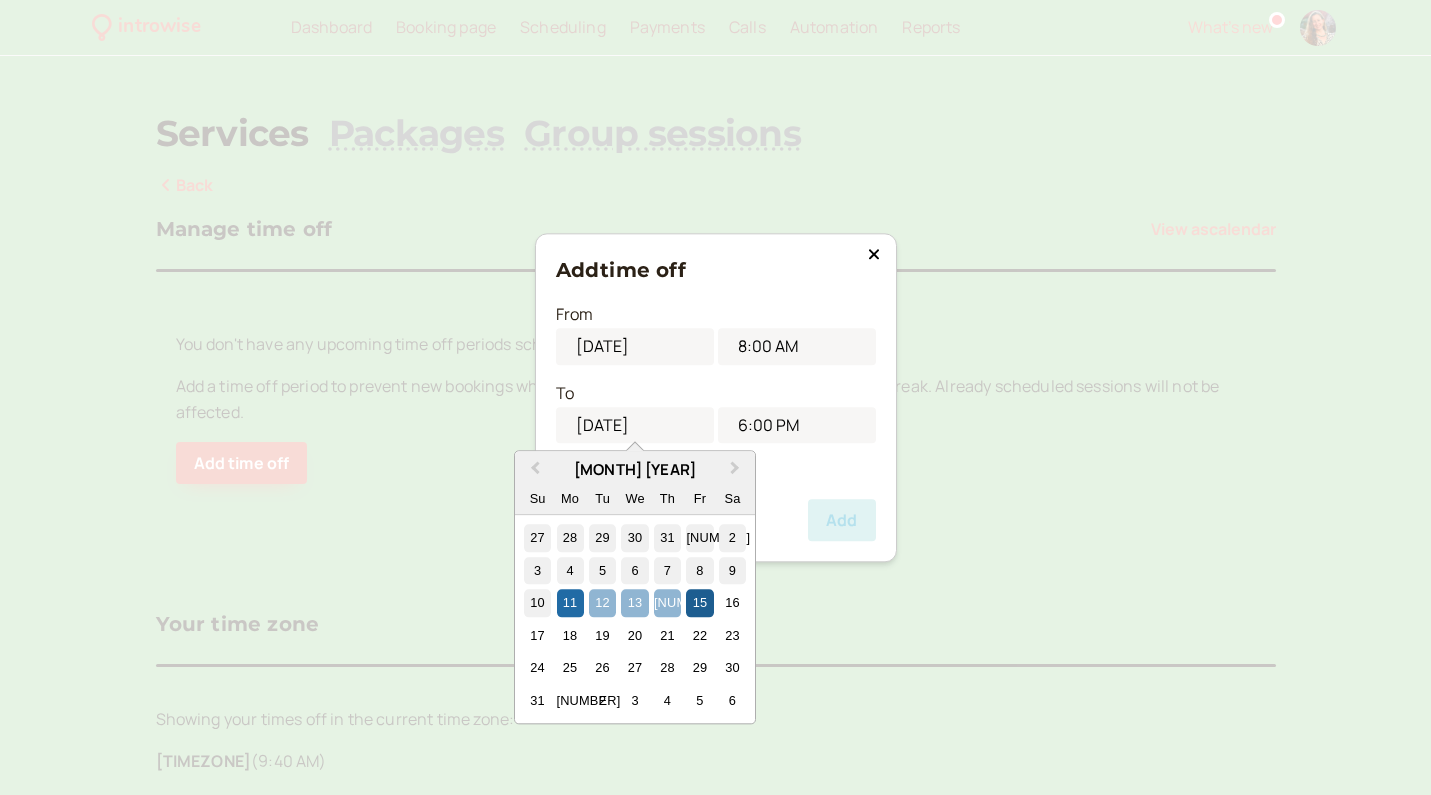 click on "15" at bounding box center [699, 602] 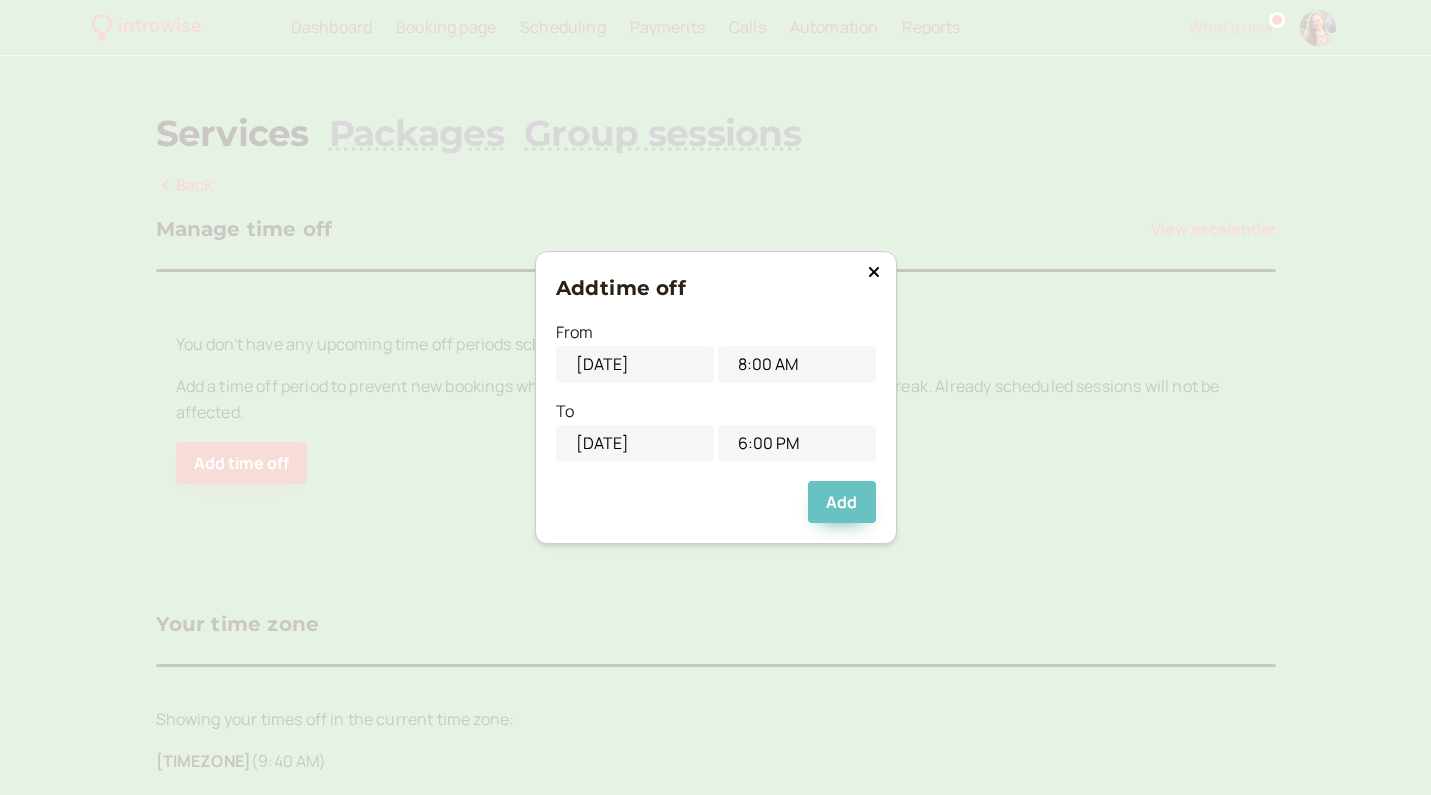click on "Add" at bounding box center (841, 502) 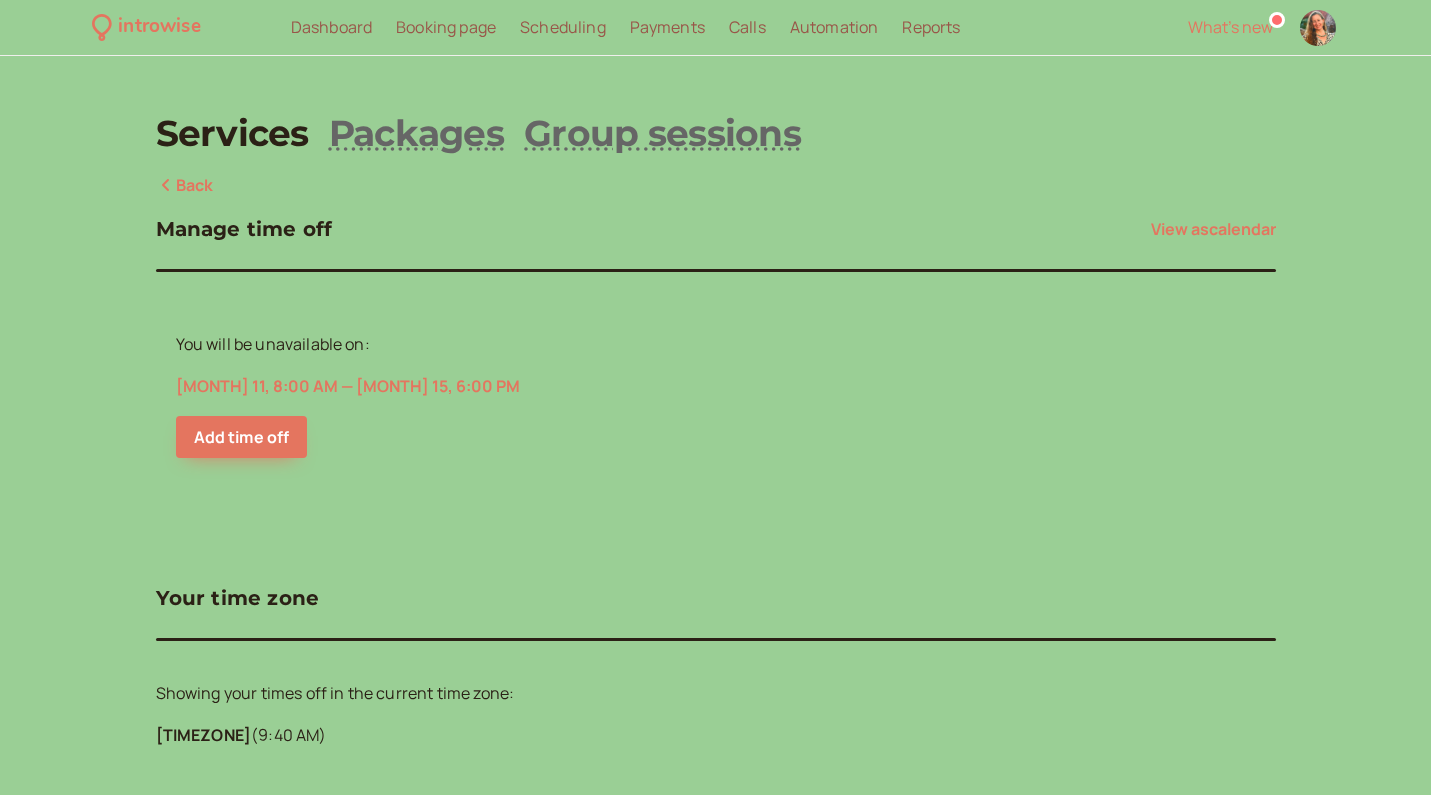 click on "Back" at bounding box center [185, 186] 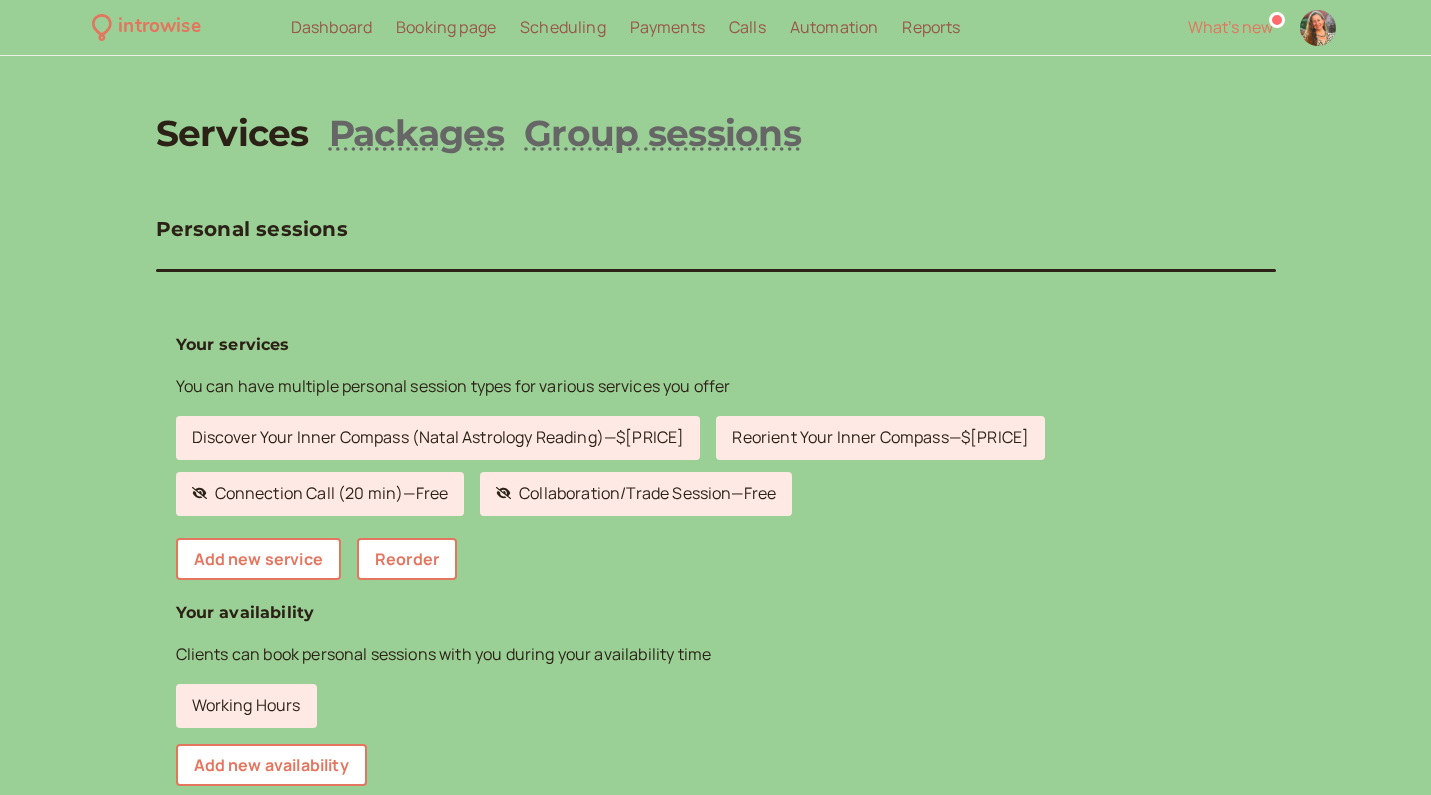 scroll, scrollTop: 0, scrollLeft: 0, axis: both 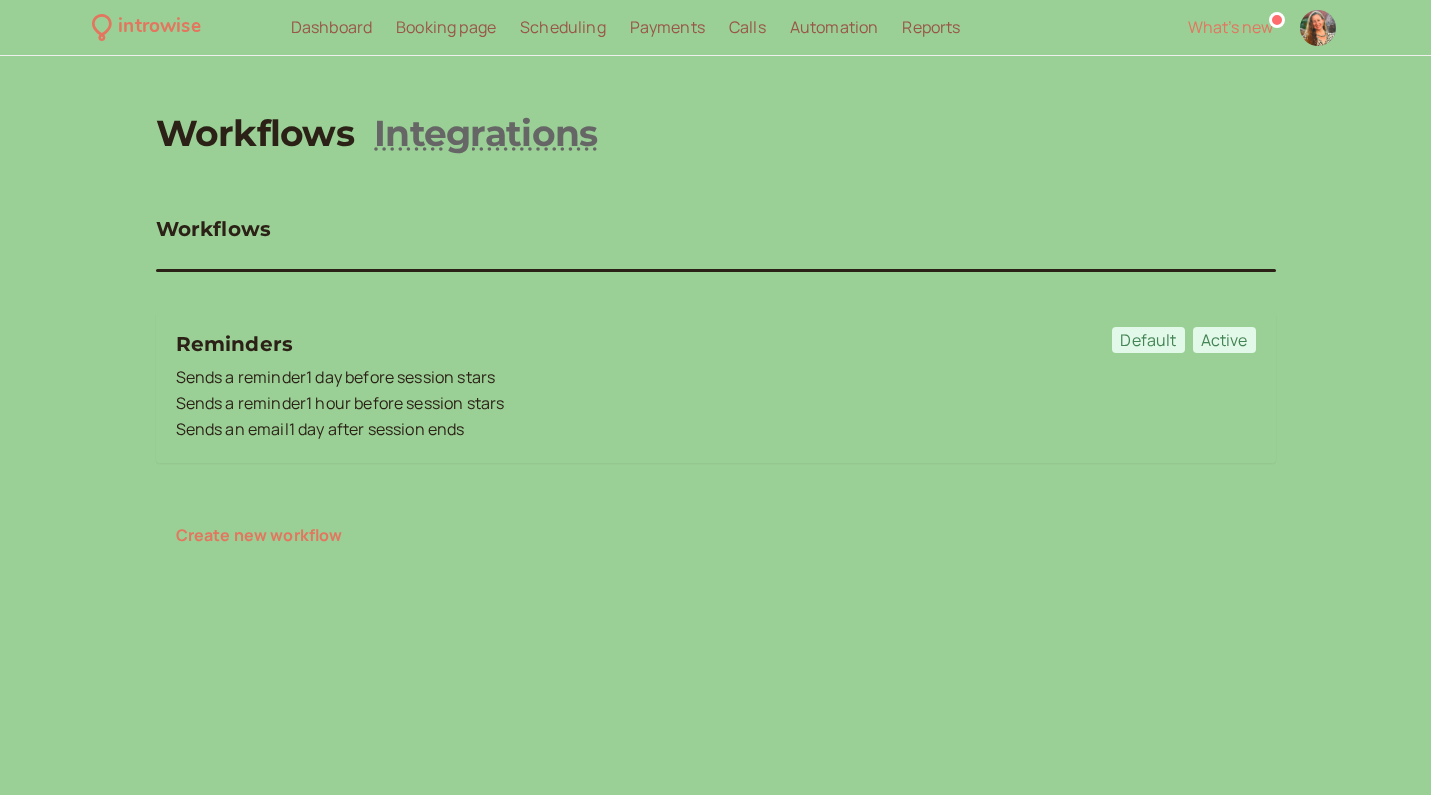 click on "Sends a reminder  1 day  before session stars" at bounding box center [716, 378] 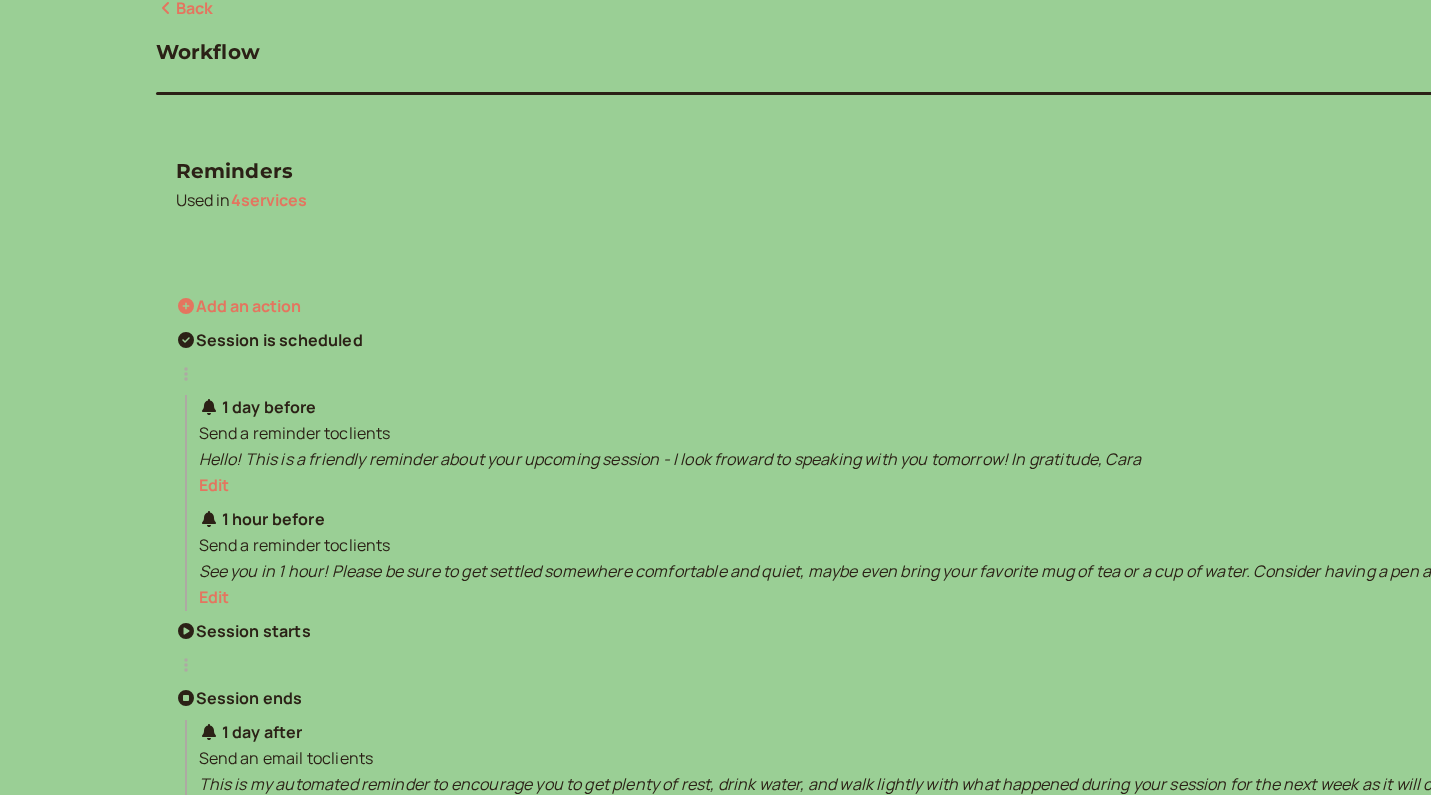 scroll, scrollTop: 180, scrollLeft: 0, axis: vertical 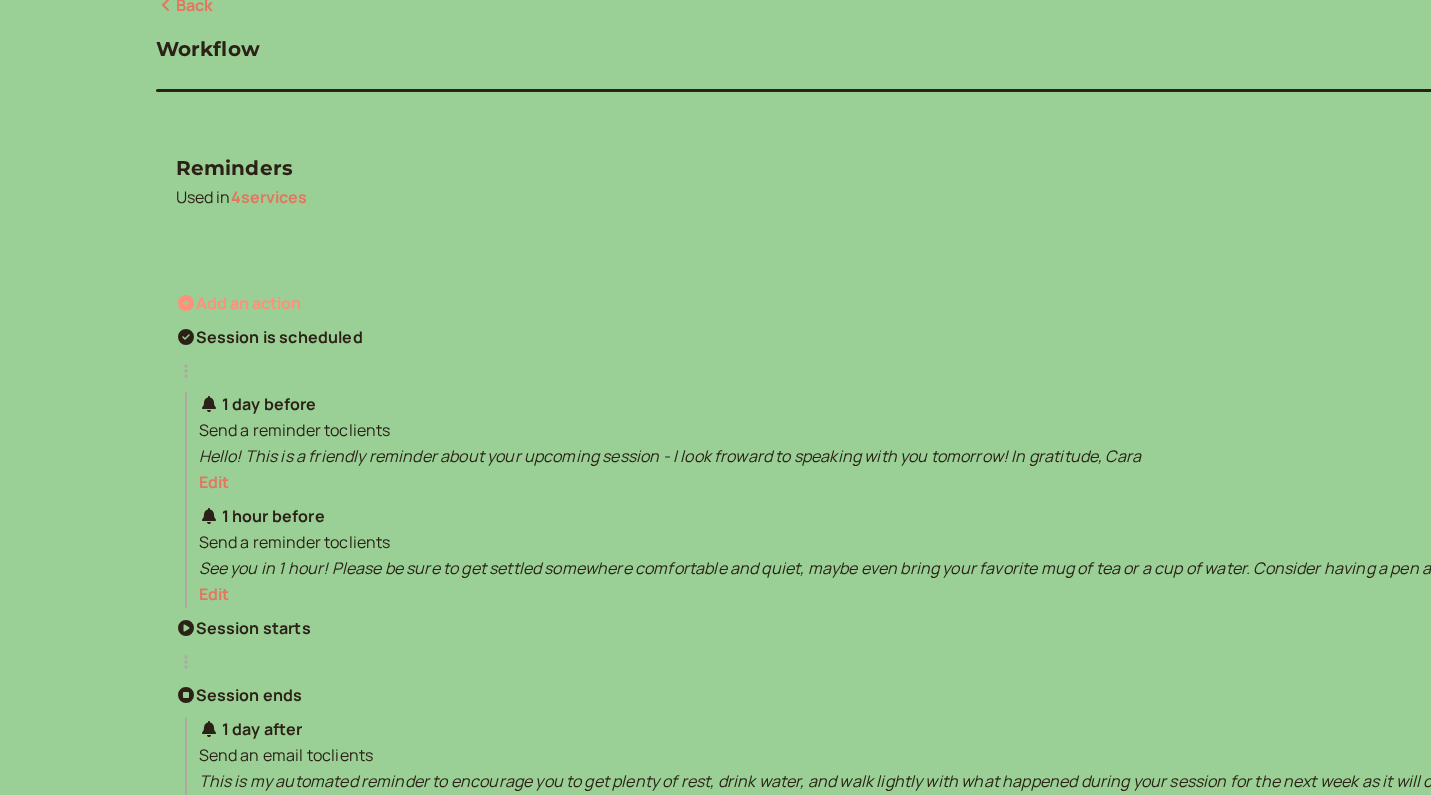 click on "Add an action" at bounding box center (269, 197) 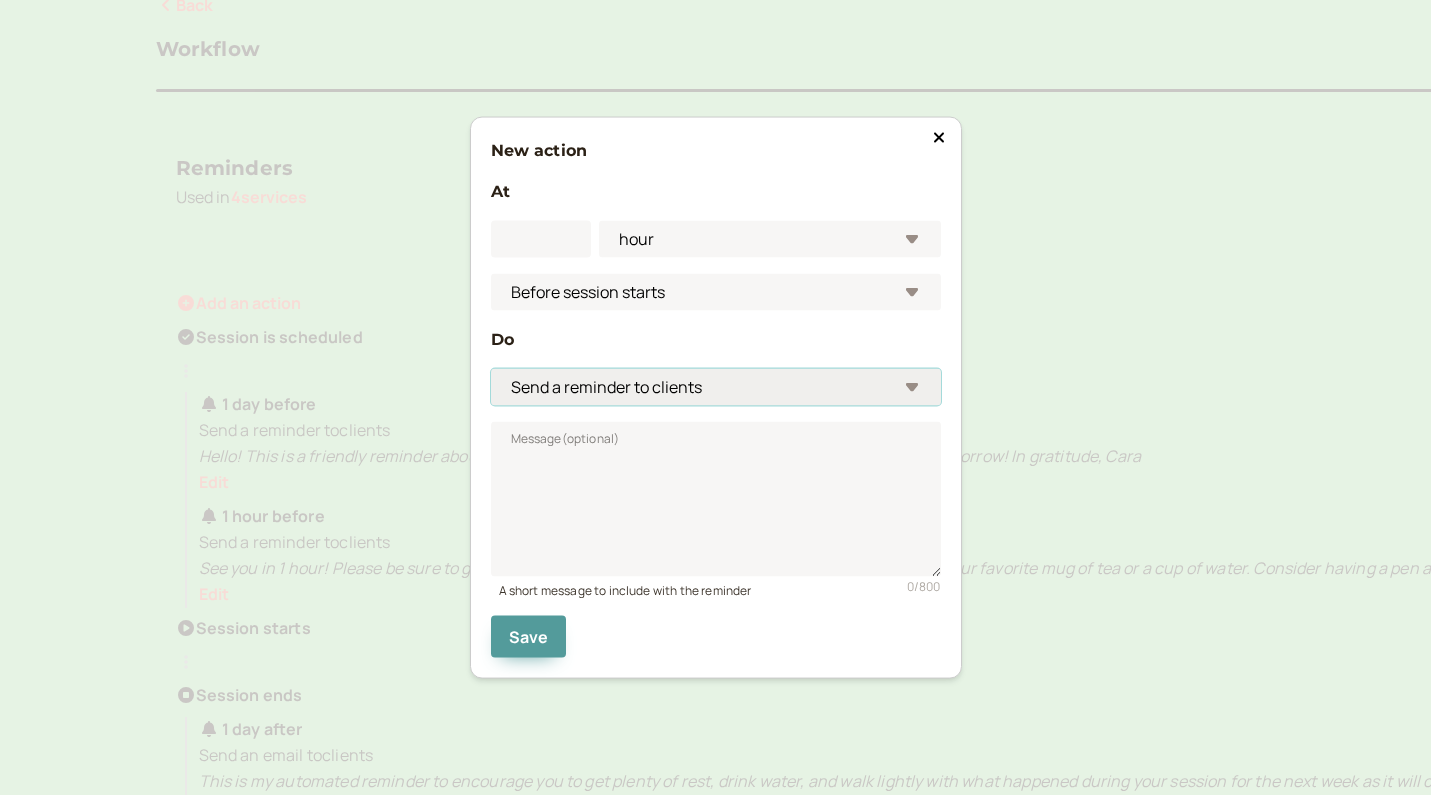 select on "email.client" 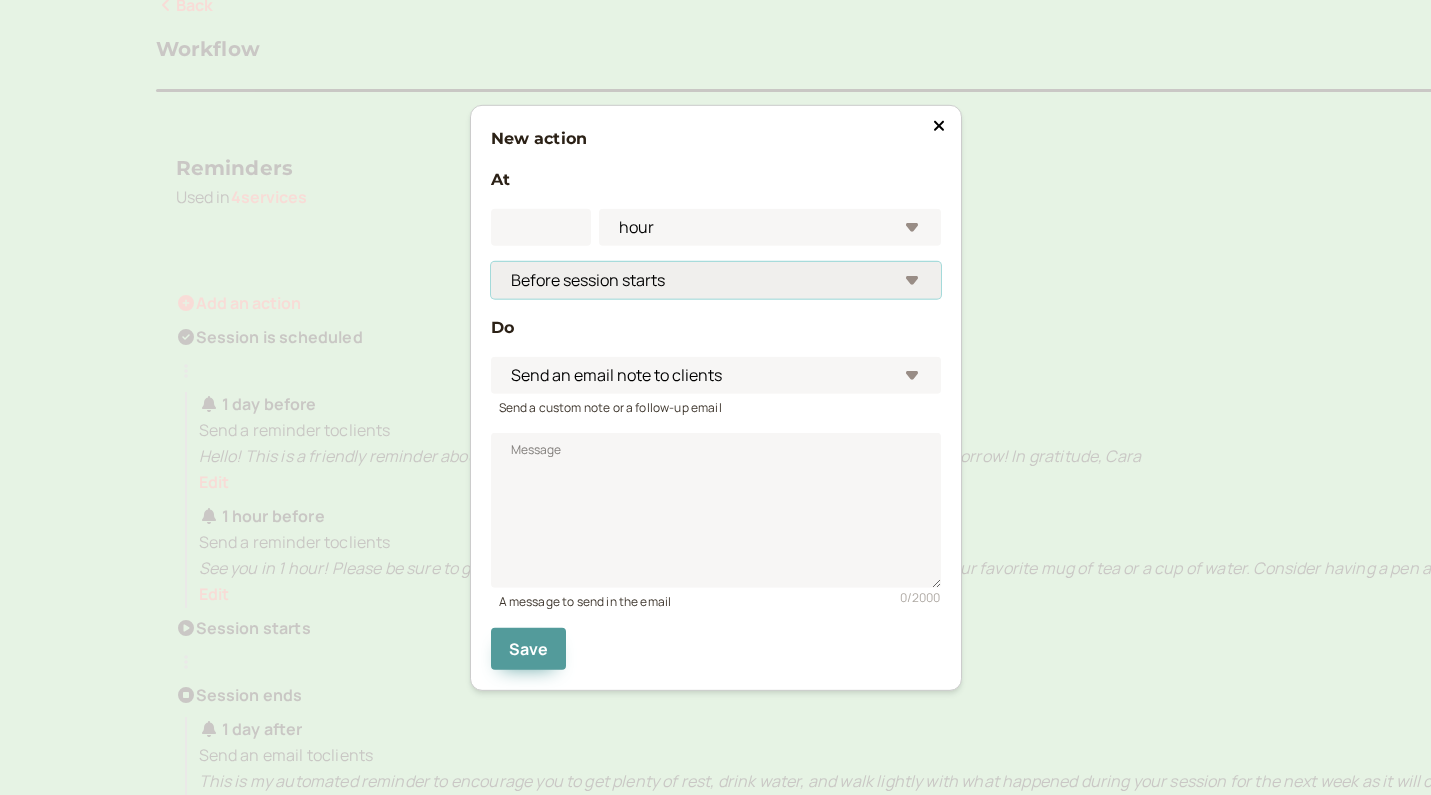 select on "session.created.after" 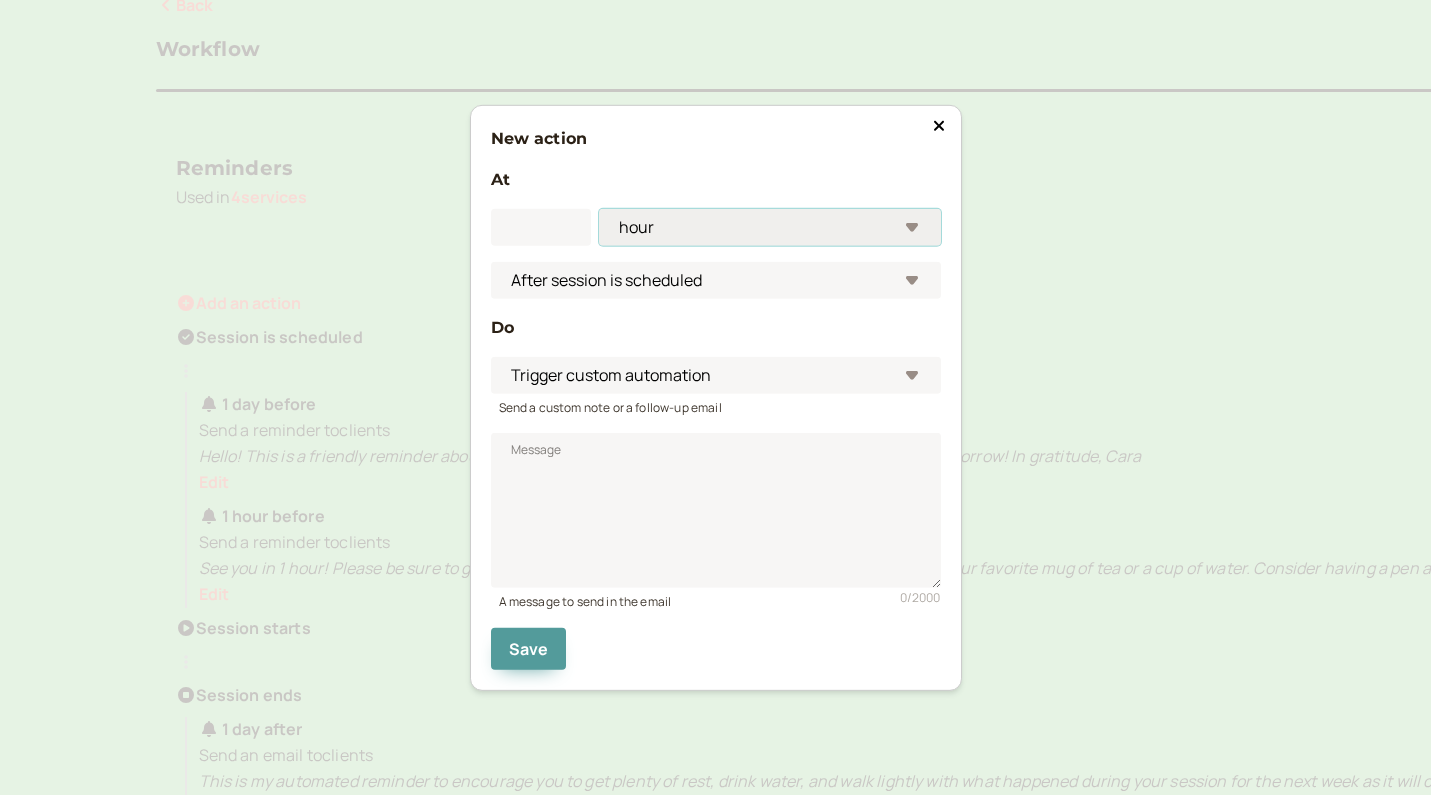 select on "minute" 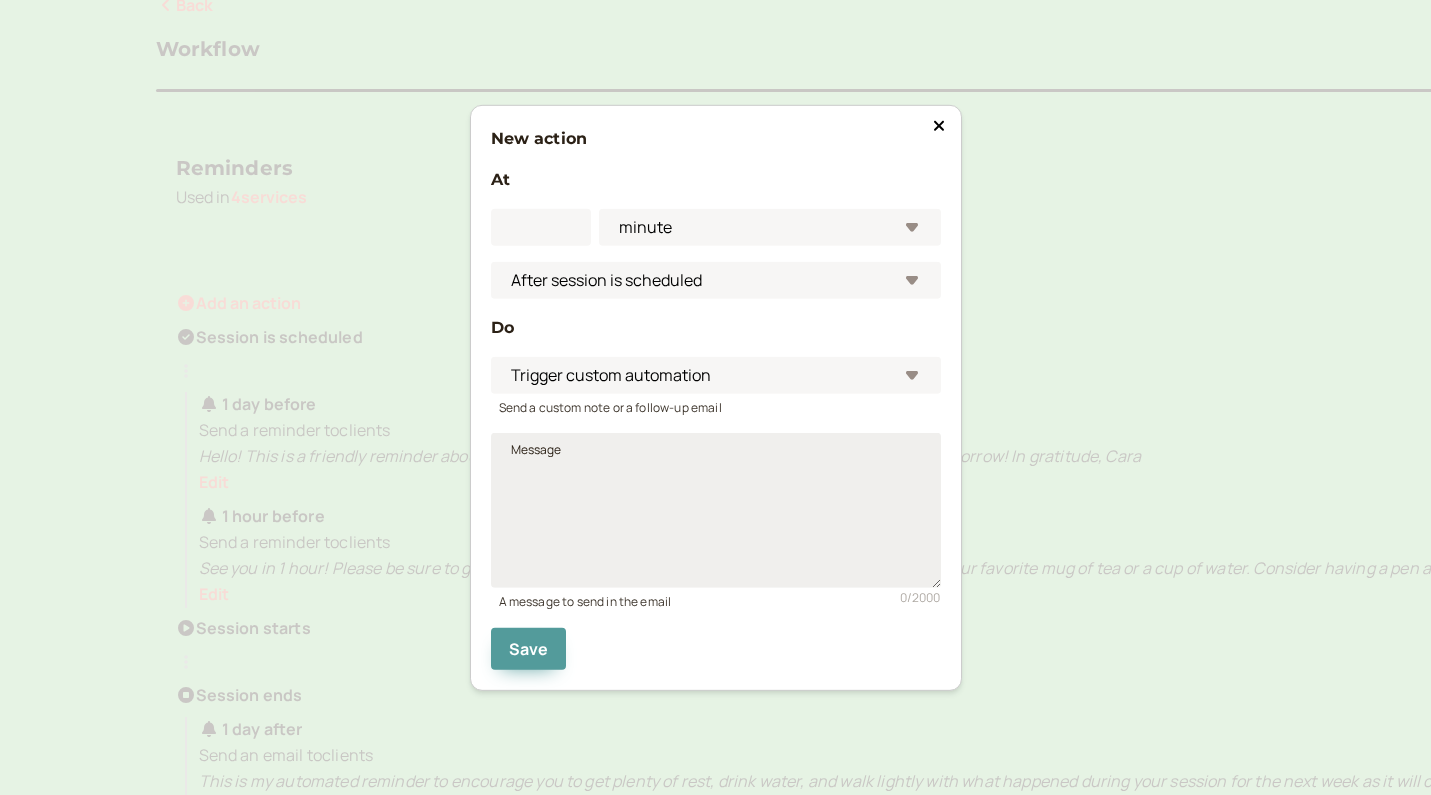 click on "Message" at bounding box center [536, 450] 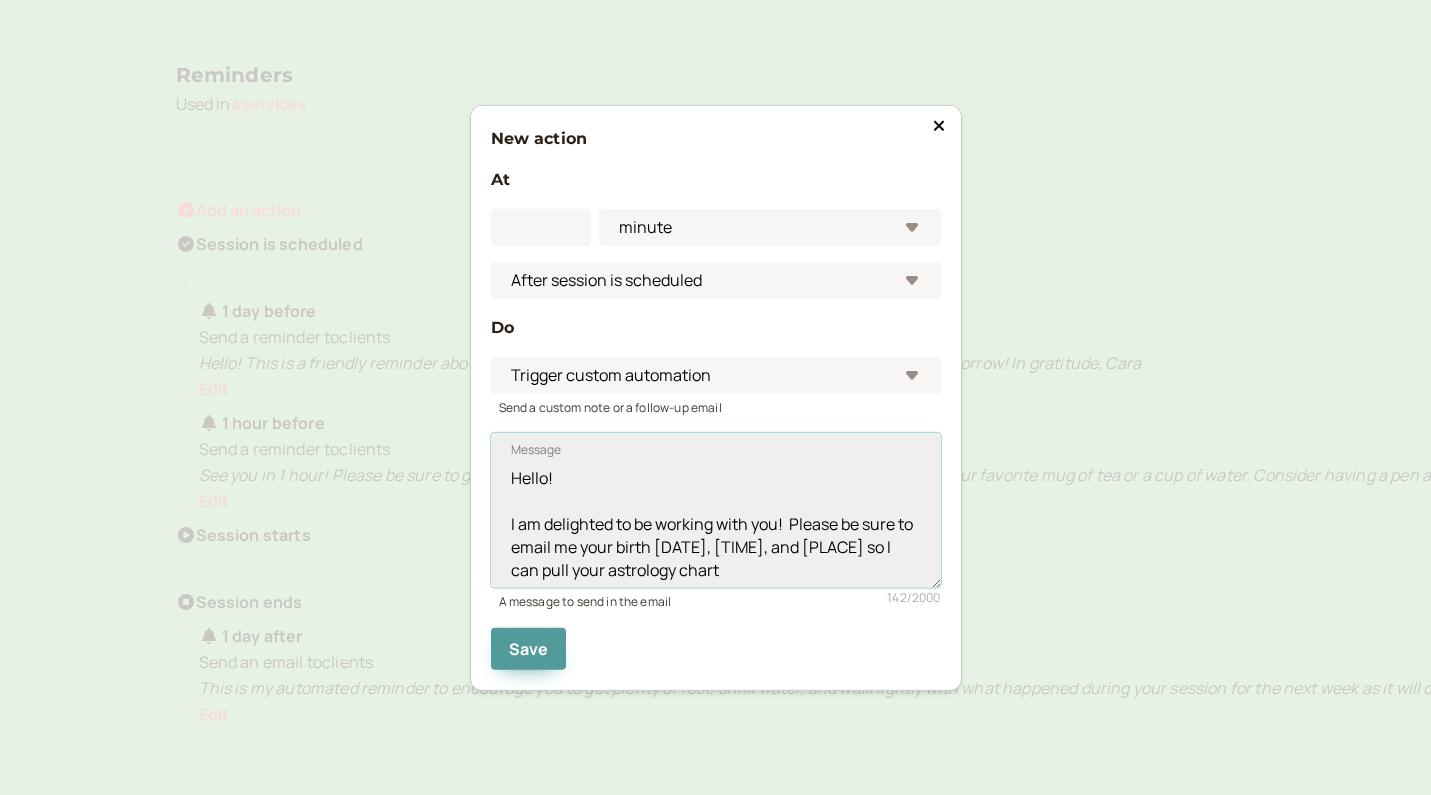 scroll, scrollTop: 272, scrollLeft: 0, axis: vertical 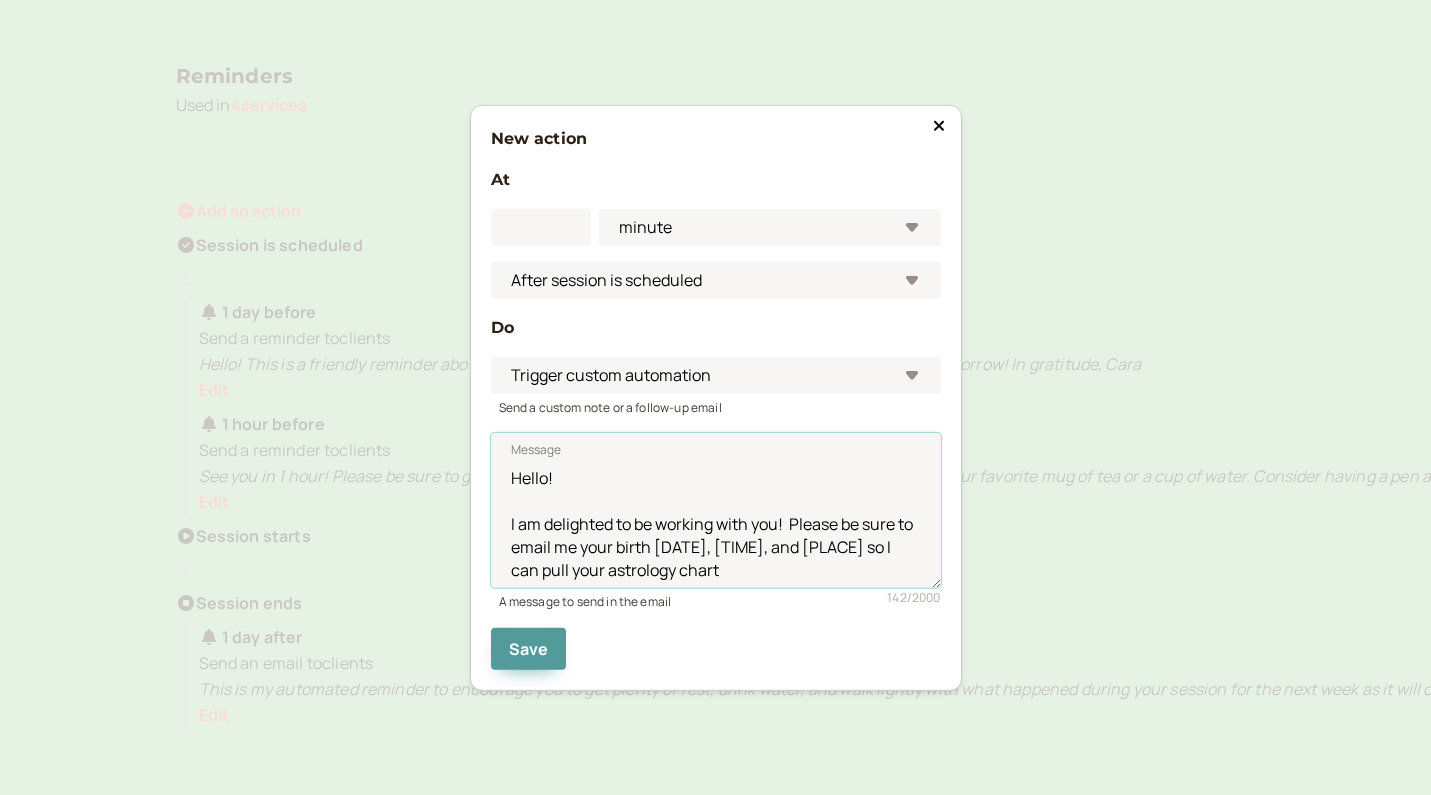 drag, startPoint x: 680, startPoint y: 573, endPoint x: 459, endPoint y: 482, distance: 239.00209 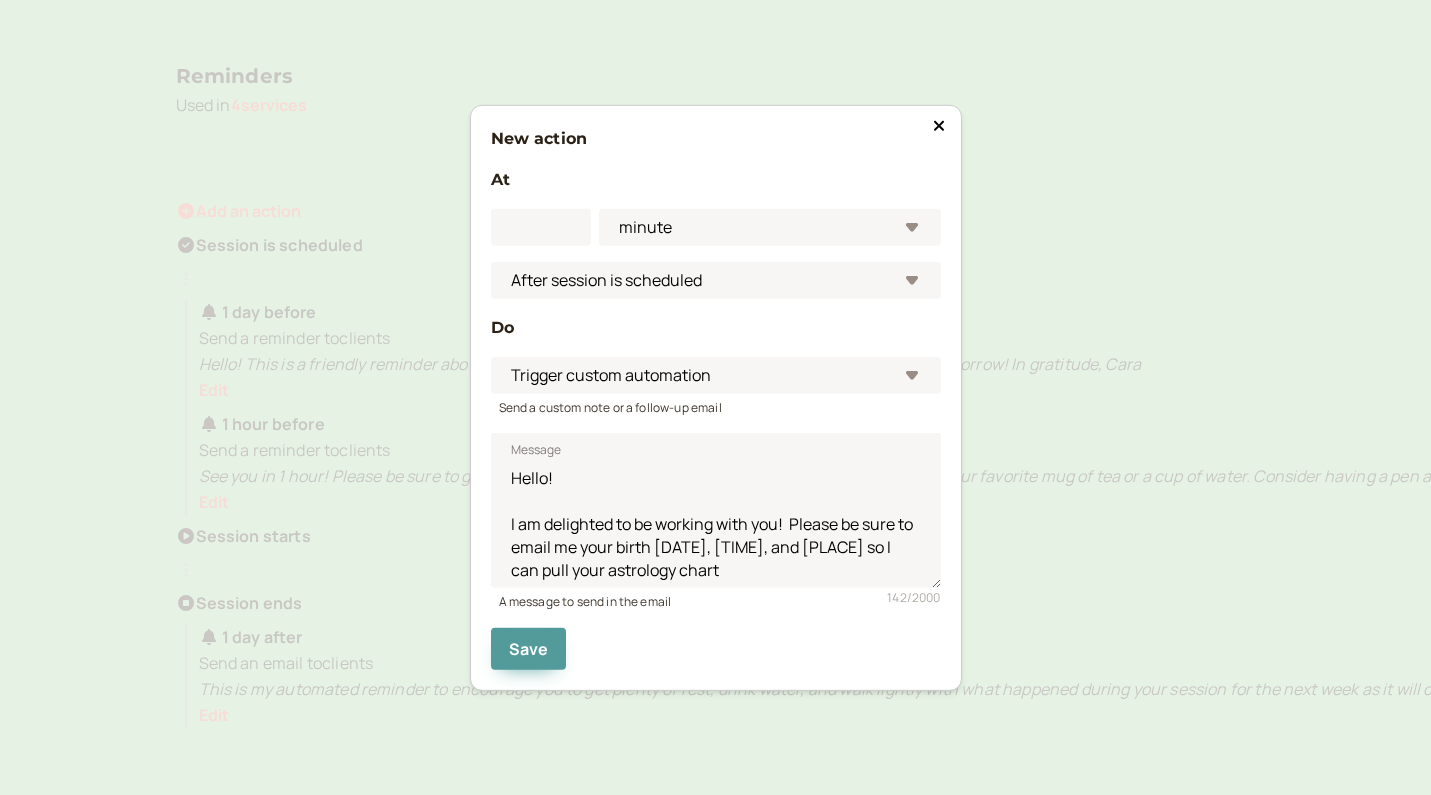 click at bounding box center [939, 125] 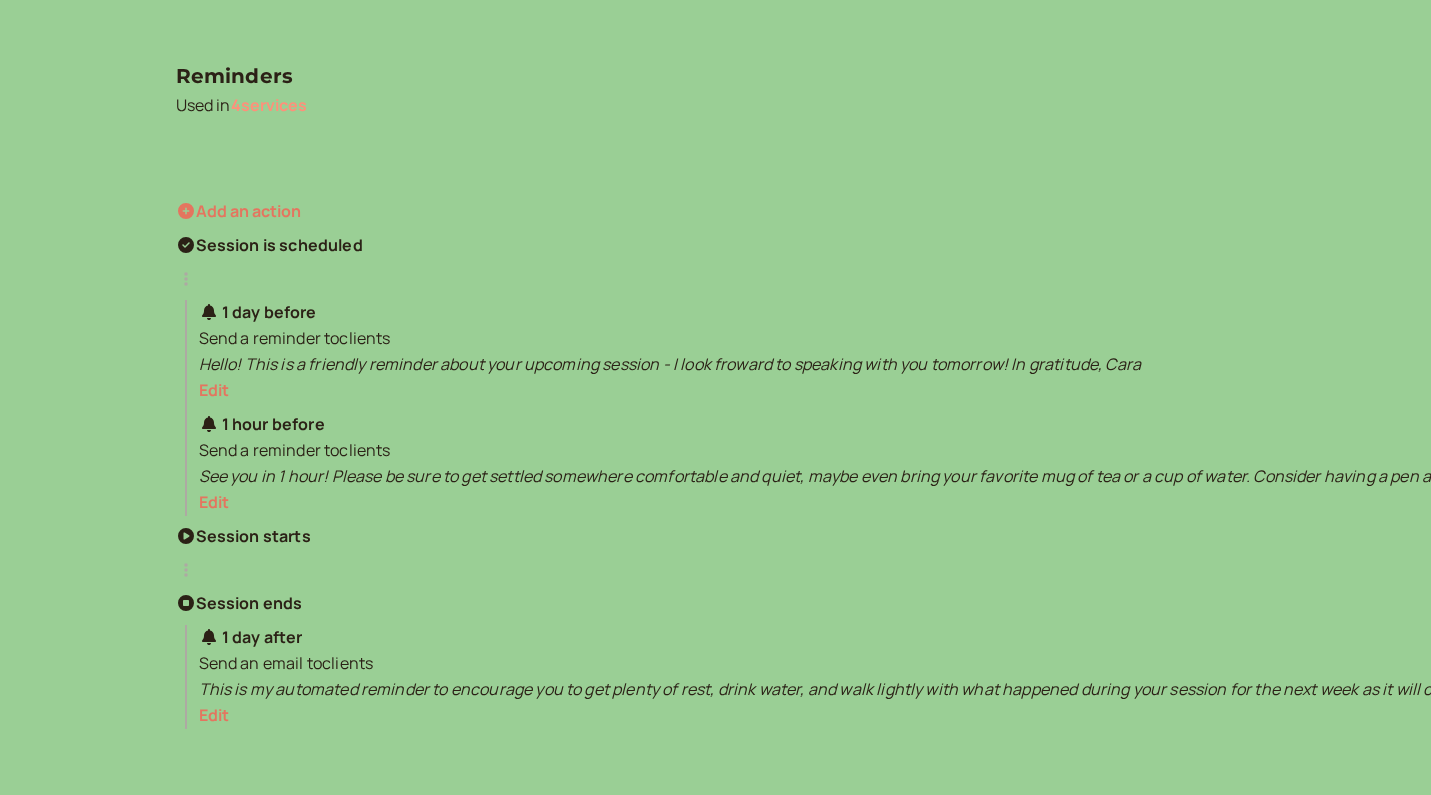click on "4  service s" at bounding box center [269, 105] 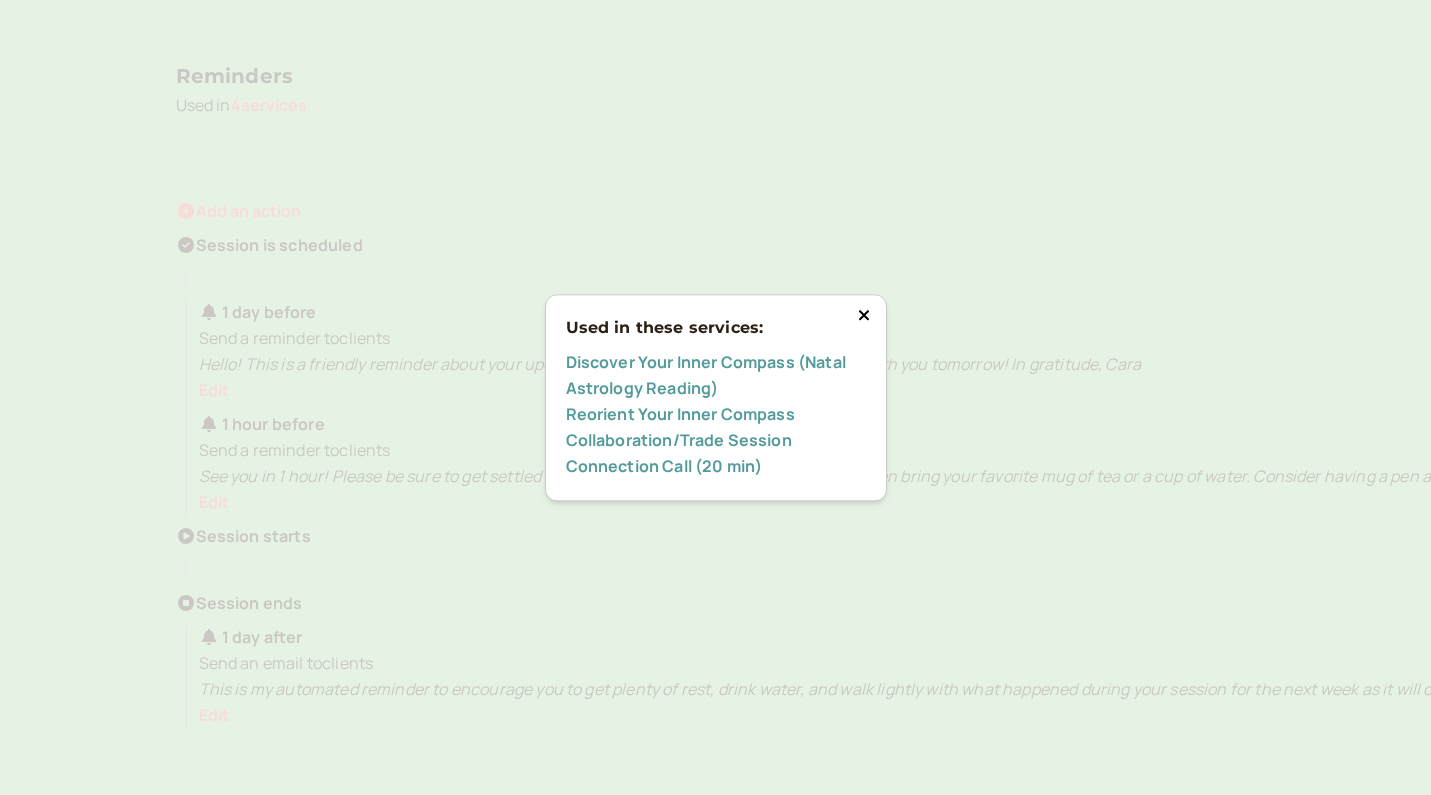 click at bounding box center (864, 315) 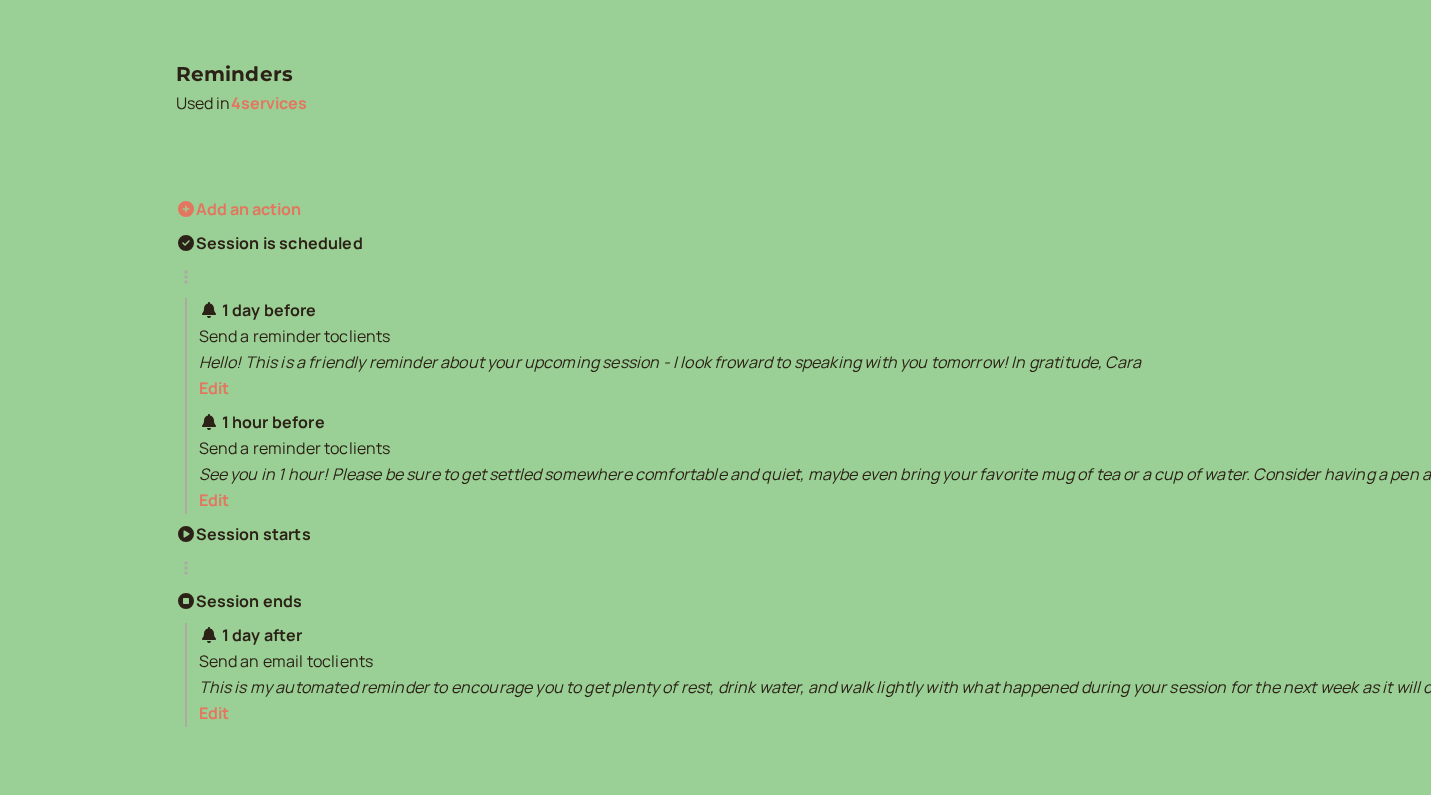 scroll, scrollTop: 272, scrollLeft: 0, axis: vertical 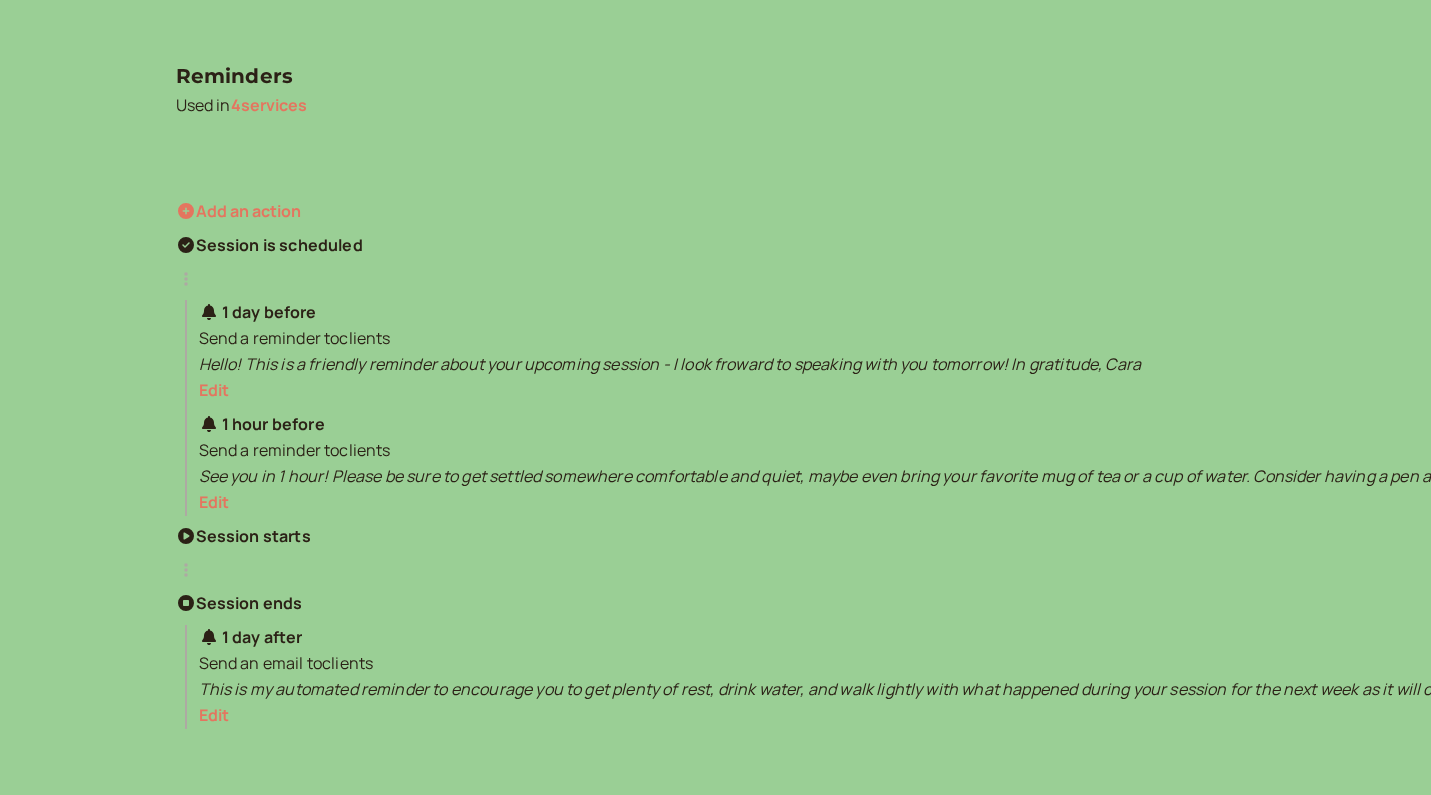 drag, startPoint x: 251, startPoint y: 207, endPoint x: 410, endPoint y: 211, distance: 159.05031 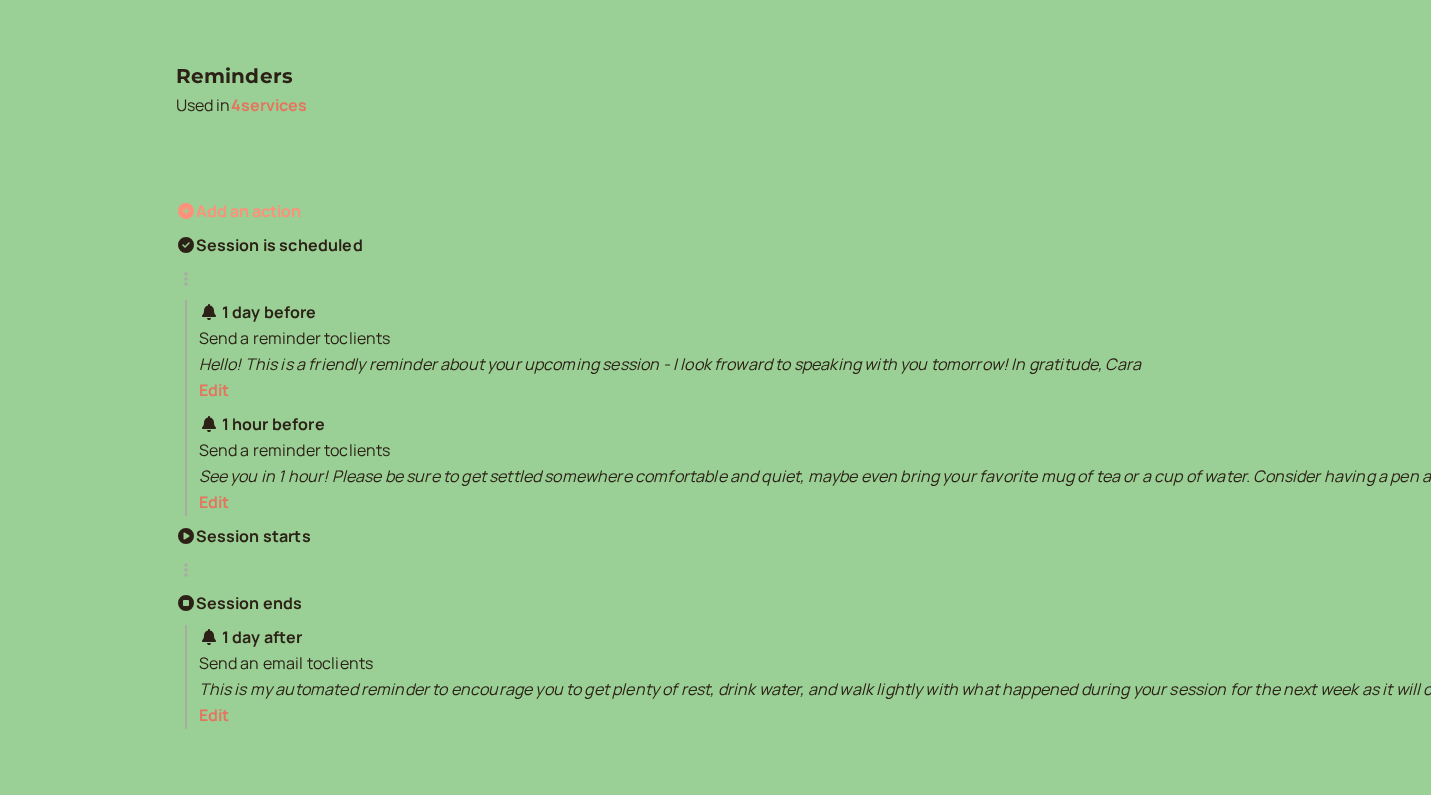 click on "Add an action" at bounding box center (269, 105) 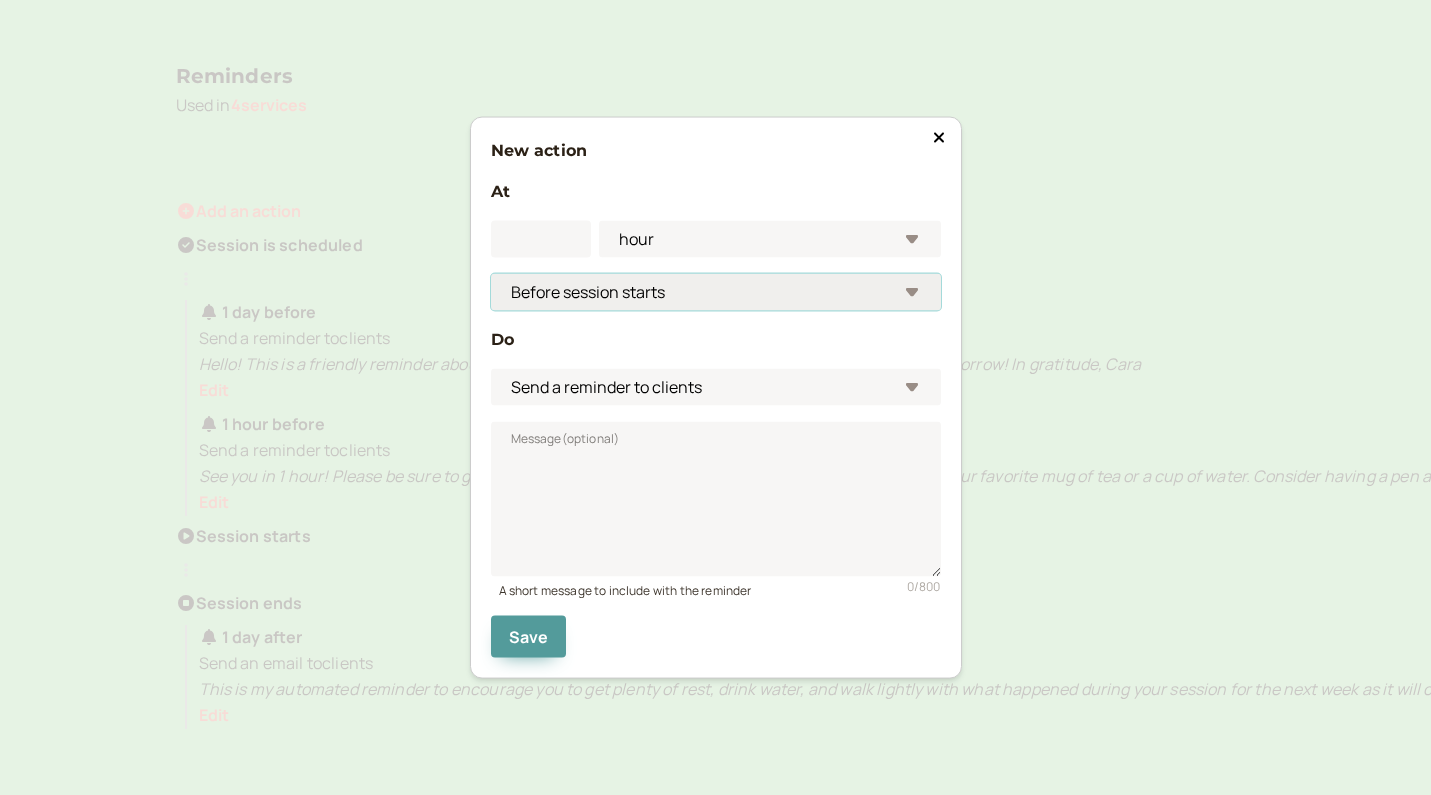 select on "session.created.after" 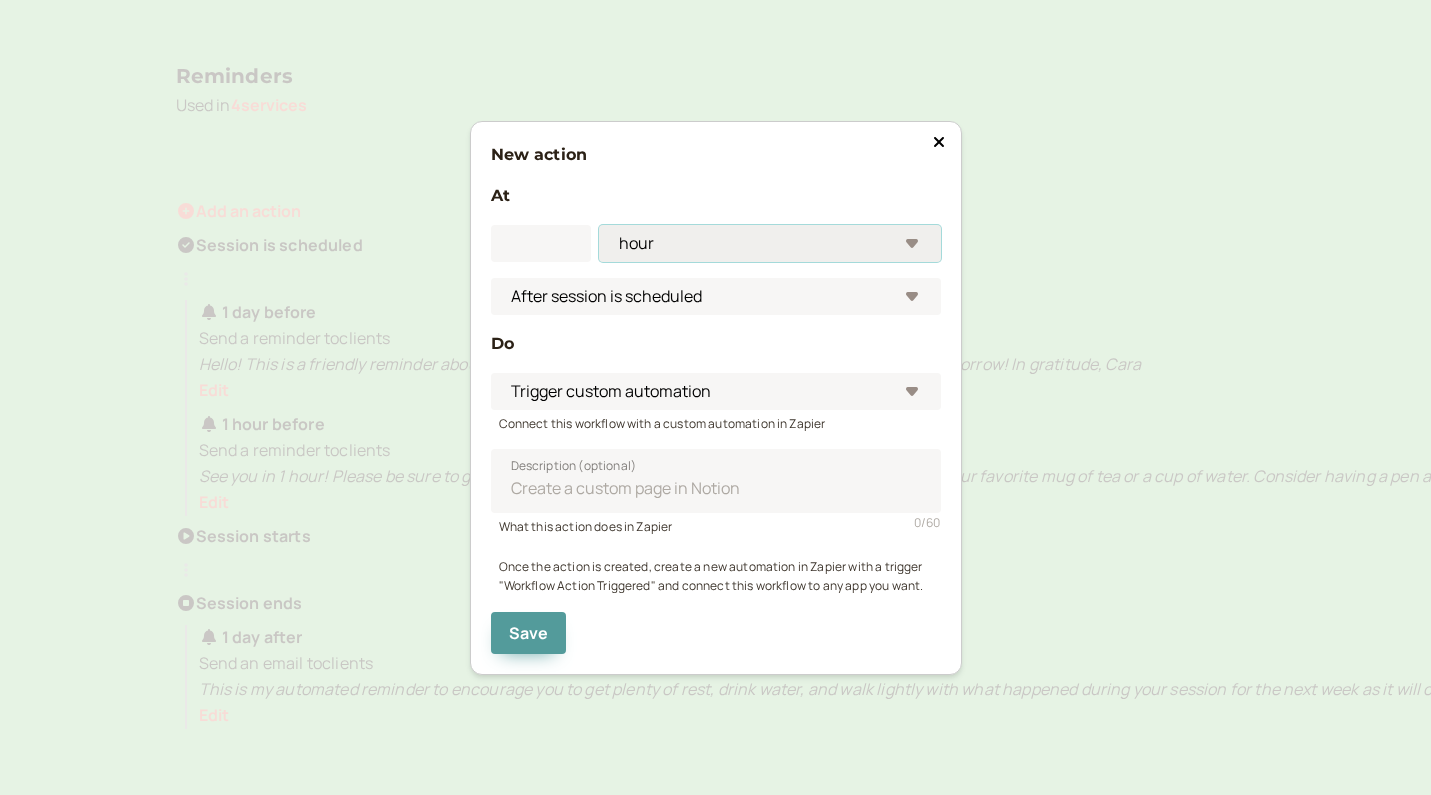 select on "minute" 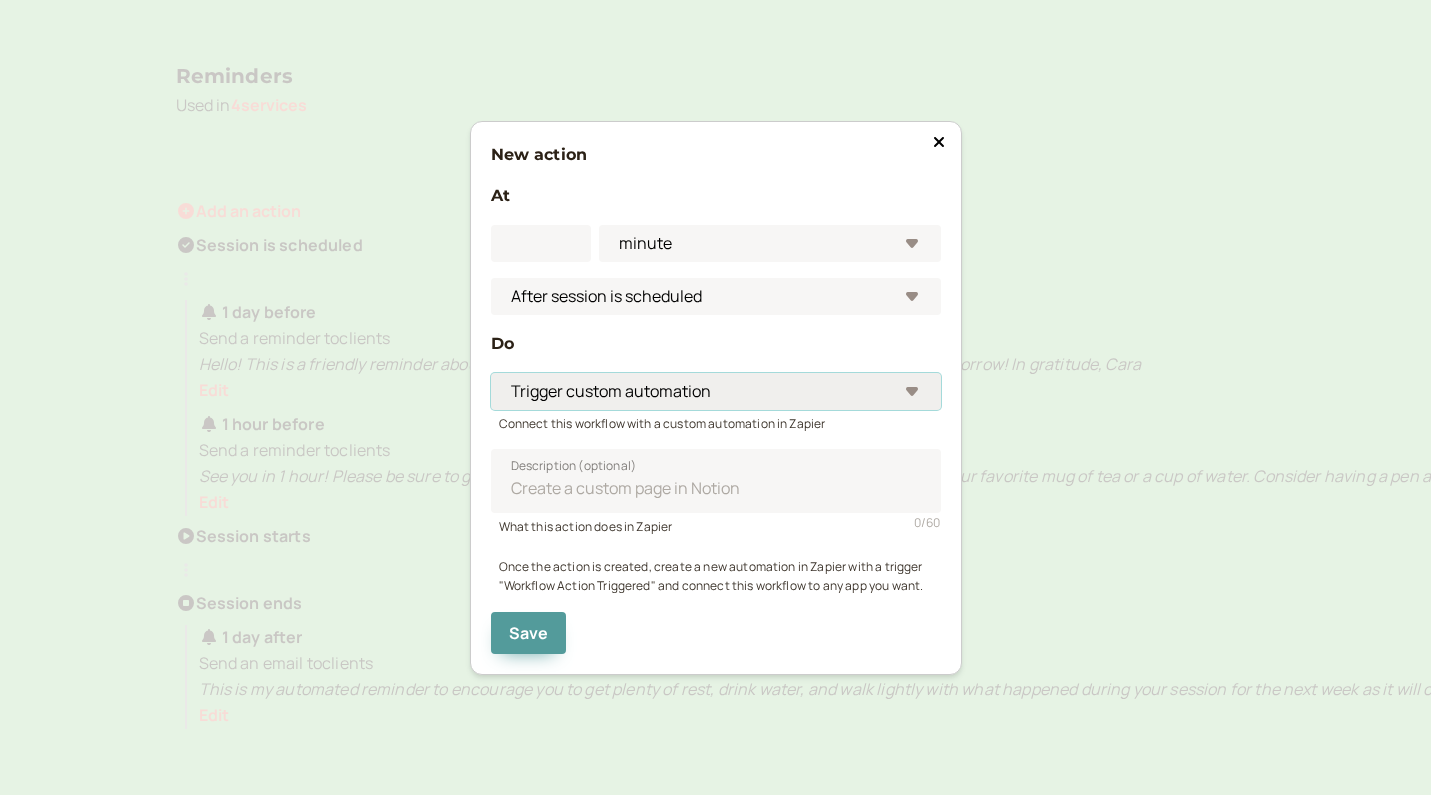 select on "email.client" 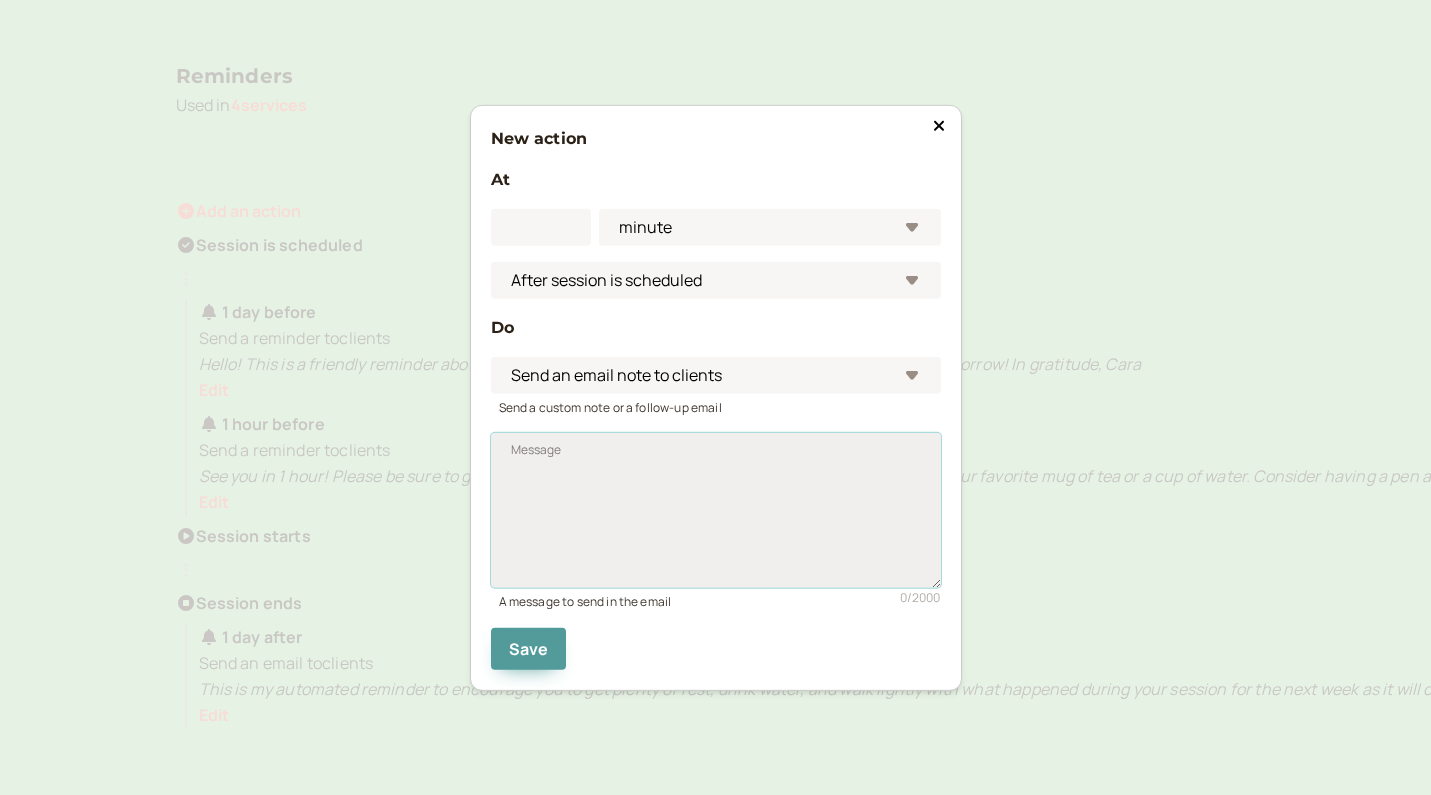click on "Message" at bounding box center [716, 510] 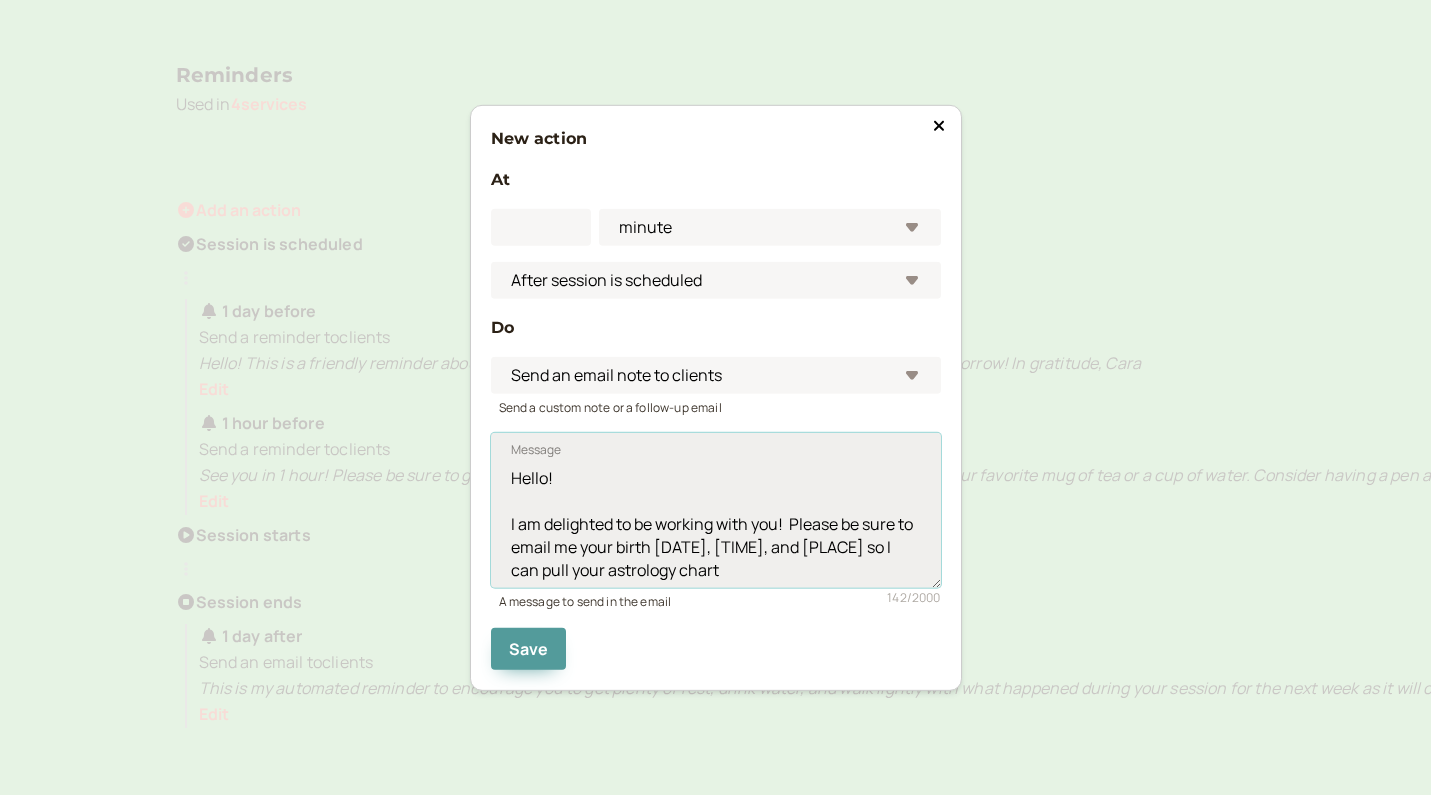 scroll, scrollTop: 272, scrollLeft: 0, axis: vertical 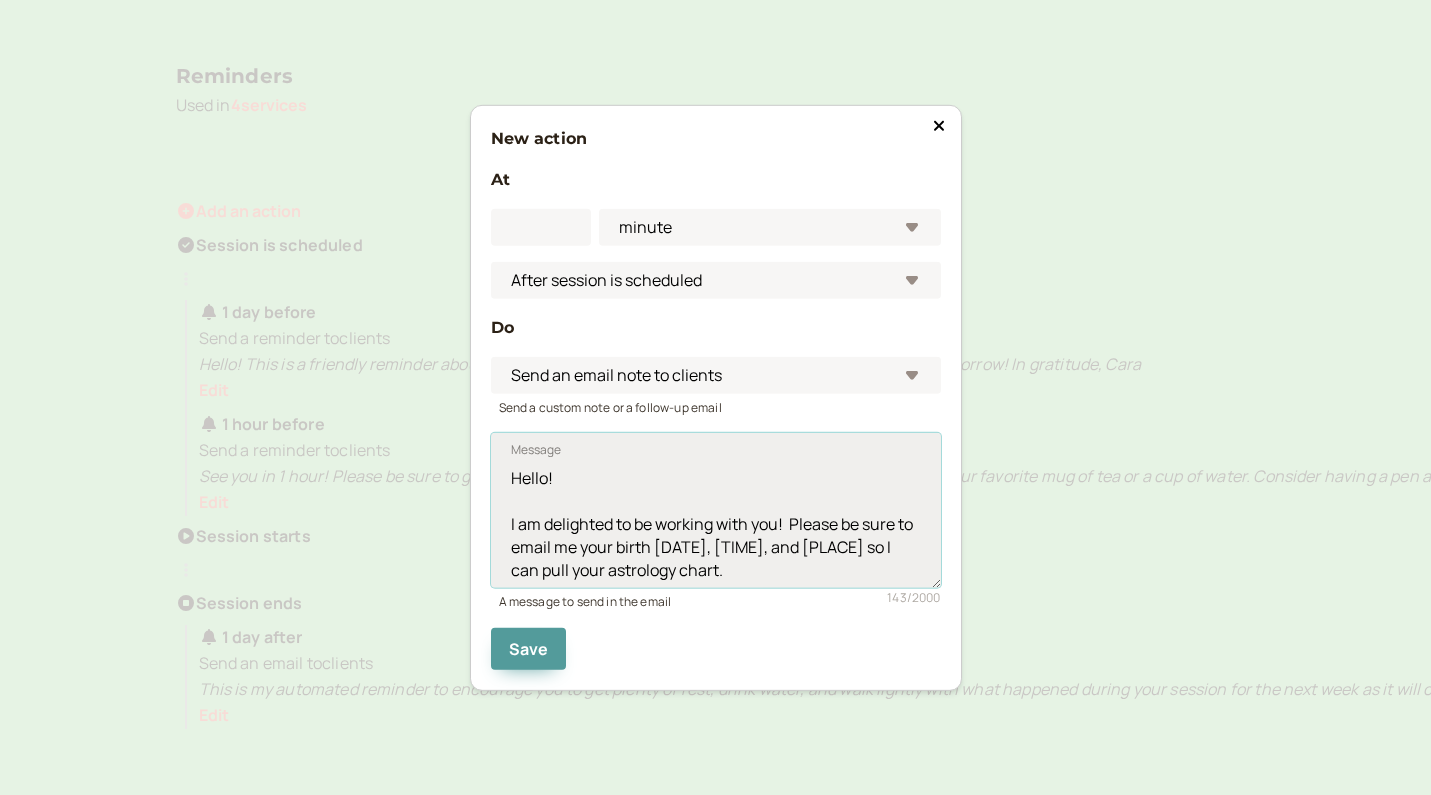 drag, startPoint x: 659, startPoint y: 523, endPoint x: 713, endPoint y: 520, distance: 54.08327 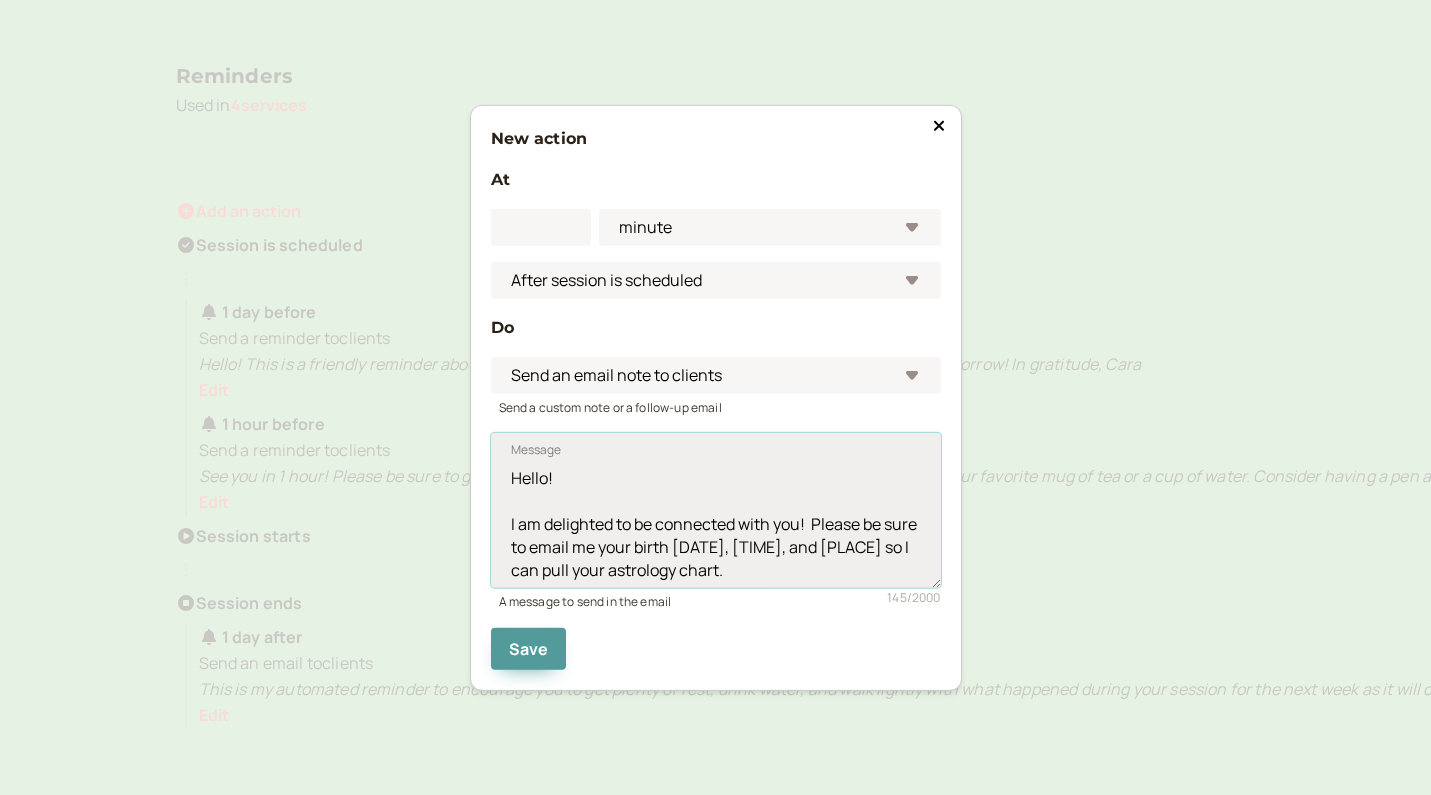 click on "Hello!
I am delighted to be connected with you!  Please be sure to email me your birth [DATE], [TIME], and [PLACE] so I can pull your astrology chart." at bounding box center (716, 510) 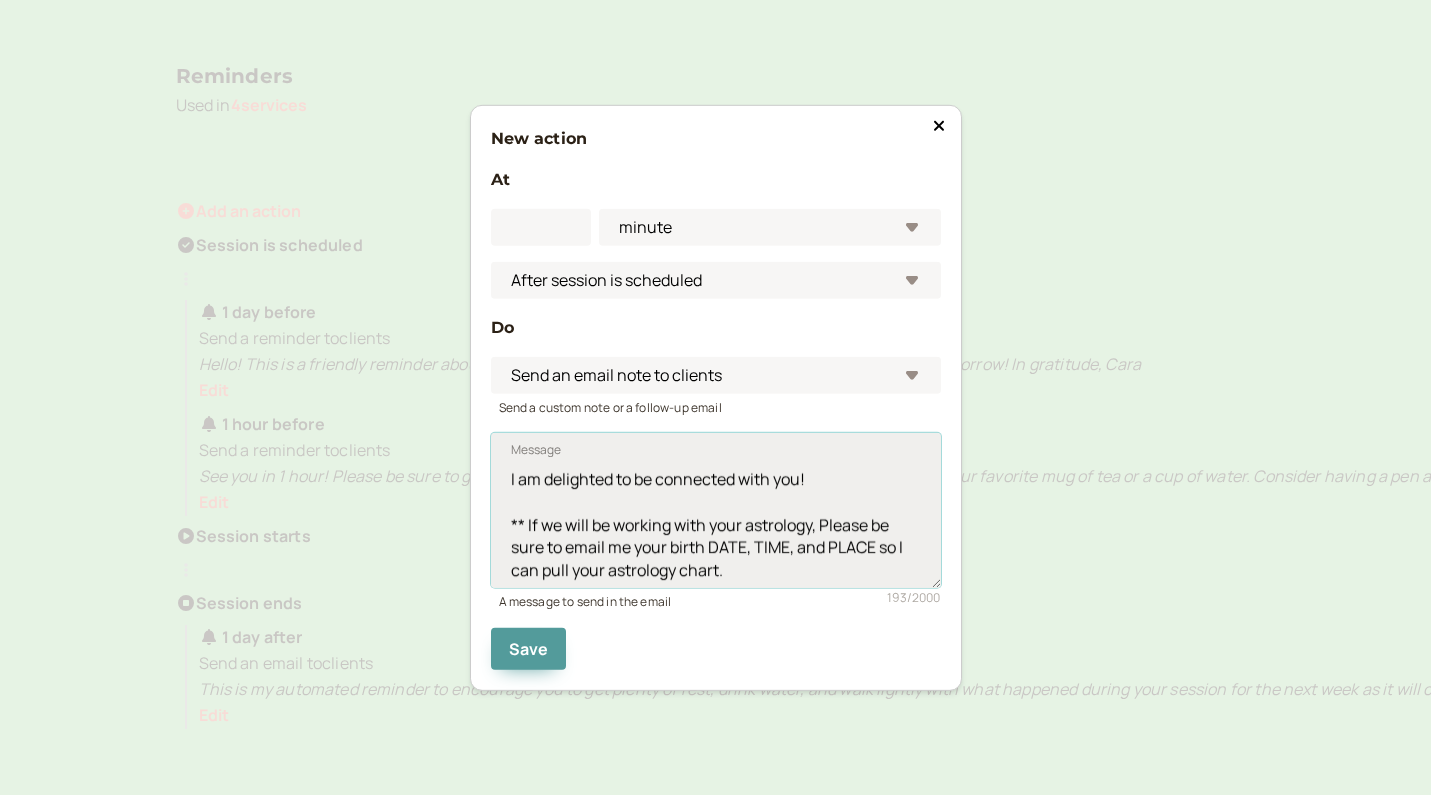 scroll, scrollTop: 44, scrollLeft: 0, axis: vertical 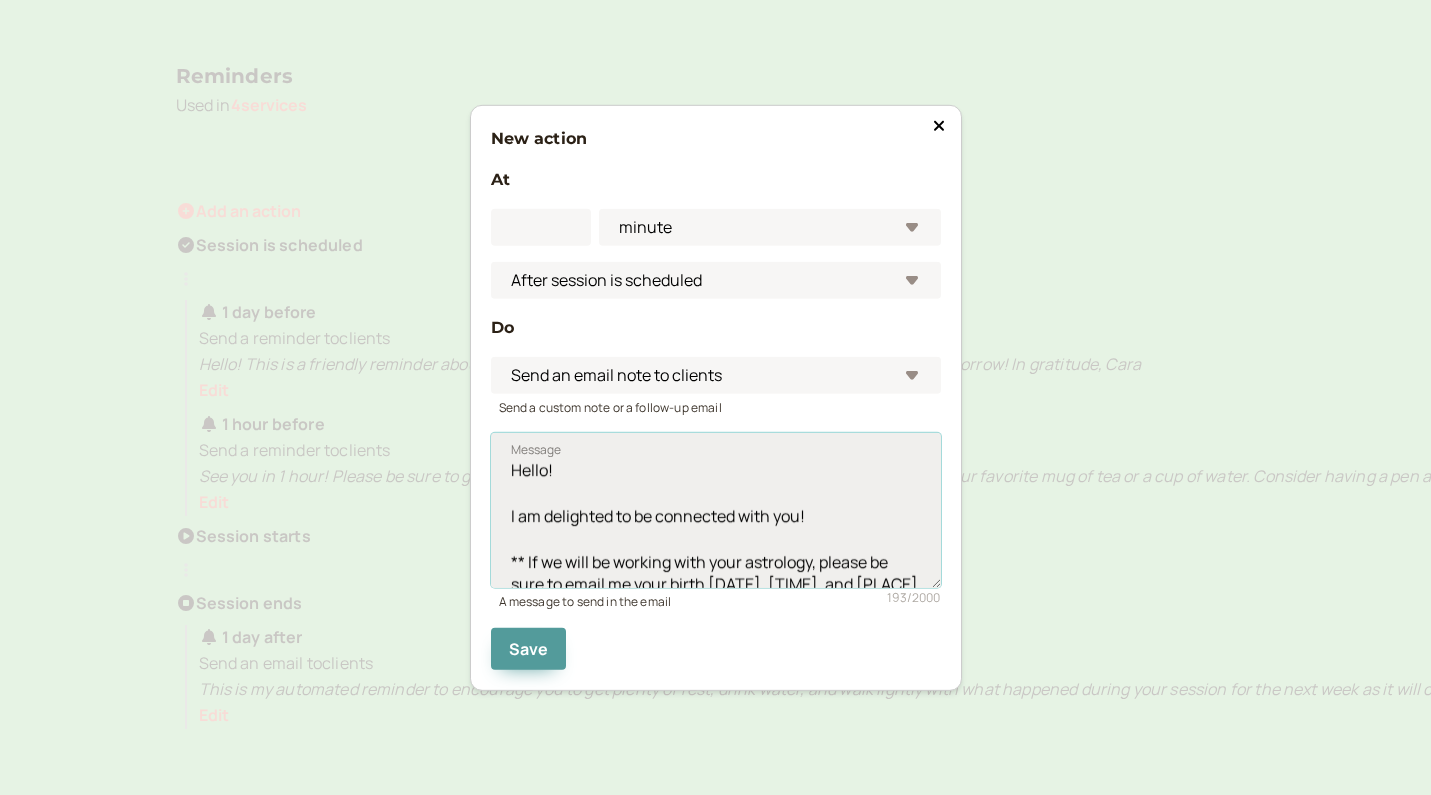 click on "Hello!
I am delighted to be connected with you!
** If we will be working with your astrology, please be sure to email me your birth [DATE], [TIME], and [PLACE] so I can pull your astrology chart." at bounding box center (716, 510) 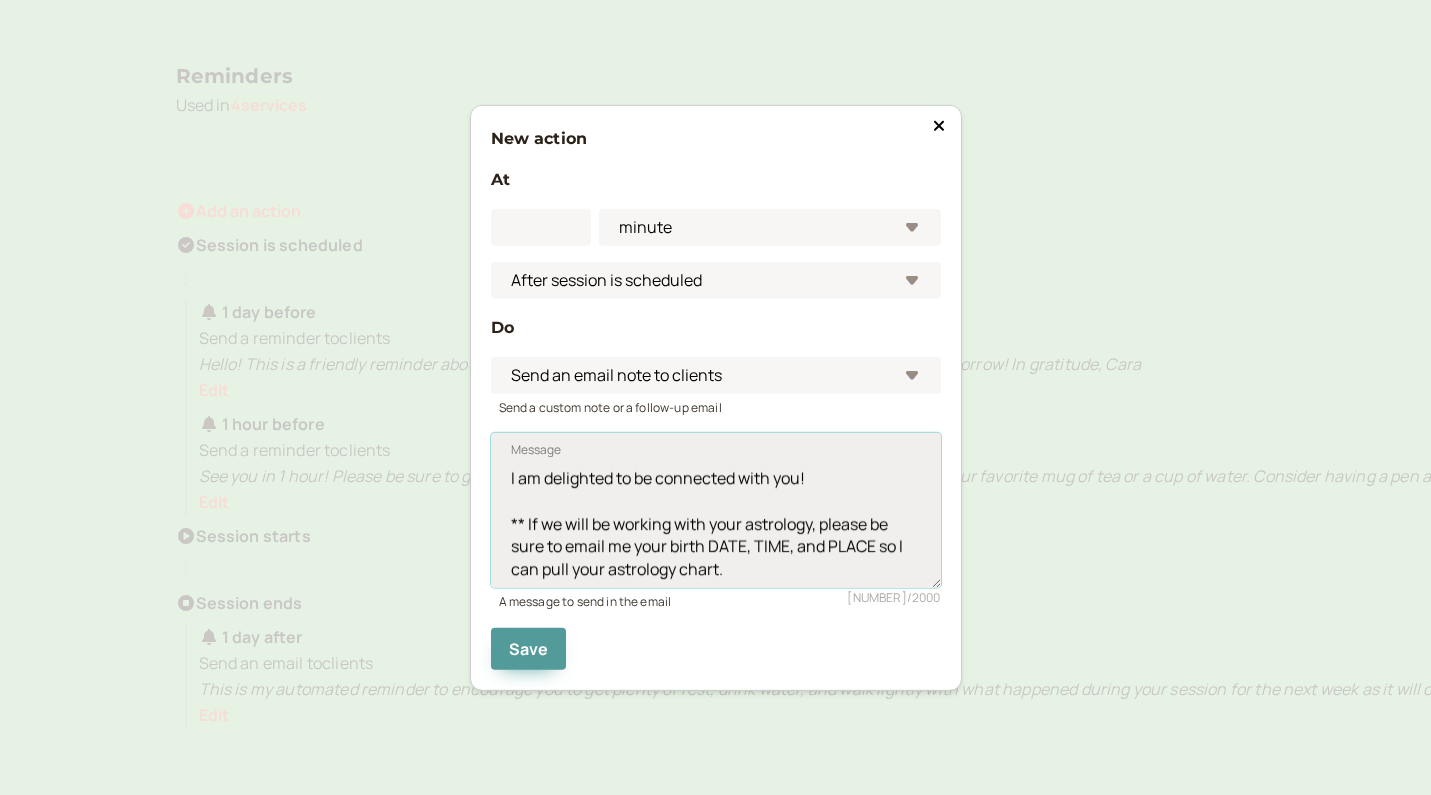 scroll, scrollTop: 44, scrollLeft: 0, axis: vertical 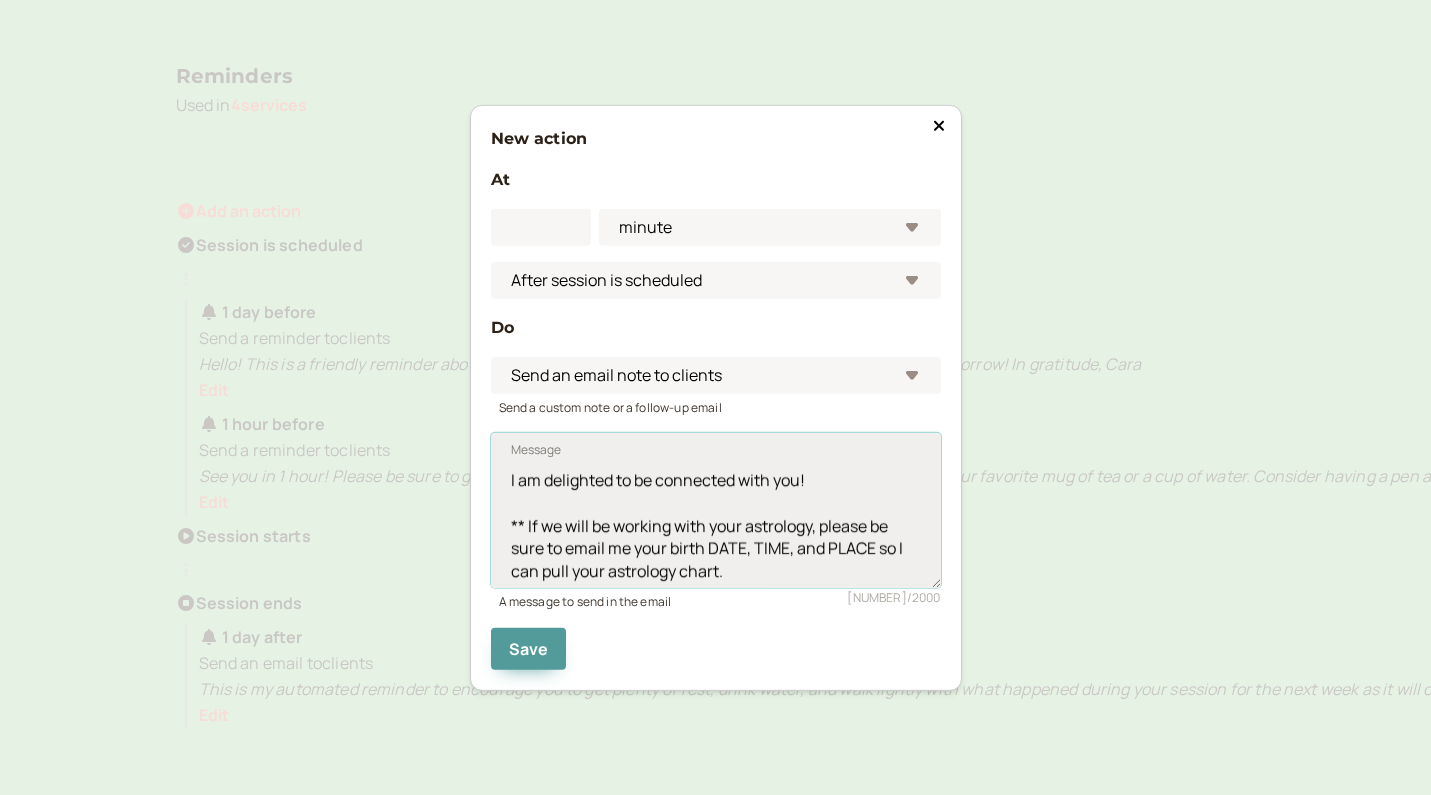 click on "Hello!
I am delighted to be connected with you!
** If we will be working with your astrology, please be sure to email me your birth DATE, TIME, and PLACE so I can pull your astrology chart." at bounding box center [716, 510] 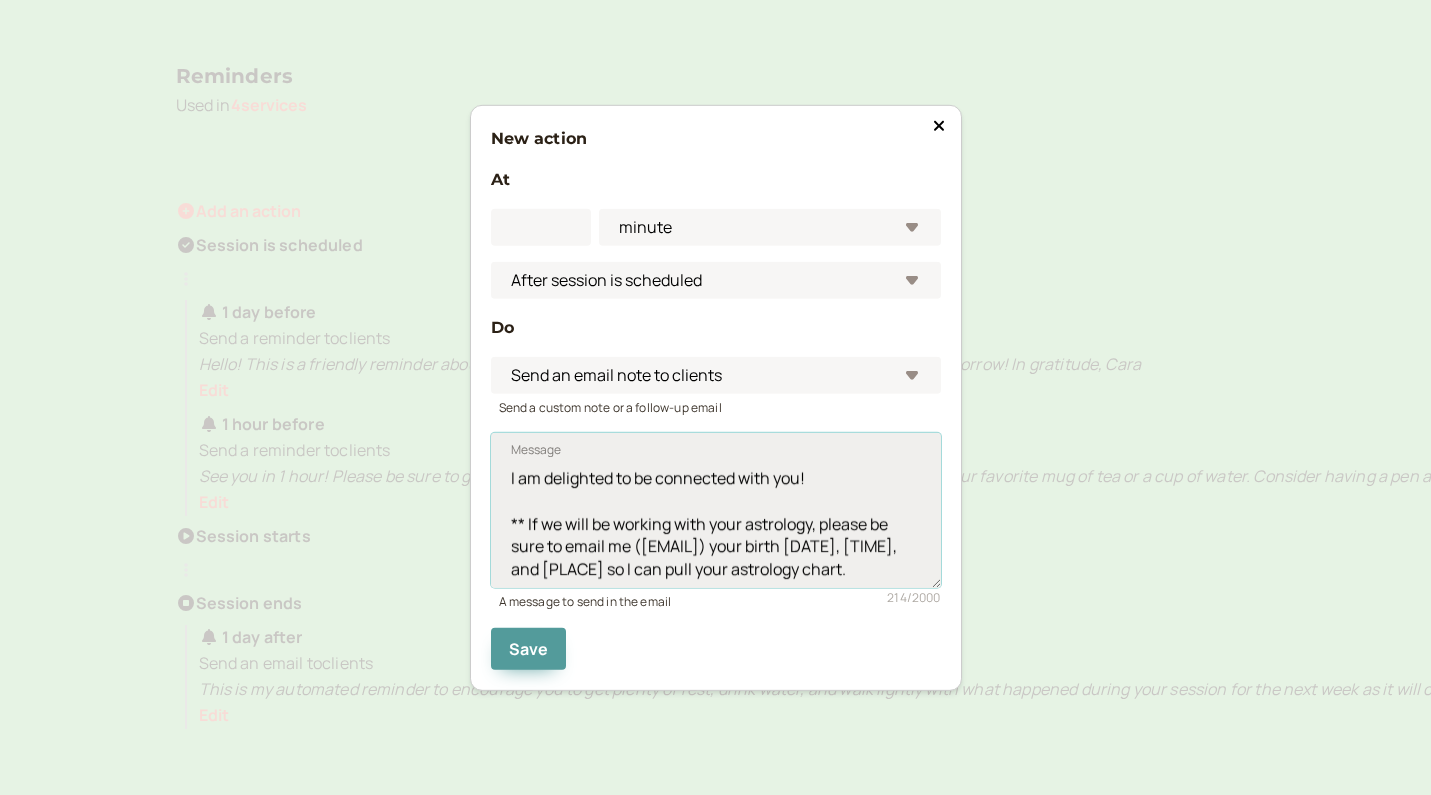 scroll, scrollTop: 66, scrollLeft: 0, axis: vertical 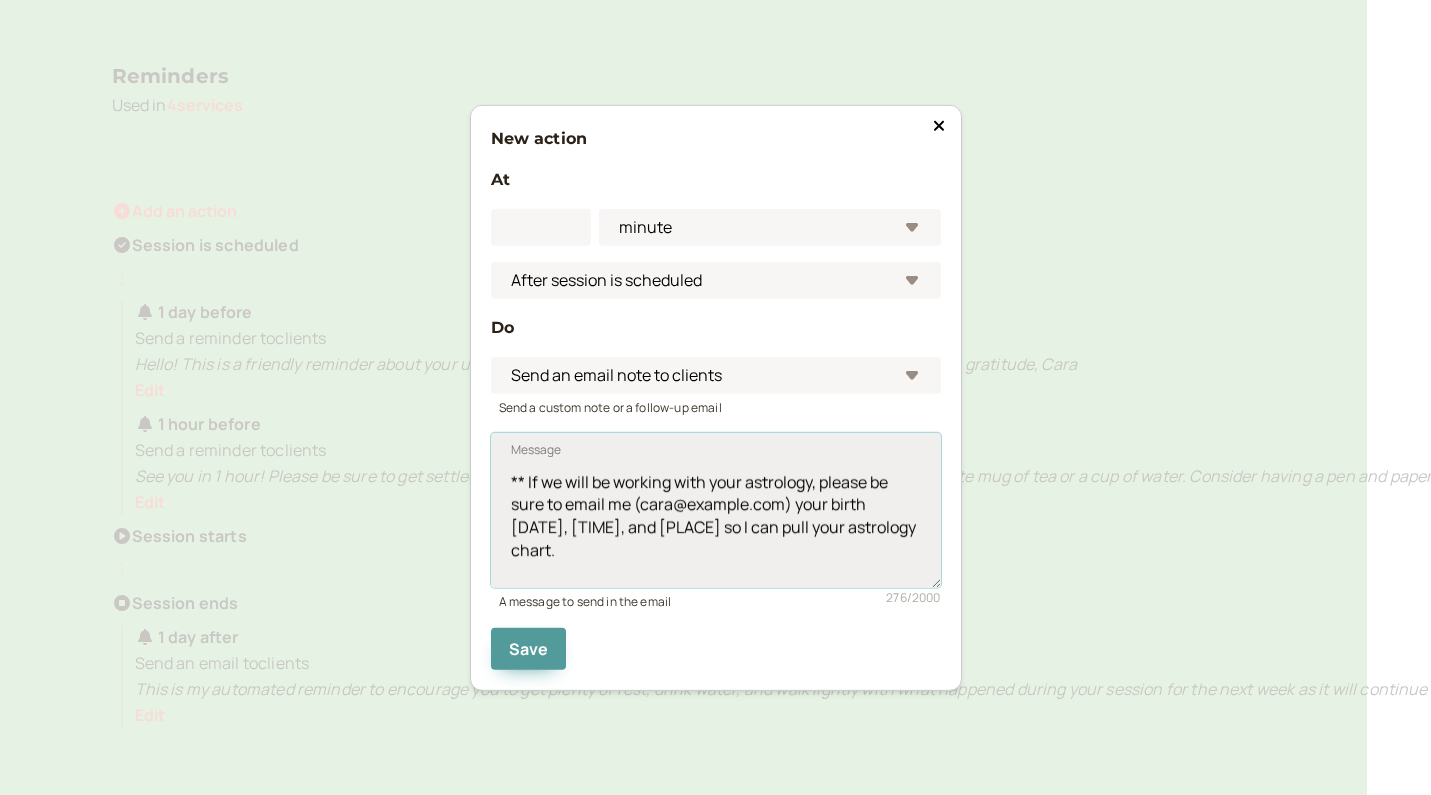 click on "Hello!
I am delighted to be connected with you!
** If we will be working with your astrology, please be sure to email me (cara@example.com) your birth [DATE], [TIME], and [PLACE] so I can pull your astrology chart.
I look forward to talking with you soon!
In gratitude,
Cara" at bounding box center (716, 510) 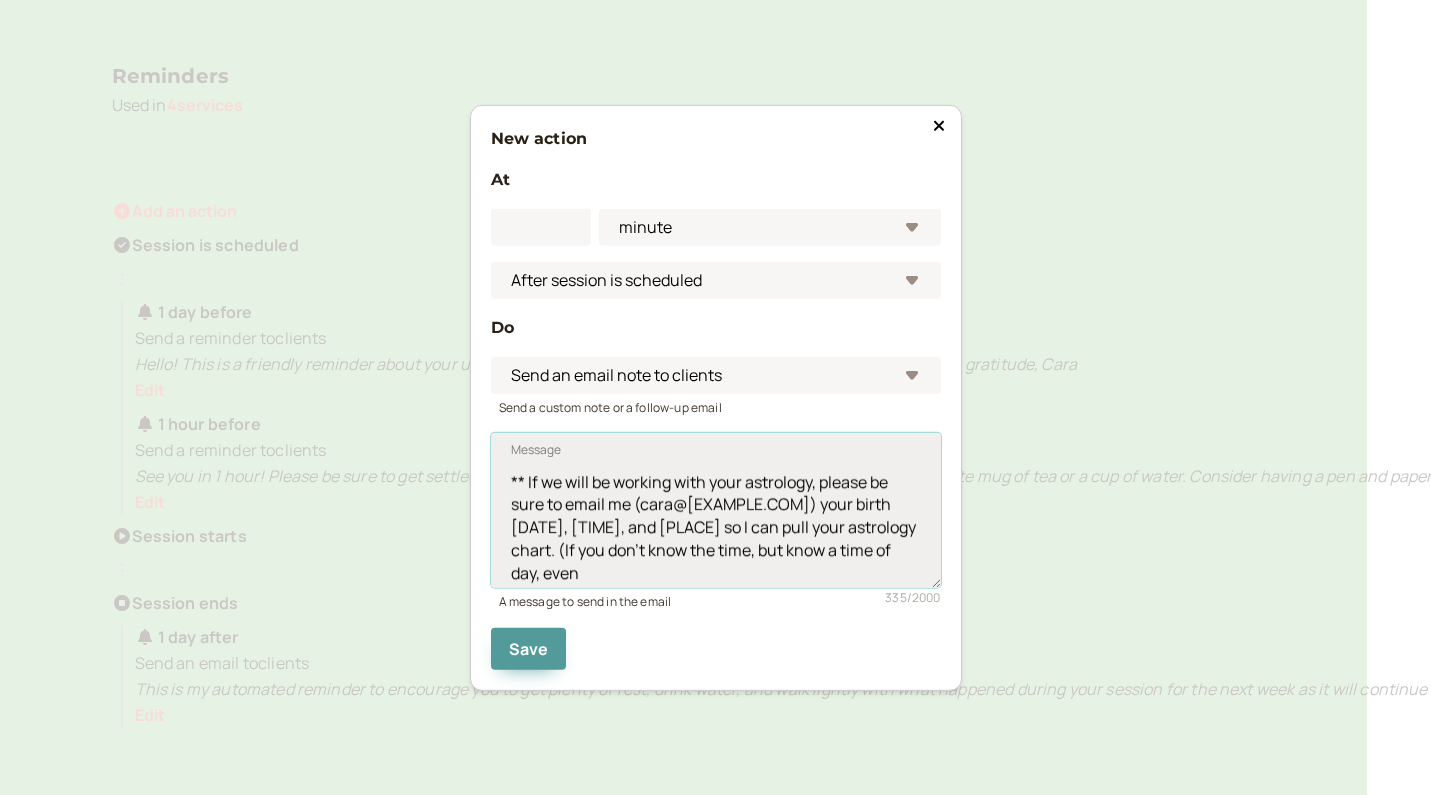 click on "Hello!
I am delighted to be connected with you!
** If we will be working with your astrology, please be sure to email me (cara@[EXAMPLE.COM]) your birth [DATE], [TIME], and [PLACE] so I can pull your astrology chart. (If you don't know the time, but know a time of day, even
I look forward to talking with you soon!
In gratitude,
Cara" at bounding box center [716, 510] 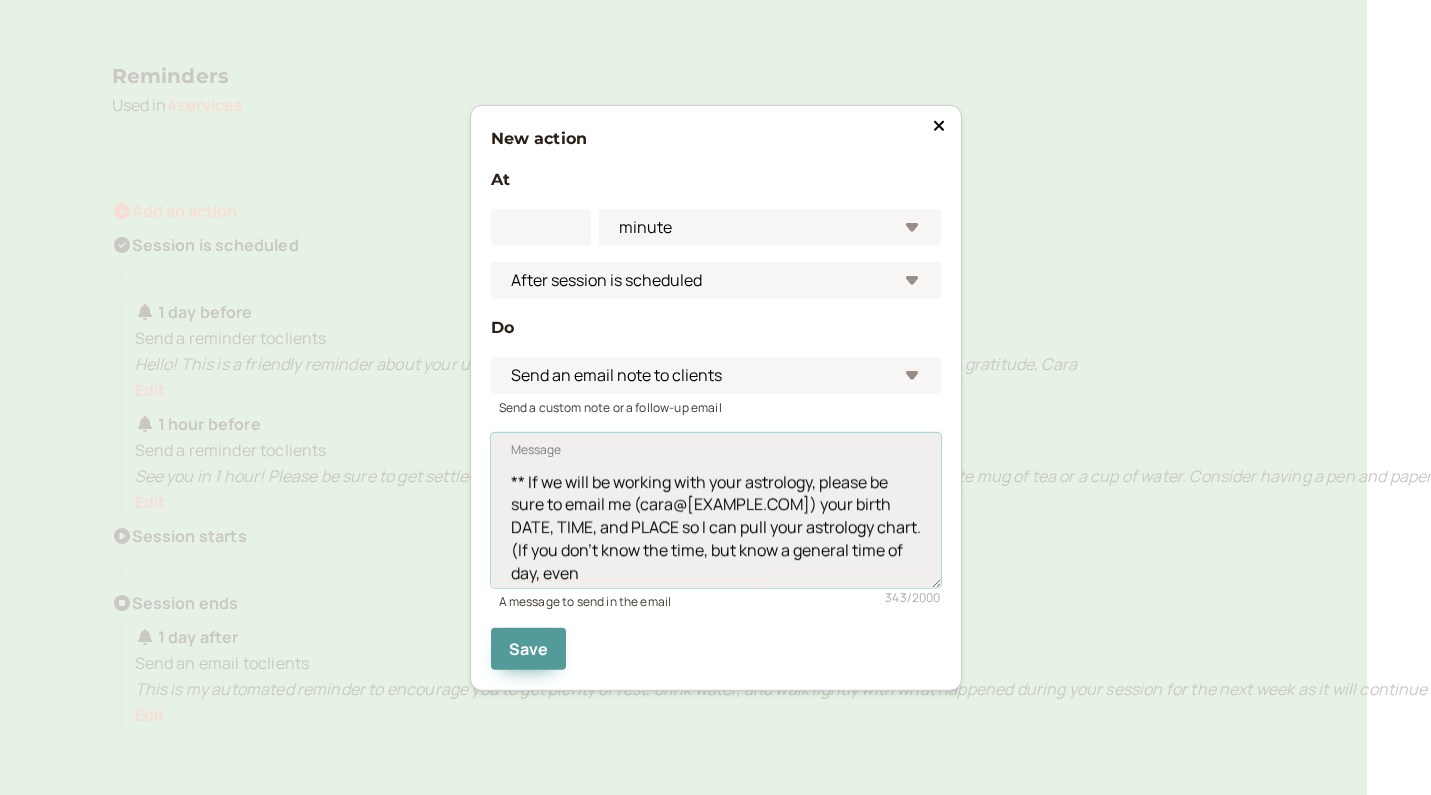 click on "Hello!
I am delighted to be connected with you!
** If we will be working with your astrology, please be sure to email me (cara@[EXAMPLE.COM]) your birth DATE, TIME, and PLACE so I can pull your astrology chart. (If you don't know the time, but know a general time of day, even
I look forward to talking with you soon!
In gratitude,
Cara" at bounding box center [716, 510] 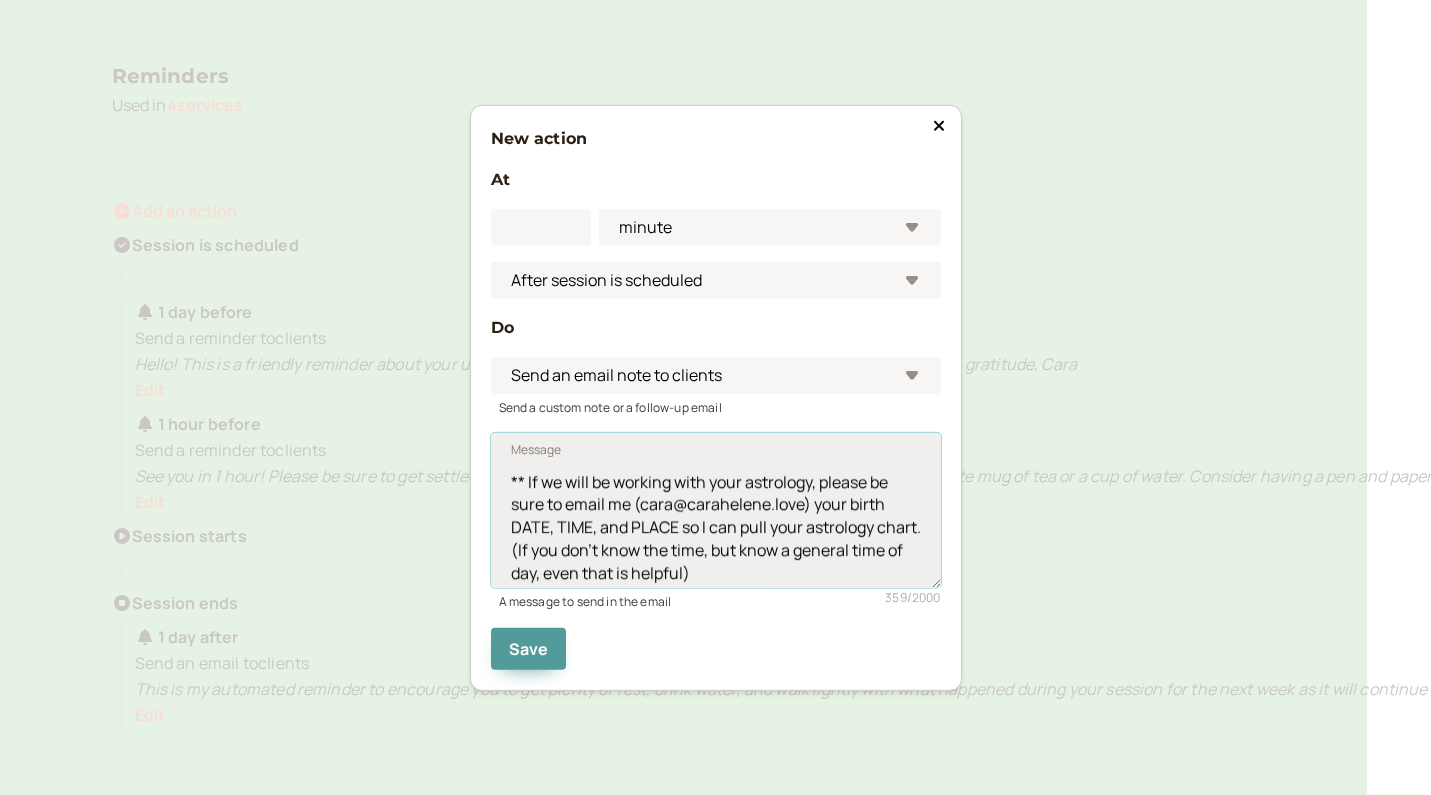click on "Hello!
I am delighted to be connected with you!
** If we will be working with your astrology, please be sure to email me (cara@carahelene.love) your birth DATE, TIME, and PLACE so I can pull your astrology chart. (If you don't know the time, but know a general time of day, even that is helpful)
I look forward to talking with you soon!
In gratitude,
Cara" at bounding box center (716, 510) 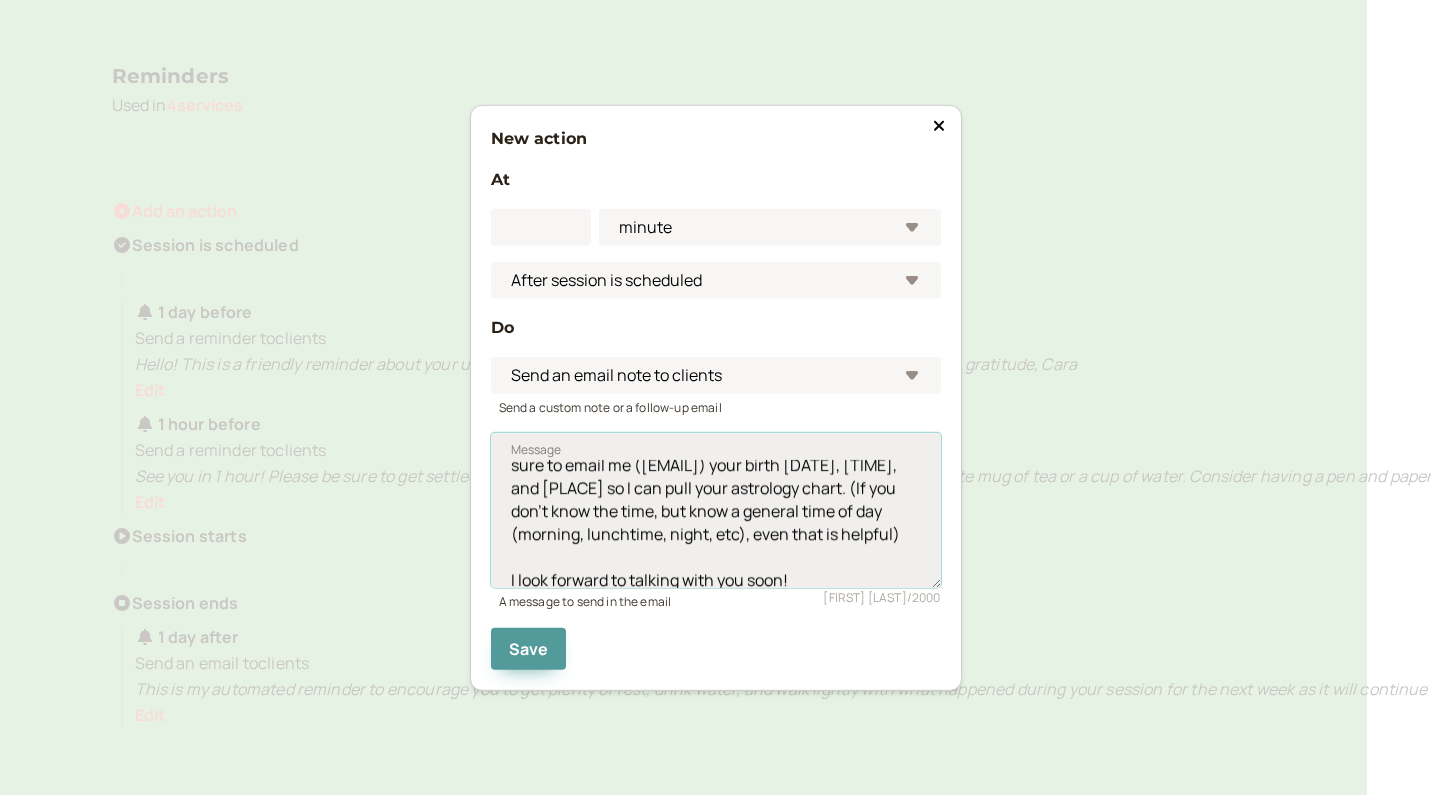 scroll, scrollTop: 125, scrollLeft: 0, axis: vertical 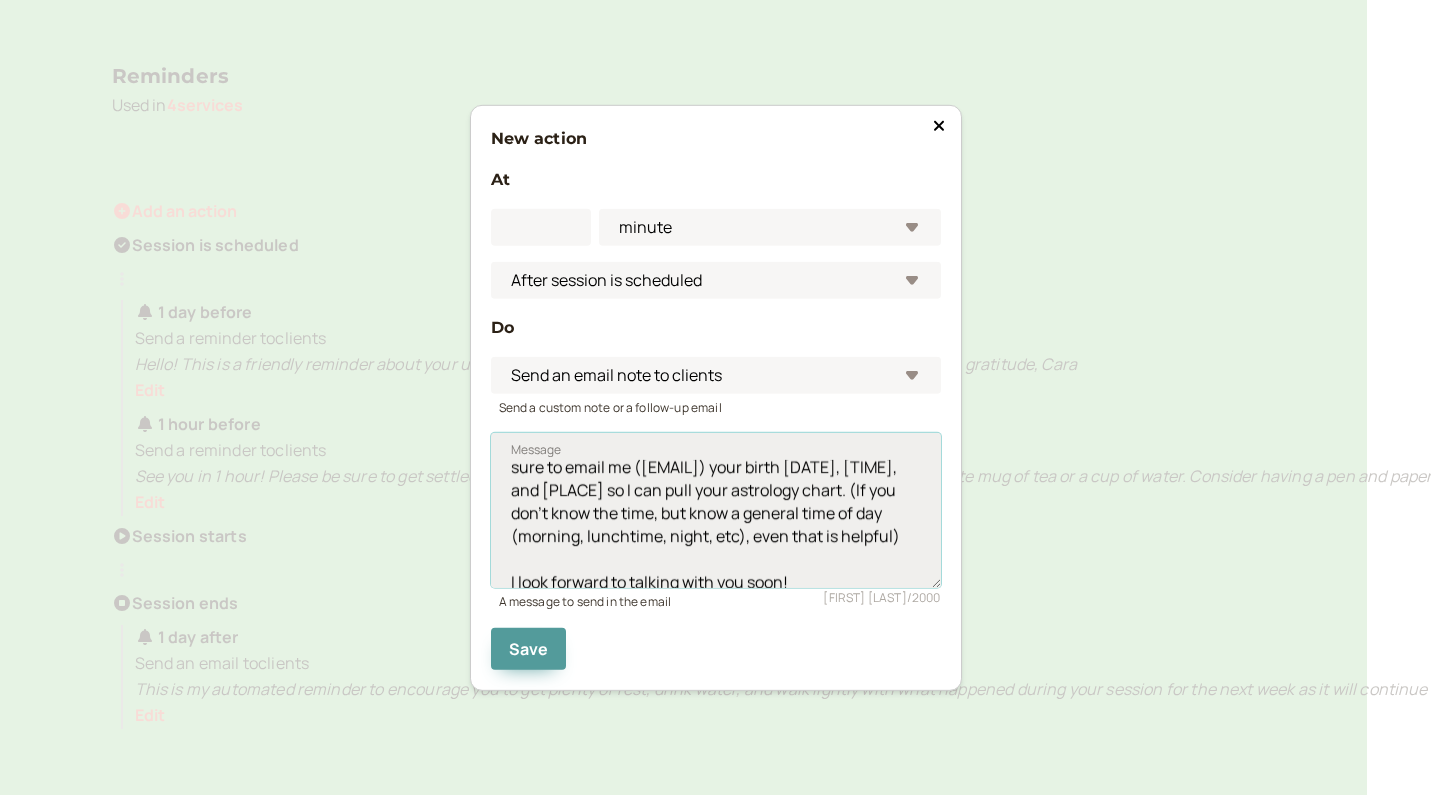 click on "Hello!
I am delighted to be connected with you!
** If we will be working with your astrology, please be sure to email me ([EMAIL]) your birth [DATE], [TIME], and [PLACE] so I can pull your astrology chart. (If you don't know the time, but know a general time of day (morning, lunchtime, night, etc), even that is helpful)
I look forward to talking with you soon!
In gratitude,
Cara" at bounding box center (716, 510) 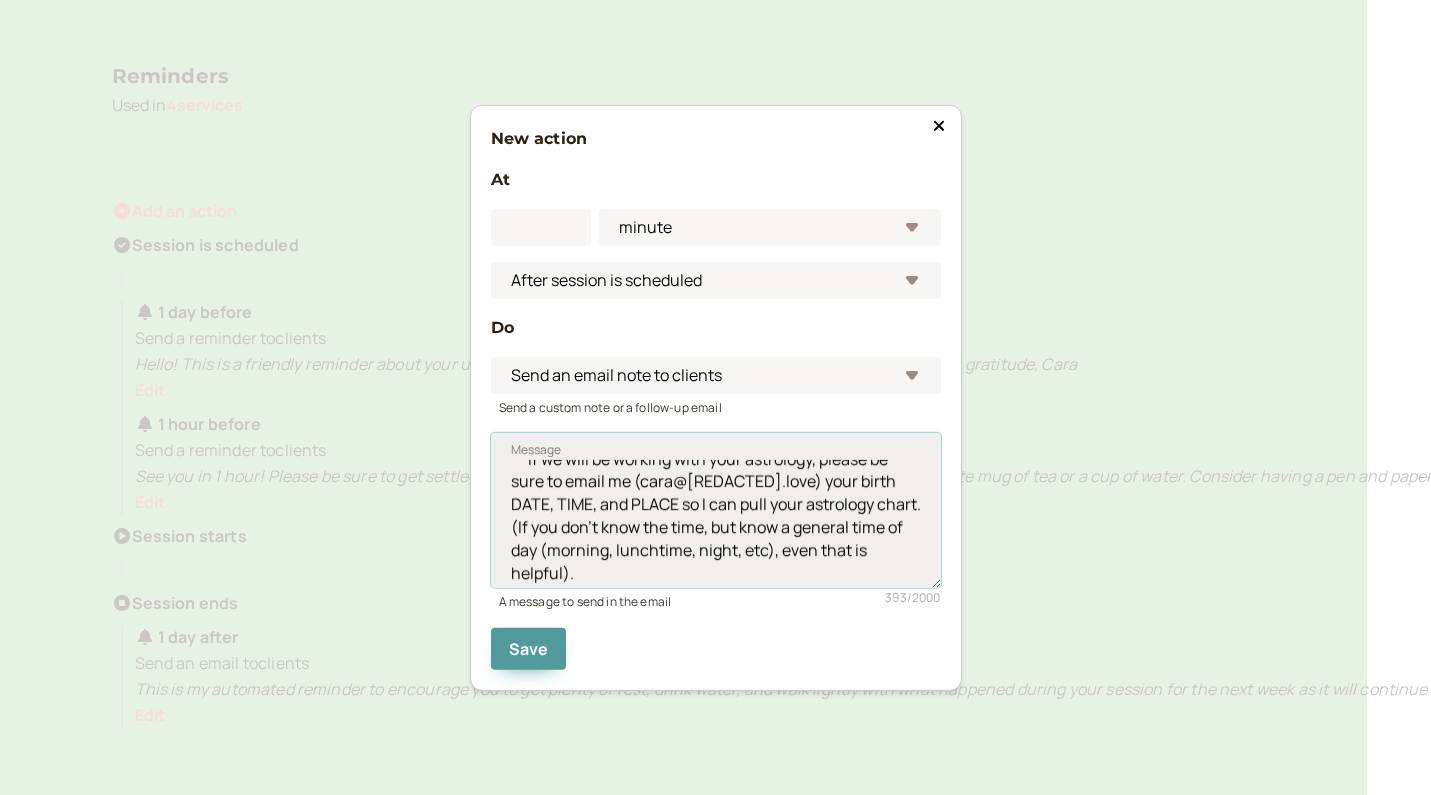 scroll, scrollTop: 115, scrollLeft: 0, axis: vertical 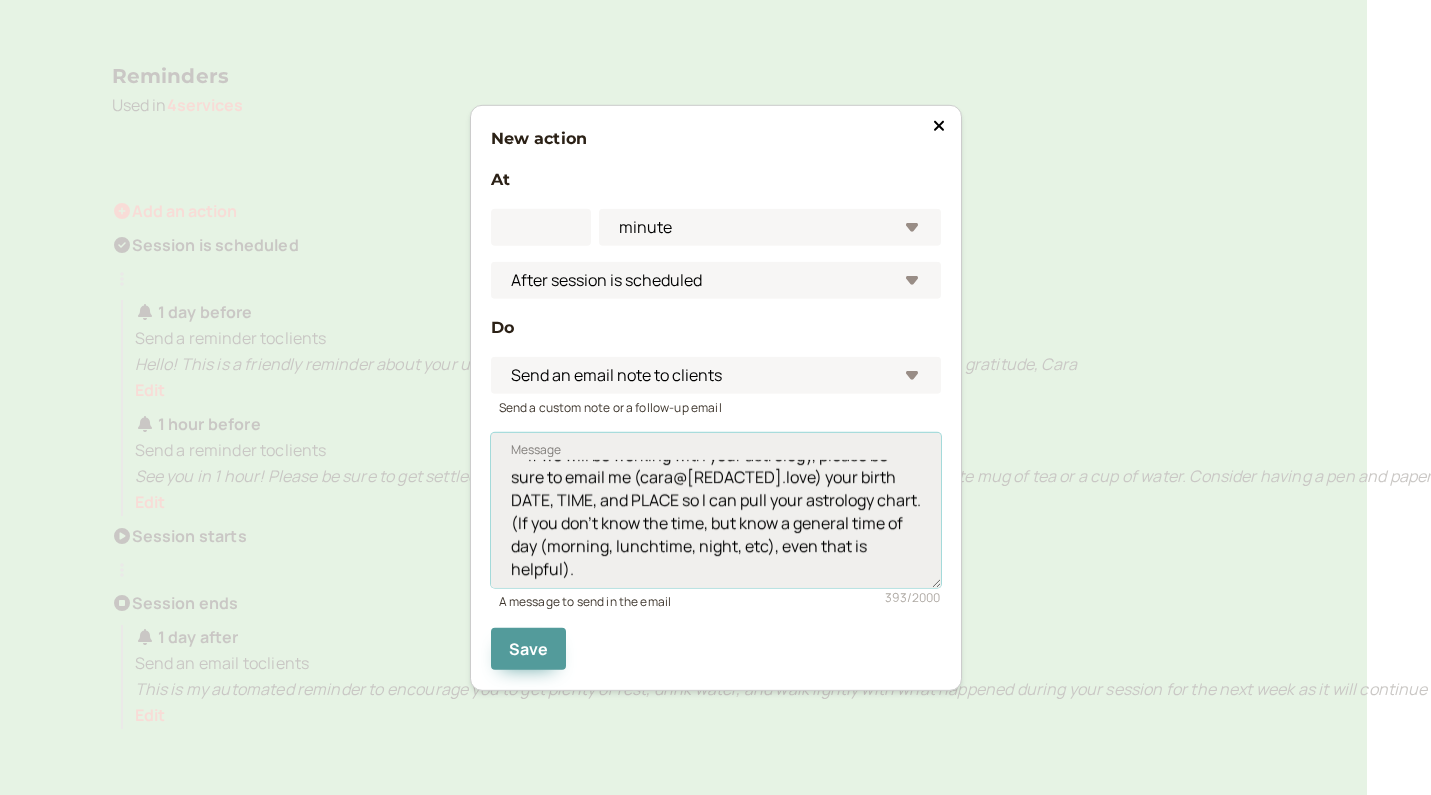 click on "Hello!
I am delighted to be connected with you!
** If we will be working with your astrology, please be sure to email me (cara@[REDACTED].love) your birth DATE, TIME, and PLACE so I can pull your astrology chart. (If you don't know the time, but know a general time of day (morning, lunchtime, night, etc), even that is helpful).
I look forward to talking with you soon!
In gratitude,
Cara" at bounding box center [716, 510] 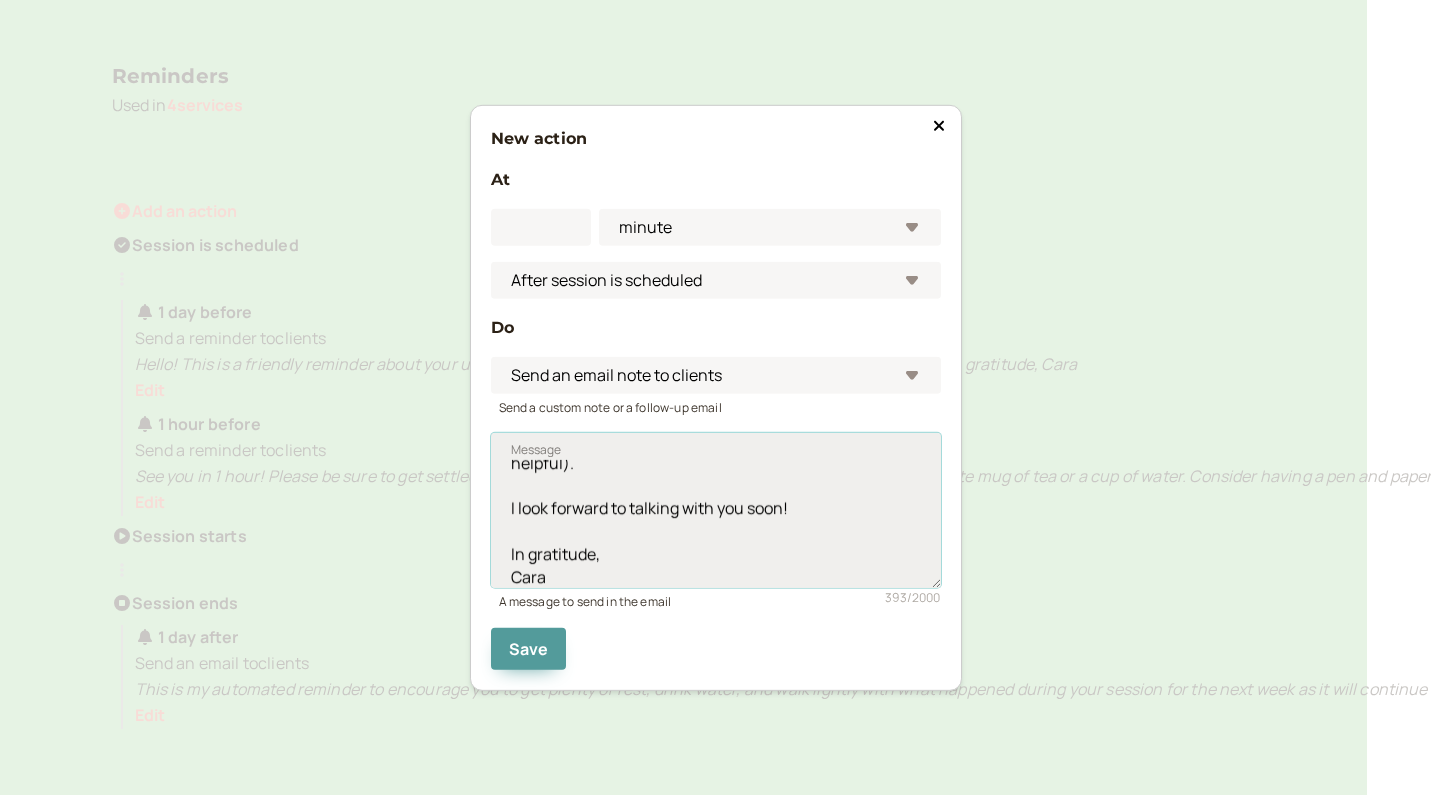 scroll, scrollTop: 220, scrollLeft: 0, axis: vertical 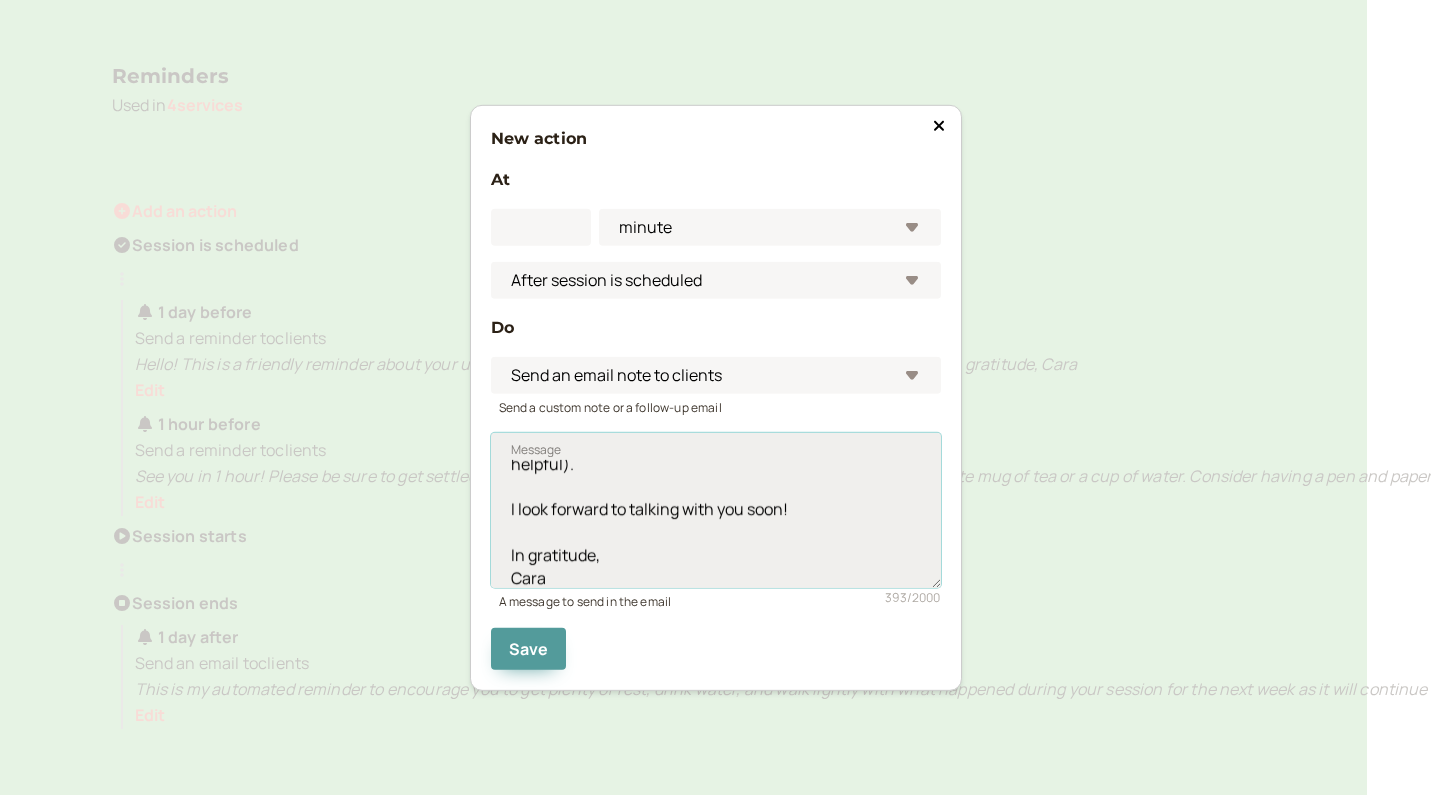 click on "Hello!
I am delighted to be connected with you!
** If we will be working with your astrology, please be sure to email me (cara@[REDACTED].love) your birth DATE, TIME, and PLACE so I can pull your astrology chart. (If you don't know the time, but know a general time of day (morning, lunchtime, night, etc), even that is helpful).
I look forward to talking with you soon!
In gratitude,
Cara" at bounding box center [716, 510] 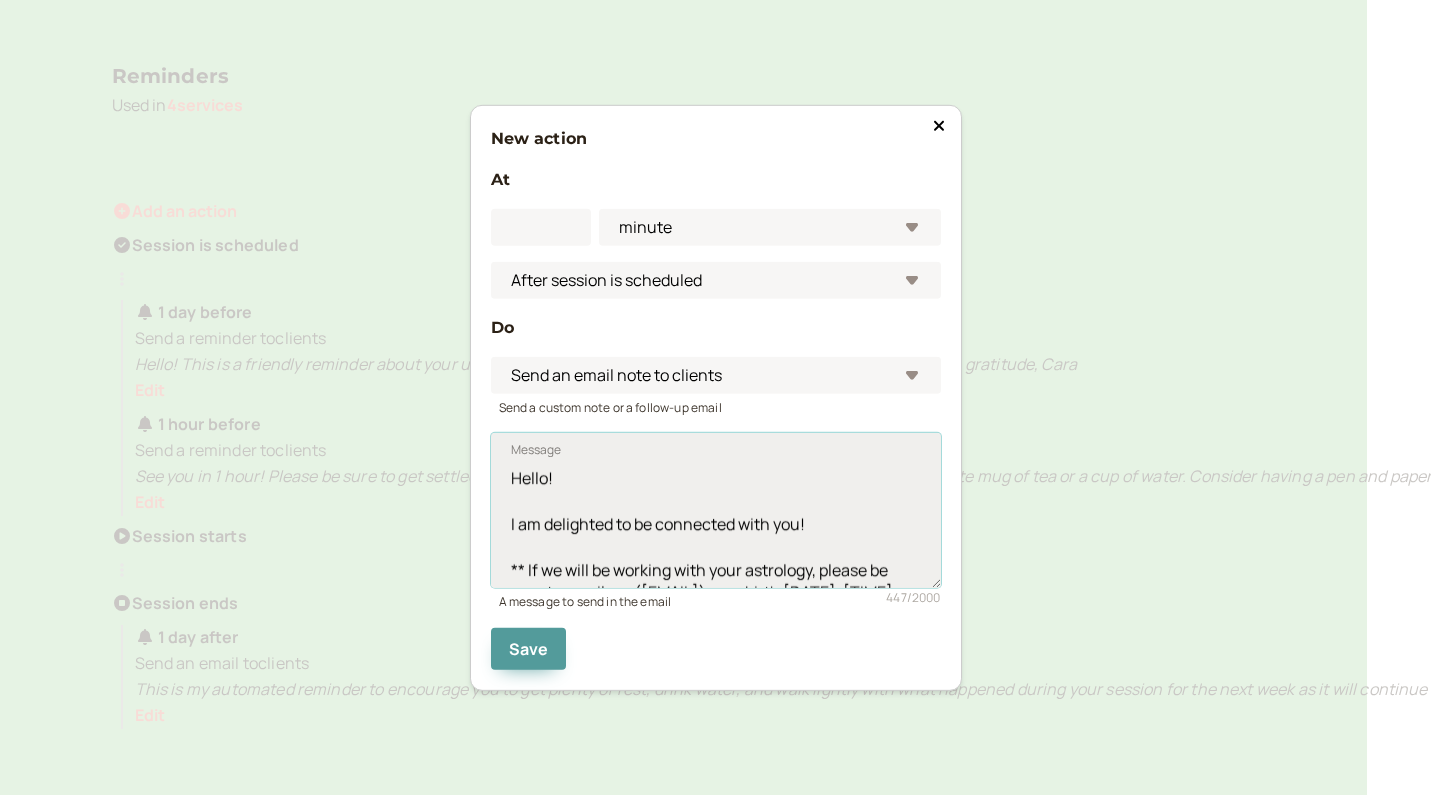 scroll, scrollTop: 0, scrollLeft: 0, axis: both 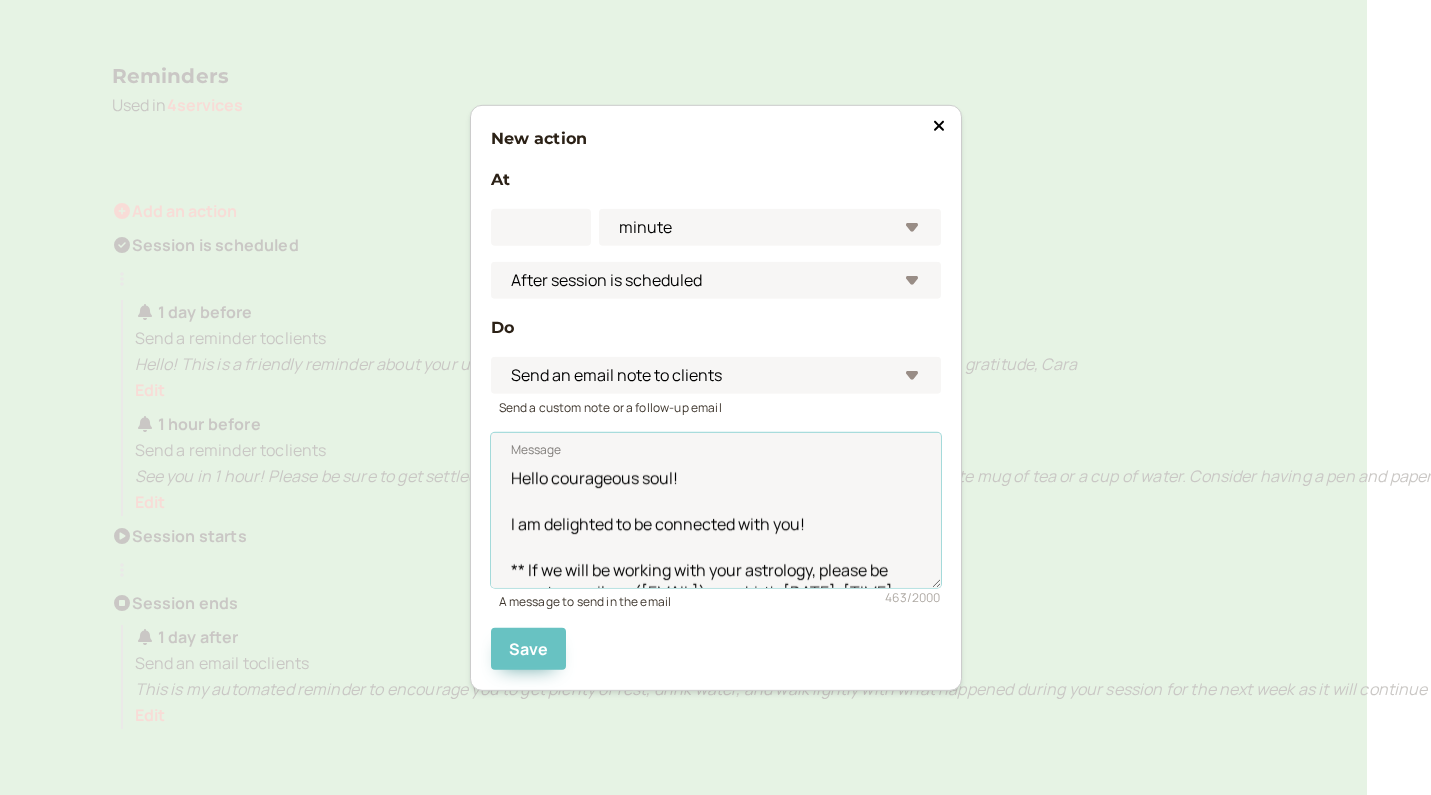 type on "Hello courageous soul!
I am delighted to be connected with you!
** If we will be working with your astrology, please be sure to email me ([EMAIL]) your birth [DATE], [TIME], and [PLACE] so I can pull your astrology chart. (If you don't know the time, but know a general time of day (morning, lunchtime, night, etc), even that is helpful).
I look forward to talking with you soon!  If you have any questions, feel free to let me know!
In gratitude,
[NAME]" 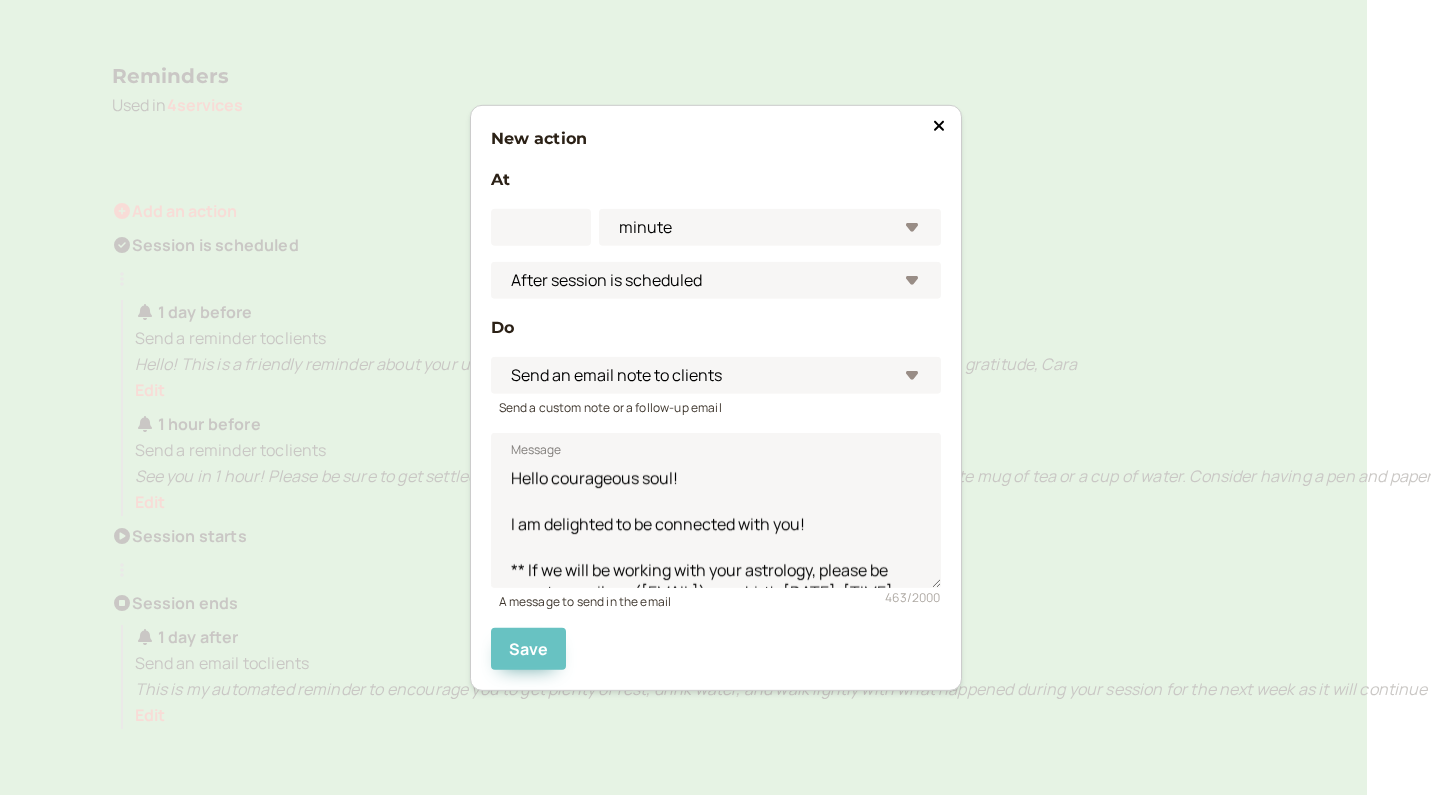 click on "Save" at bounding box center (529, 649) 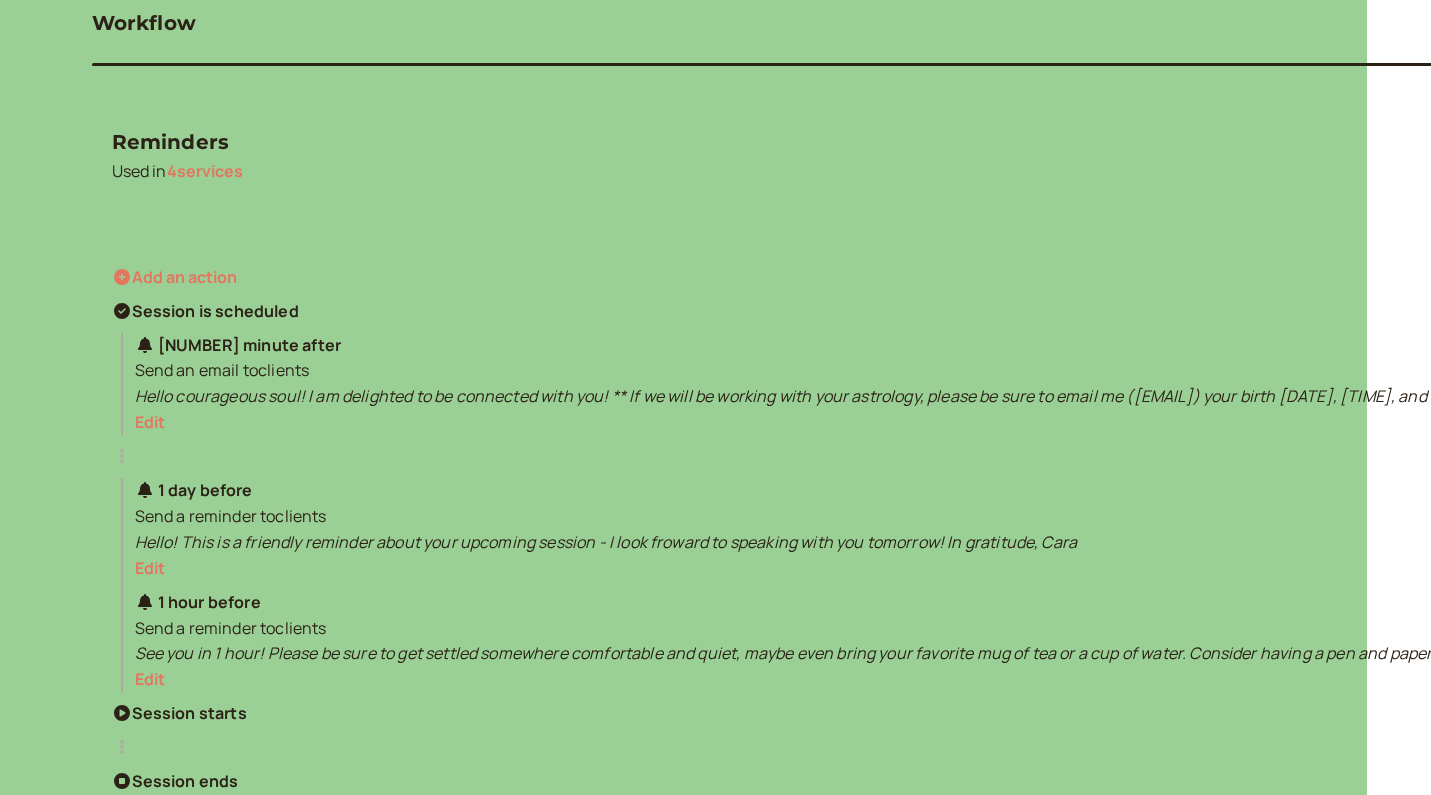 scroll, scrollTop: 184, scrollLeft: 64, axis: both 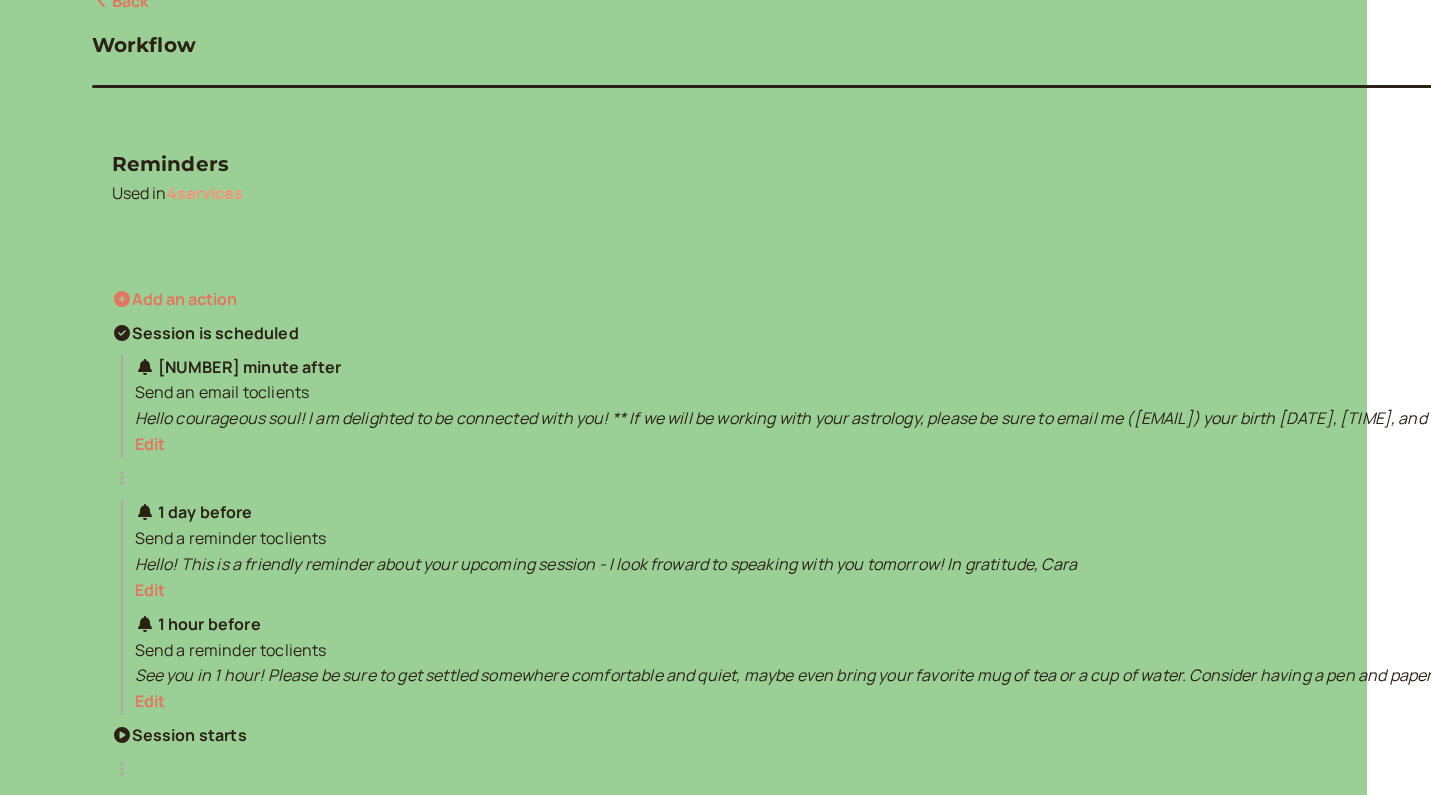 click on "4  service s" at bounding box center [205, 193] 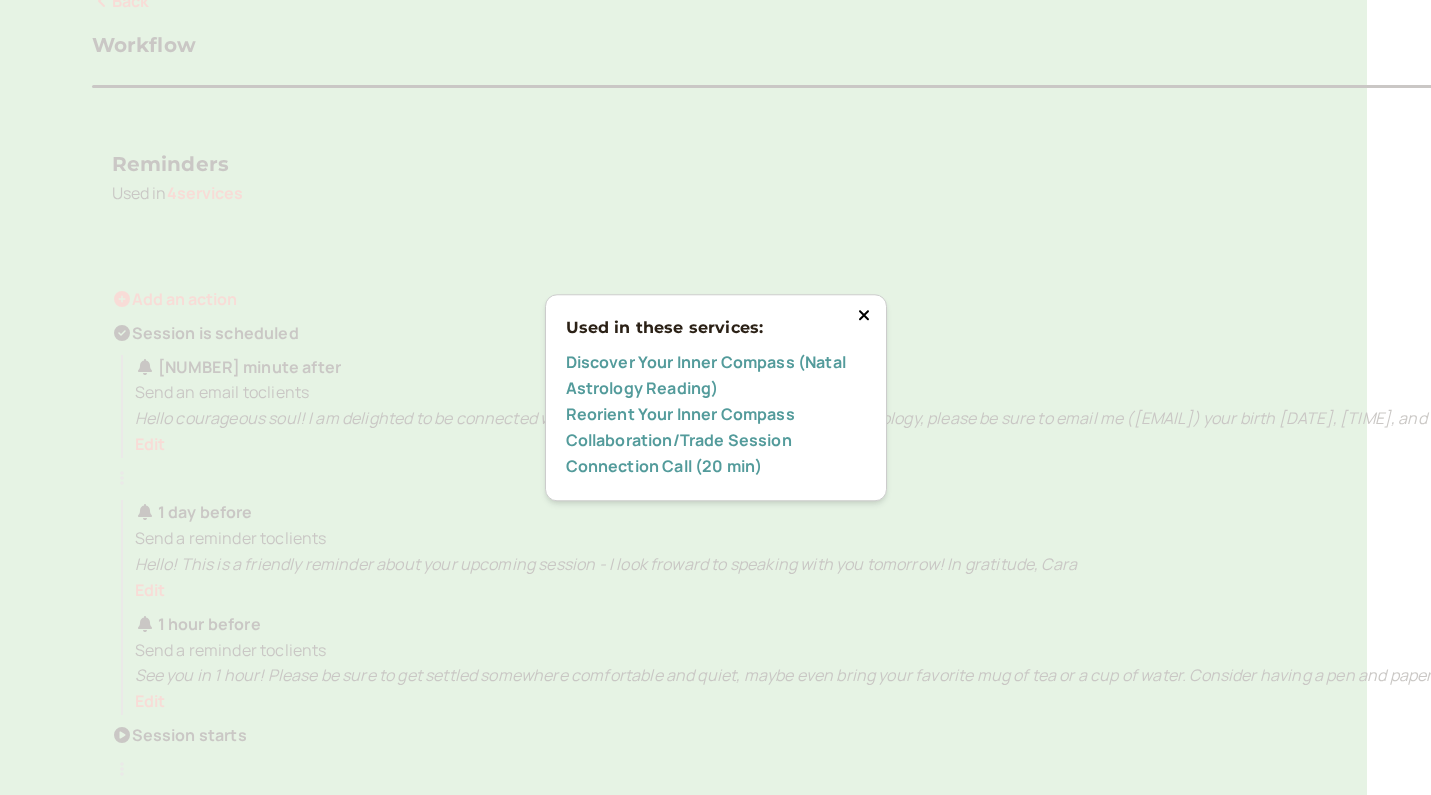 click on "Discover Your Inner Compass (Natal Astrology Reading)" at bounding box center [706, 376] 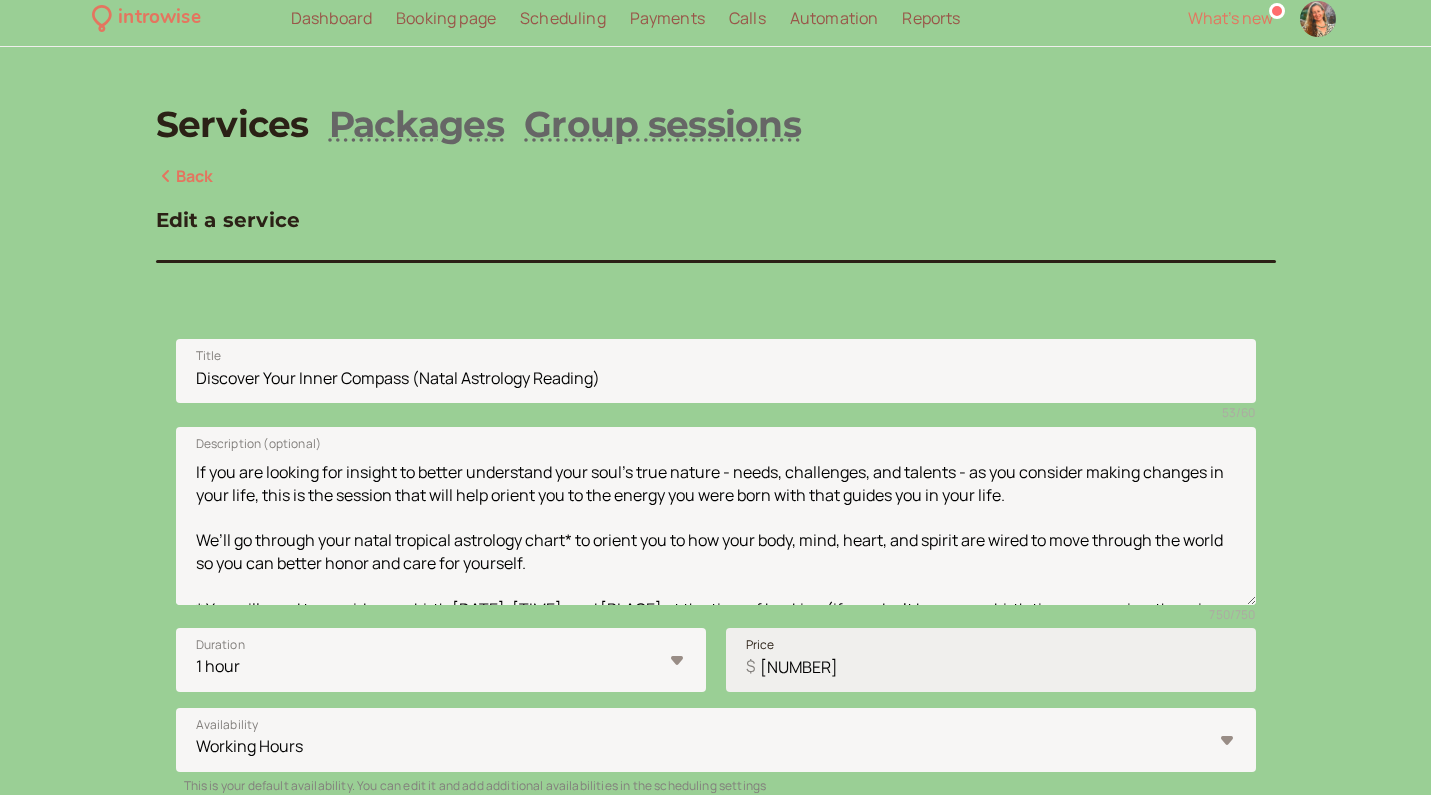scroll, scrollTop: 0, scrollLeft: 0, axis: both 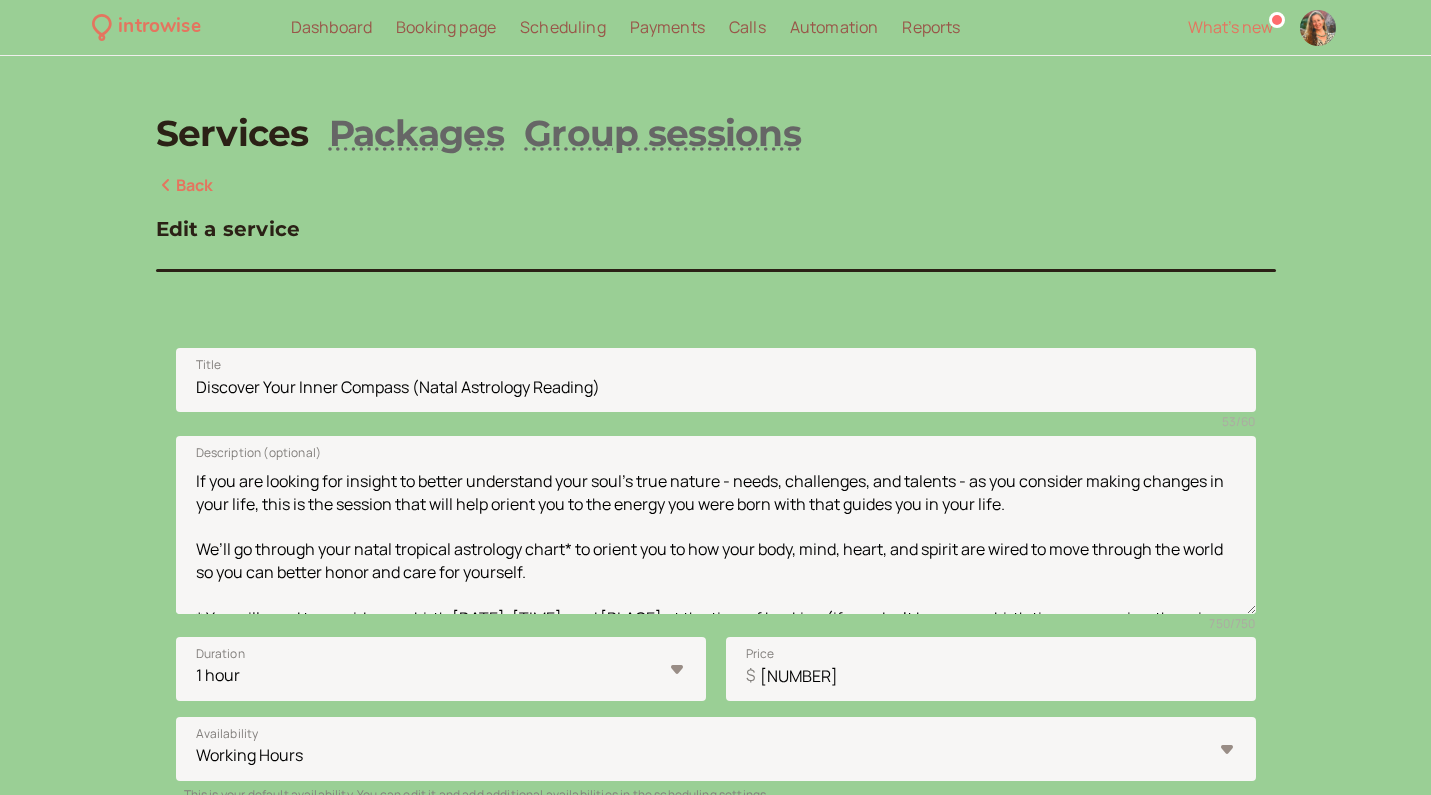 click on "Back" at bounding box center (185, 186) 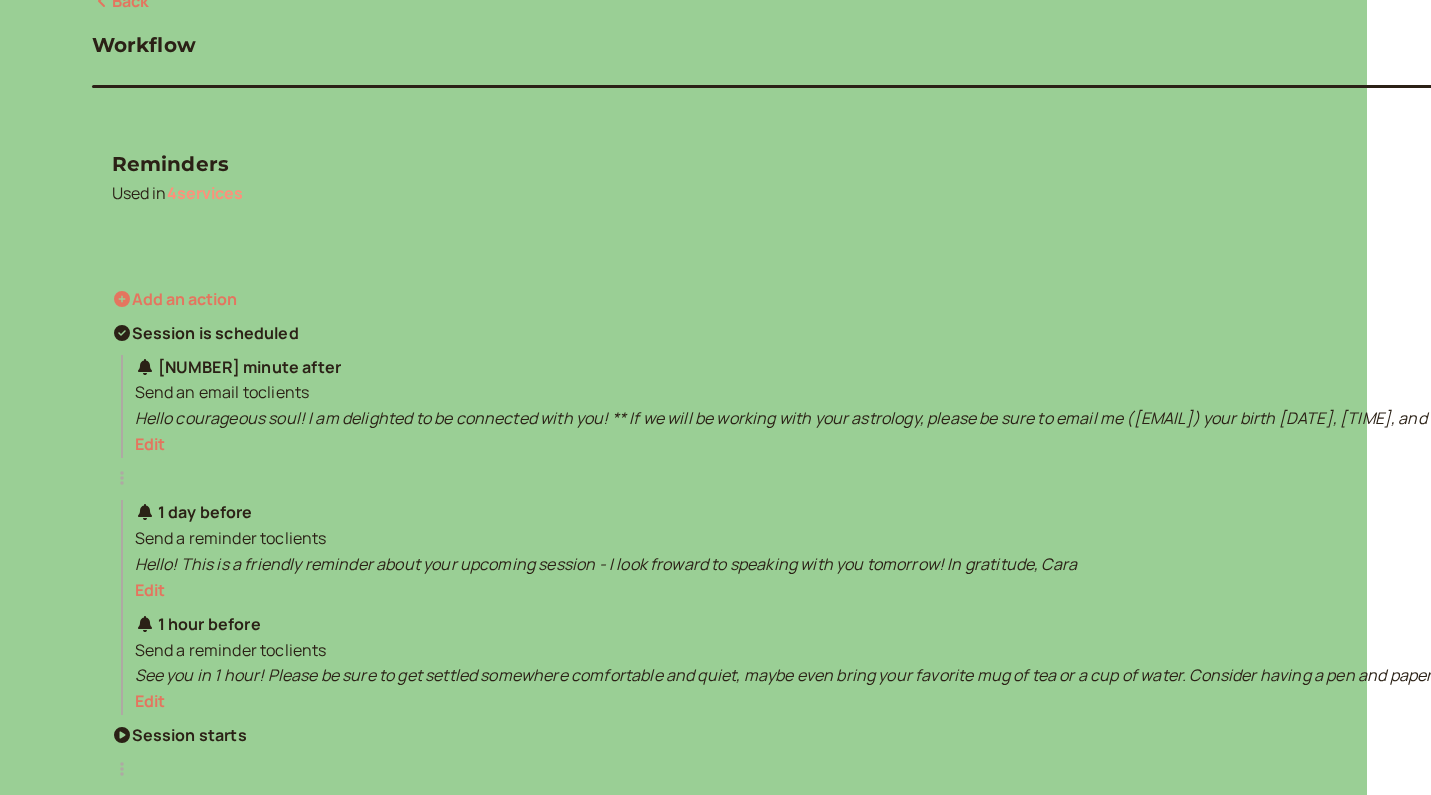 click on "4  service s" at bounding box center [205, 193] 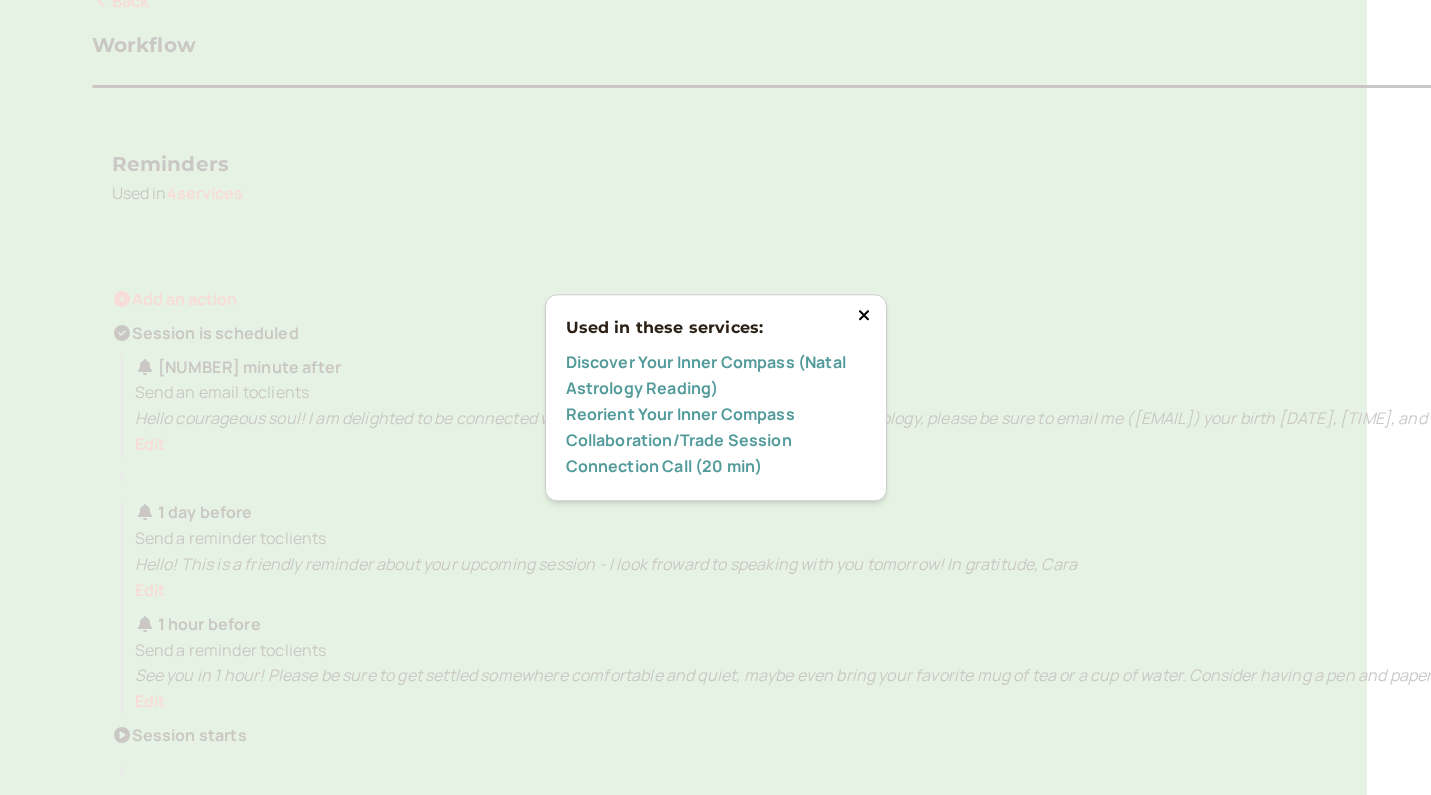 click on "Connection Call (20 min)" at bounding box center (664, 466) 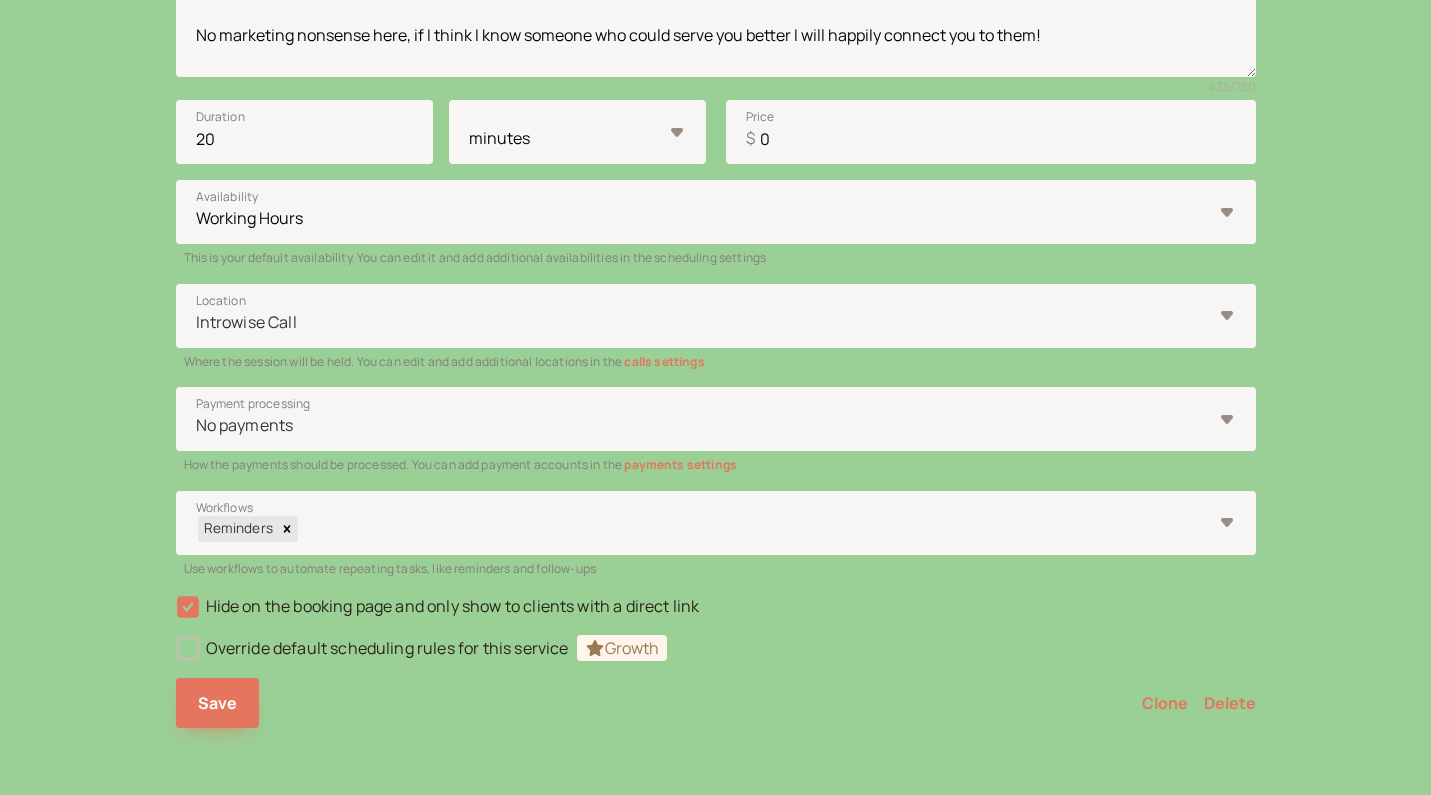 scroll, scrollTop: 536, scrollLeft: 0, axis: vertical 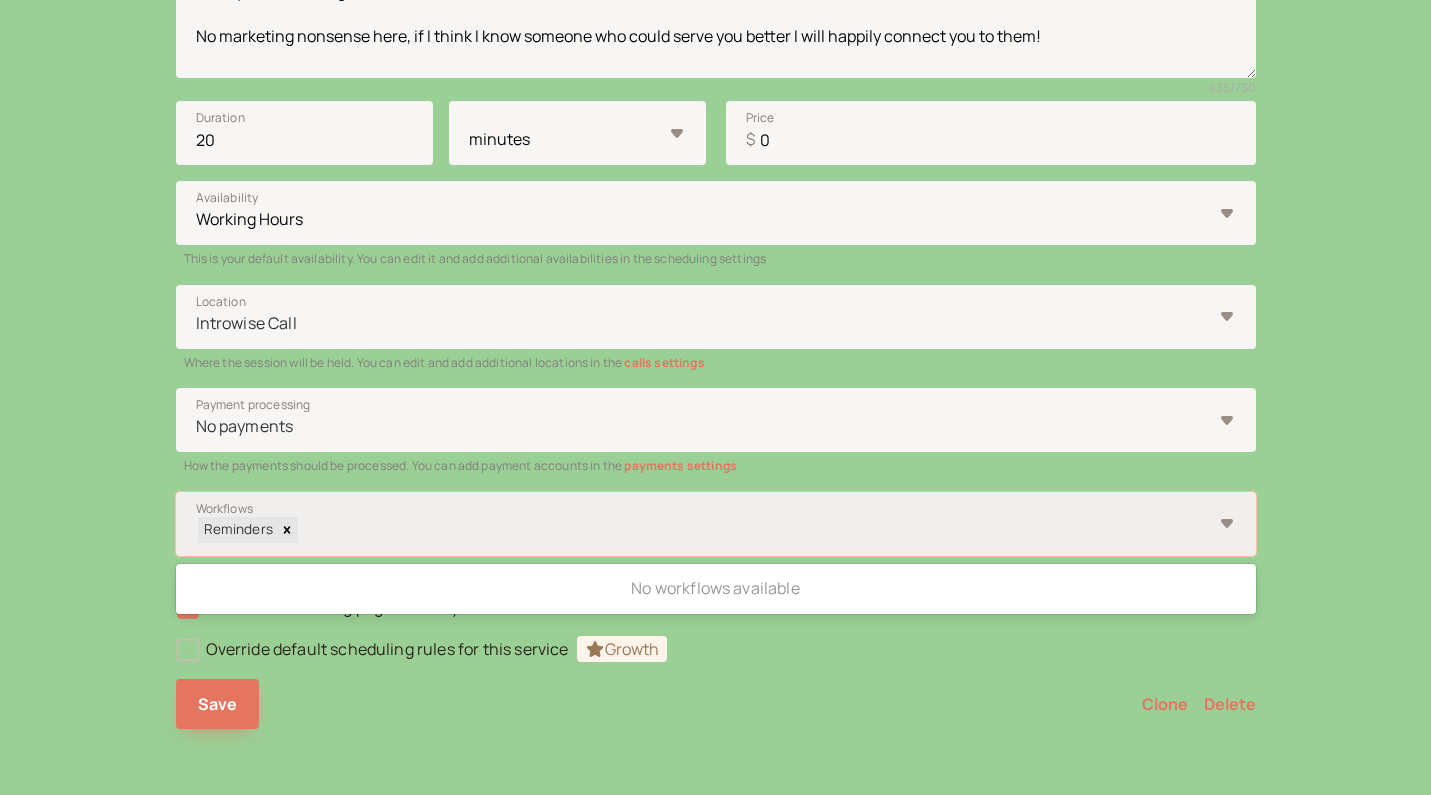 click on "Reminders" at bounding box center (716, 317) 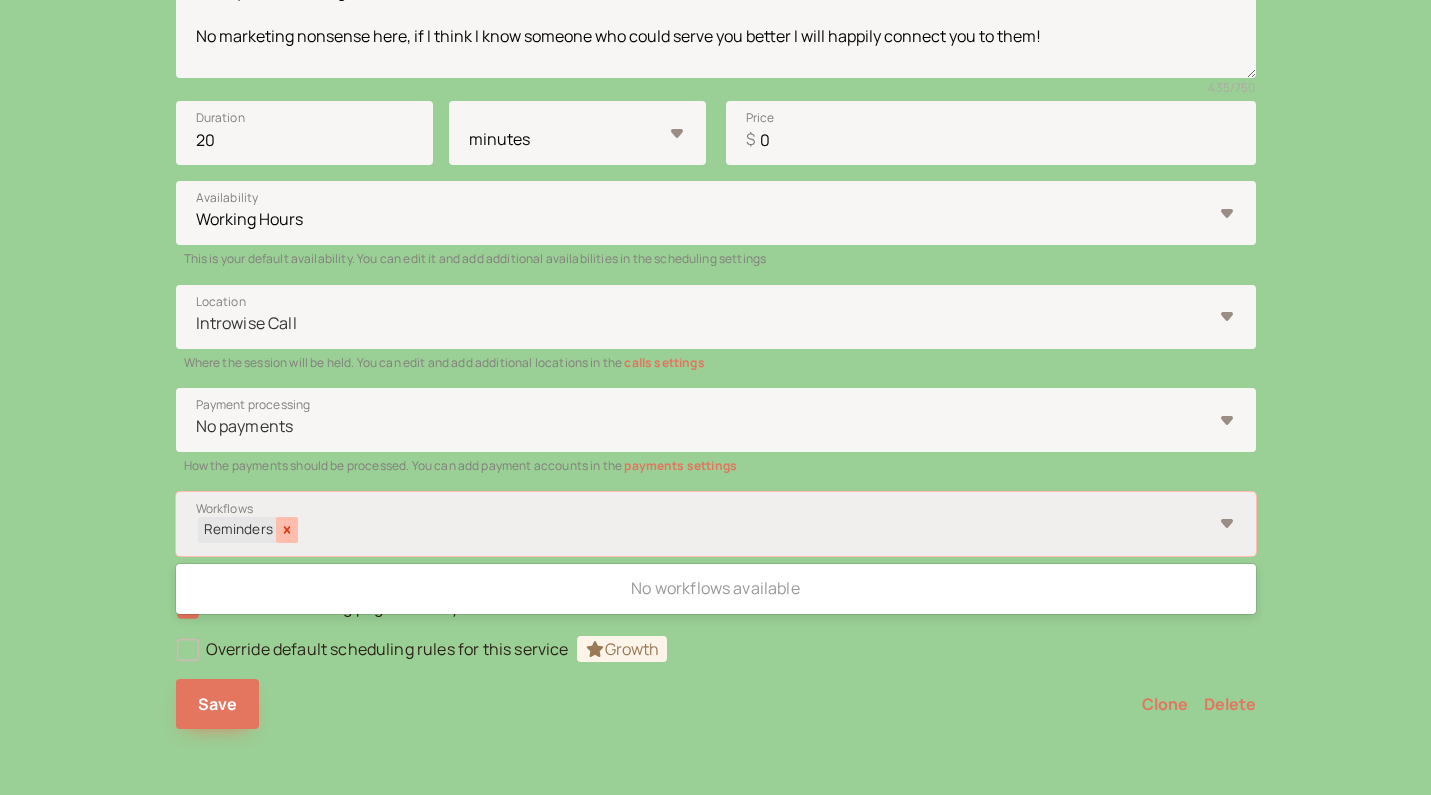 click at bounding box center [287, 530] 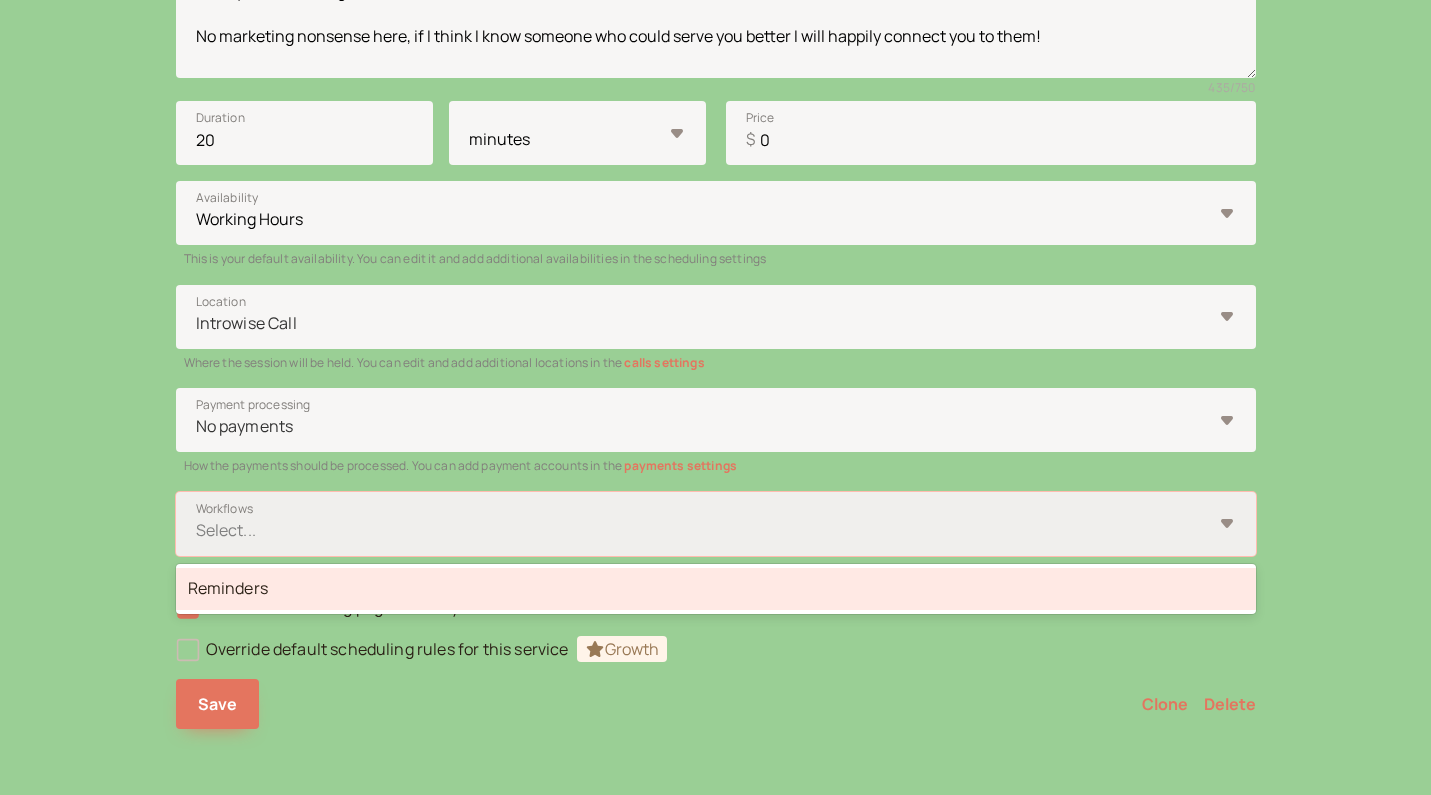 click on "Title Connection Call (20 min) [NUMBER] / [NUMBER]   If you are seriously considering my "Cross the River" 3 month journey, then I invite you to book a FREE Connection Call so we can see if we're a good fit for each other.  These are informal, low pressure calls that give you time to ask me questions and feel through whether what I offer is what you are looking for.
No marketing nonsense here, if I think I know someone who could serve you better I will happily connect you to them! Description (optional) [NUMBER] / [NUMBER]   Duration 20 minutes hours Price $ 0 Availability Working Hours This is your default availability. You can edit it and add additional availabilities in the scheduling settings Location Introwise Call Where the session will be held. You can edit and add additional locations in the   calls settings Payment processing No payments How the payments should be processed. You can add payment accounts in the   payments settings Workflows option Reminders, deselected. Select... Reminders  Growth Save Clone Delete" at bounding box center [716, 262] 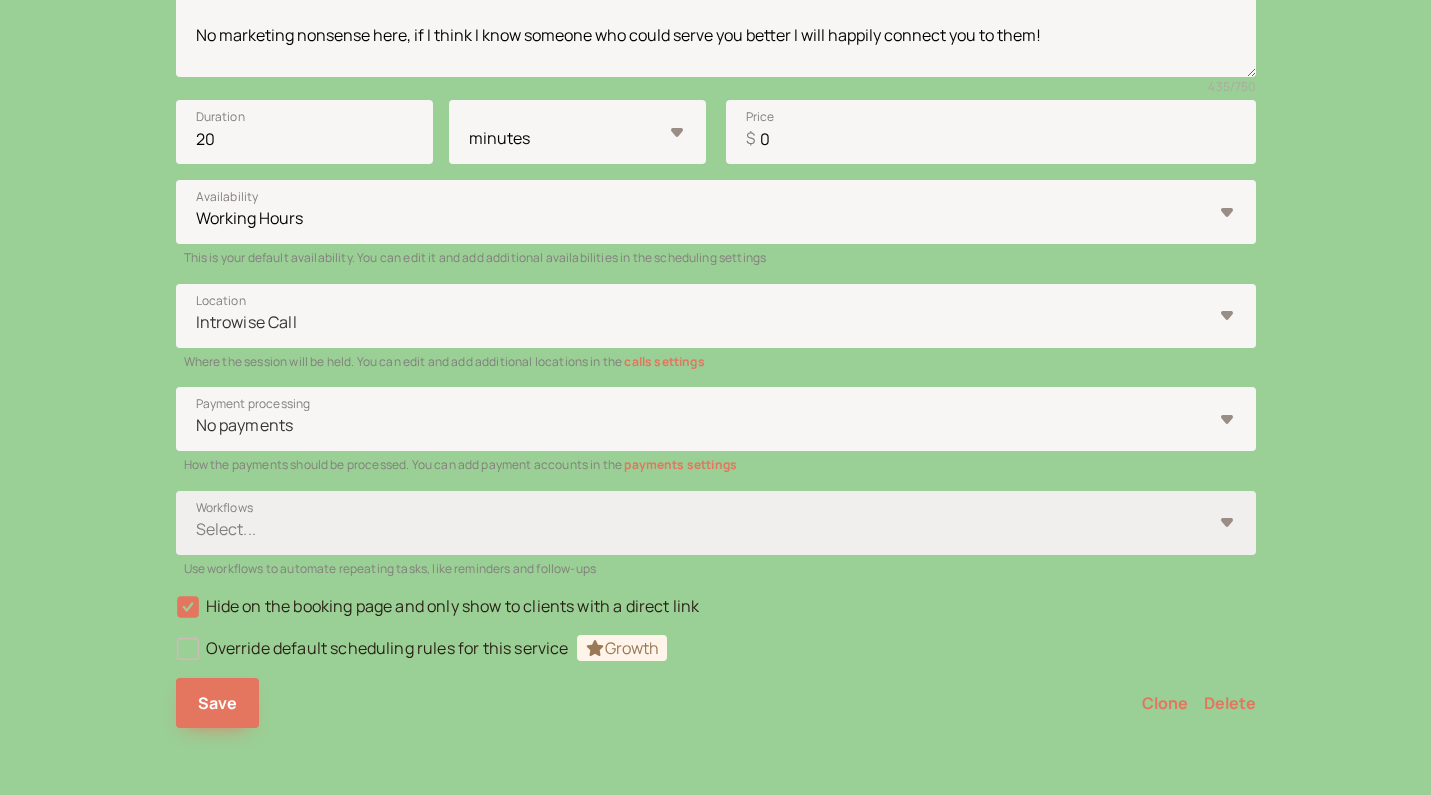 scroll, scrollTop: 536, scrollLeft: 0, axis: vertical 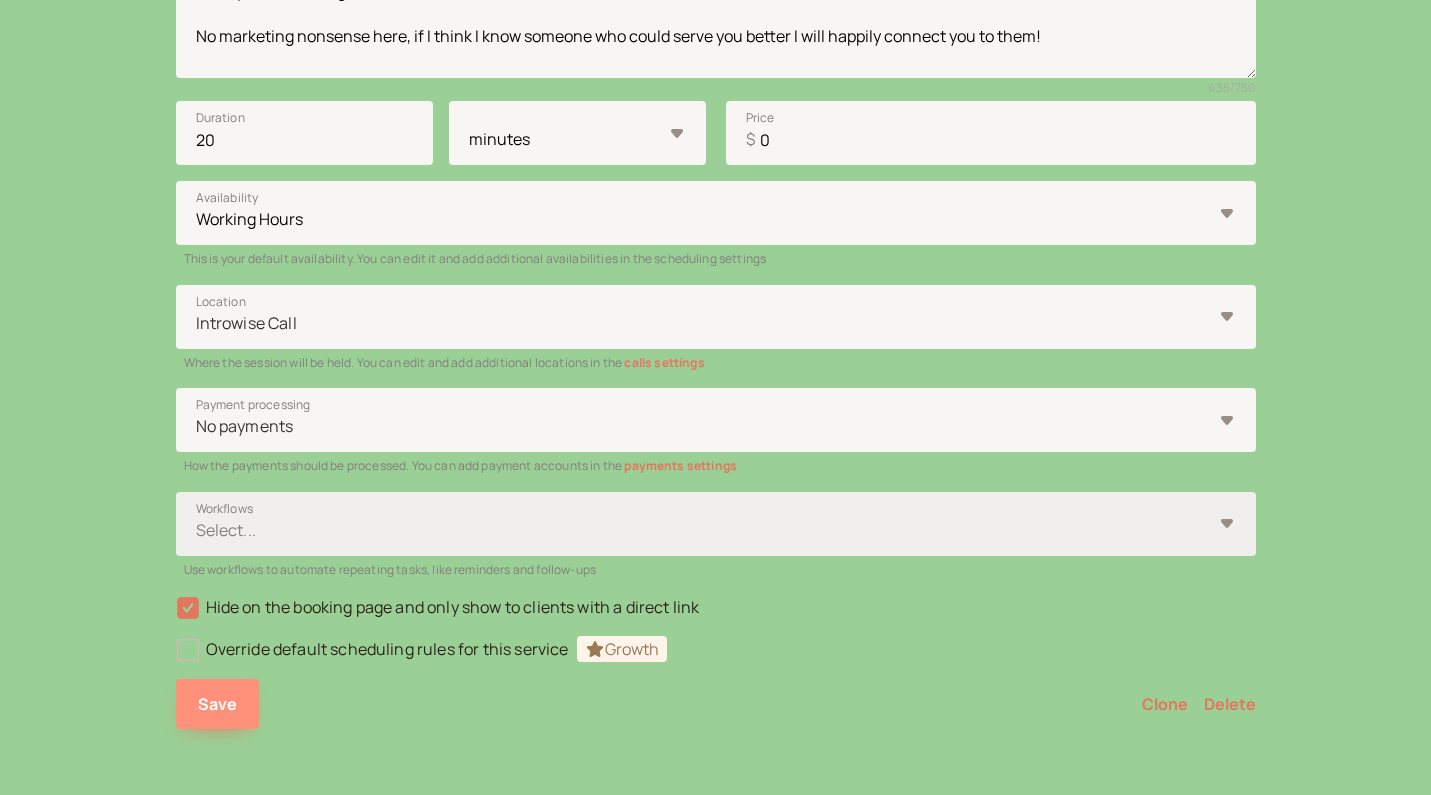 click on "Save" at bounding box center (218, 704) 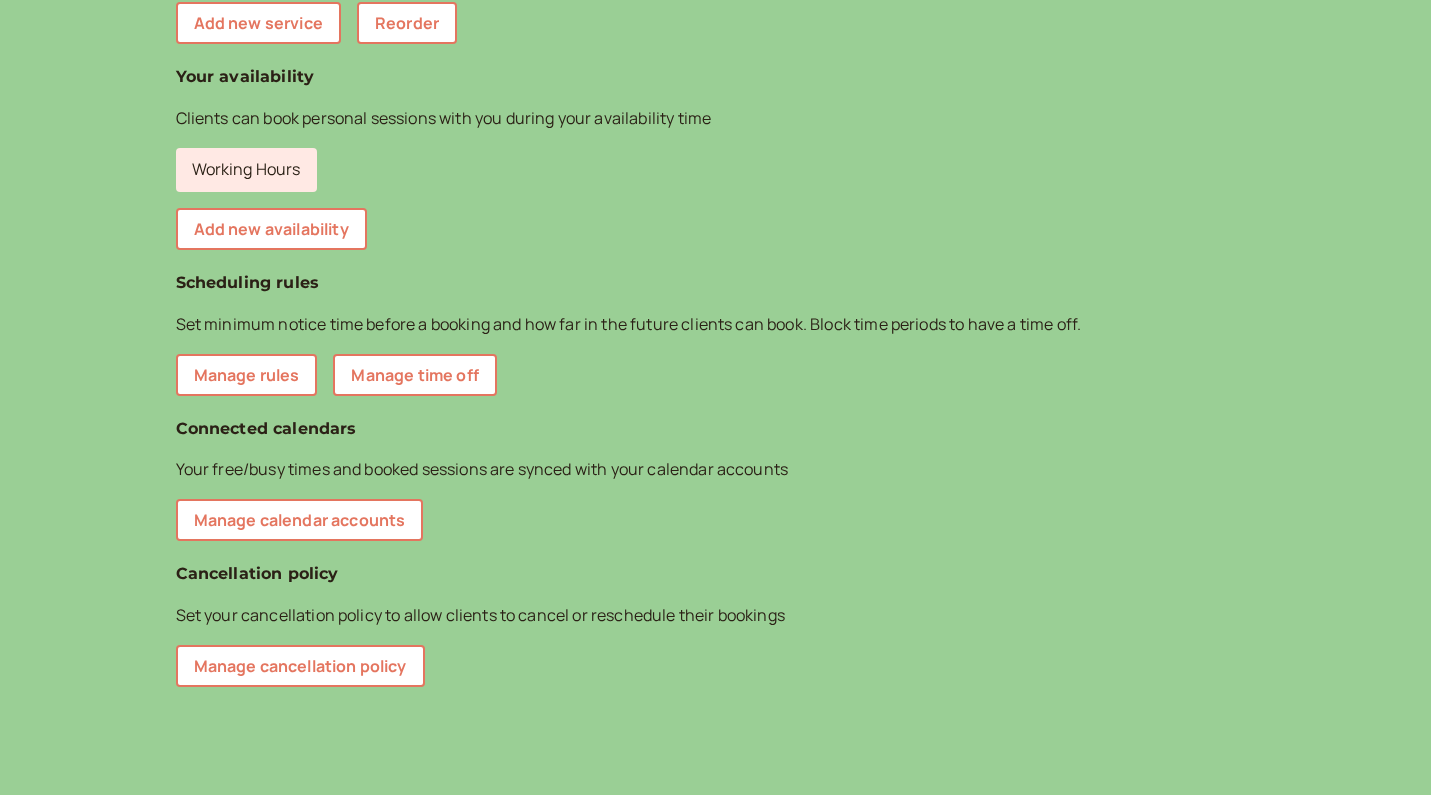 scroll, scrollTop: 0, scrollLeft: 0, axis: both 